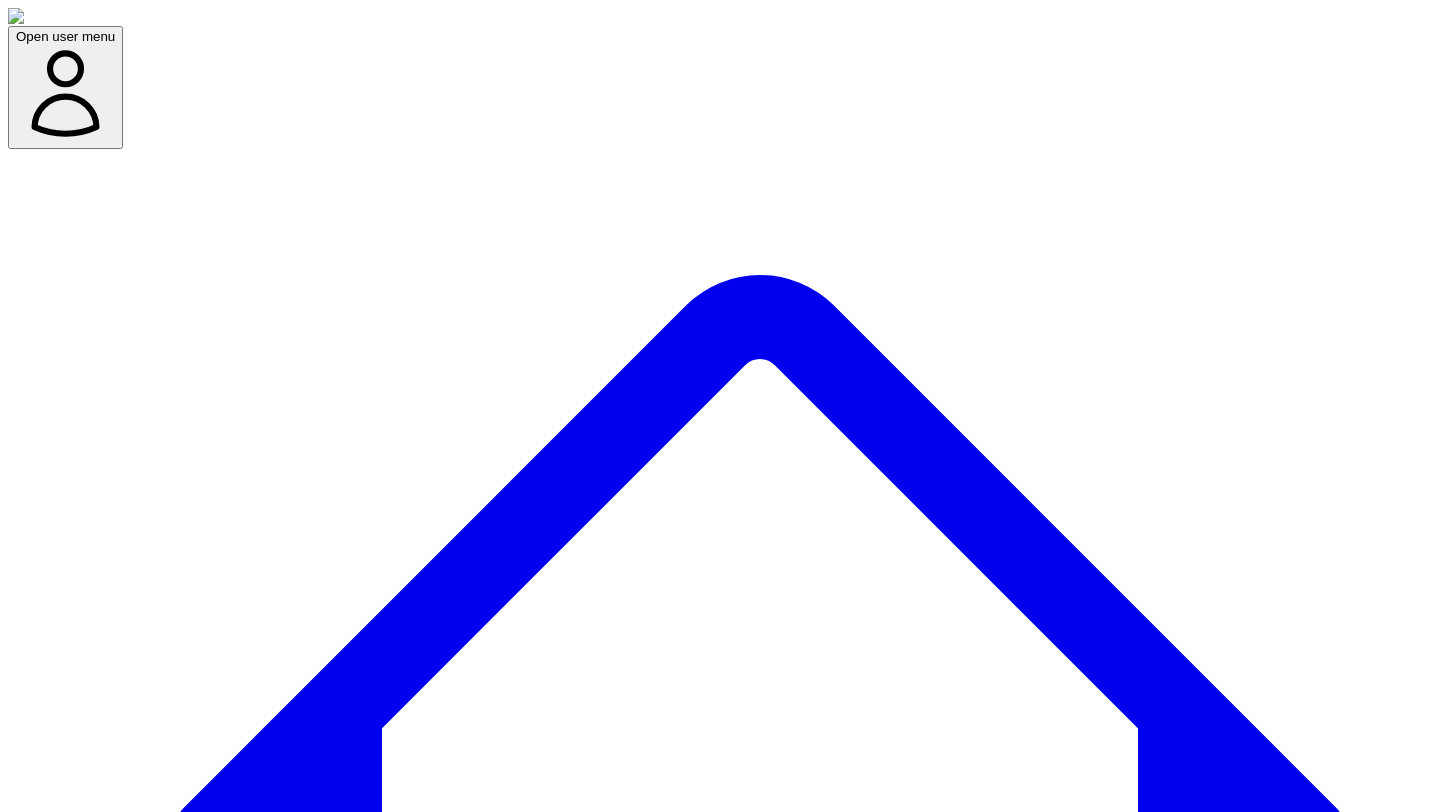 scroll, scrollTop: 0, scrollLeft: 0, axis: both 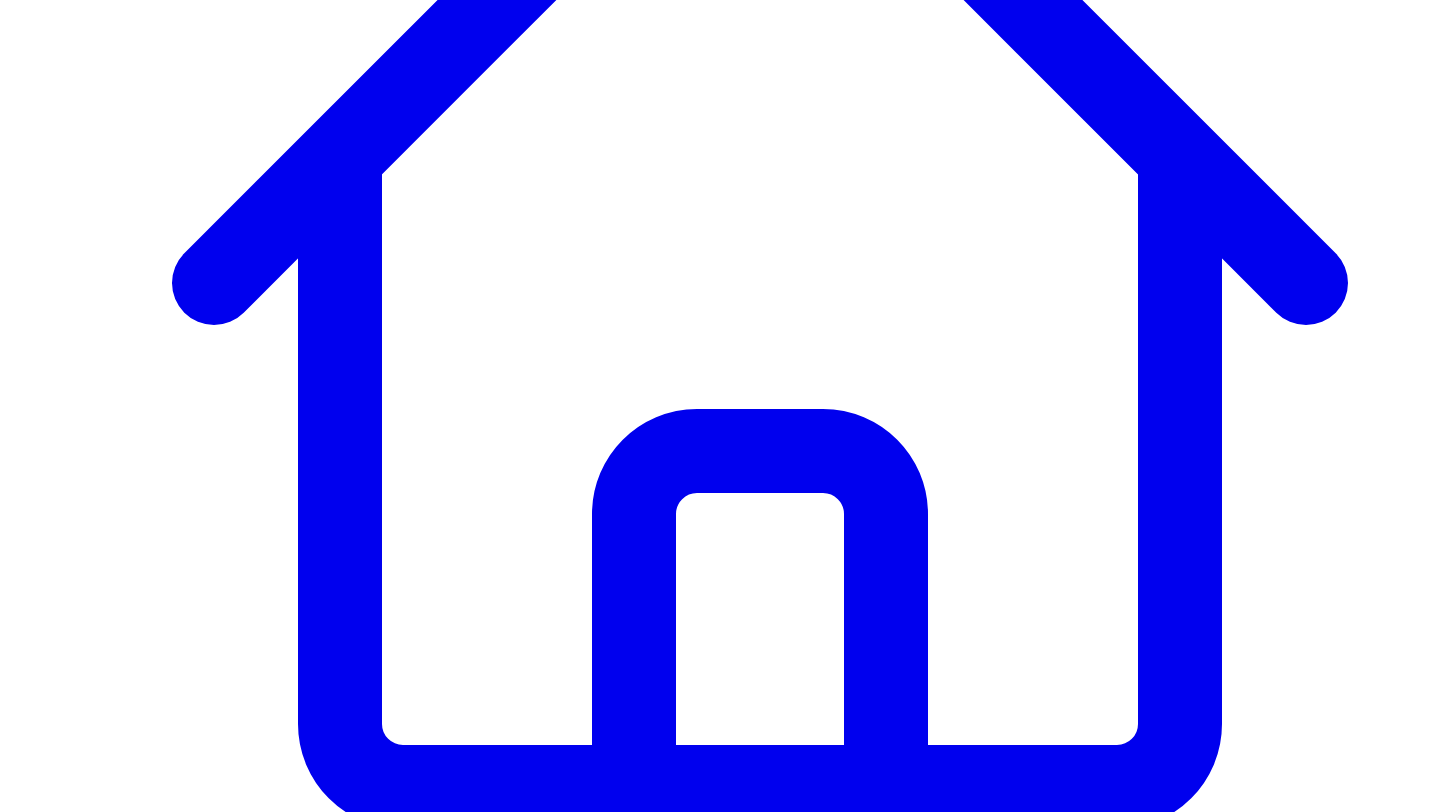 click on "Vulnerability is the hardest part of LinkedIn, but also the most effective" at bounding box center (240, 9546) 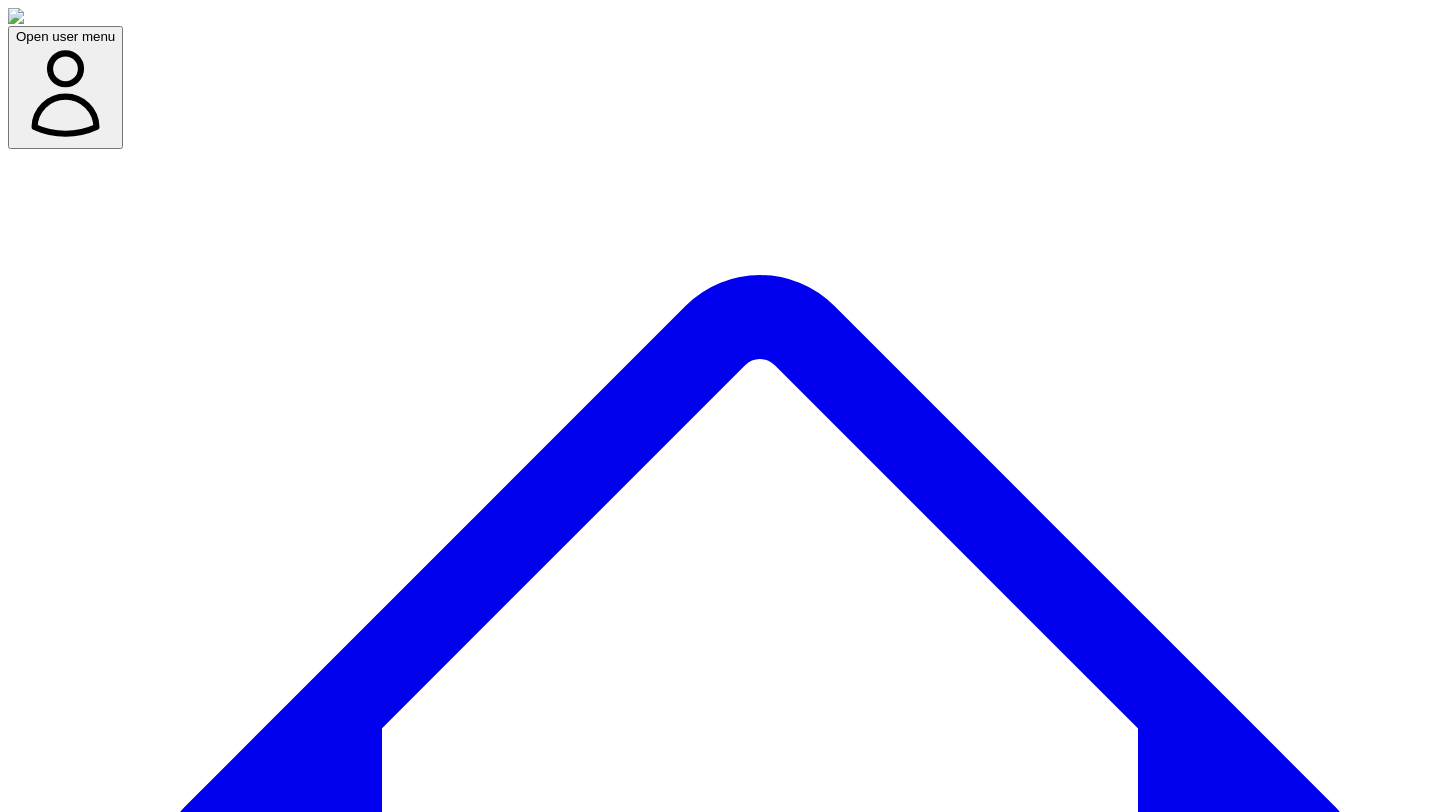 click on "Social Posts Social" at bounding box center (256, 7654) 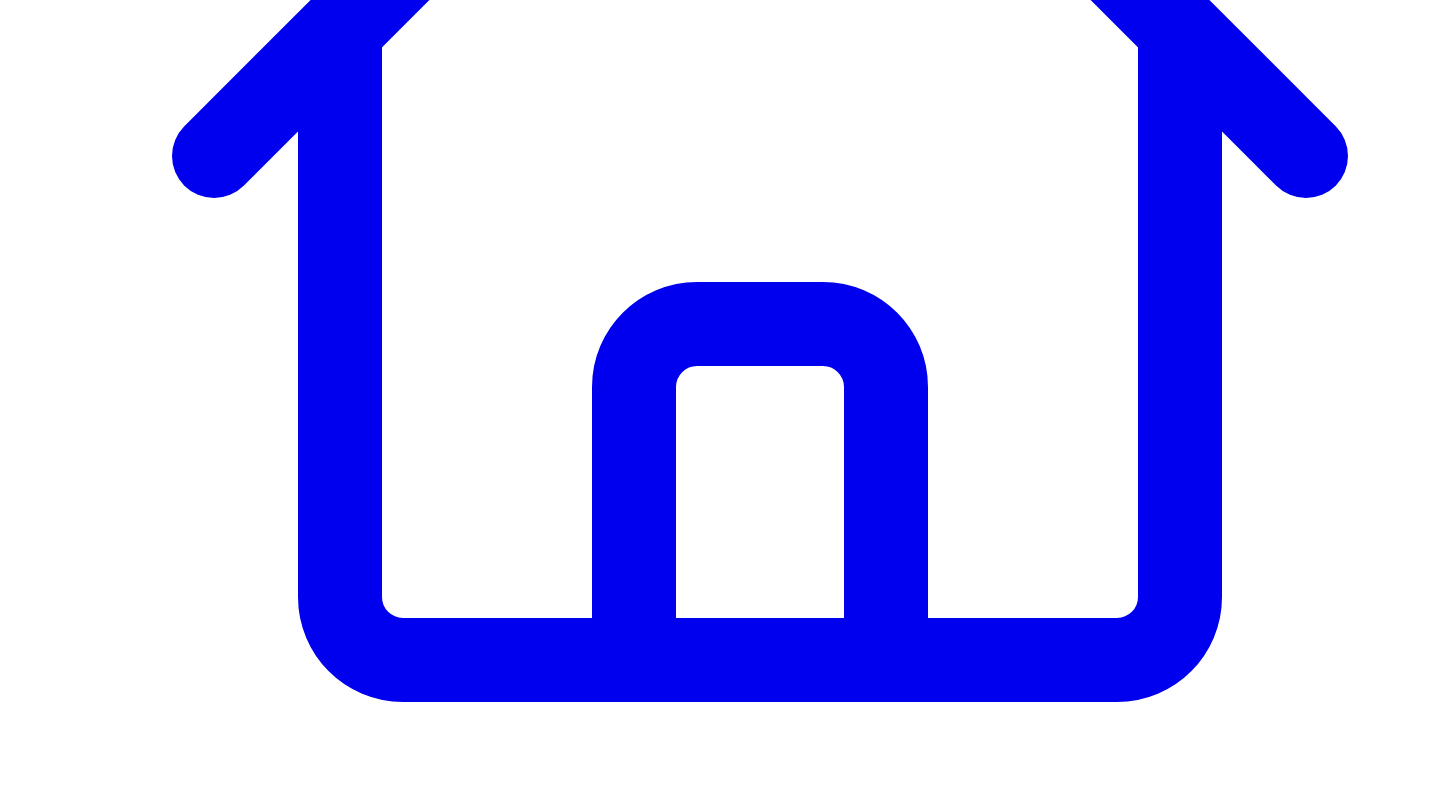 scroll, scrollTop: 678, scrollLeft: 0, axis: vertical 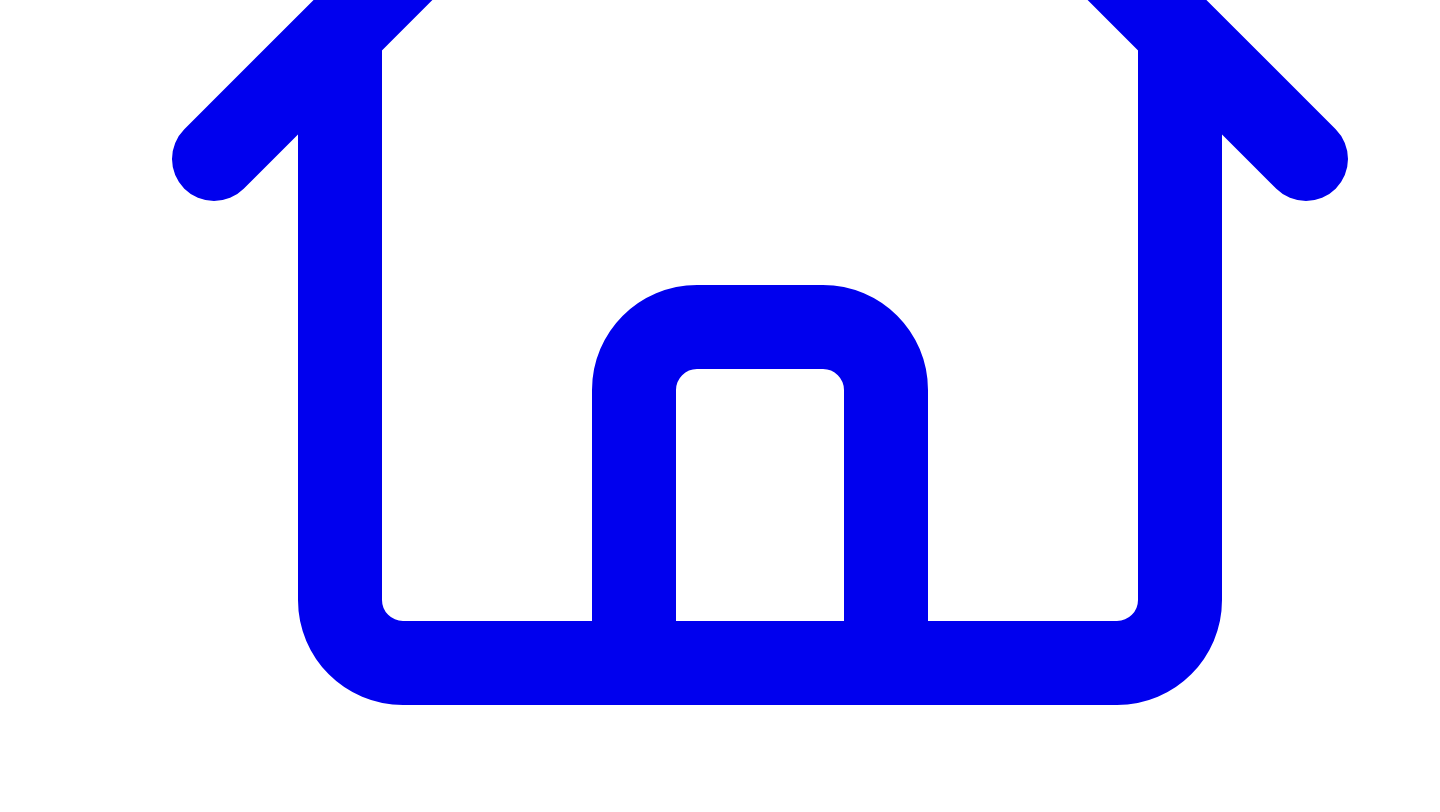 click on "Connect LinkedIn to Share" at bounding box center (119, 7618) 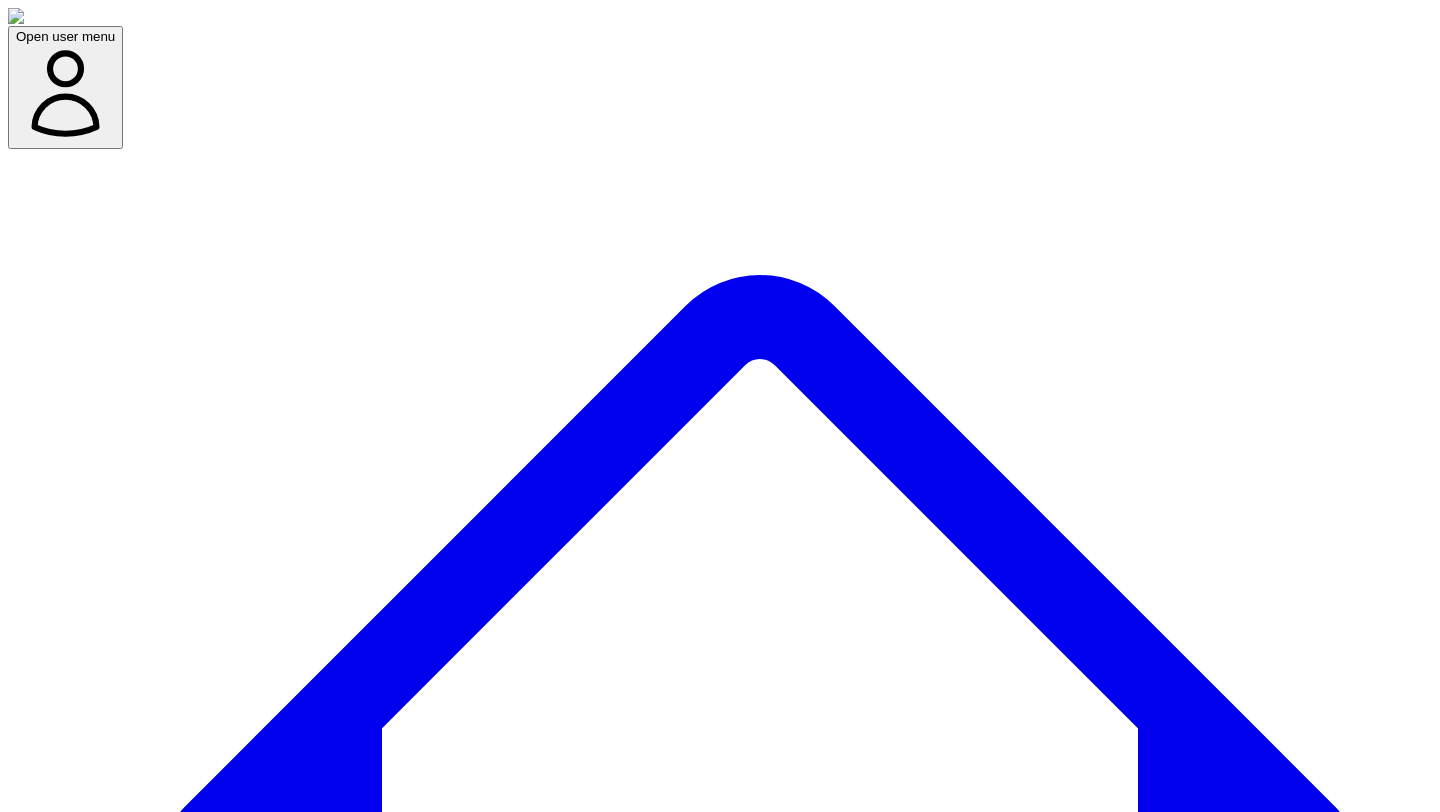 scroll, scrollTop: 0, scrollLeft: 0, axis: both 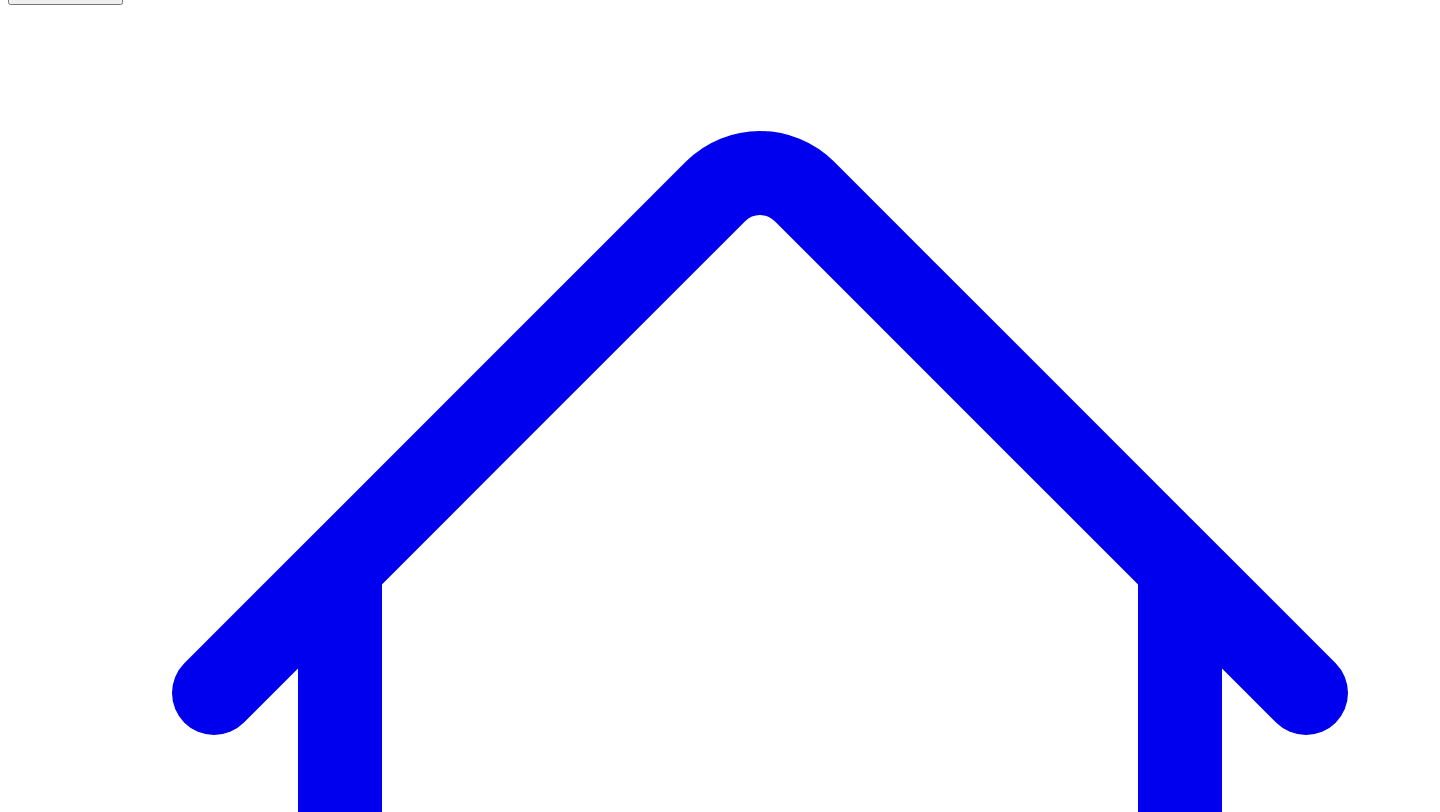 click on "@ [PERSON_NAME] 10  post s" at bounding box center (101, 7570) 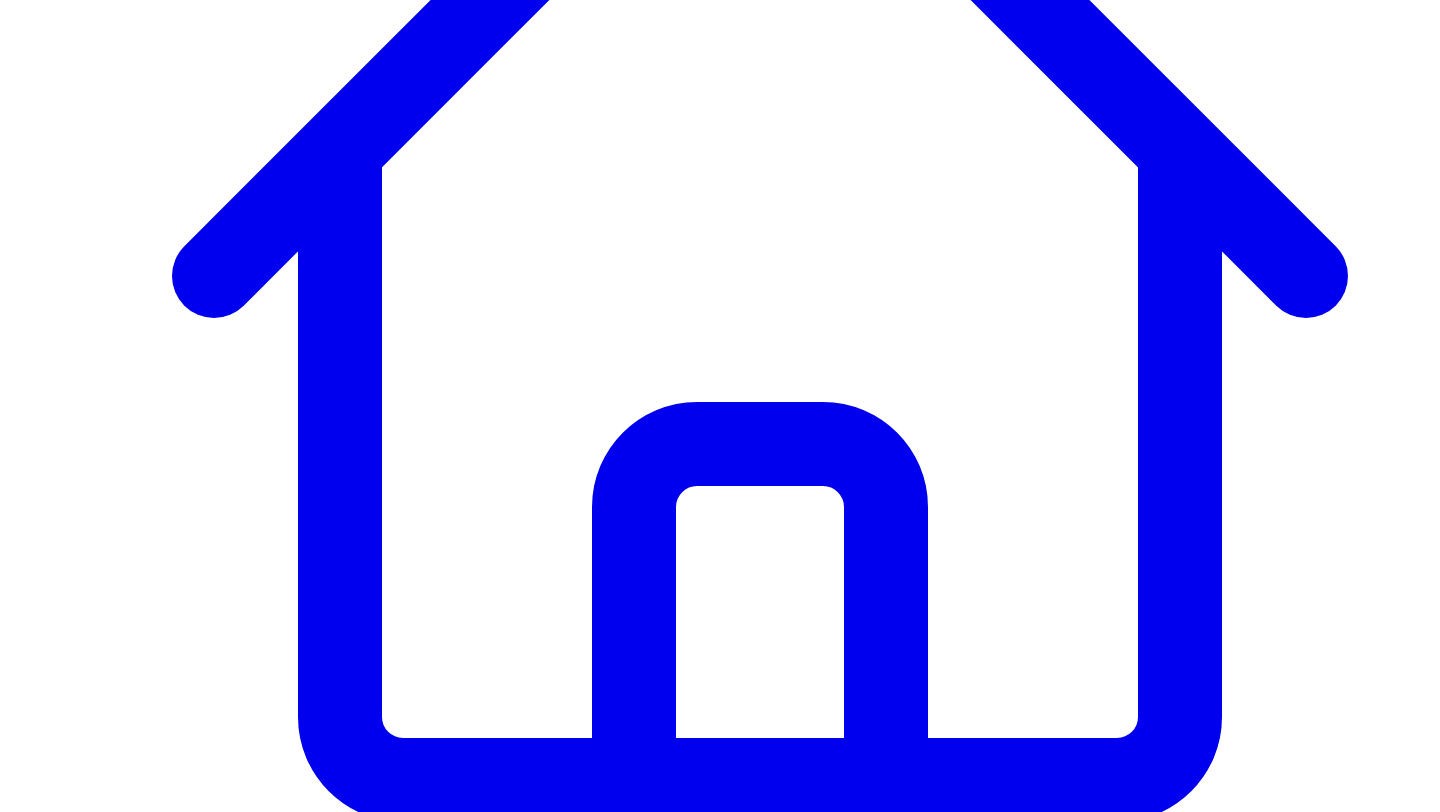scroll, scrollTop: 567, scrollLeft: 0, axis: vertical 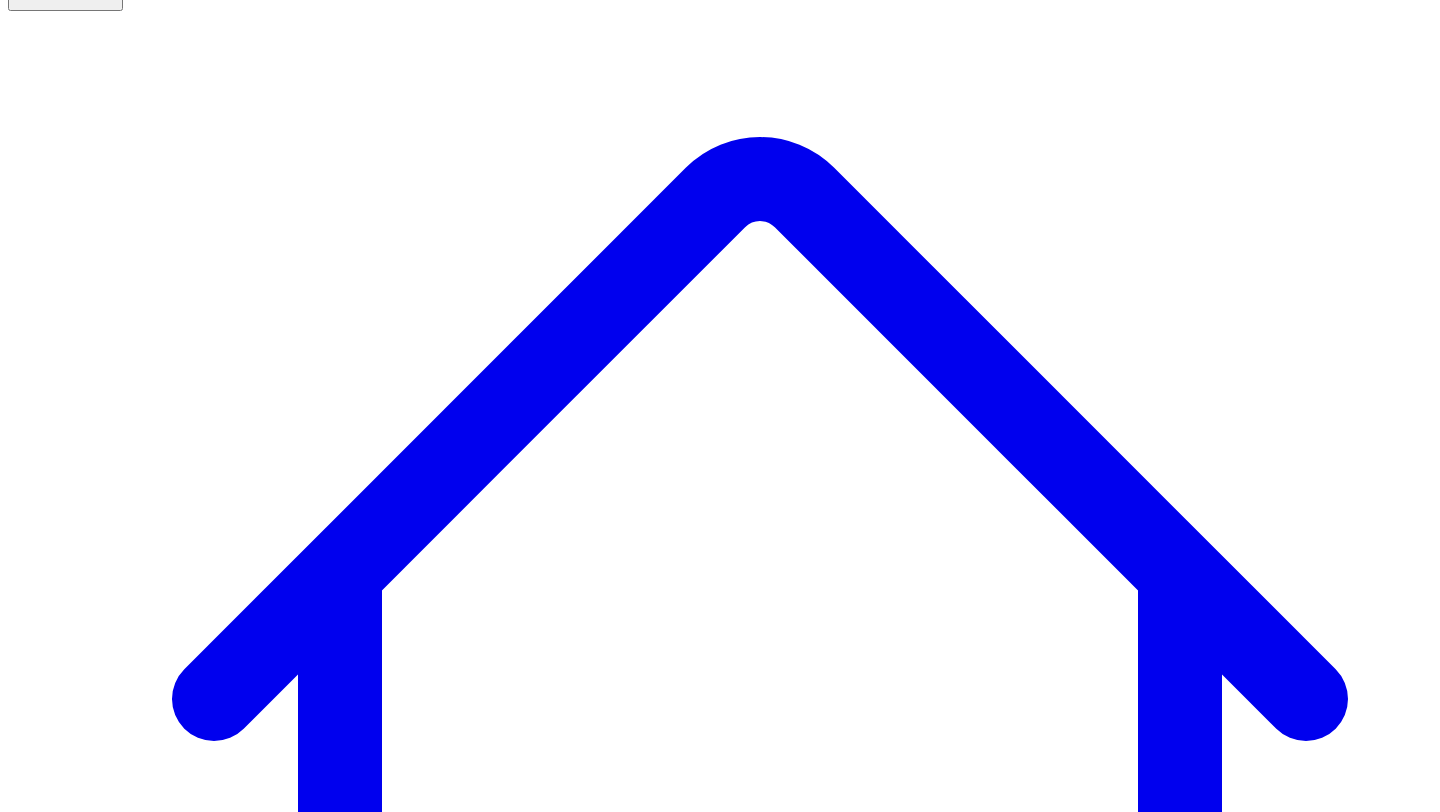 click on "@ [PERSON_NAME] 10  post s" at bounding box center (101, 7576) 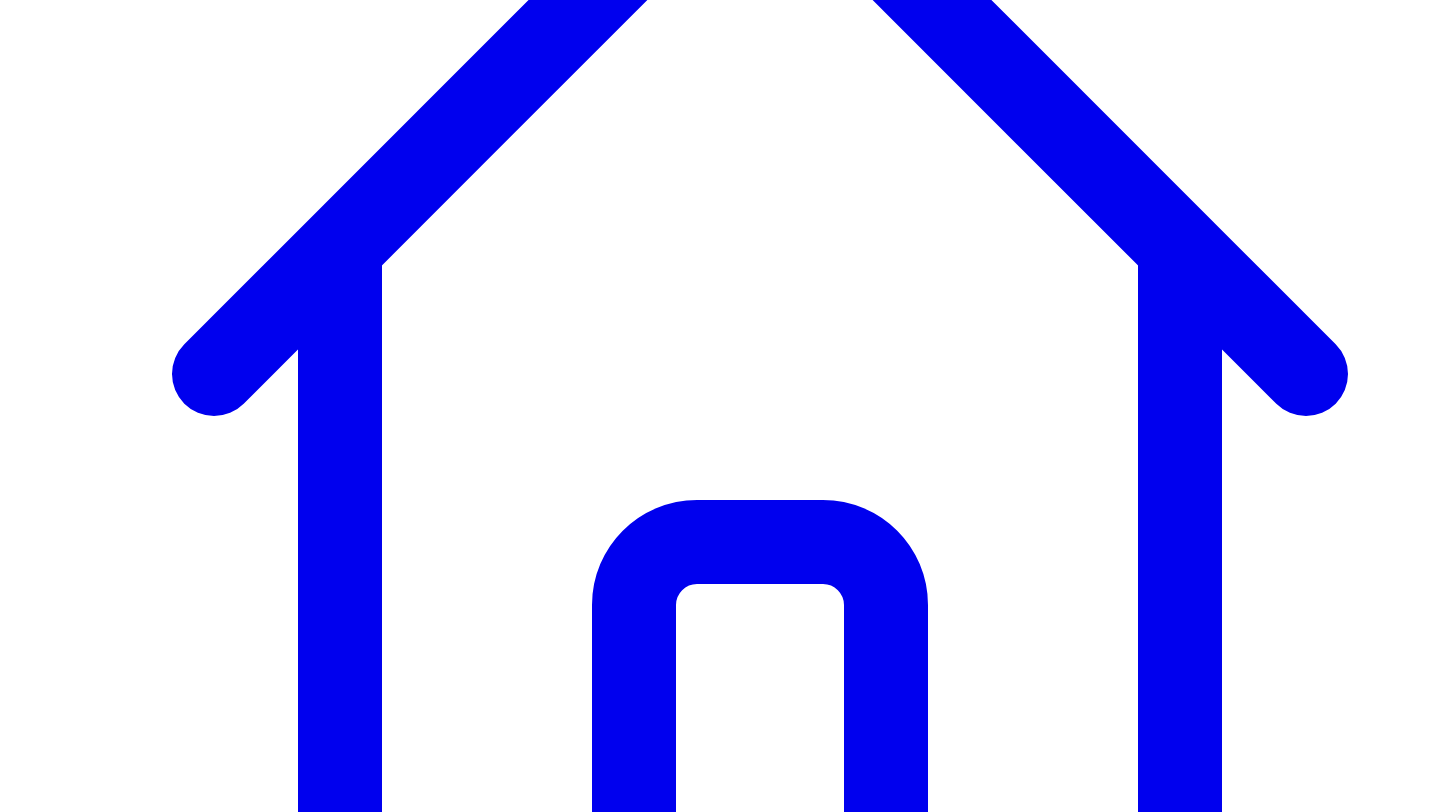 scroll, scrollTop: 683, scrollLeft: 0, axis: vertical 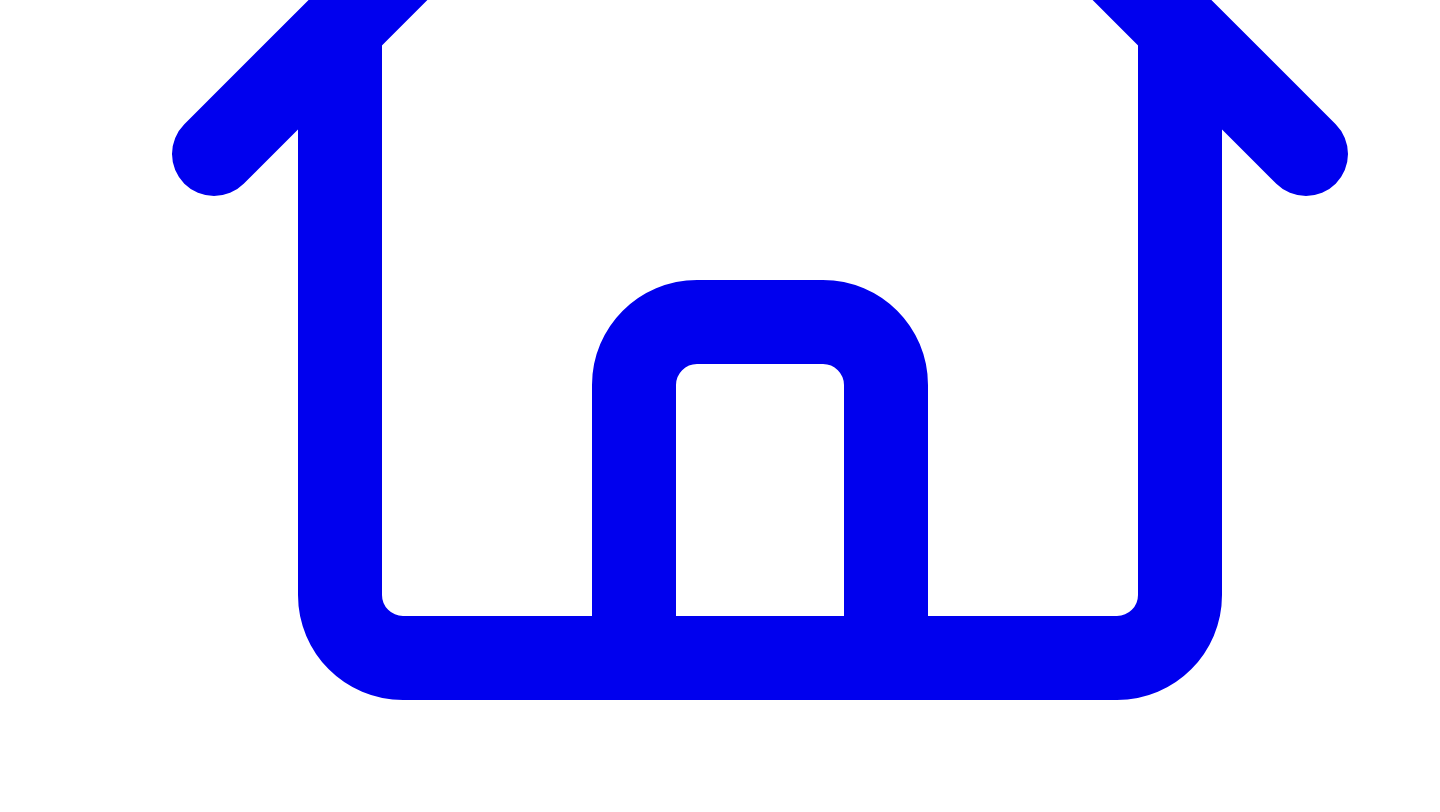 click on "Connect LinkedIn to Share" at bounding box center [119, 7613] 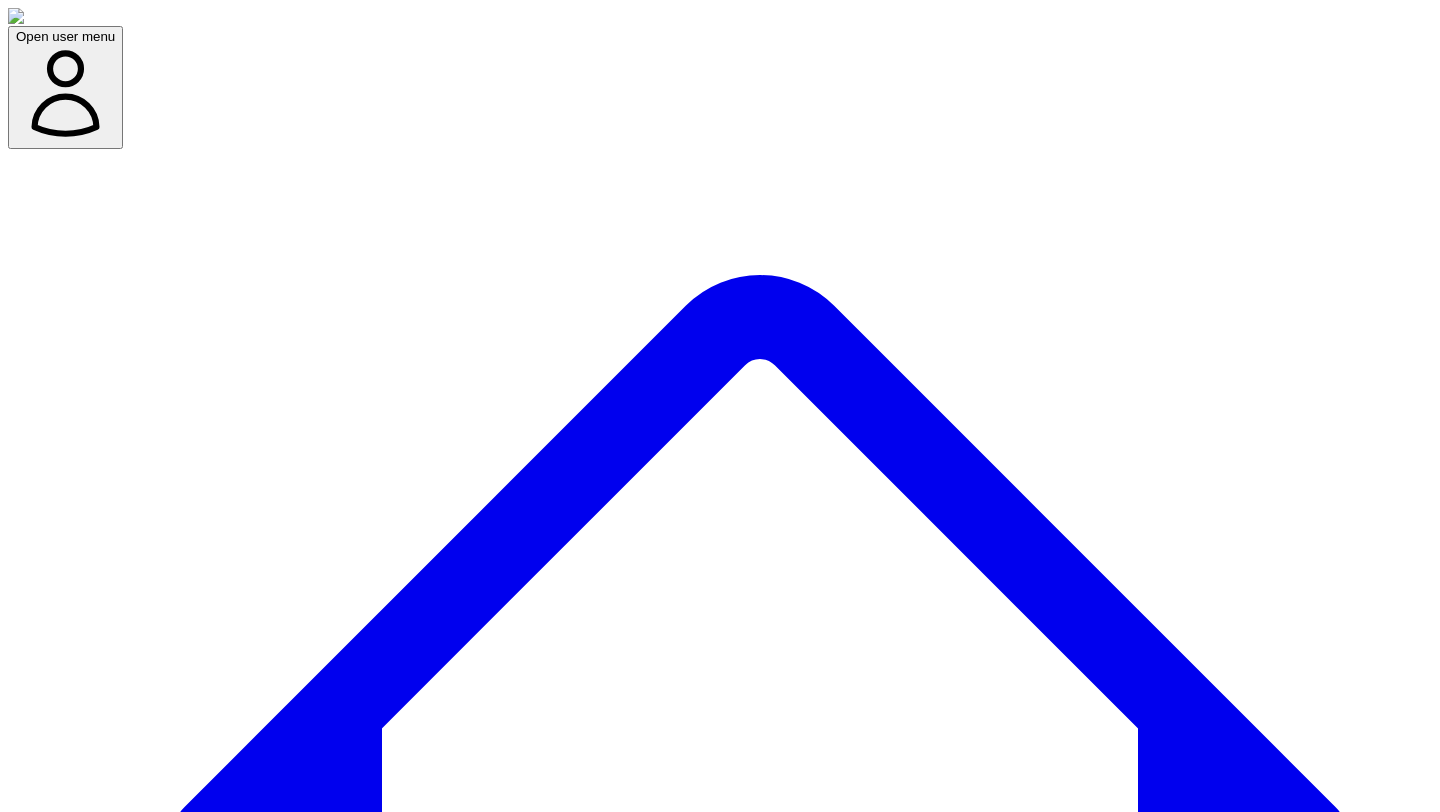 scroll, scrollTop: 0, scrollLeft: 0, axis: both 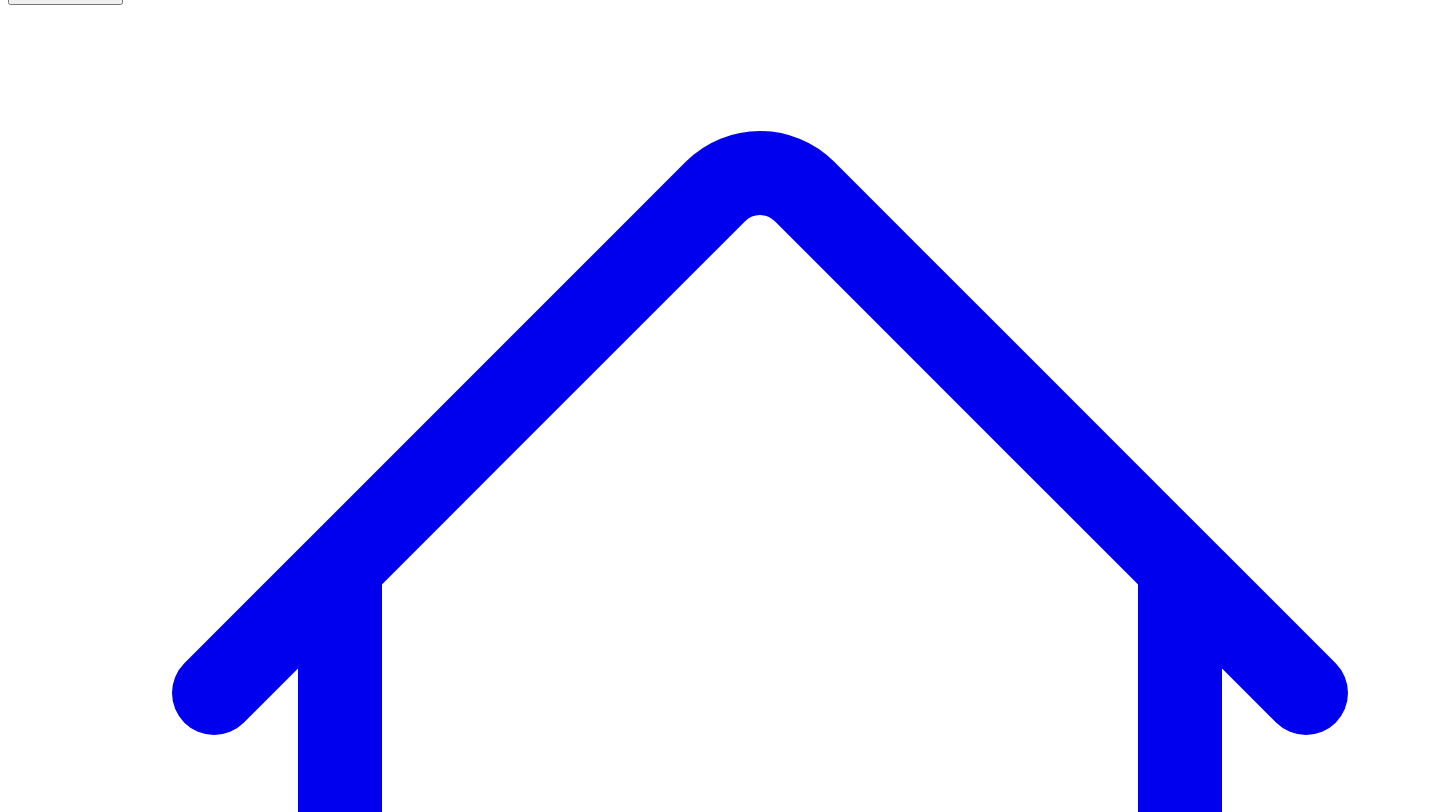 click on "@ [PERSON_NAME] 10  post s" at bounding box center (720, 7570) 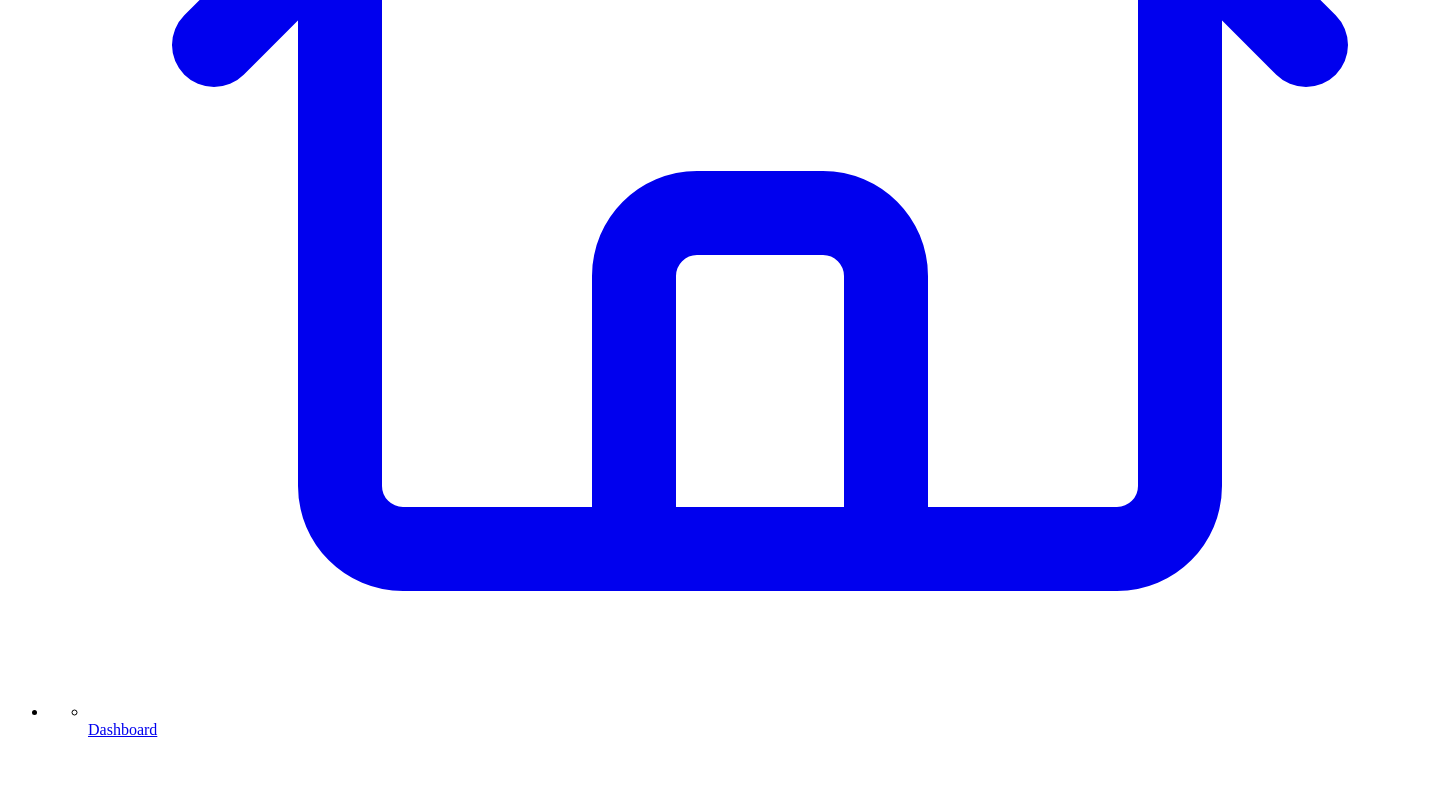 scroll, scrollTop: 798, scrollLeft: 0, axis: vertical 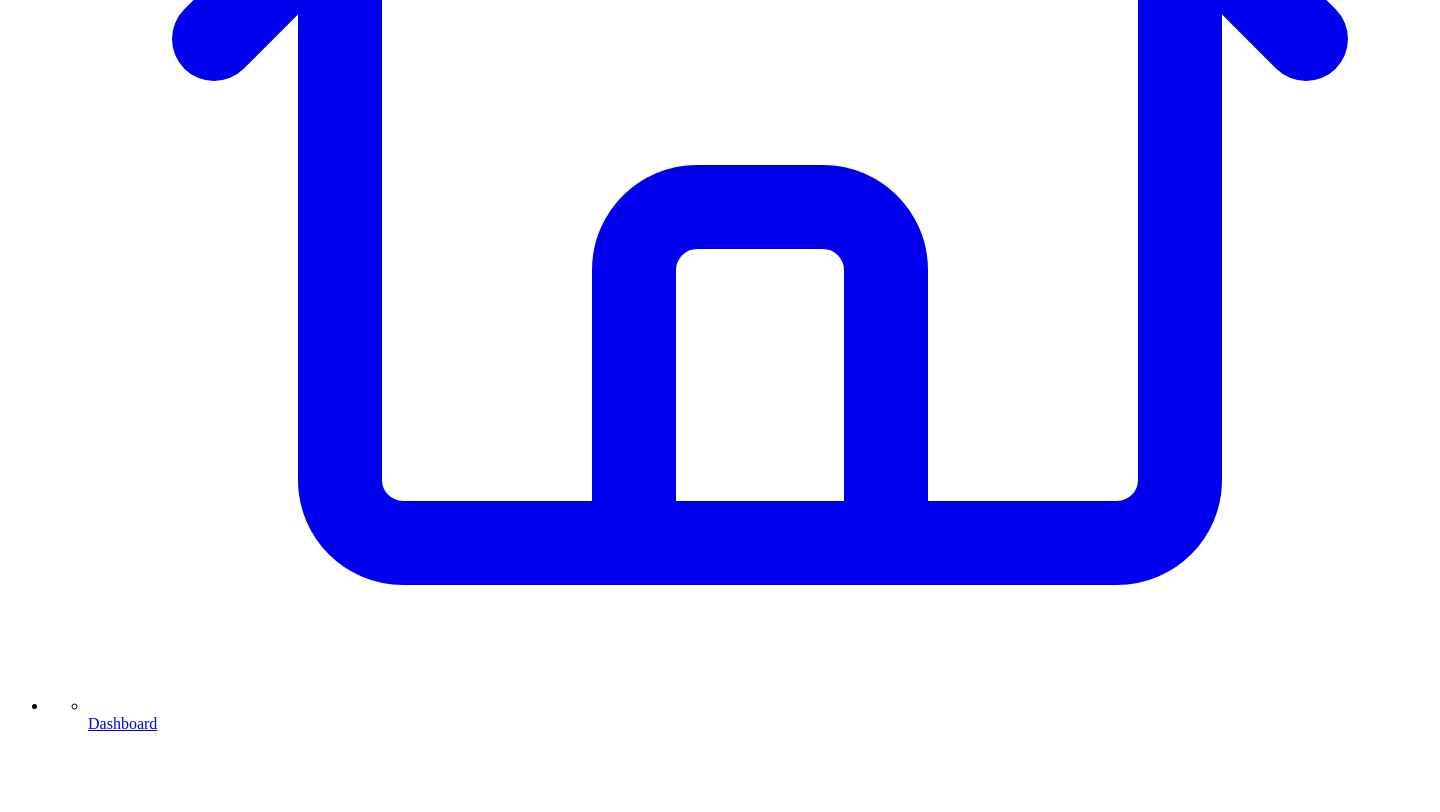 click on "Connect LinkedIn to Share" at bounding box center (119, 7498) 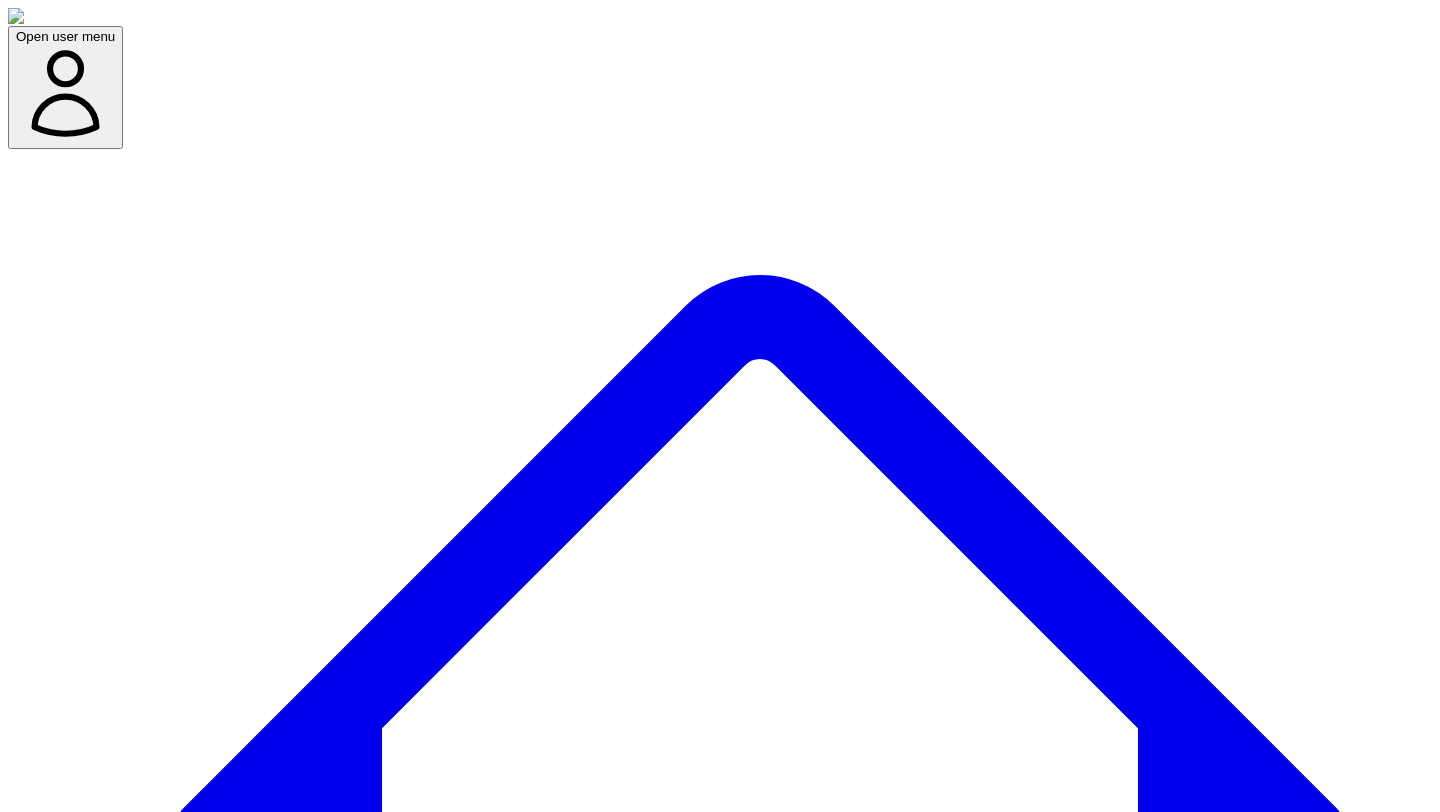 scroll, scrollTop: 0, scrollLeft: 0, axis: both 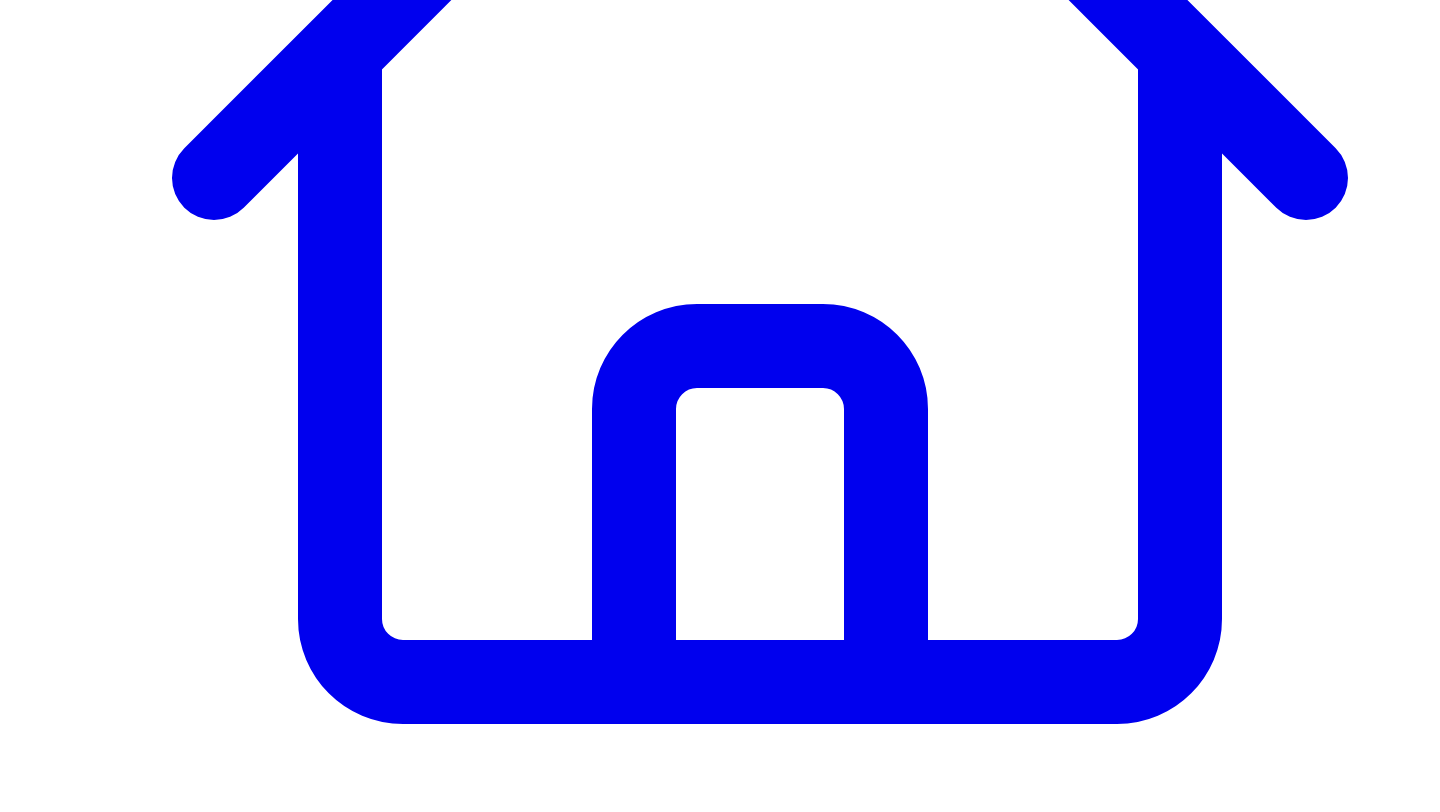 click on "Connect LinkedIn to Share" at bounding box center [119, 7637] 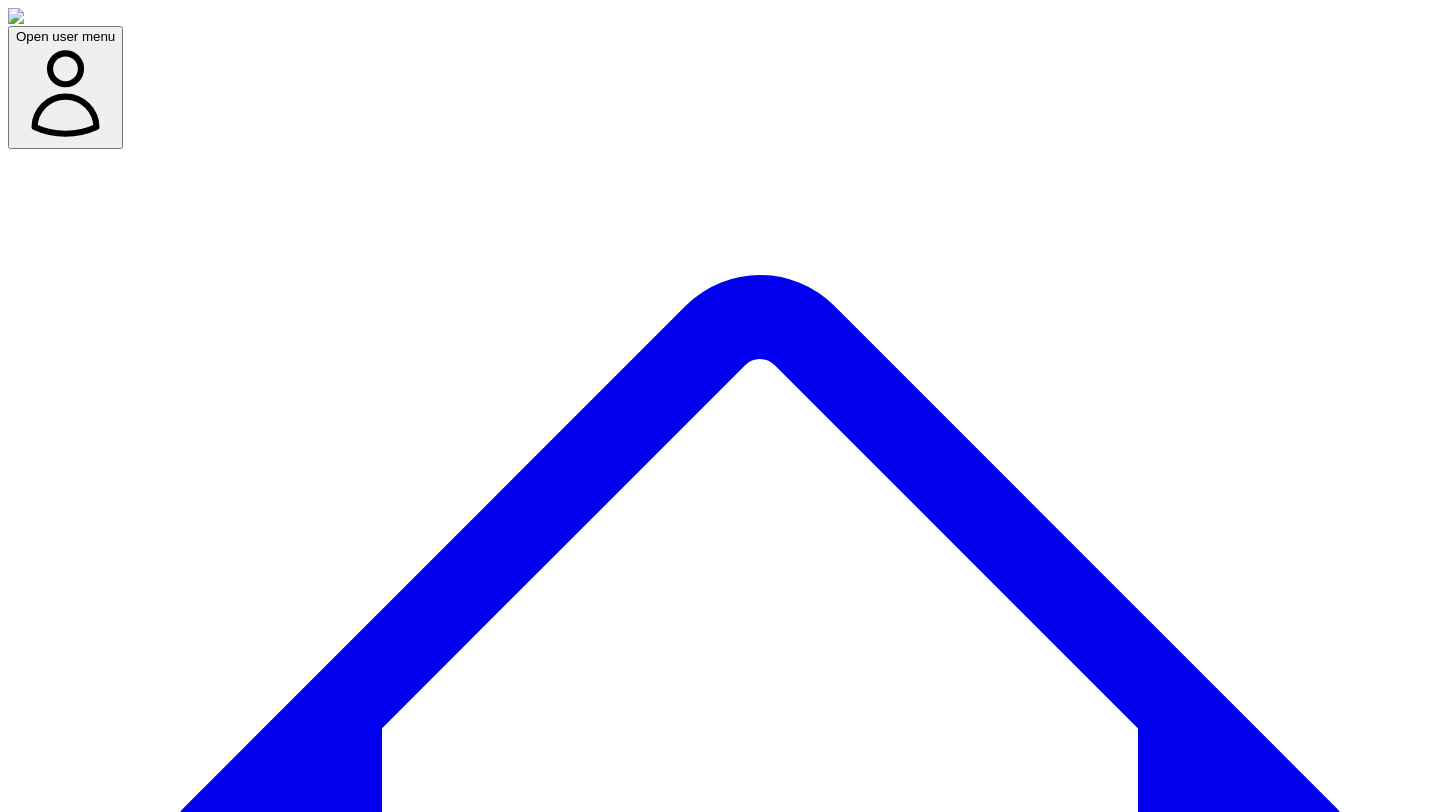 scroll, scrollTop: 0, scrollLeft: 0, axis: both 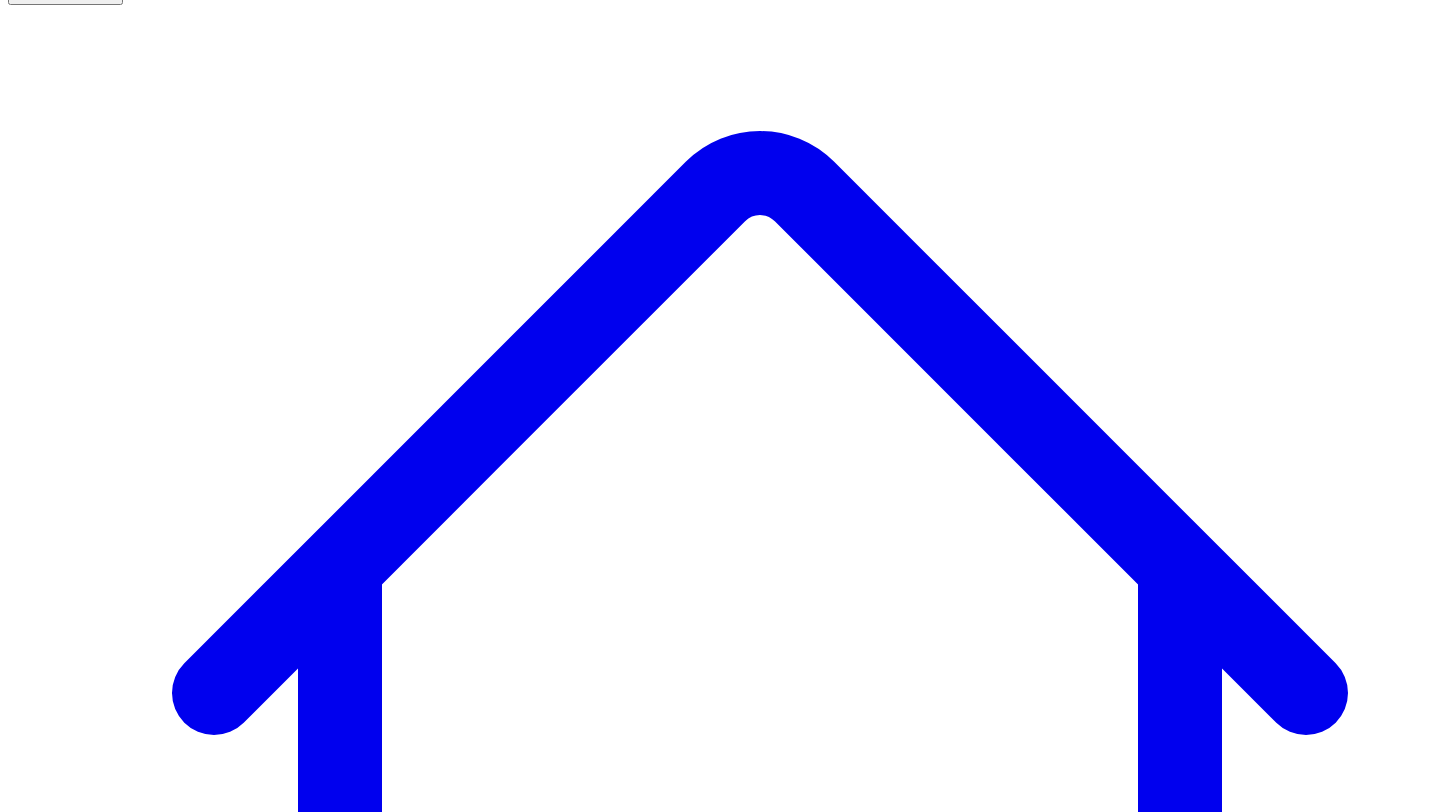 click on "Try Again" at bounding box center (44, 7341) 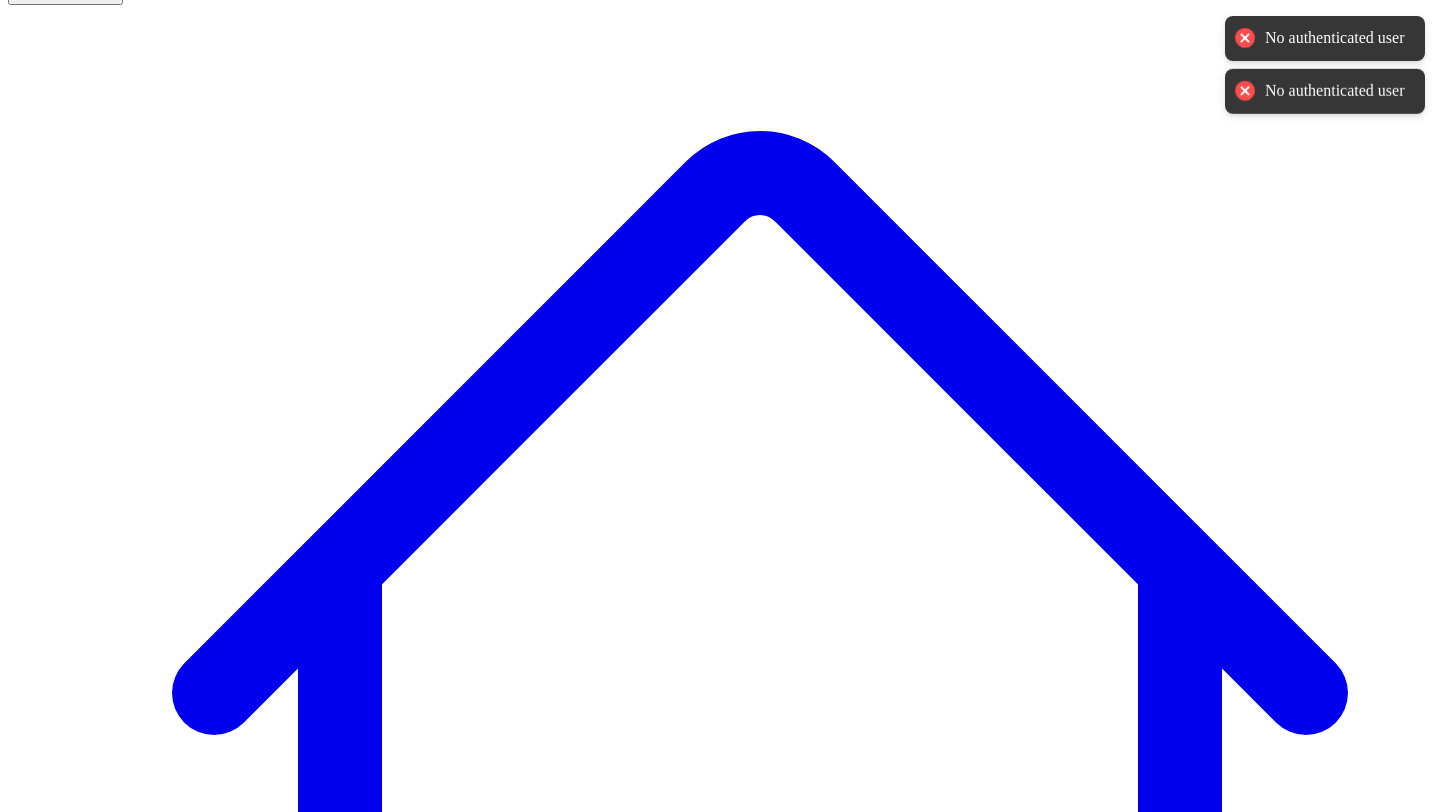 click on "Try Again" at bounding box center [44, 7341] 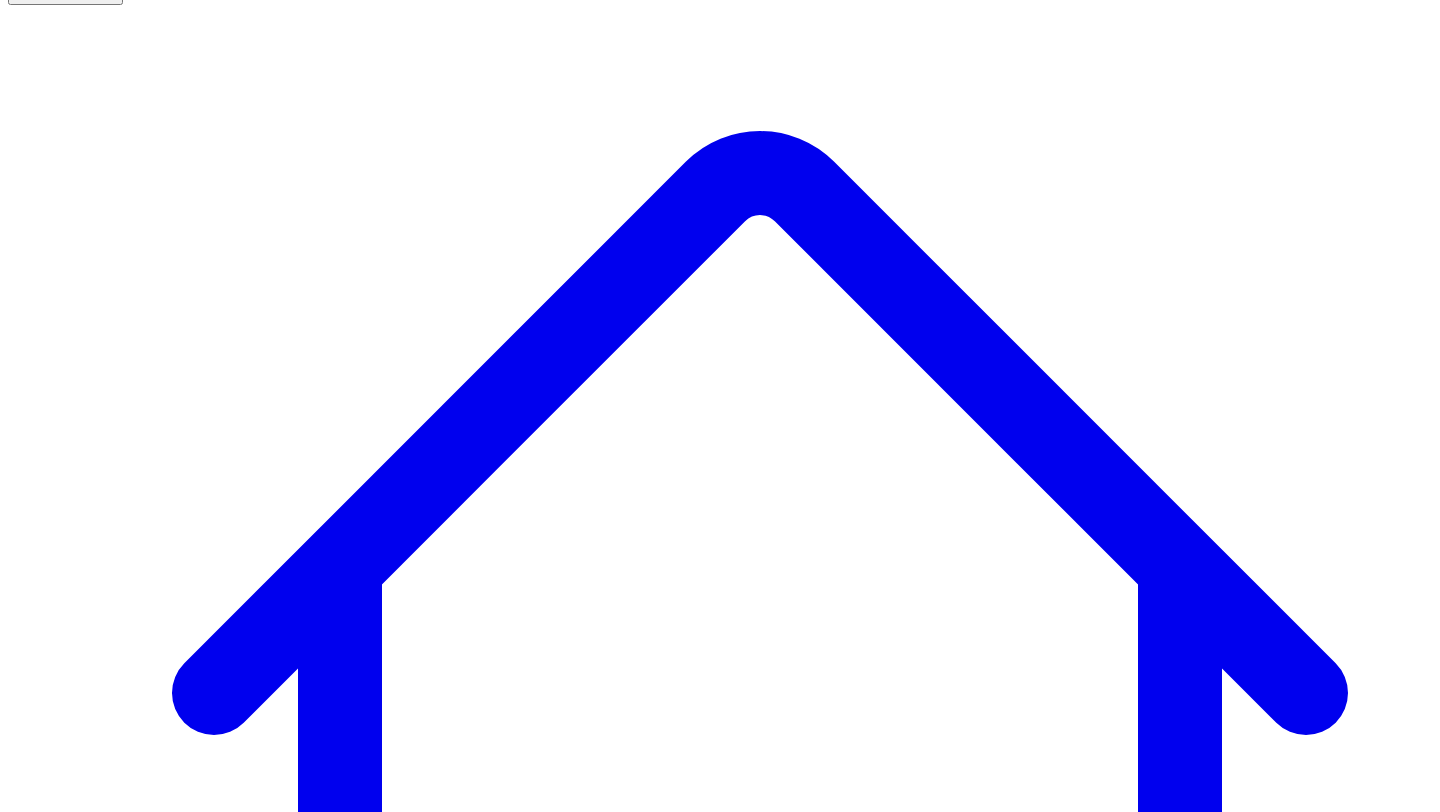 click on "Try Again" at bounding box center [44, 7341] 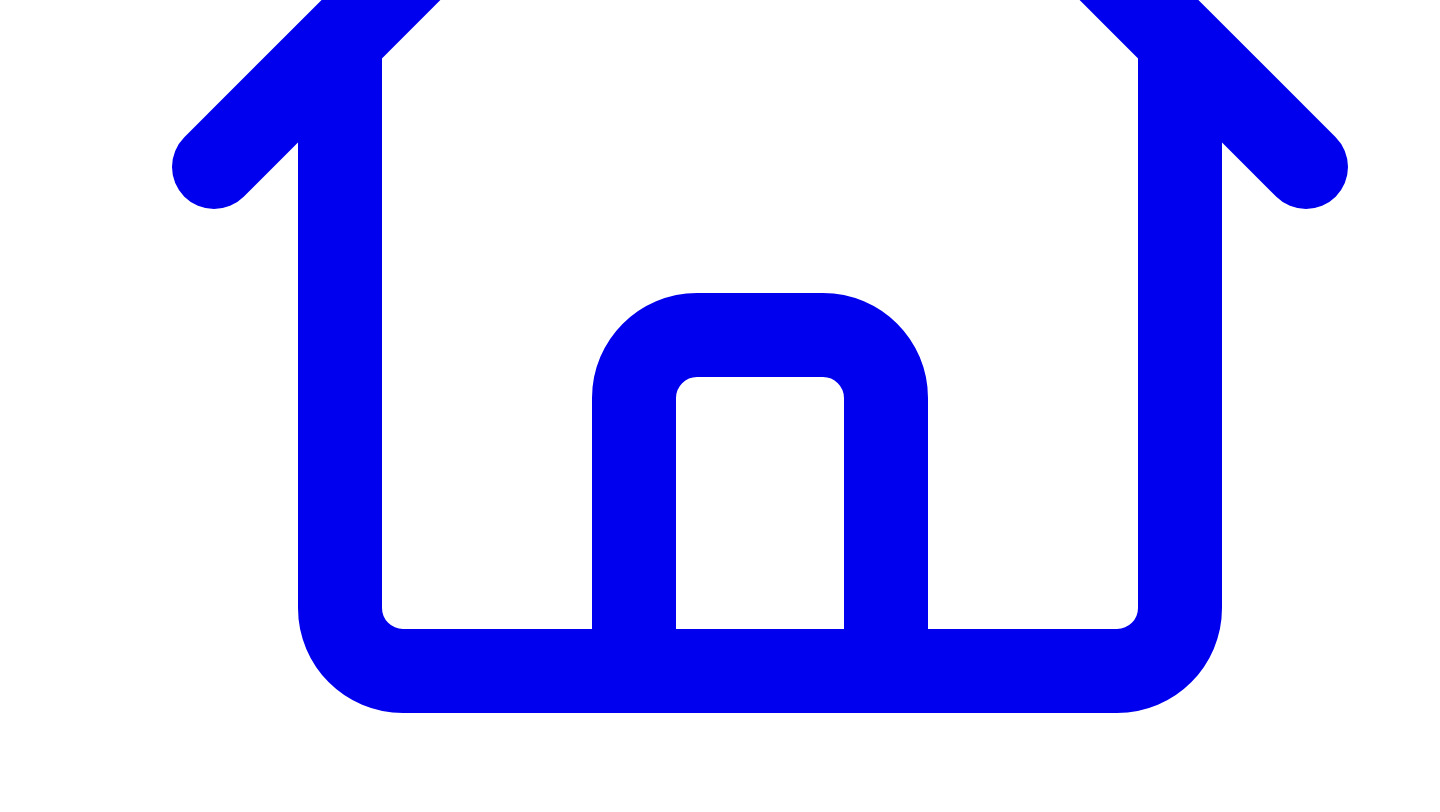 scroll, scrollTop: 706, scrollLeft: 0, axis: vertical 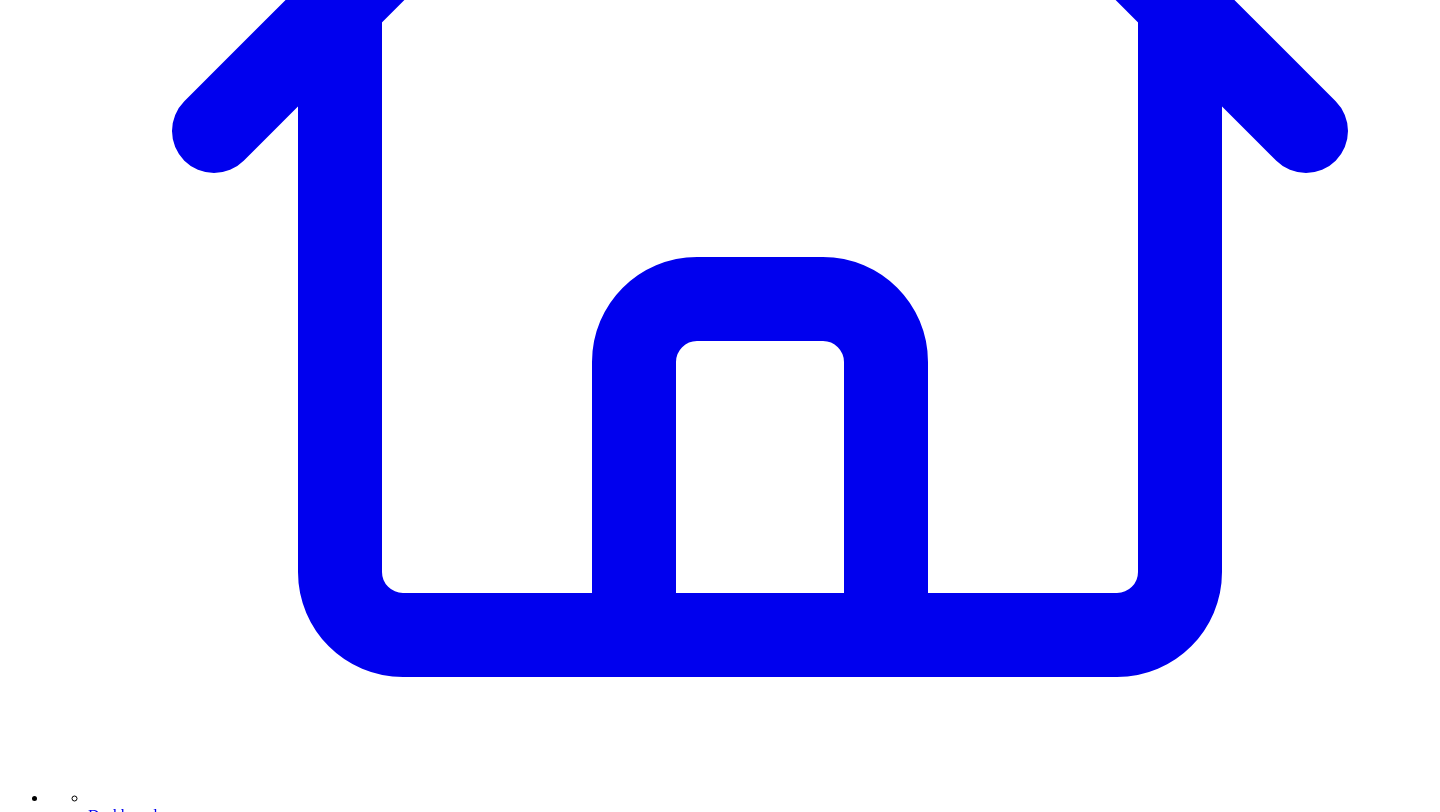 click on "Connect LinkedIn to Share" at bounding box center [119, 7590] 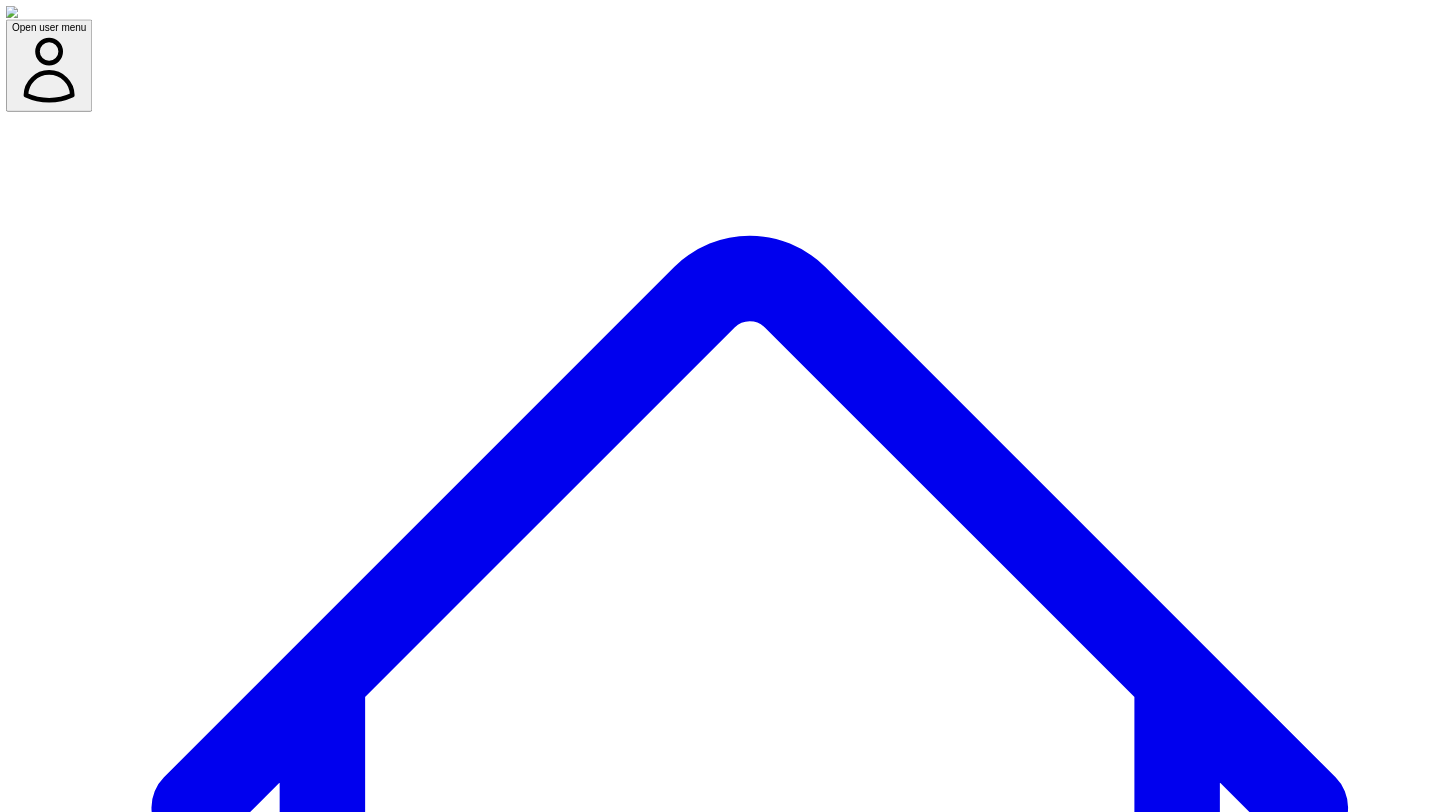 scroll, scrollTop: 0, scrollLeft: 0, axis: both 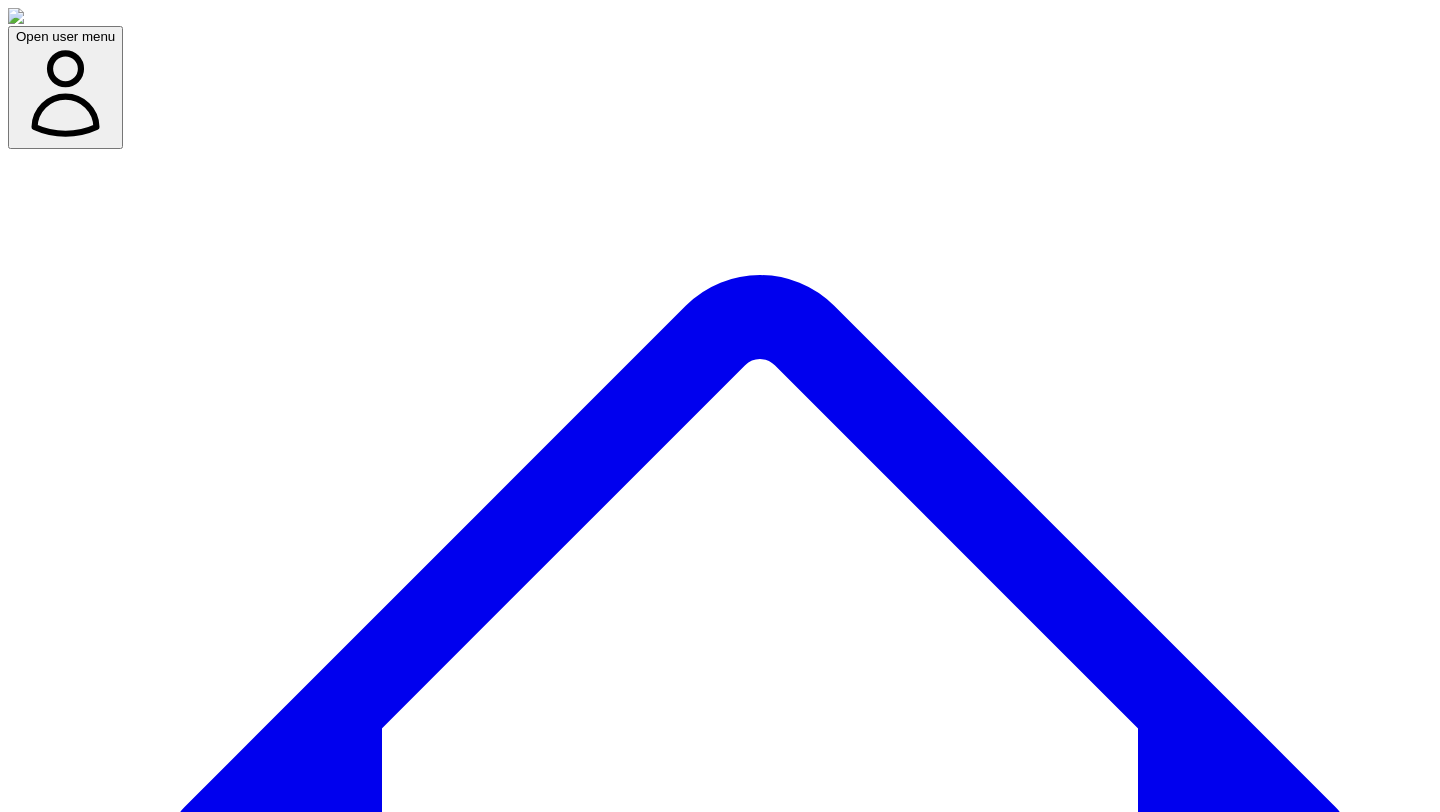 click on "Social Posts Social" at bounding box center (256, 7654) 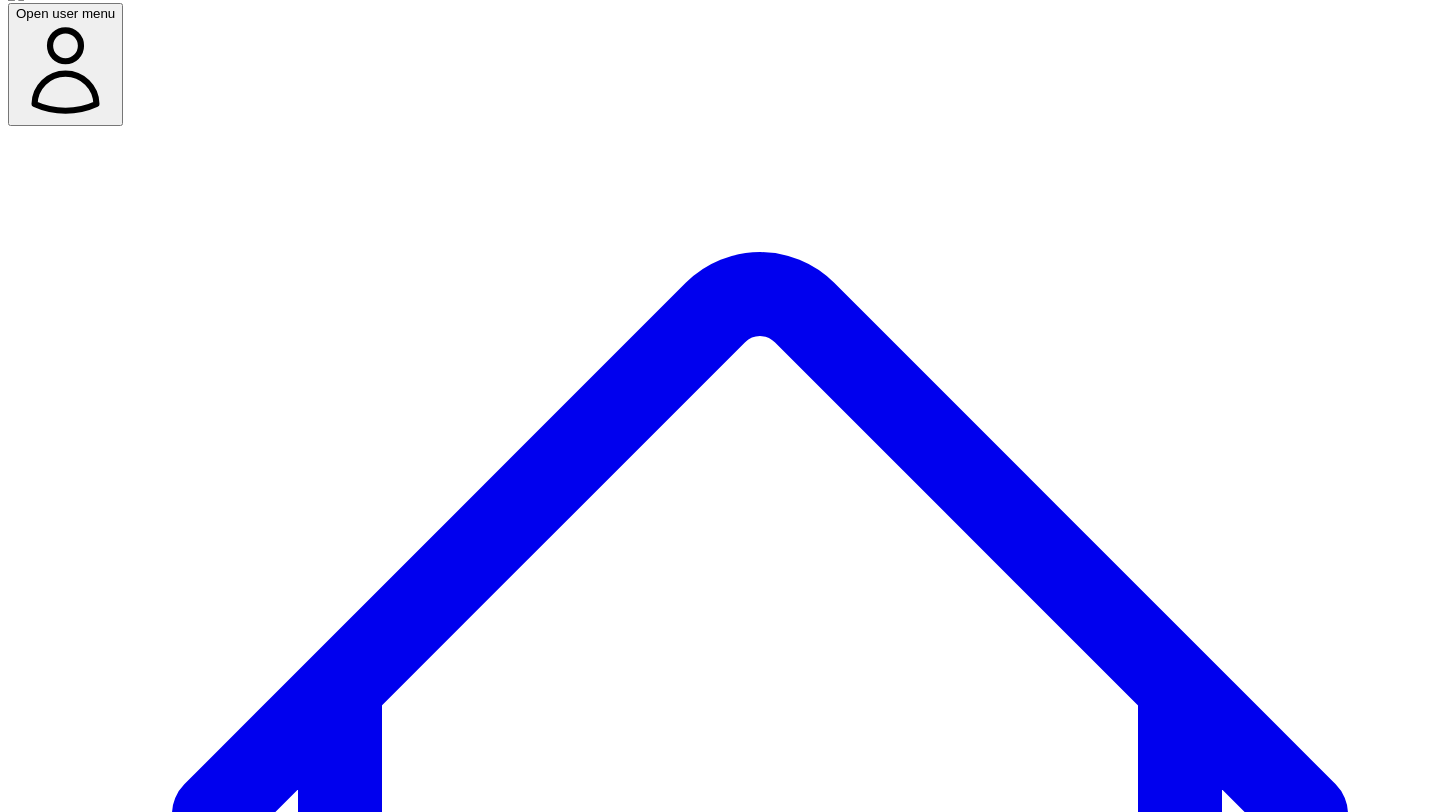 click on "@ [PERSON_NAME] 10  post s" at bounding box center (101, 7677) 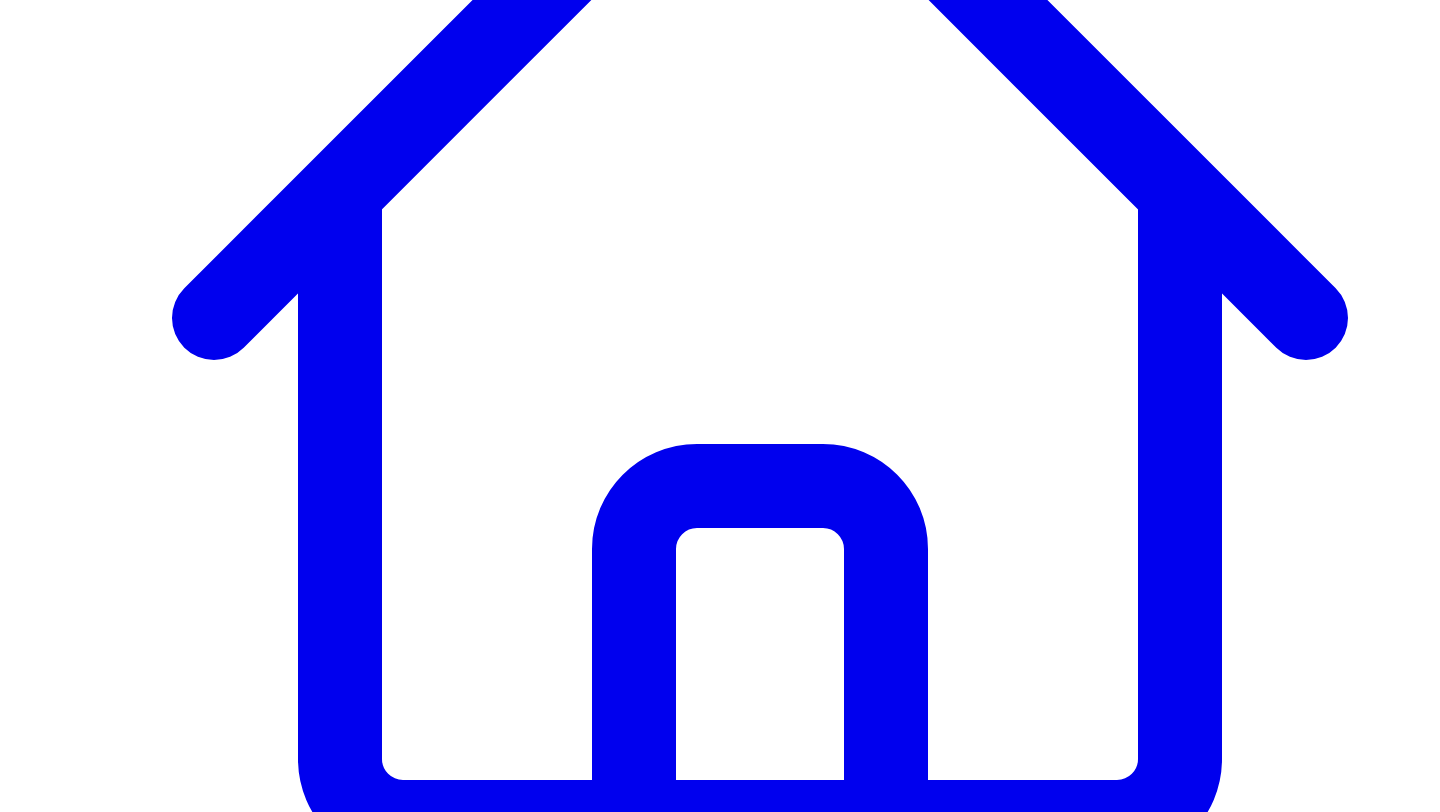 scroll, scrollTop: 599, scrollLeft: 0, axis: vertical 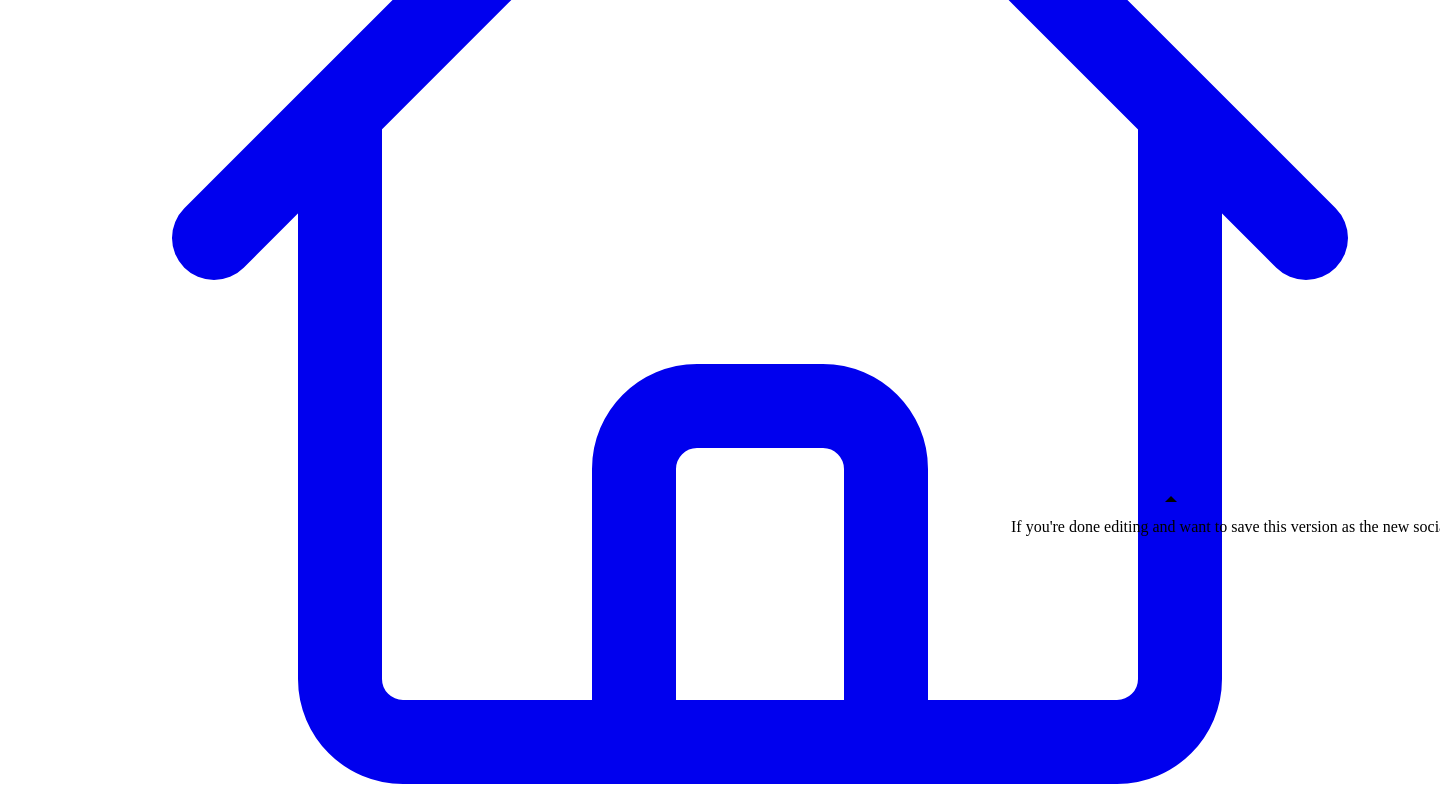 click on "Connect LinkedIn to Share" at bounding box center (119, 7697) 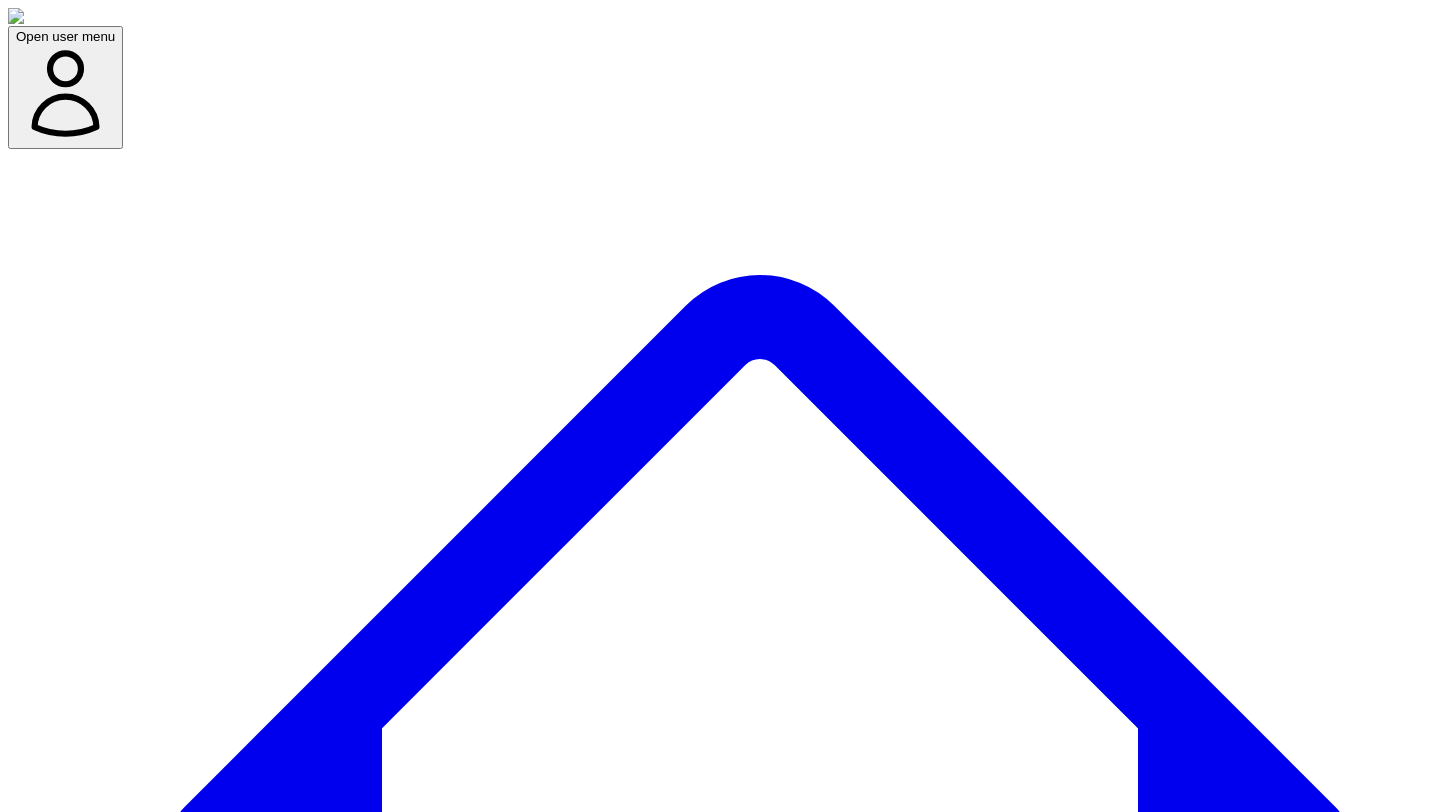 scroll, scrollTop: 0, scrollLeft: 0, axis: both 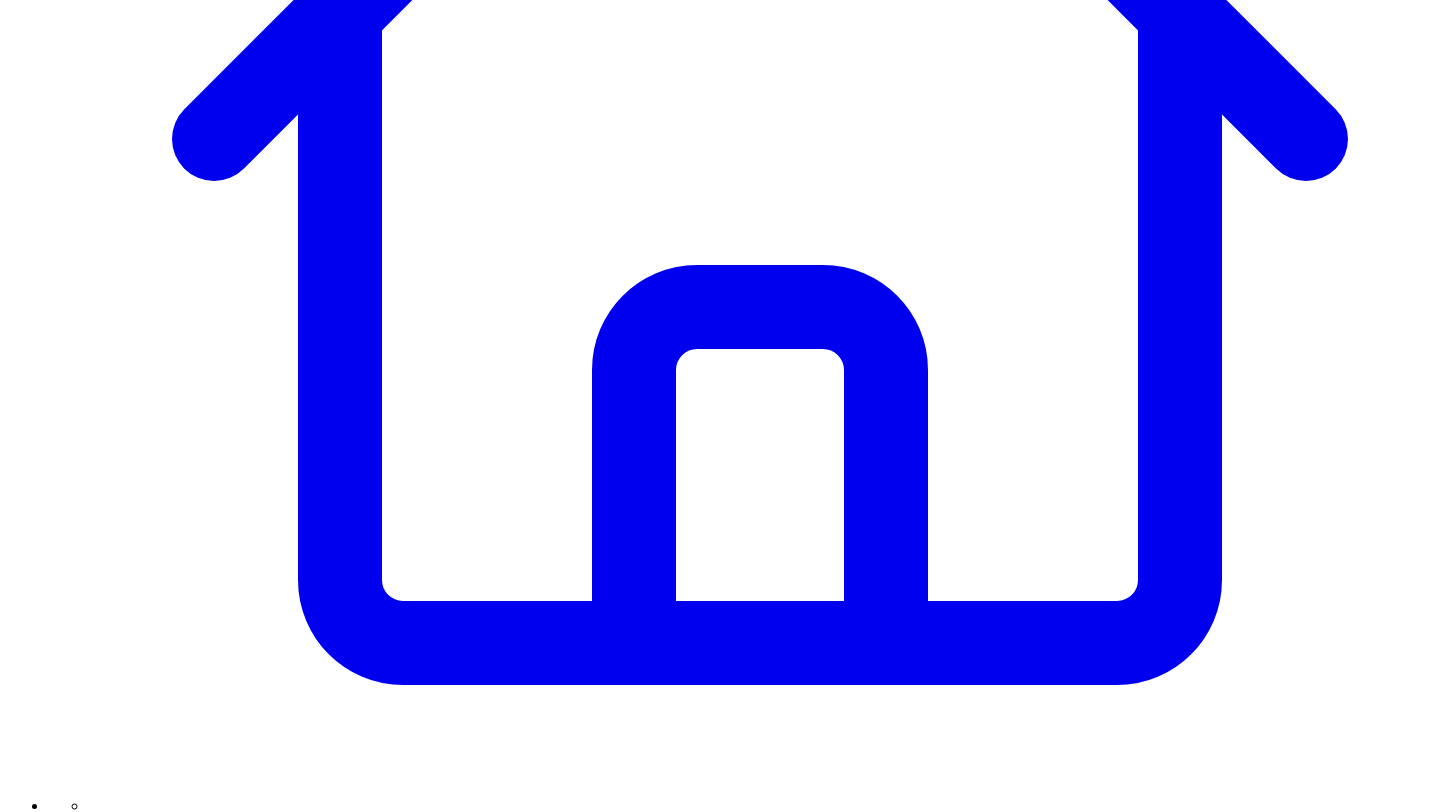 click on "Connect LinkedIn to Share" at bounding box center [119, 7598] 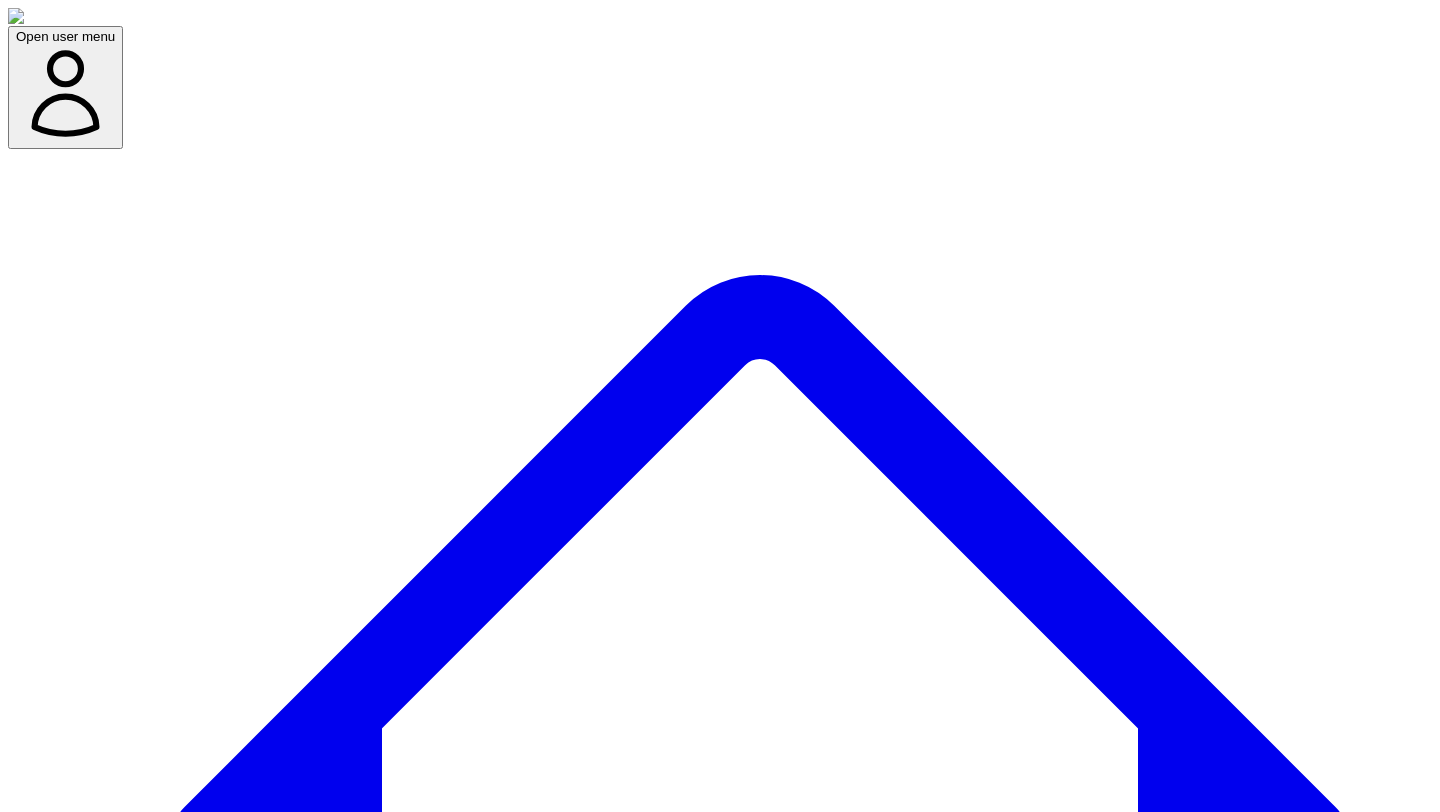 scroll, scrollTop: 0, scrollLeft: 0, axis: both 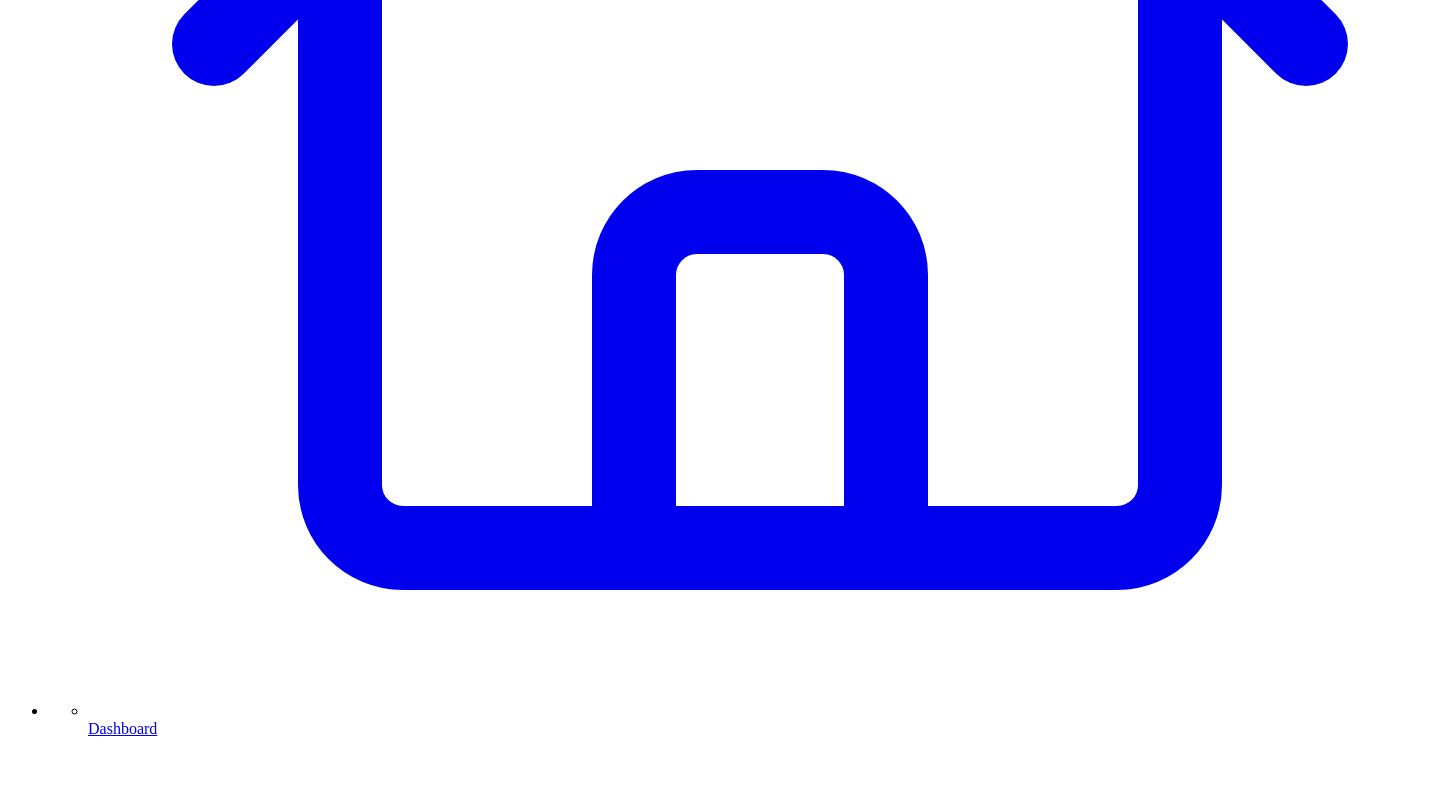 click on "Connect LinkedIn to Share" at bounding box center (107, 7497) 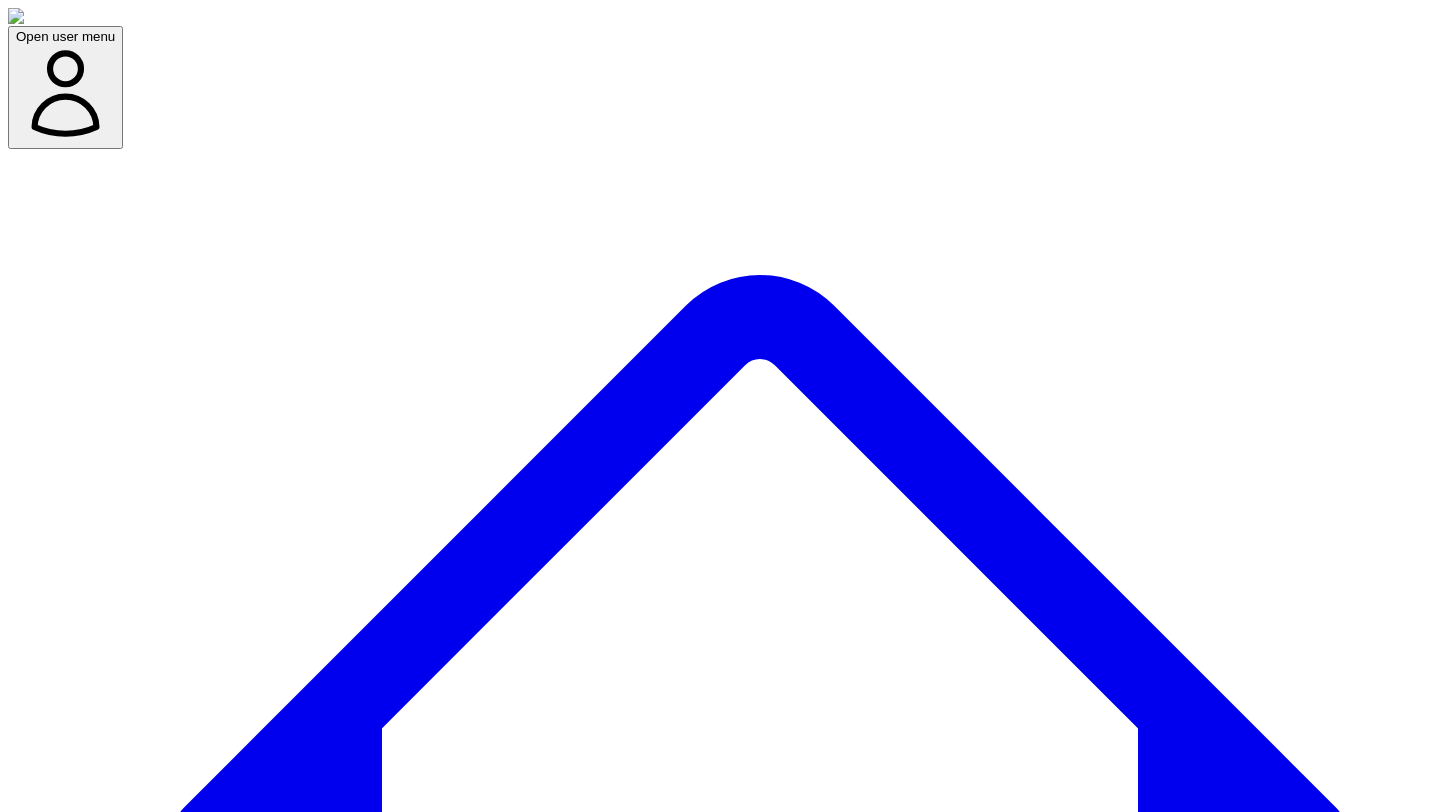 scroll, scrollTop: 0, scrollLeft: 0, axis: both 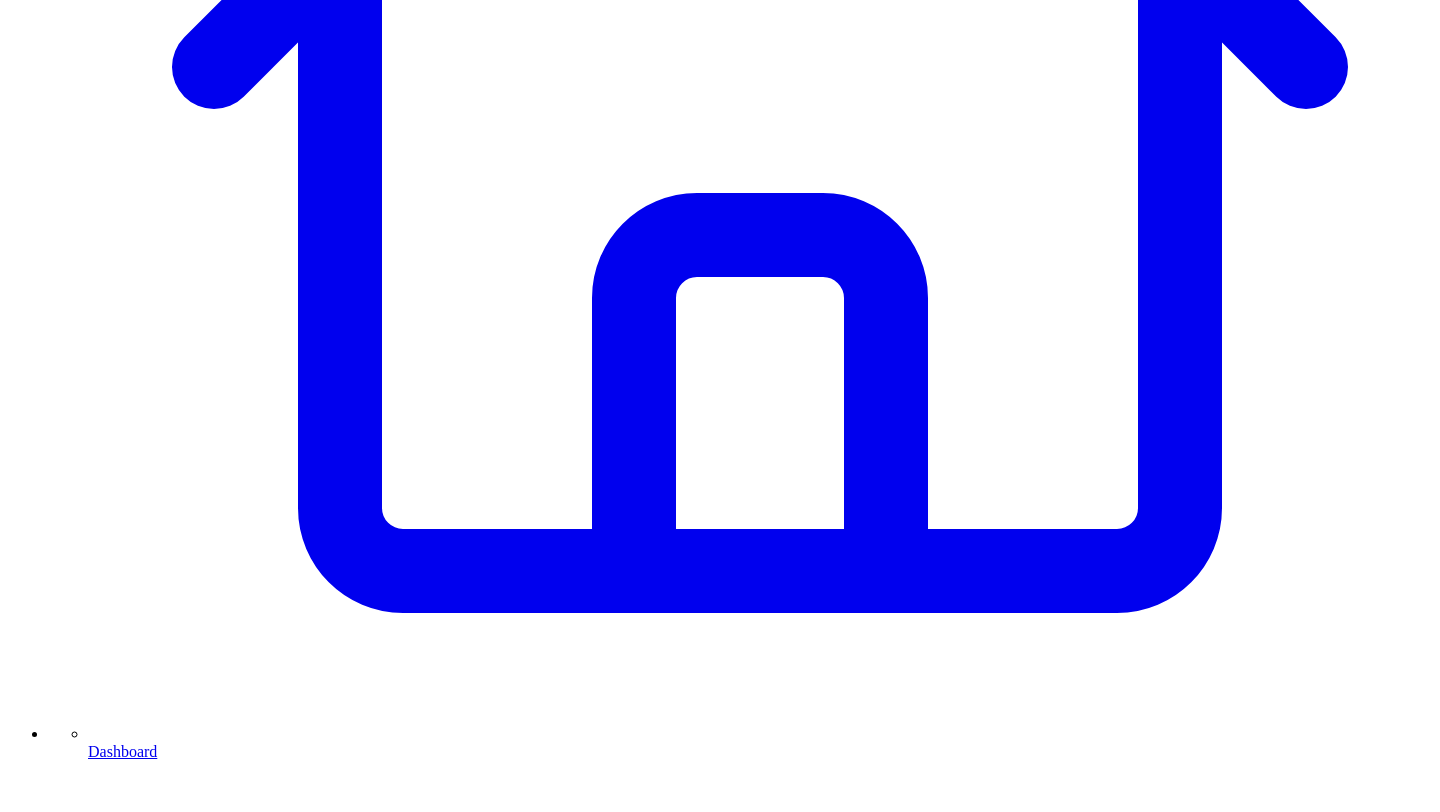 click on "Connect LinkedIn to Share" at bounding box center [119, 7526] 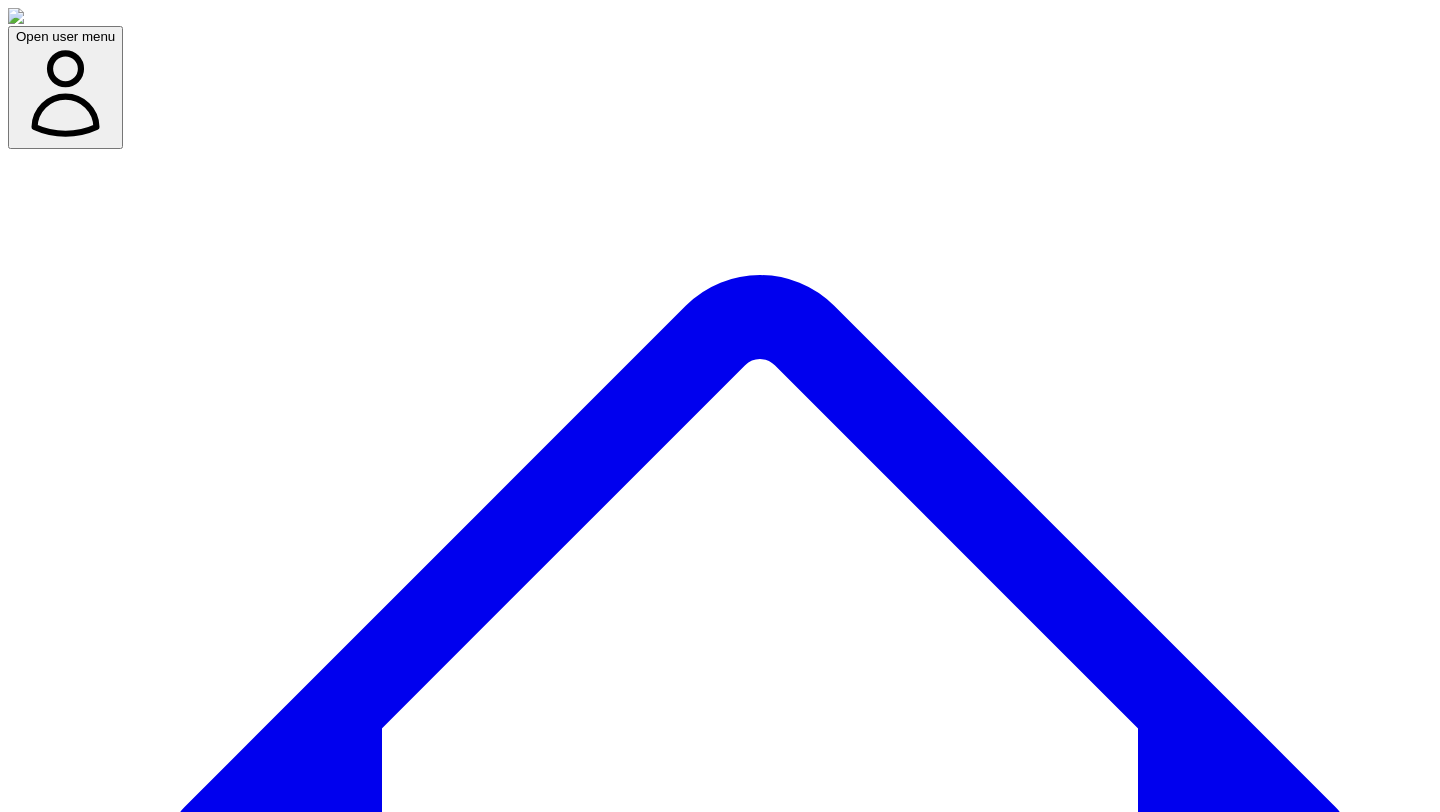 scroll, scrollTop: 0, scrollLeft: 0, axis: both 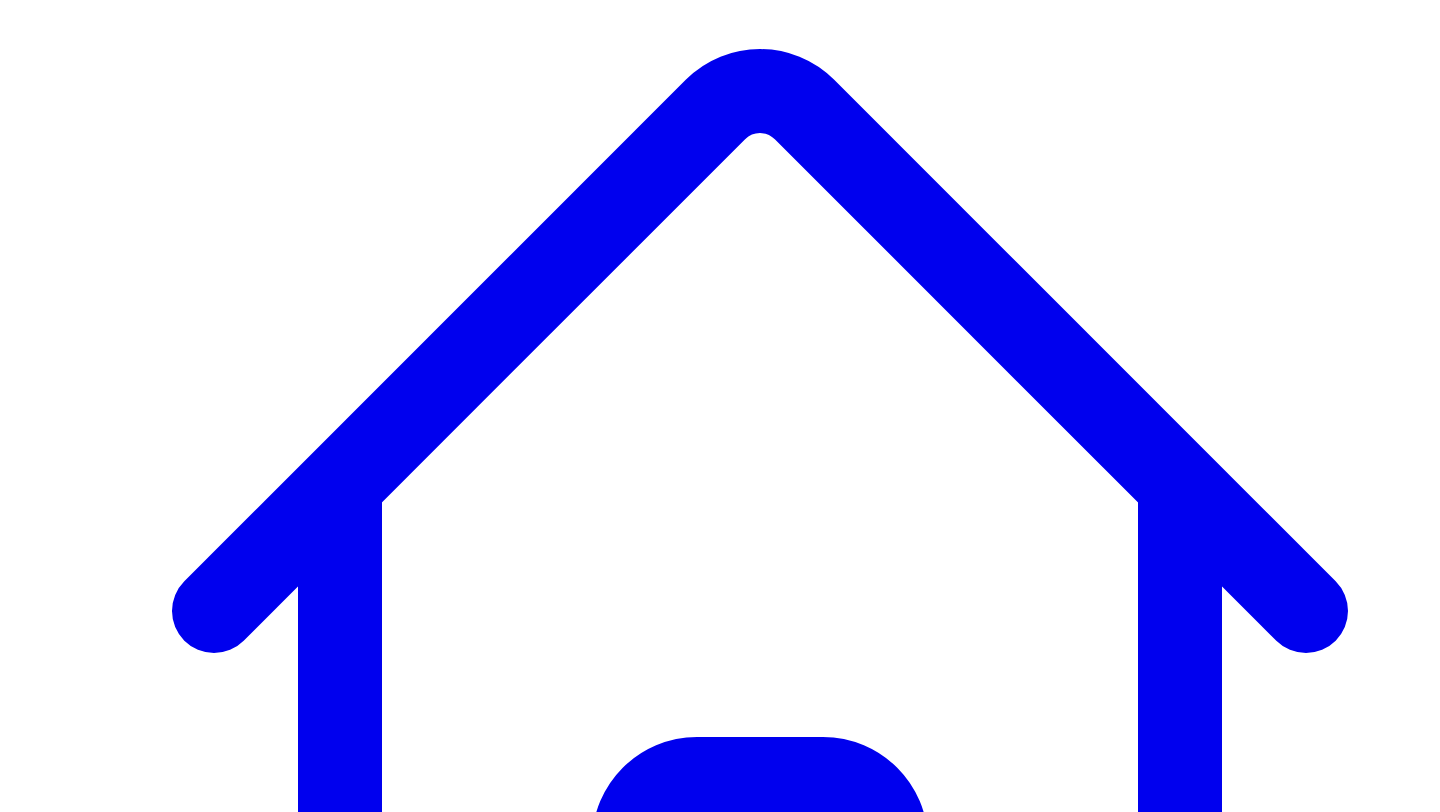 click on "Social Posts Social" at bounding box center (256, 7428) 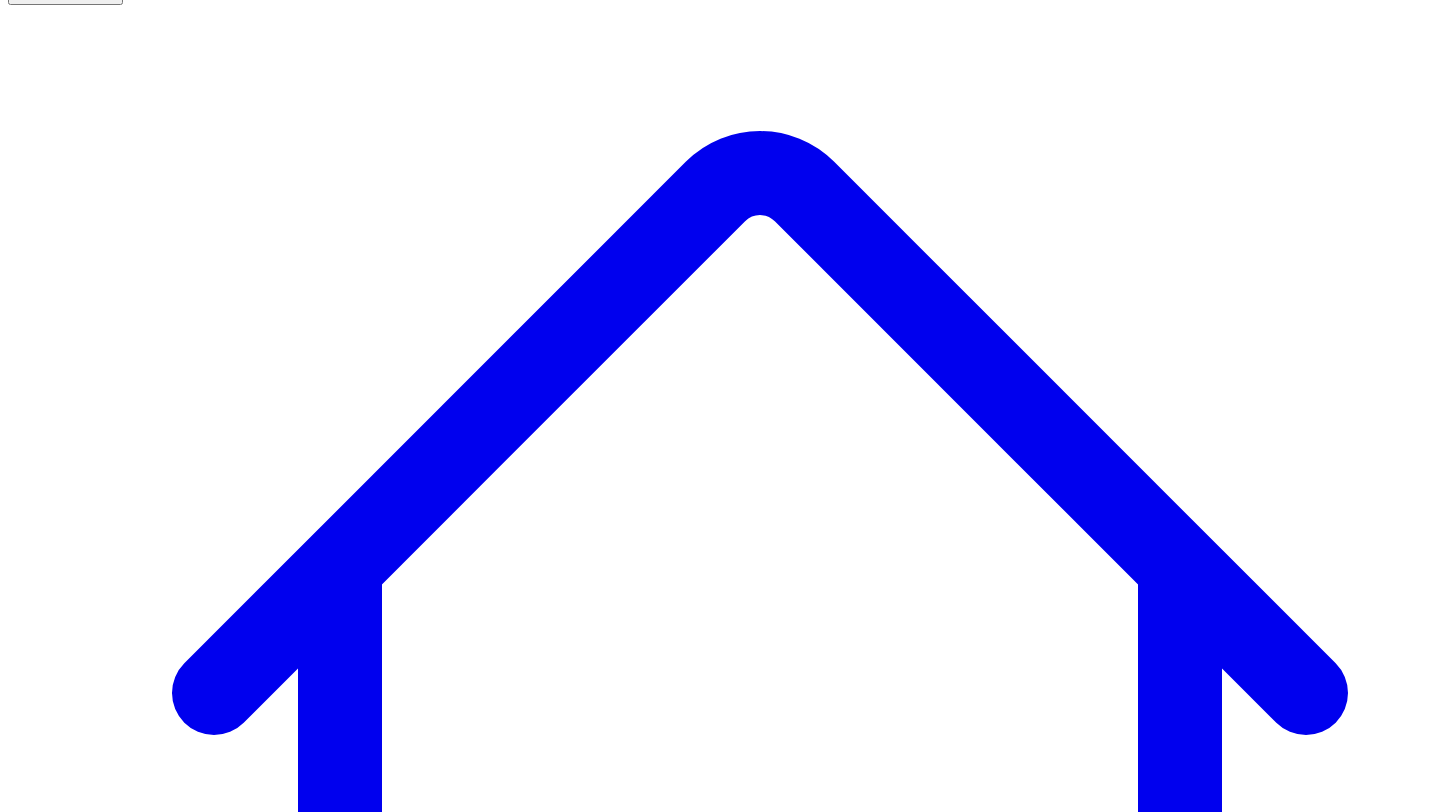 click on "@ [PERSON_NAME] 10  post s" at bounding box center (101, 7556) 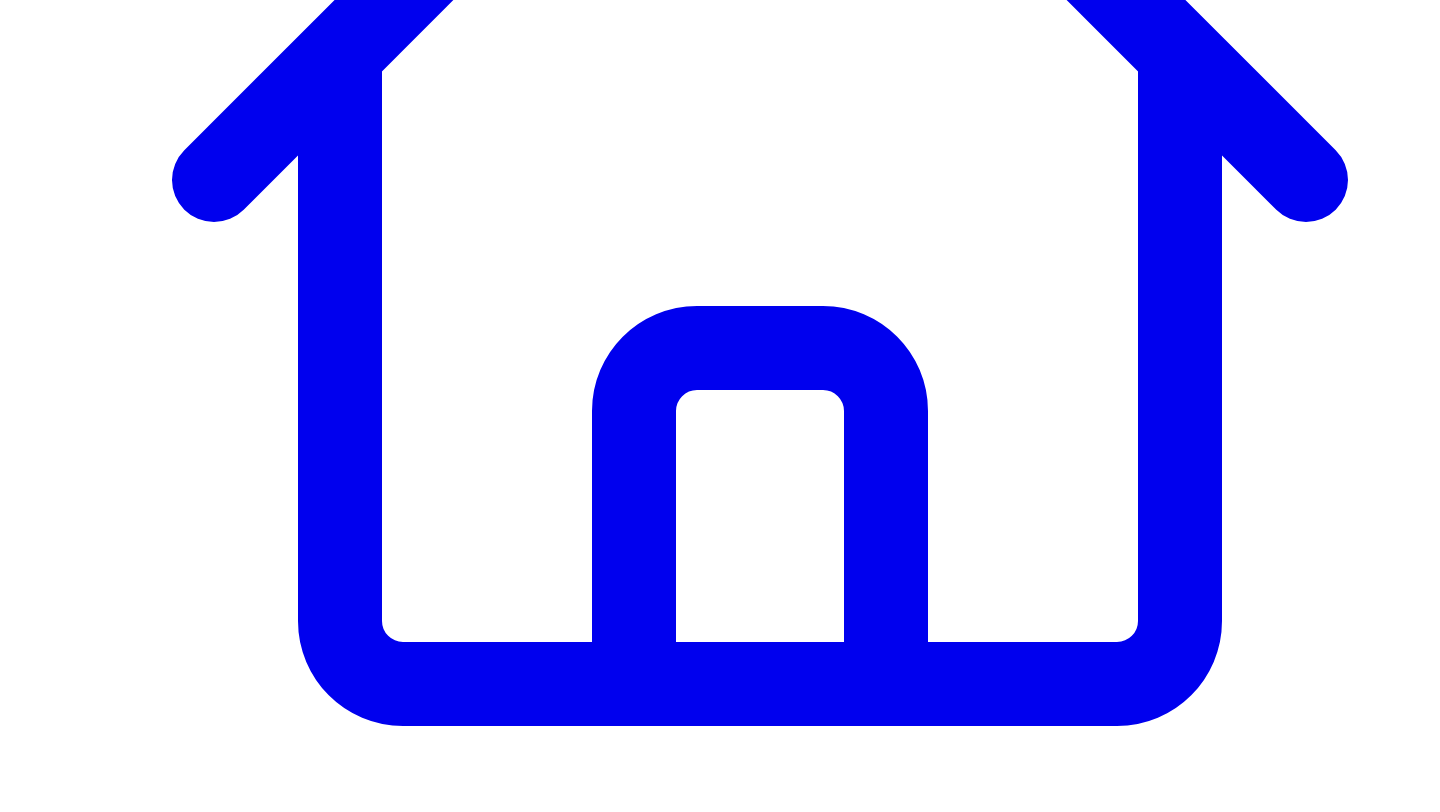 scroll, scrollTop: 674, scrollLeft: 0, axis: vertical 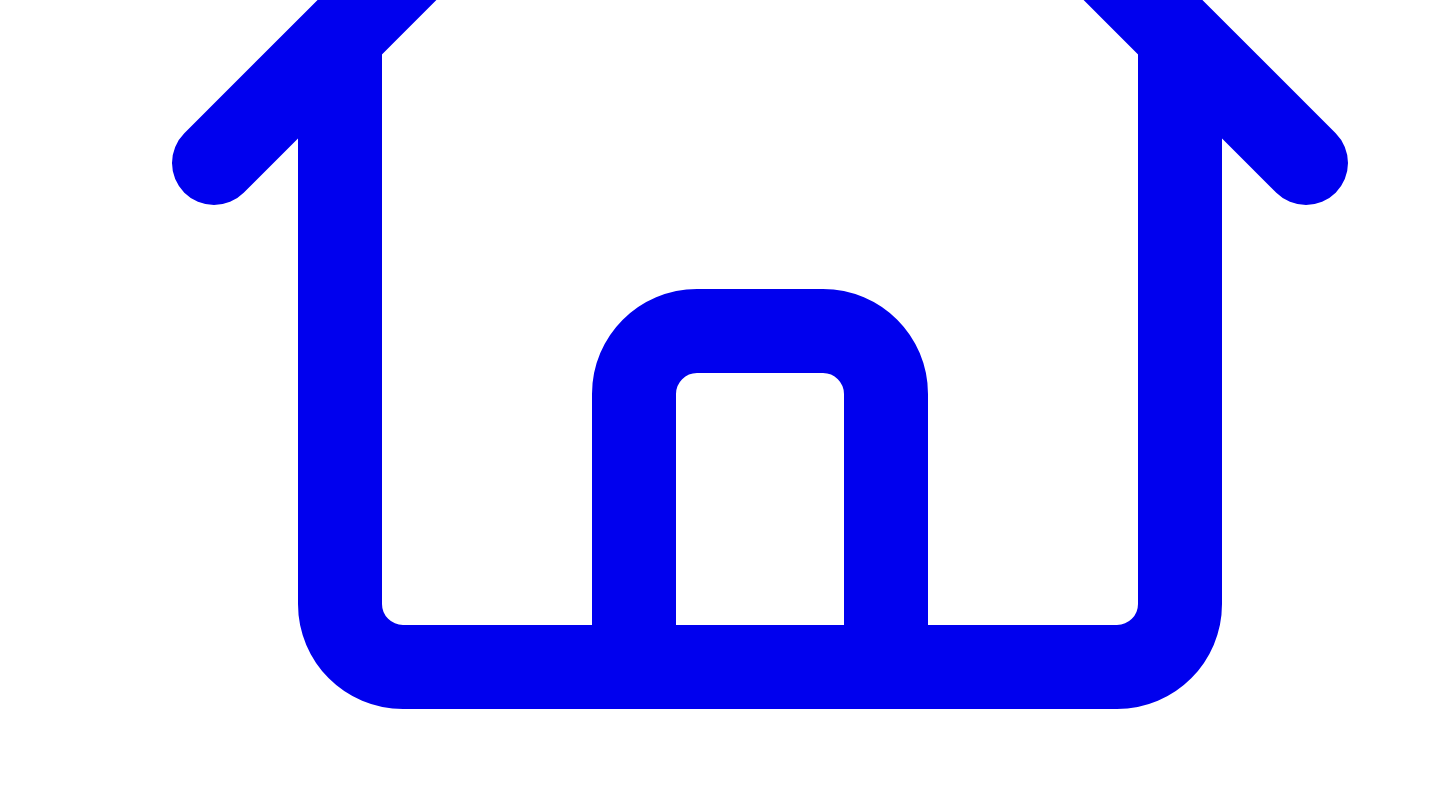 click on "Connect LinkedIn to Share" at bounding box center (119, 7622) 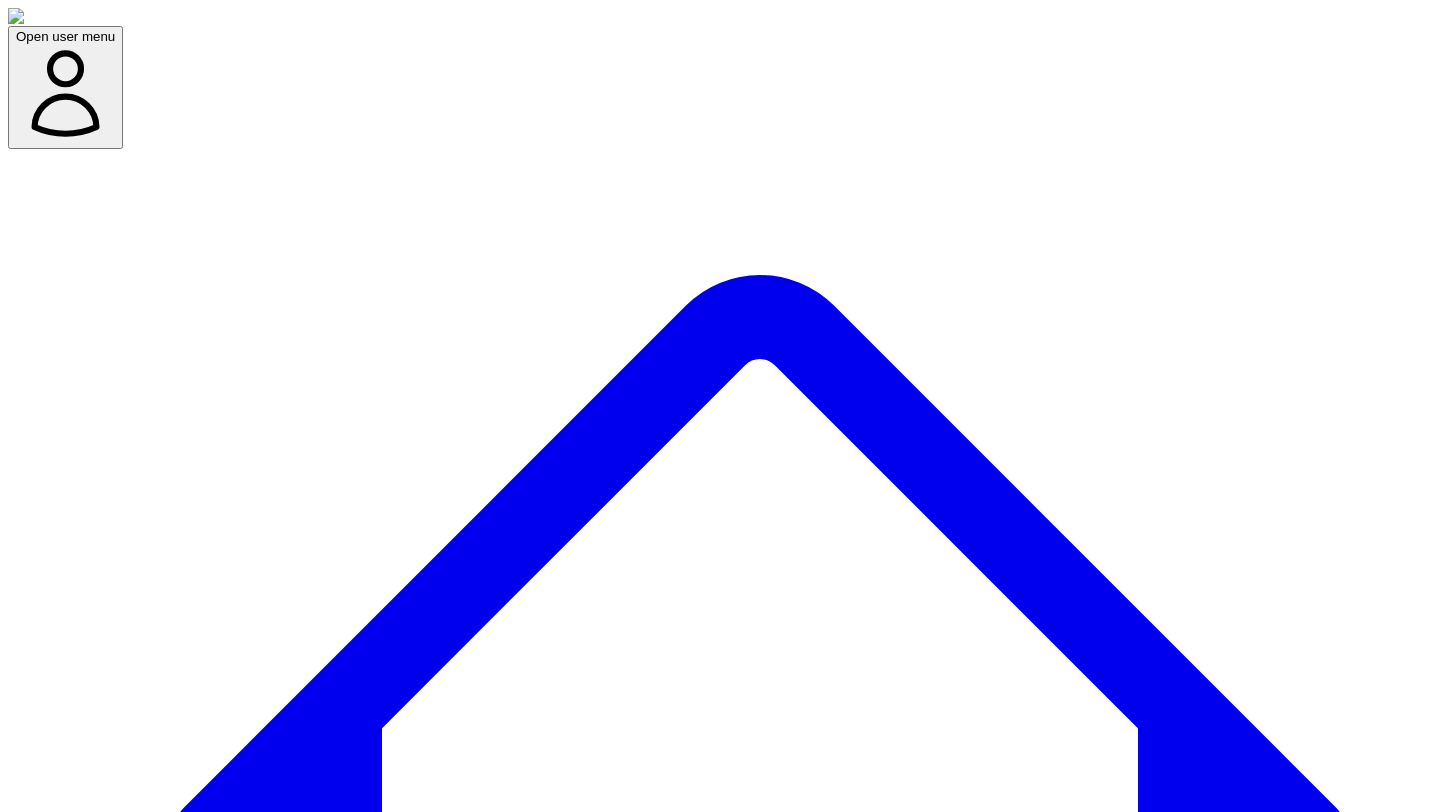scroll, scrollTop: 0, scrollLeft: 0, axis: both 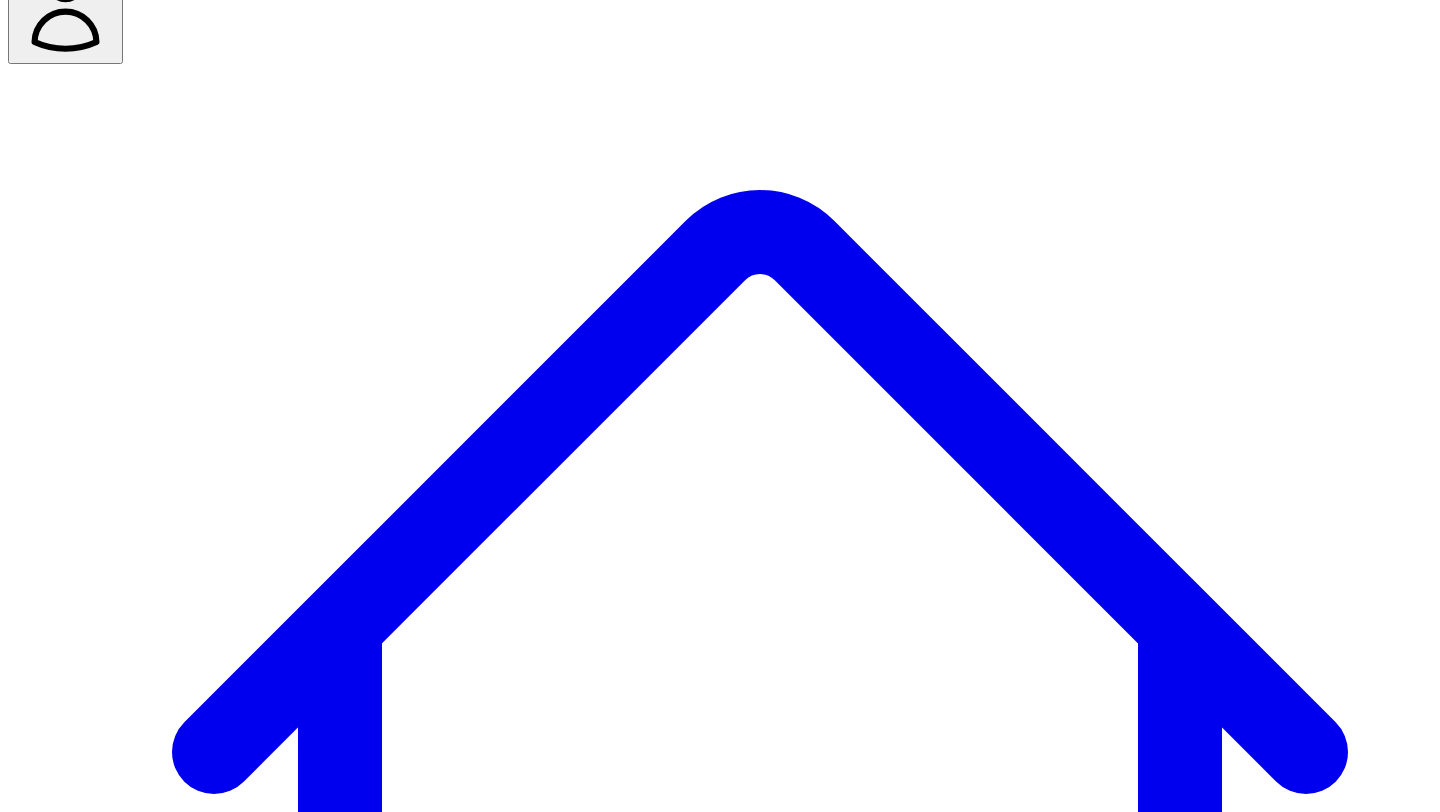 click on "@ [PERSON_NAME] 10  post s" at bounding box center [101, 7615] 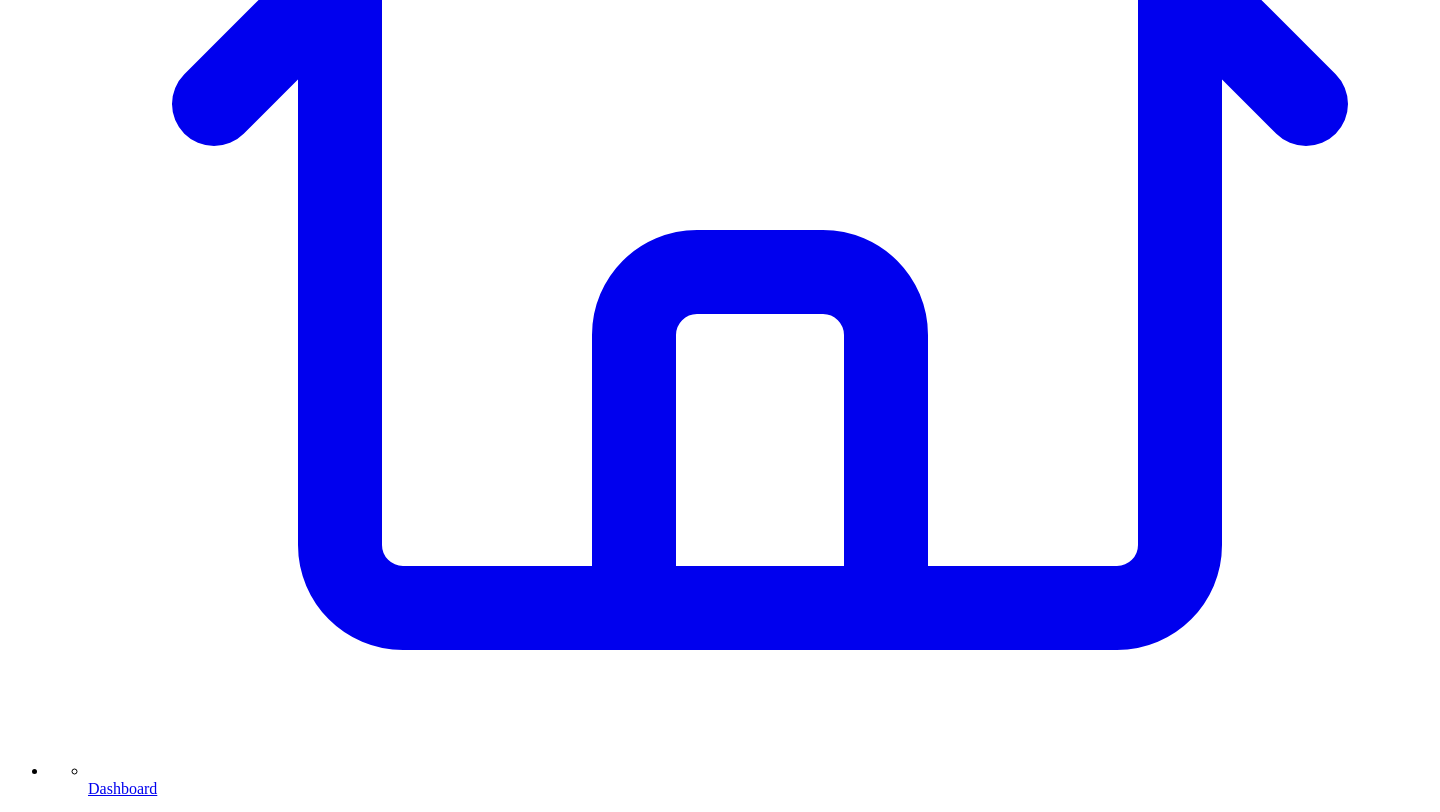 scroll, scrollTop: 749, scrollLeft: 0, axis: vertical 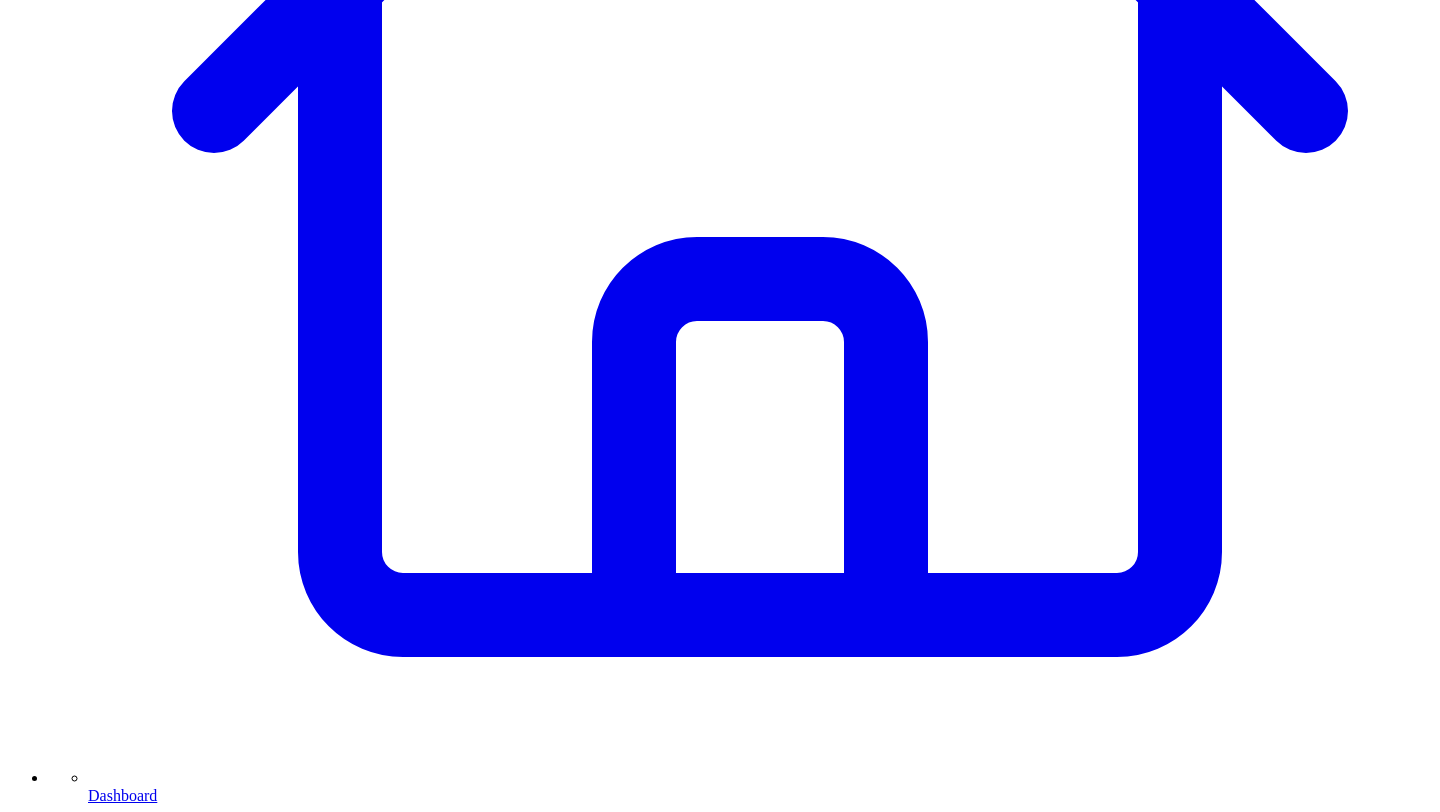 click on "Connect LinkedIn to Share" at bounding box center (107, 7564) 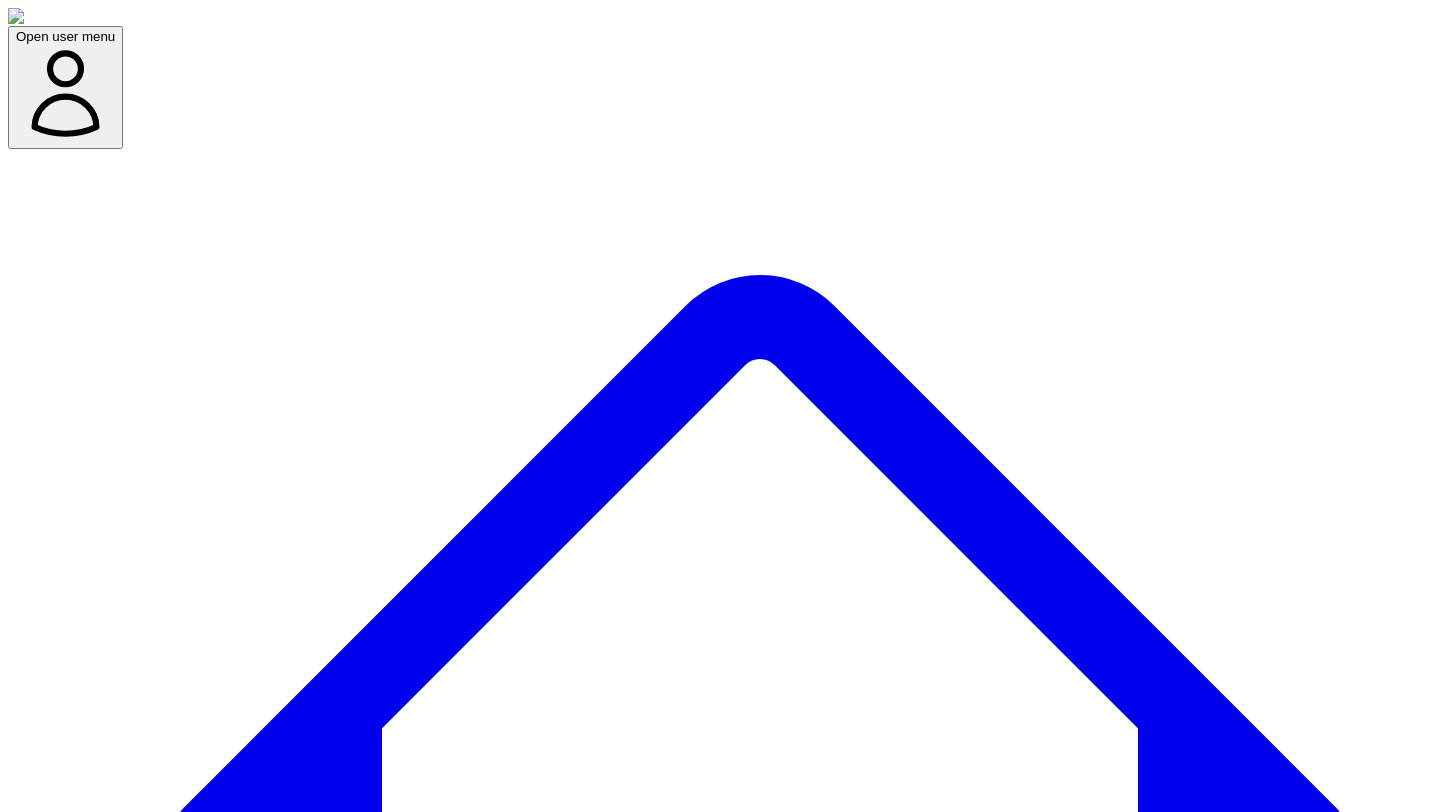 scroll, scrollTop: 0, scrollLeft: 0, axis: both 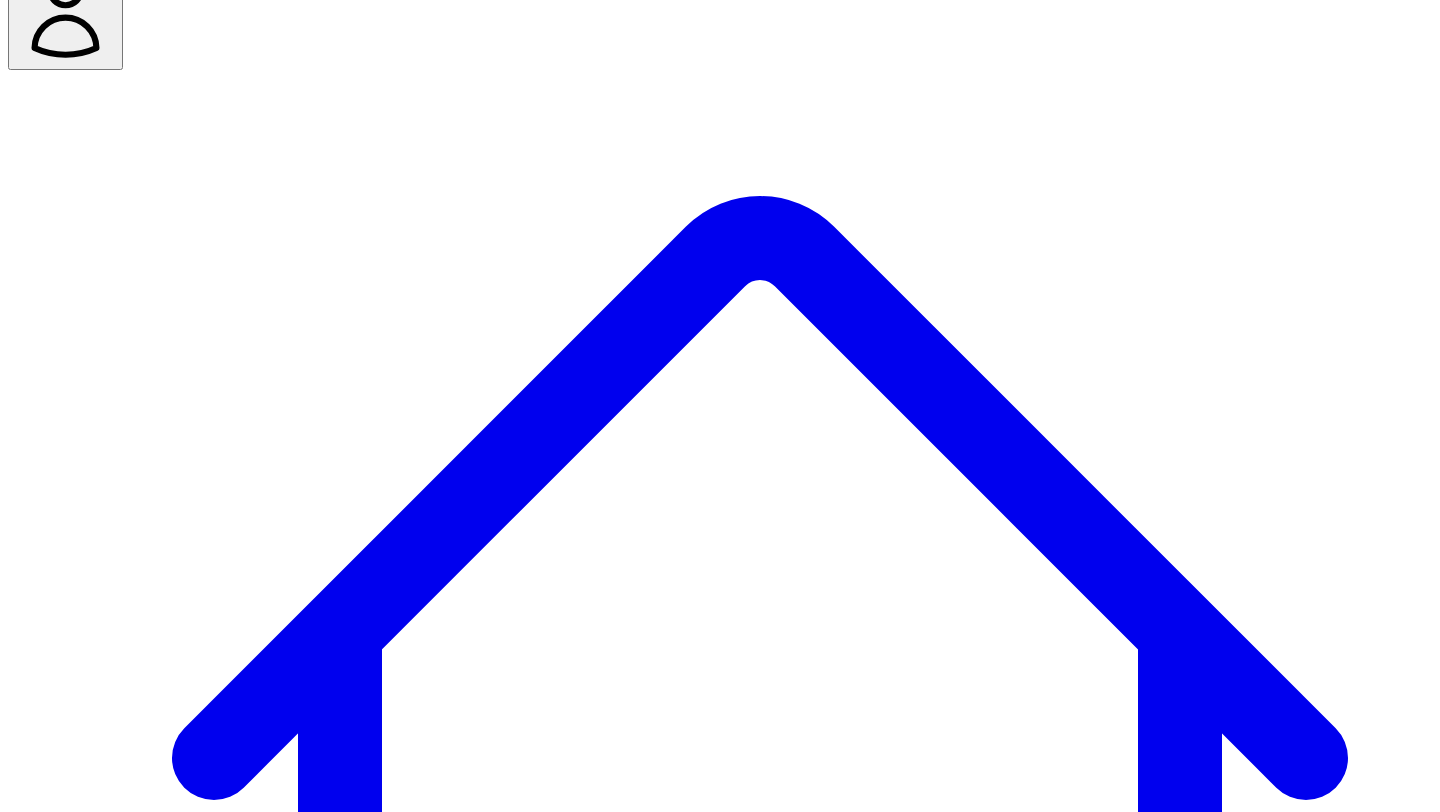 click on "@ [PERSON_NAME] 10  post s" at bounding box center (101, 7621) 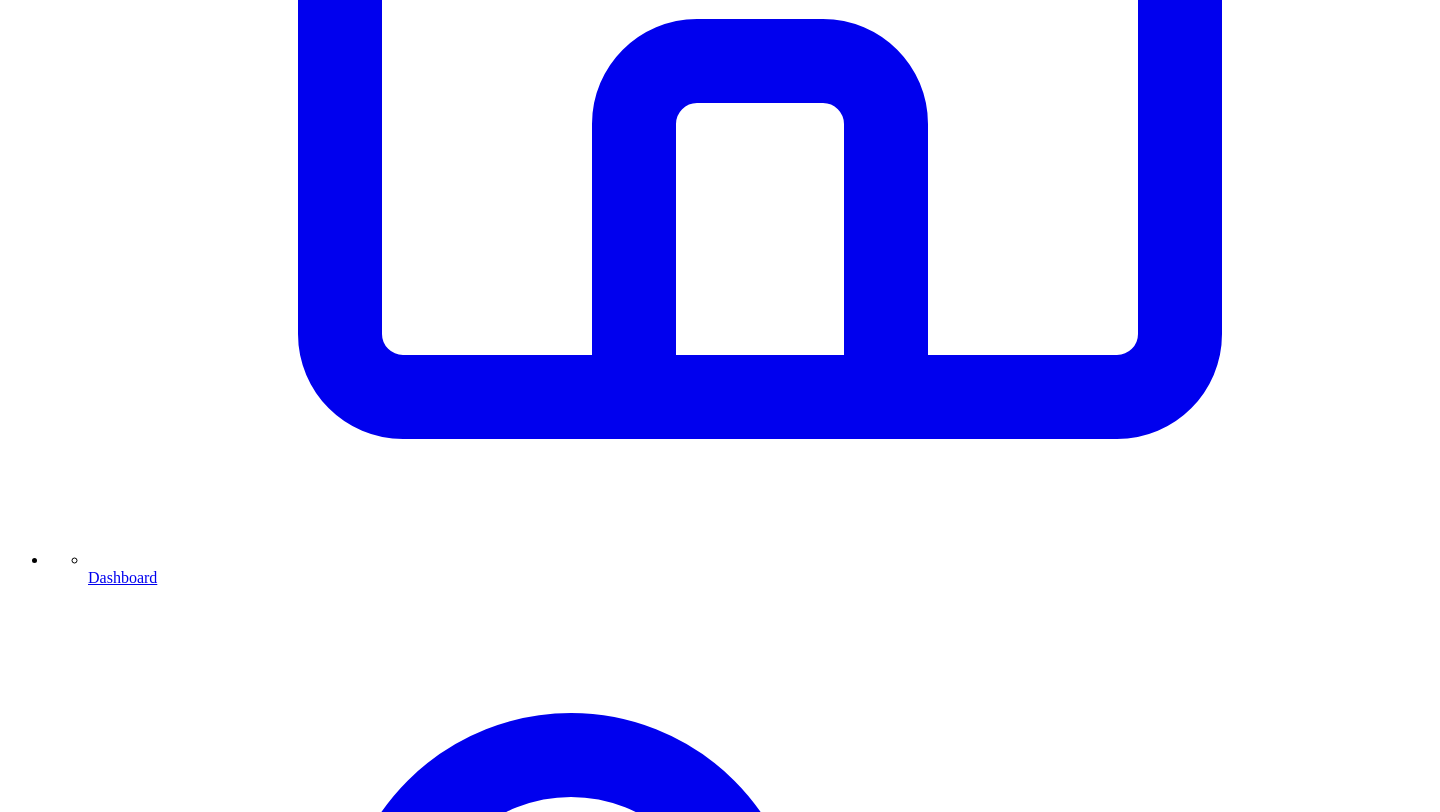scroll, scrollTop: 935, scrollLeft: 0, axis: vertical 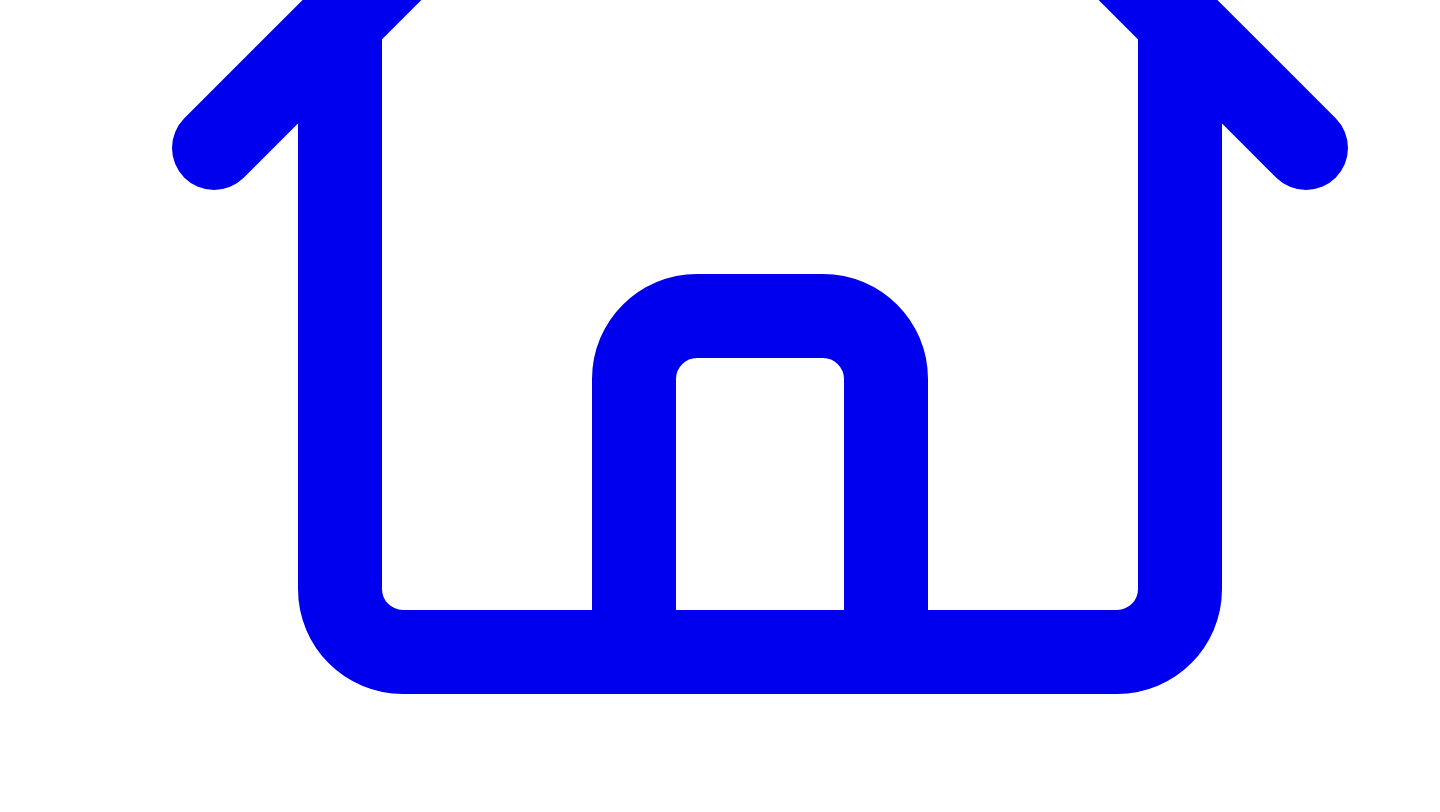 type 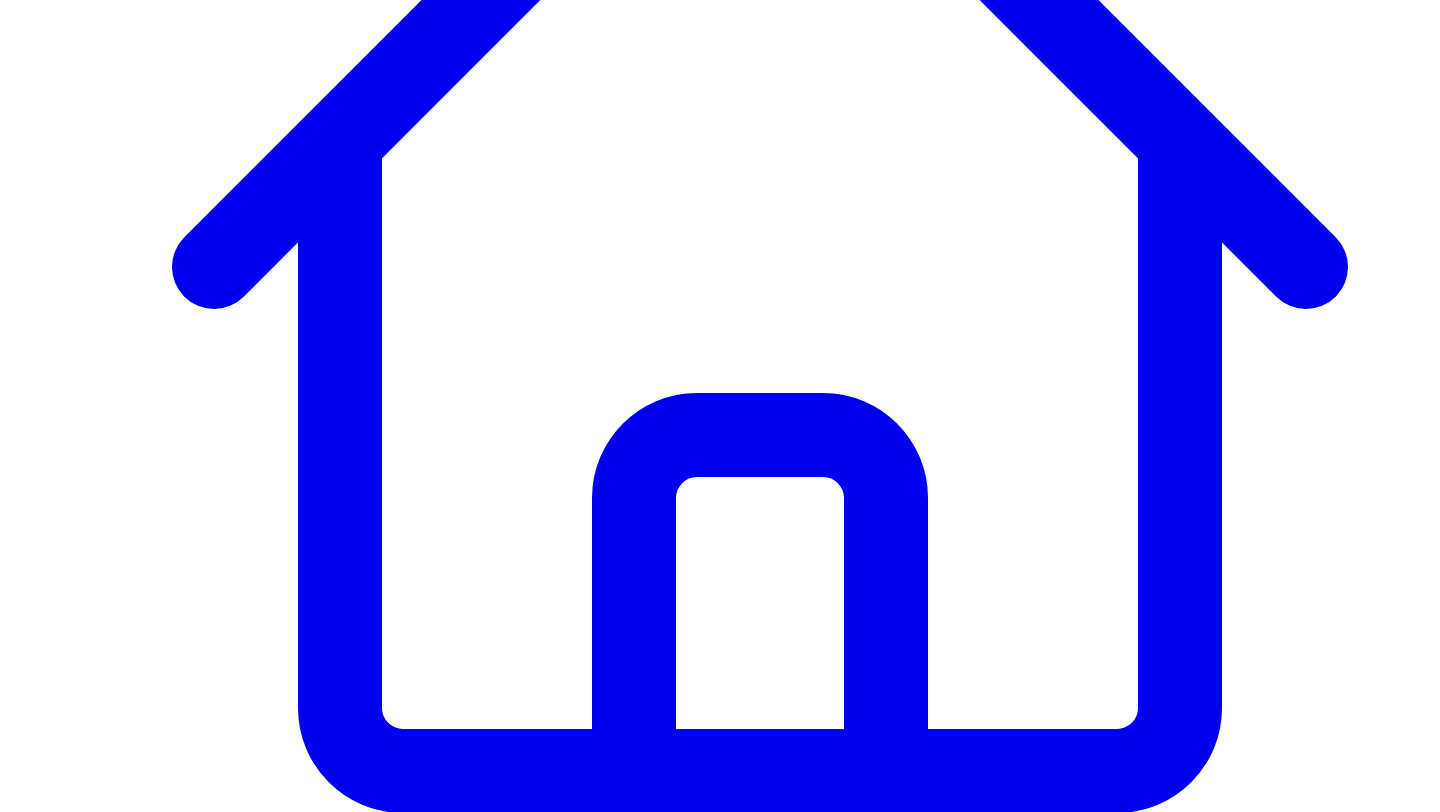scroll, scrollTop: 524, scrollLeft: 0, axis: vertical 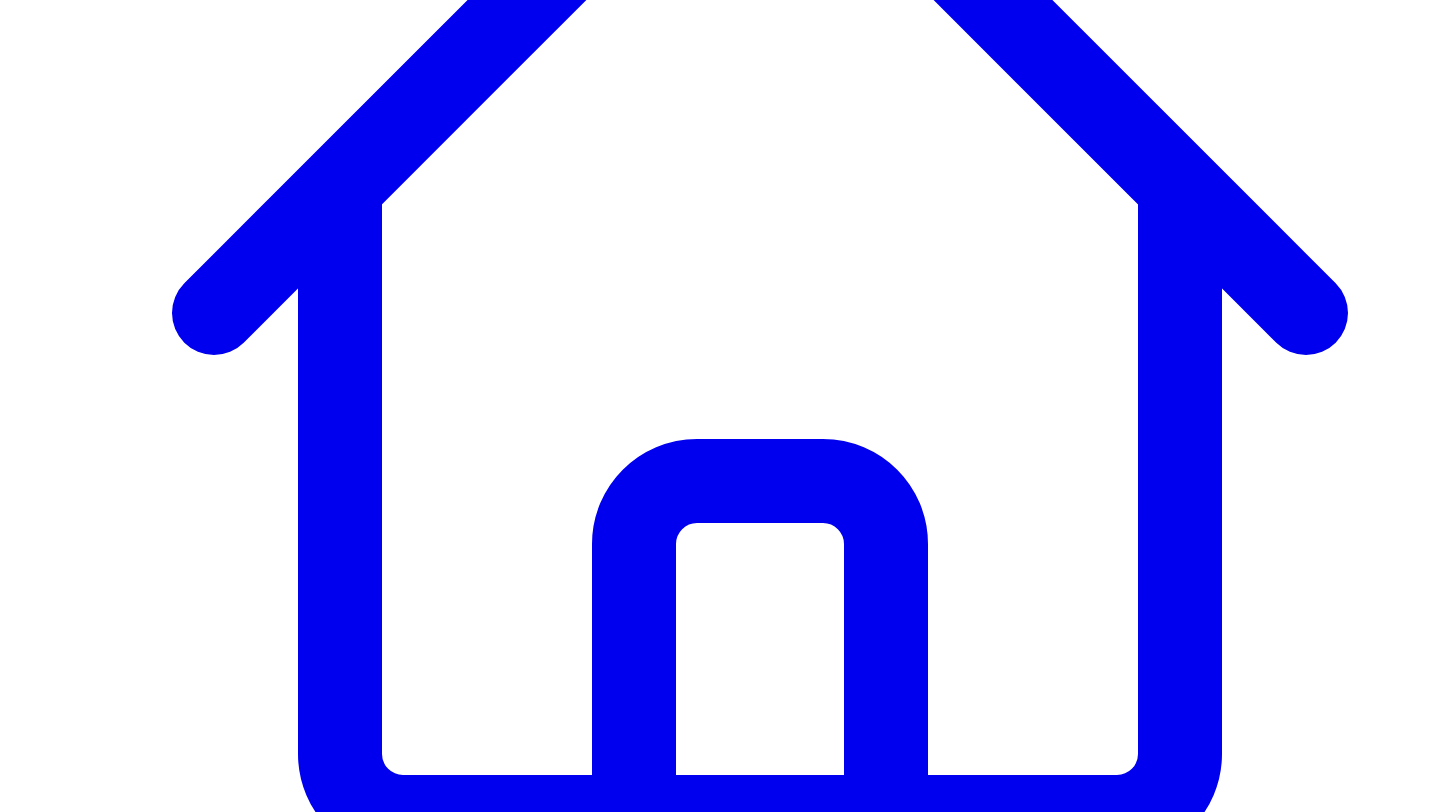 click on "Connect LinkedIn to Share" at bounding box center (119, 7772) 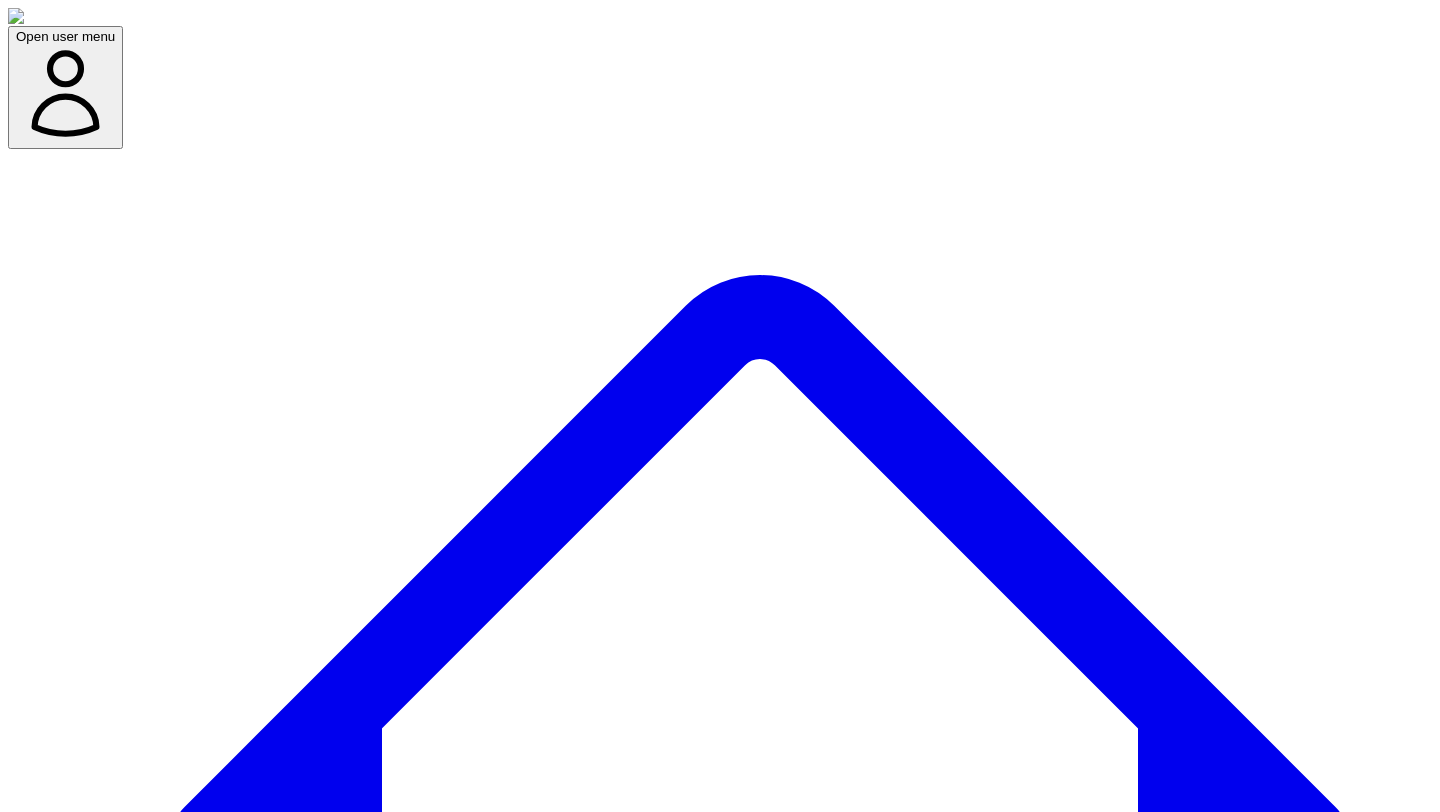 scroll, scrollTop: 0, scrollLeft: 0, axis: both 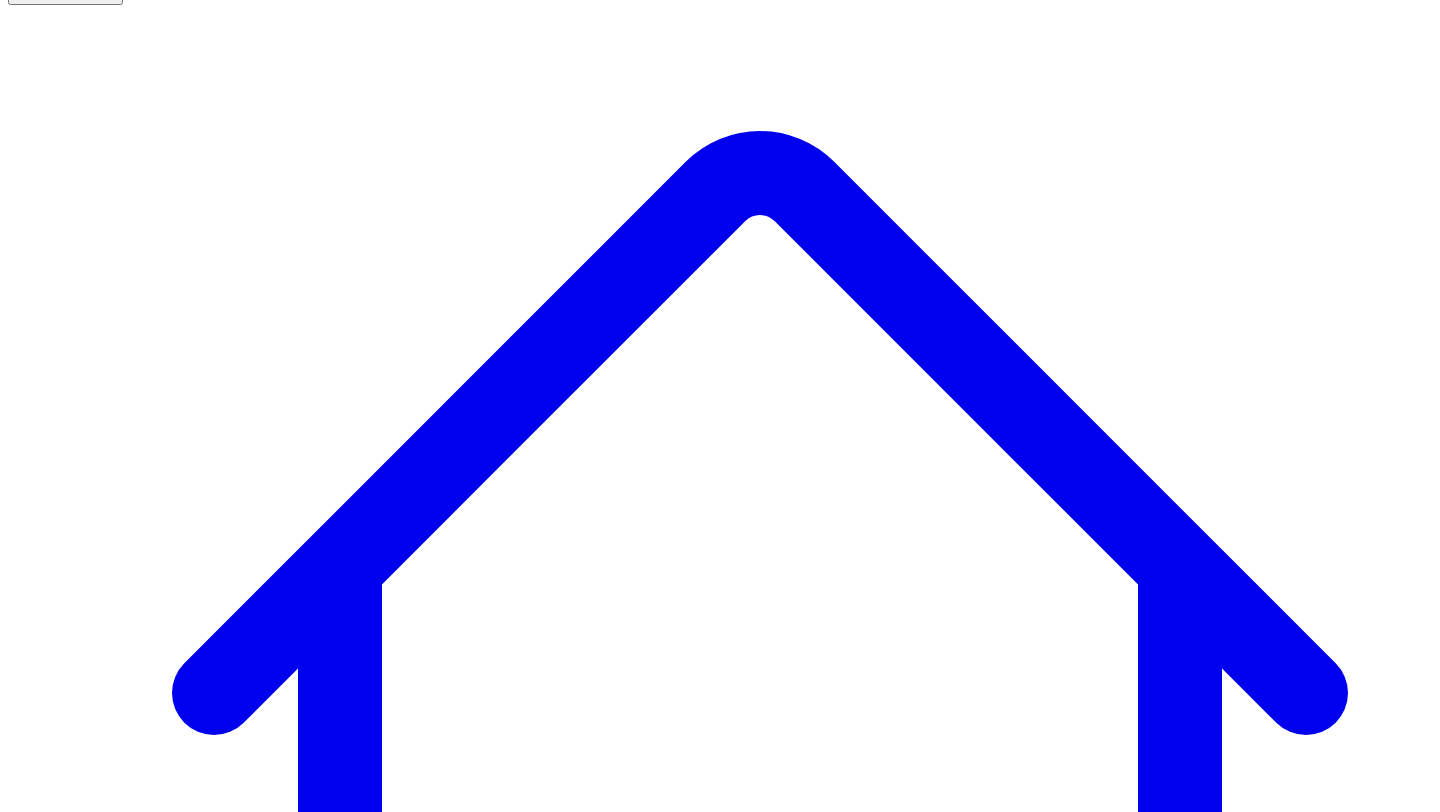 click on "@ [PERSON_NAME] 10  post s" at bounding box center (101, 7556) 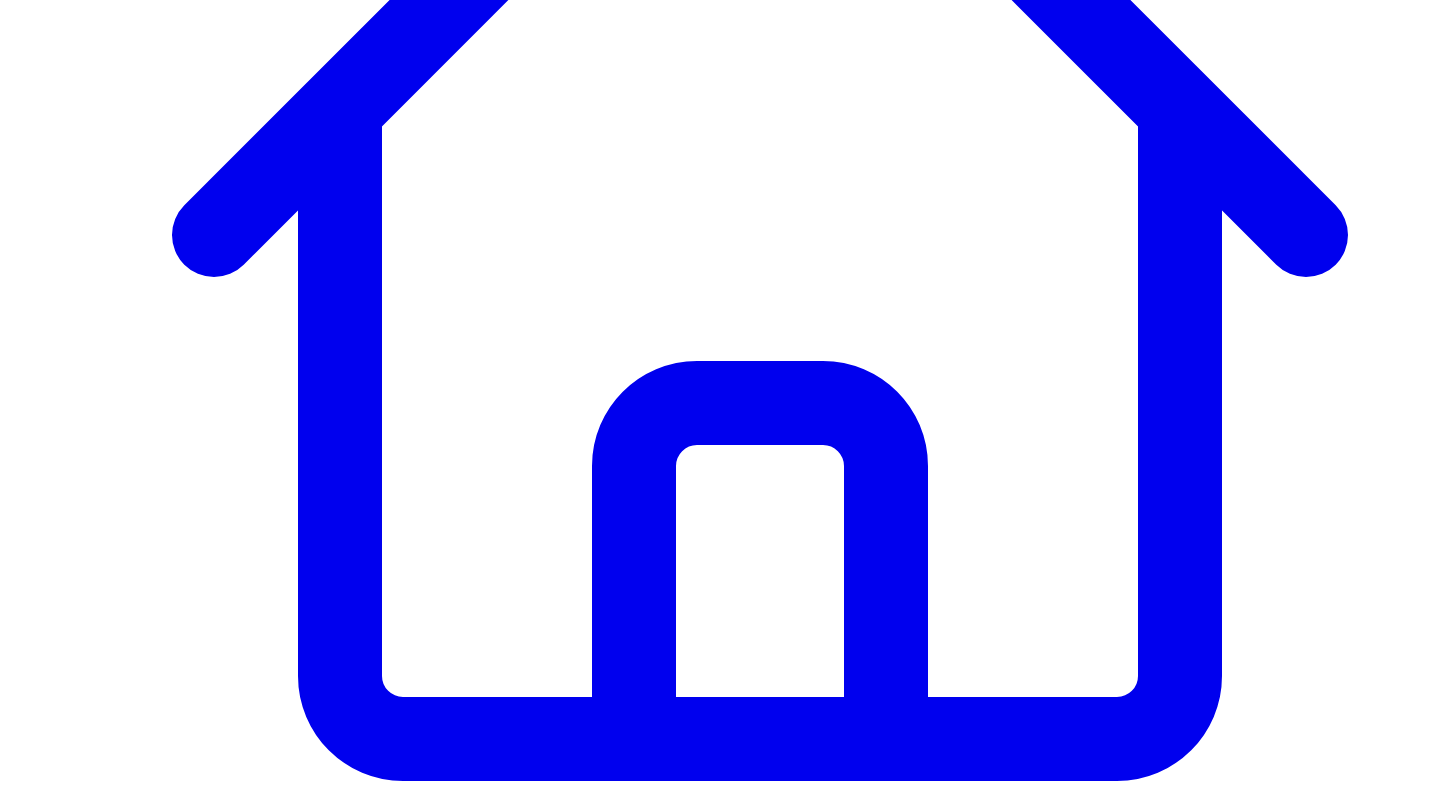scroll, scrollTop: 743, scrollLeft: 0, axis: vertical 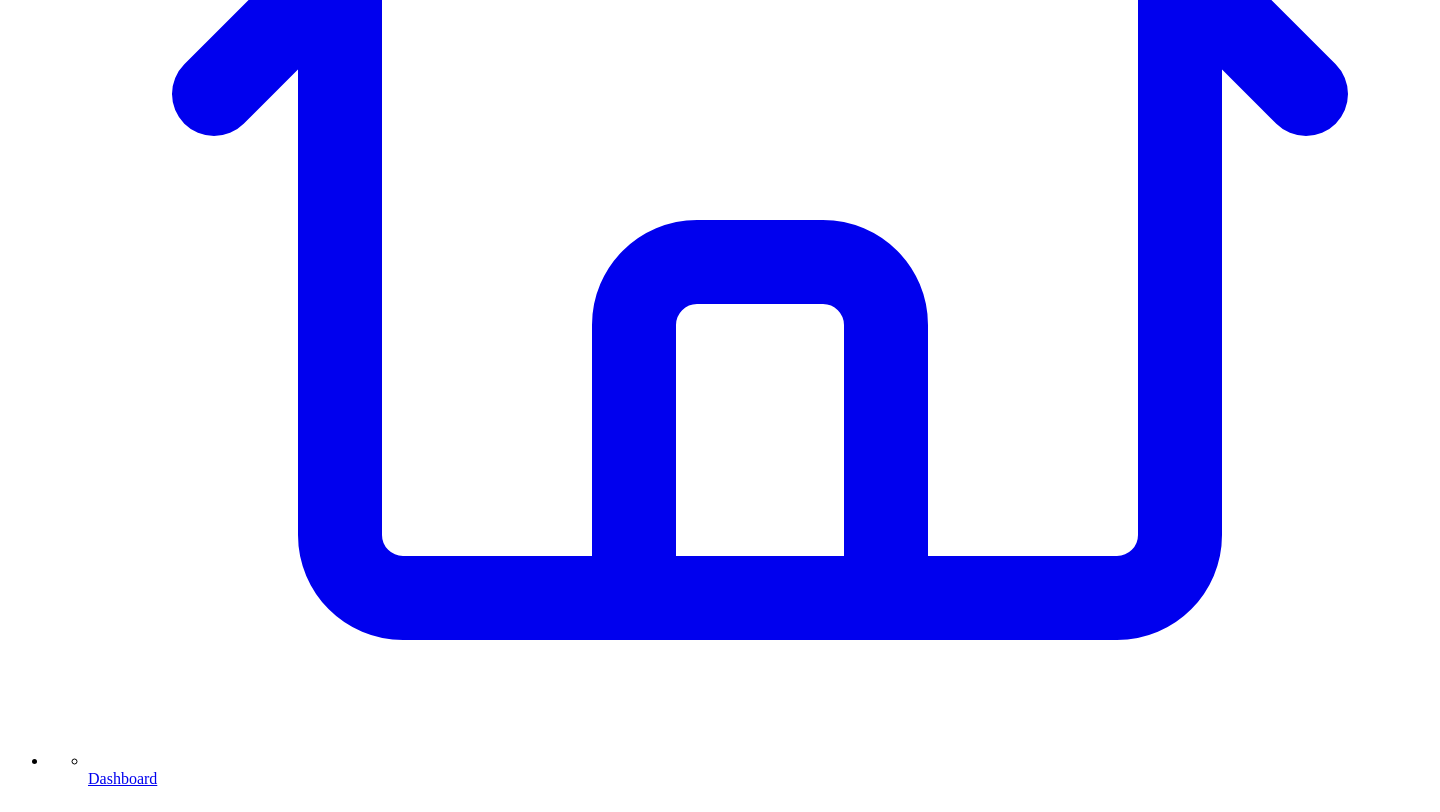 click on "Connect LinkedIn to Share" at bounding box center [107, 7547] 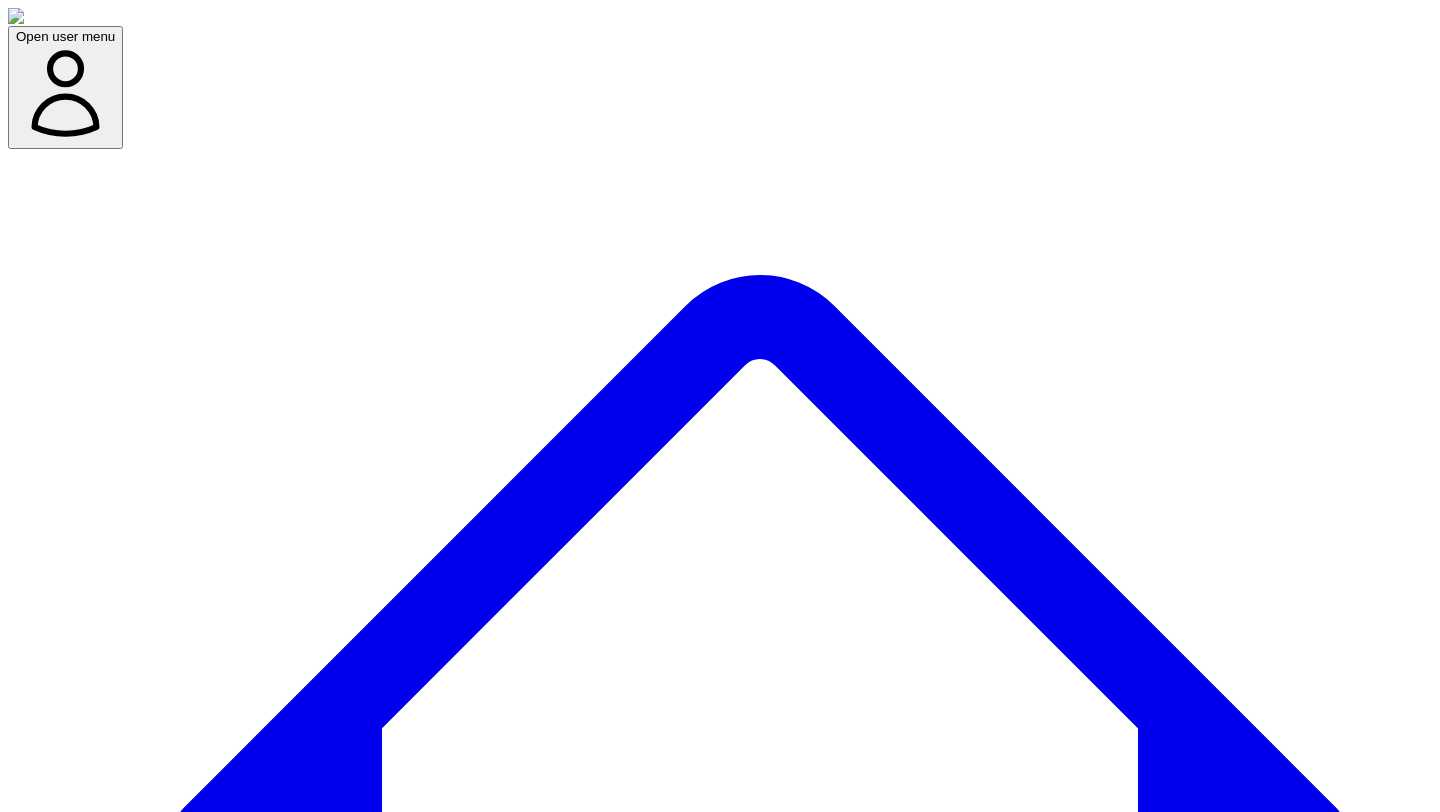 scroll, scrollTop: 0, scrollLeft: 0, axis: both 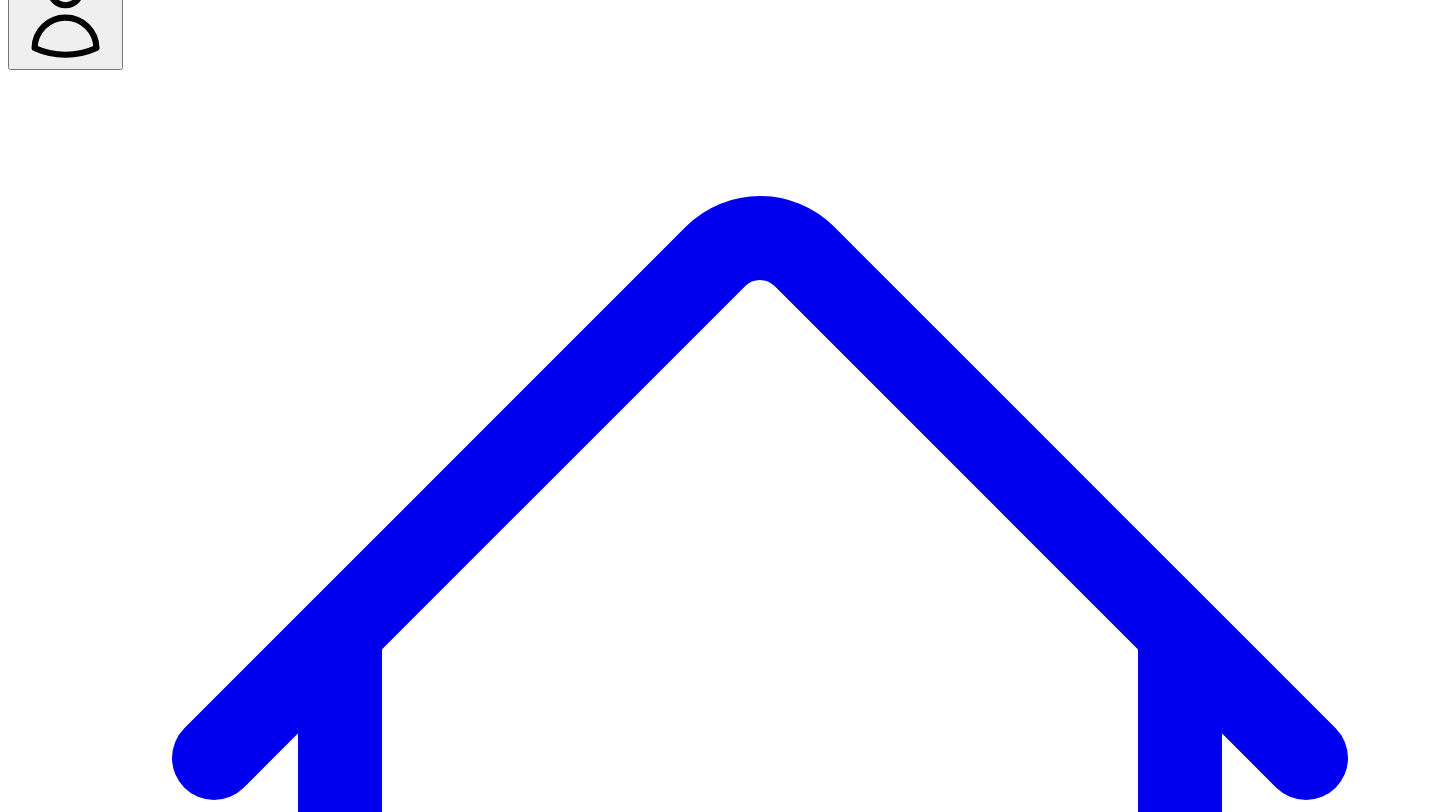 click on "Social Posts Social" at bounding box center (256, 7575) 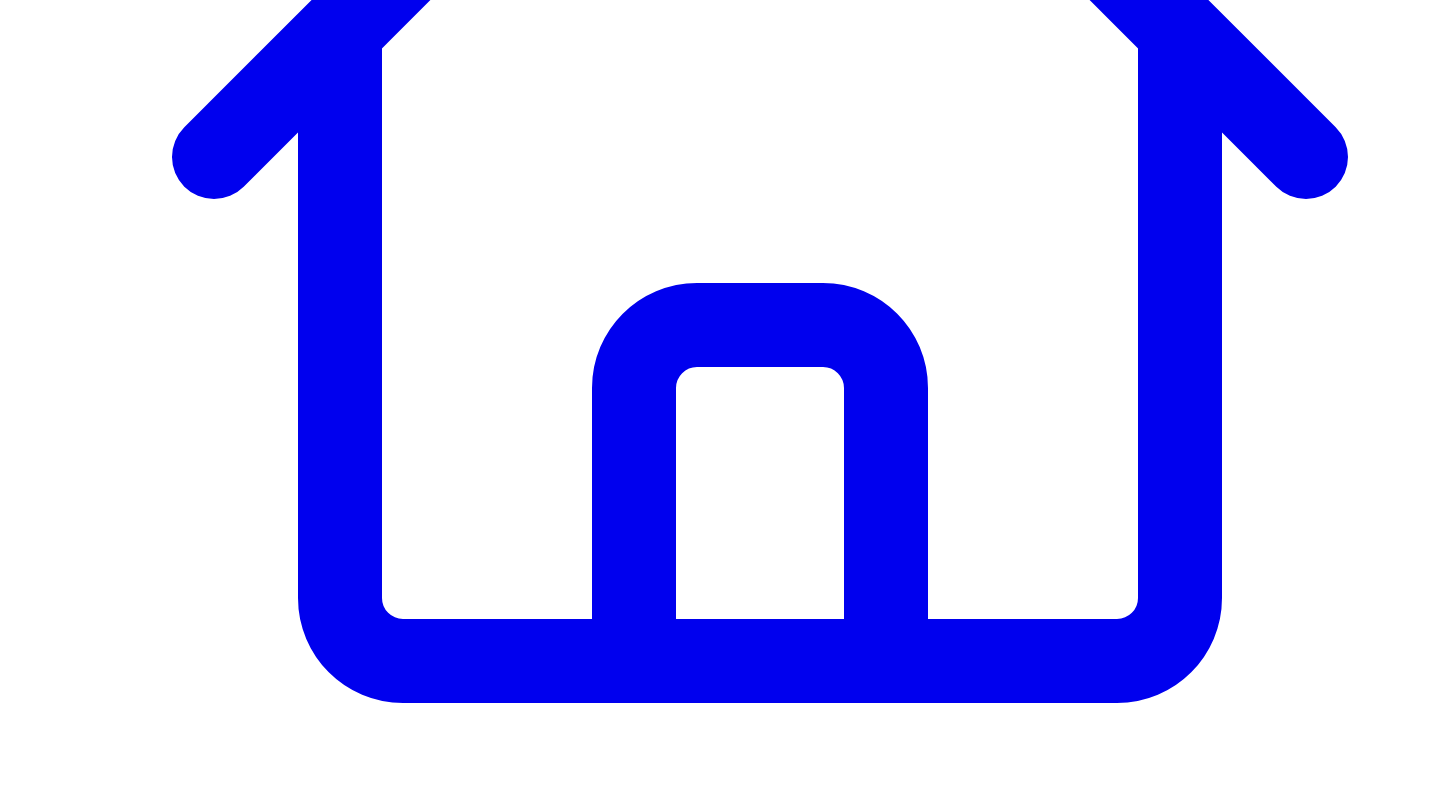 scroll, scrollTop: 686, scrollLeft: 0, axis: vertical 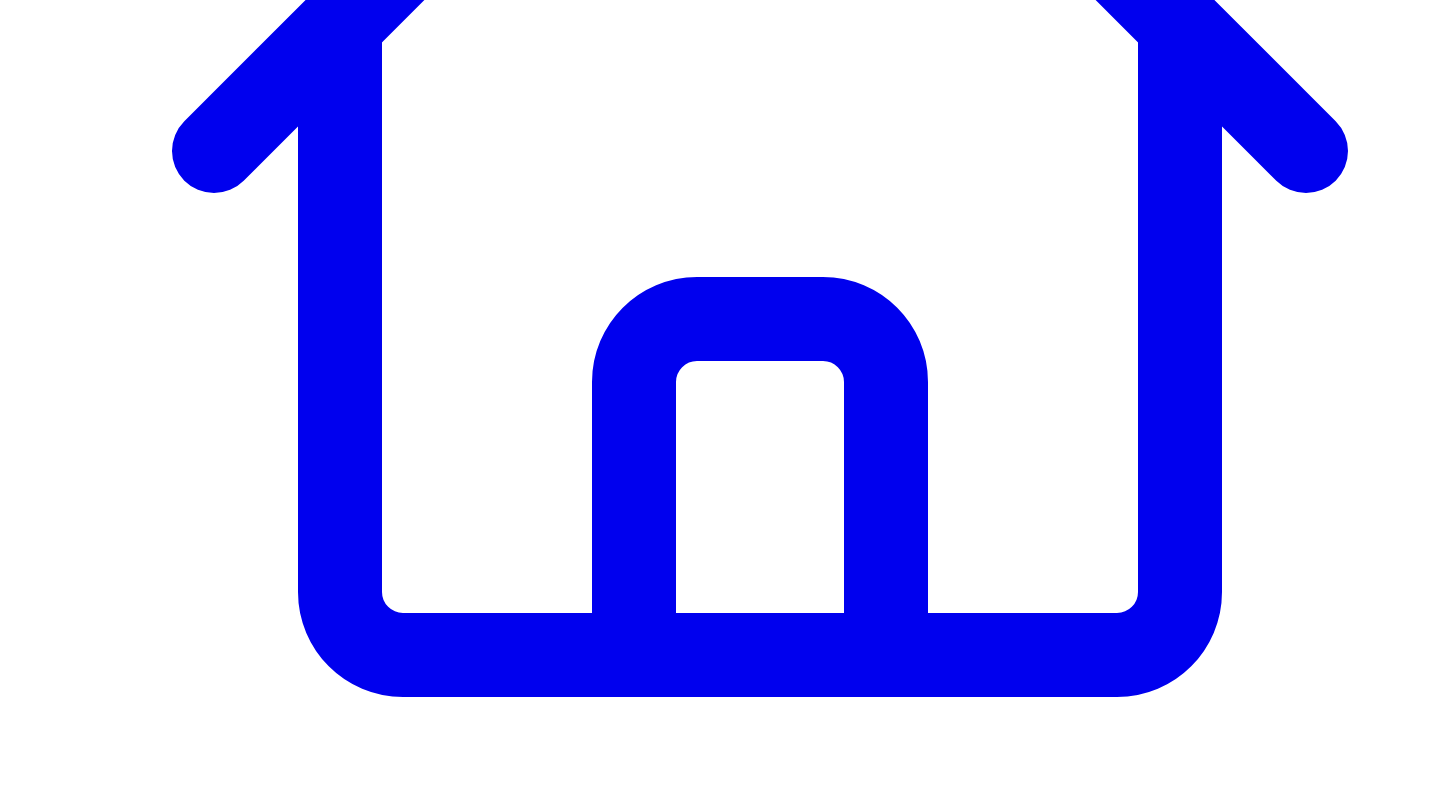 click on "Connect LinkedIn to Share" at bounding box center [119, 7610] 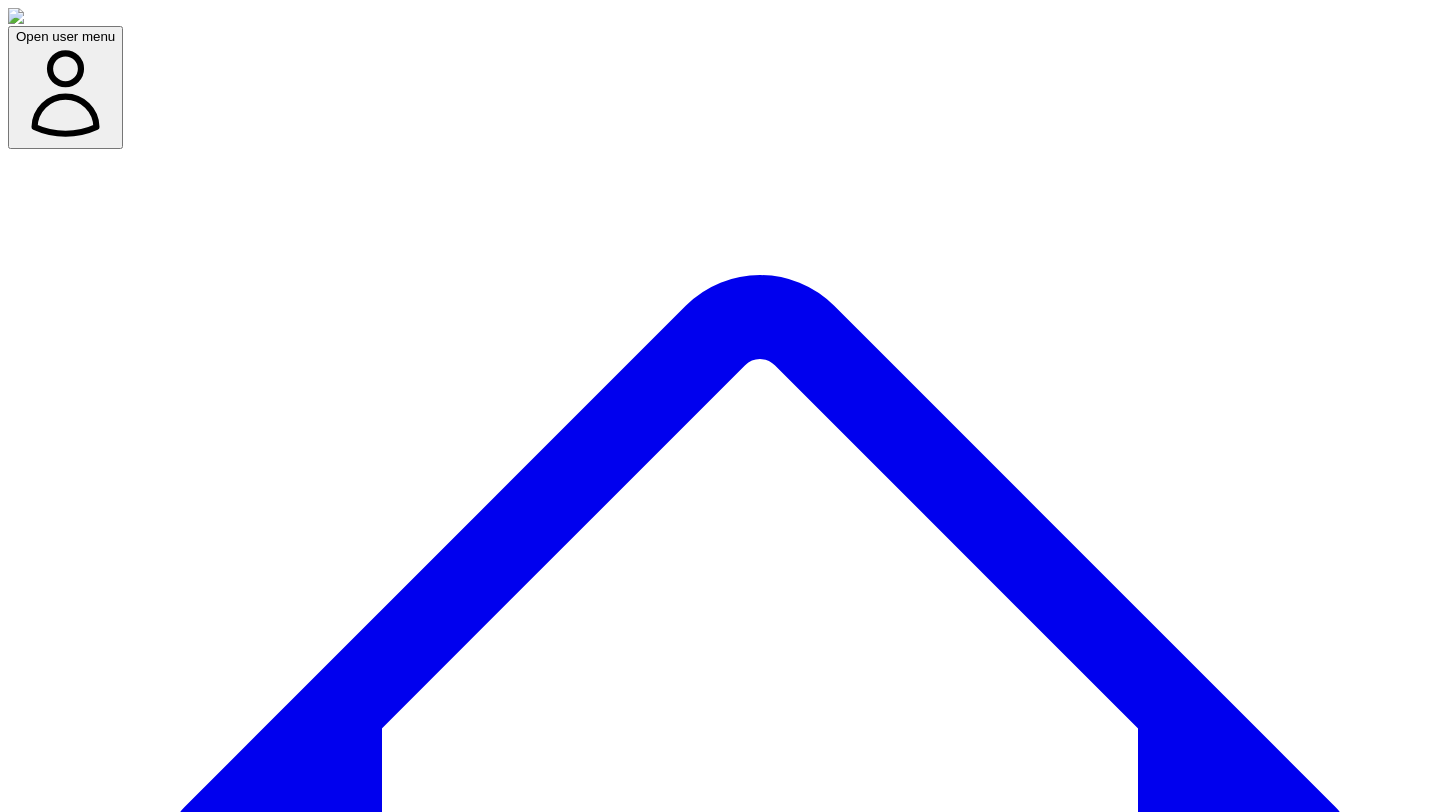 scroll, scrollTop: 0, scrollLeft: 0, axis: both 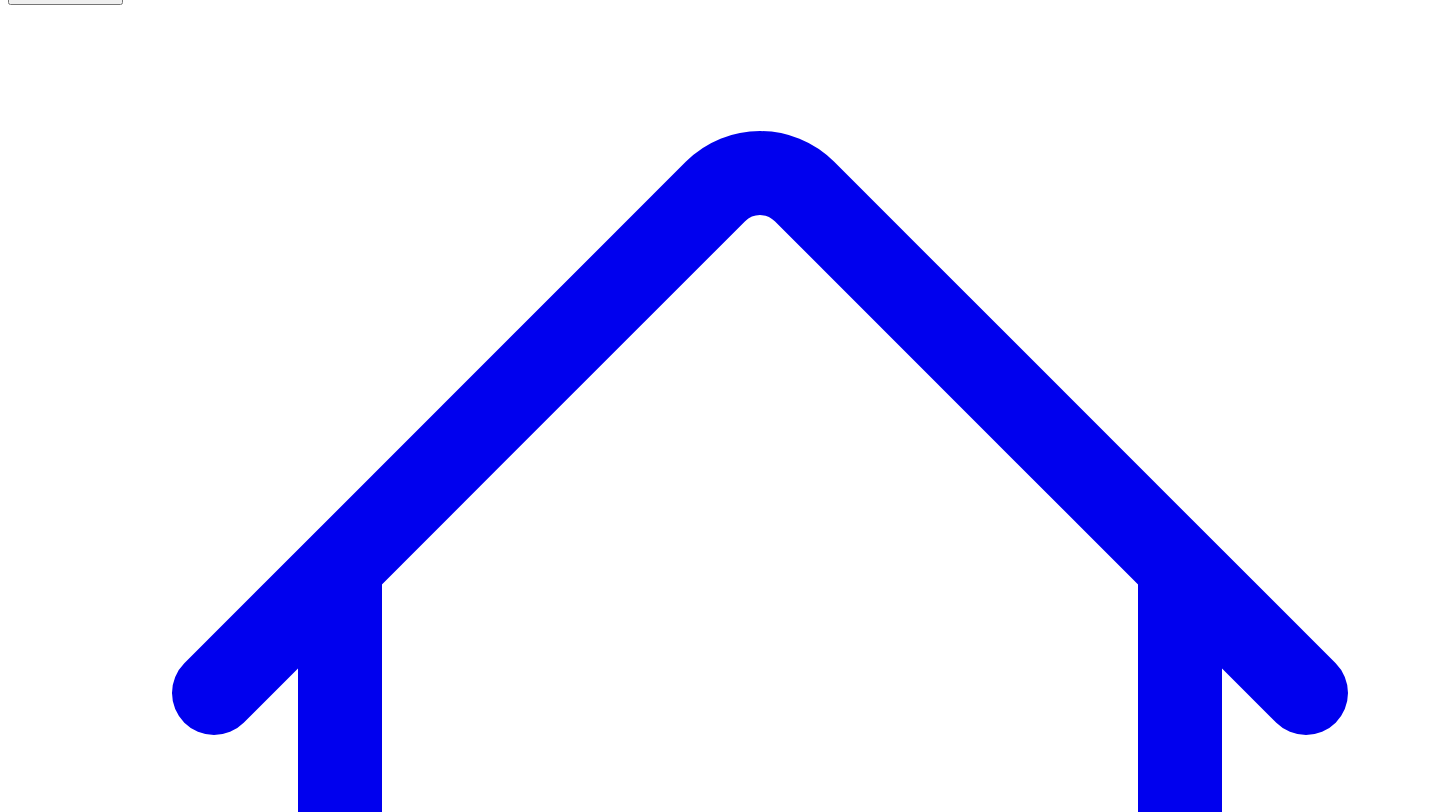 click on "@ [PERSON_NAME] 10  post s" at bounding box center [720, 7570] 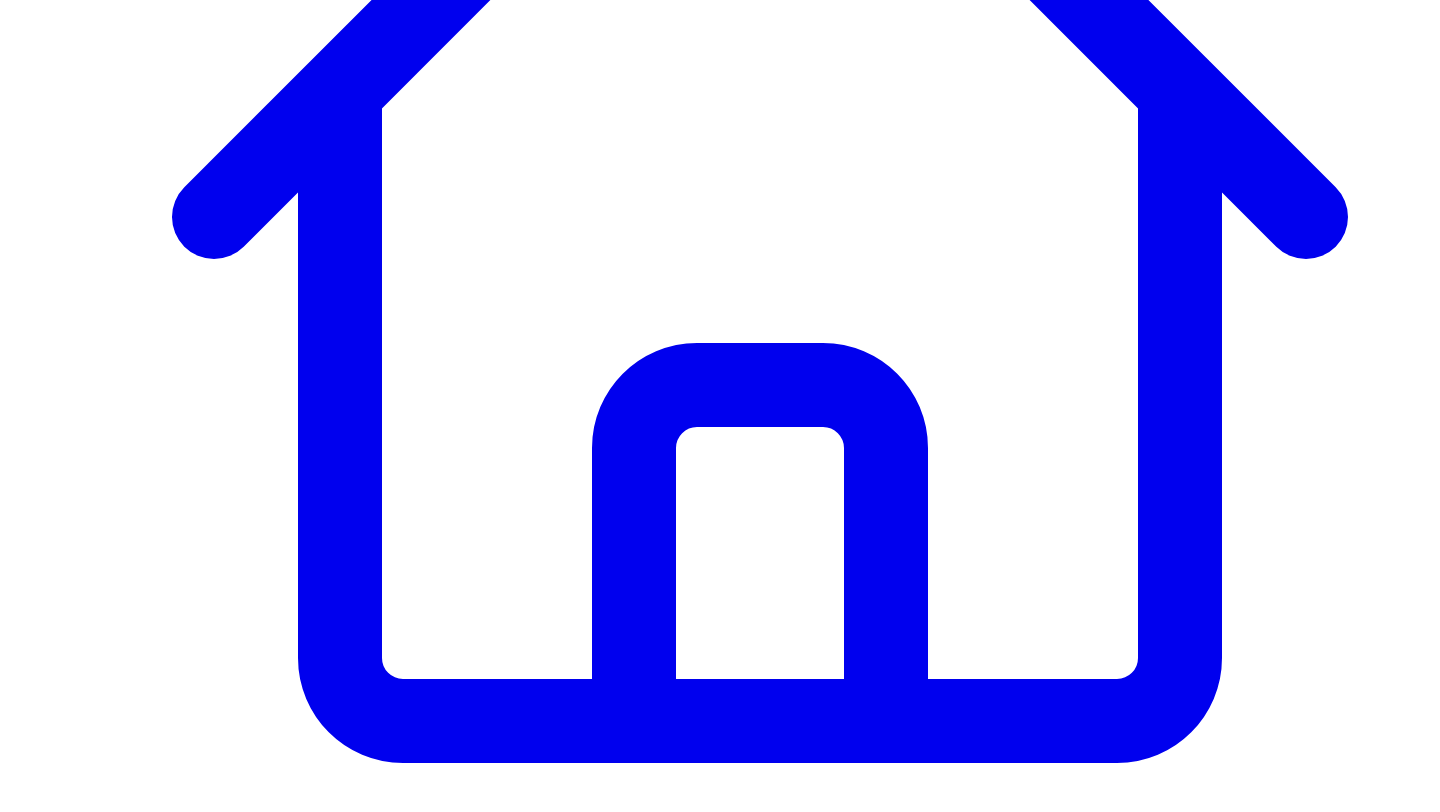 scroll, scrollTop: 621, scrollLeft: 0, axis: vertical 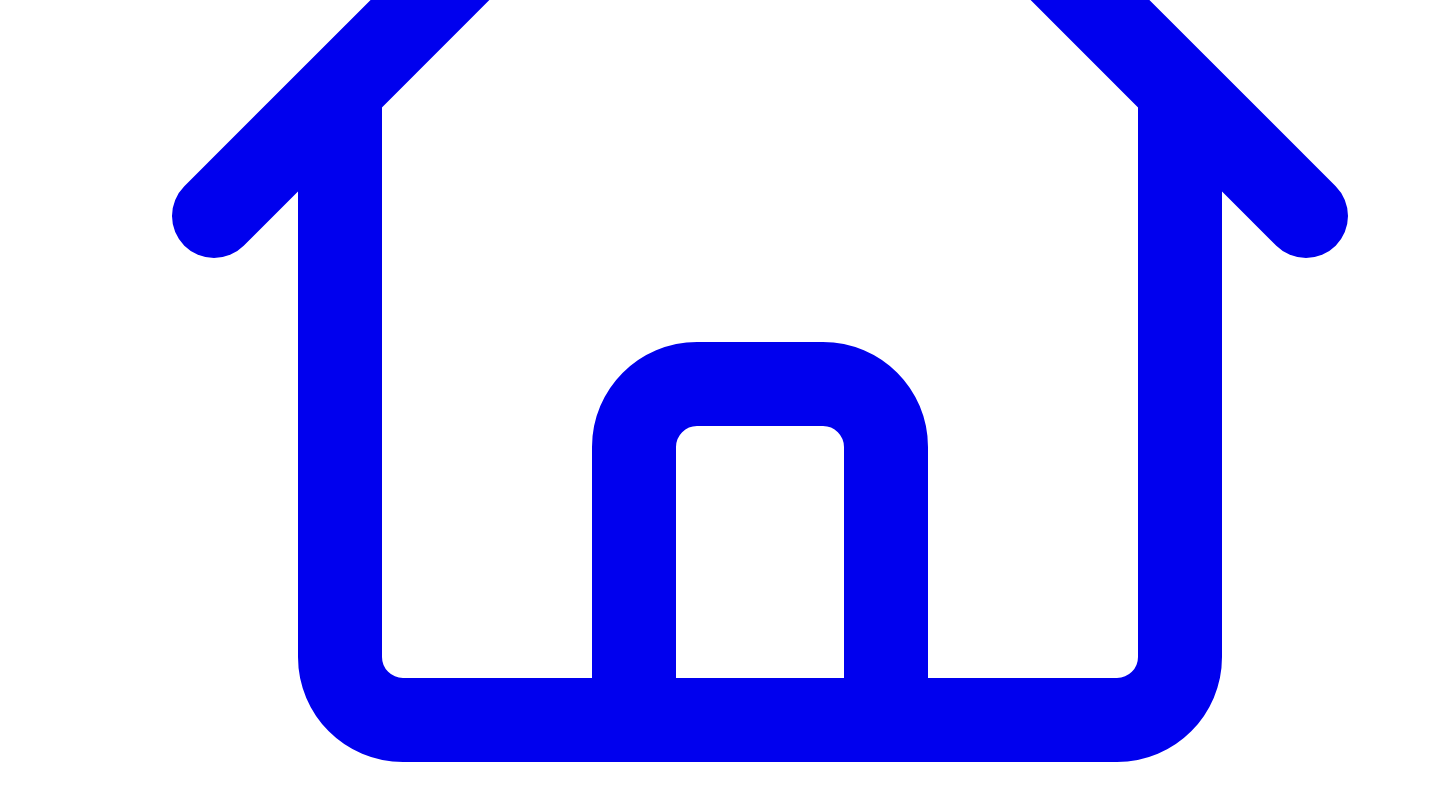 click on "Connect LinkedIn to Share" at bounding box center (119, 7675) 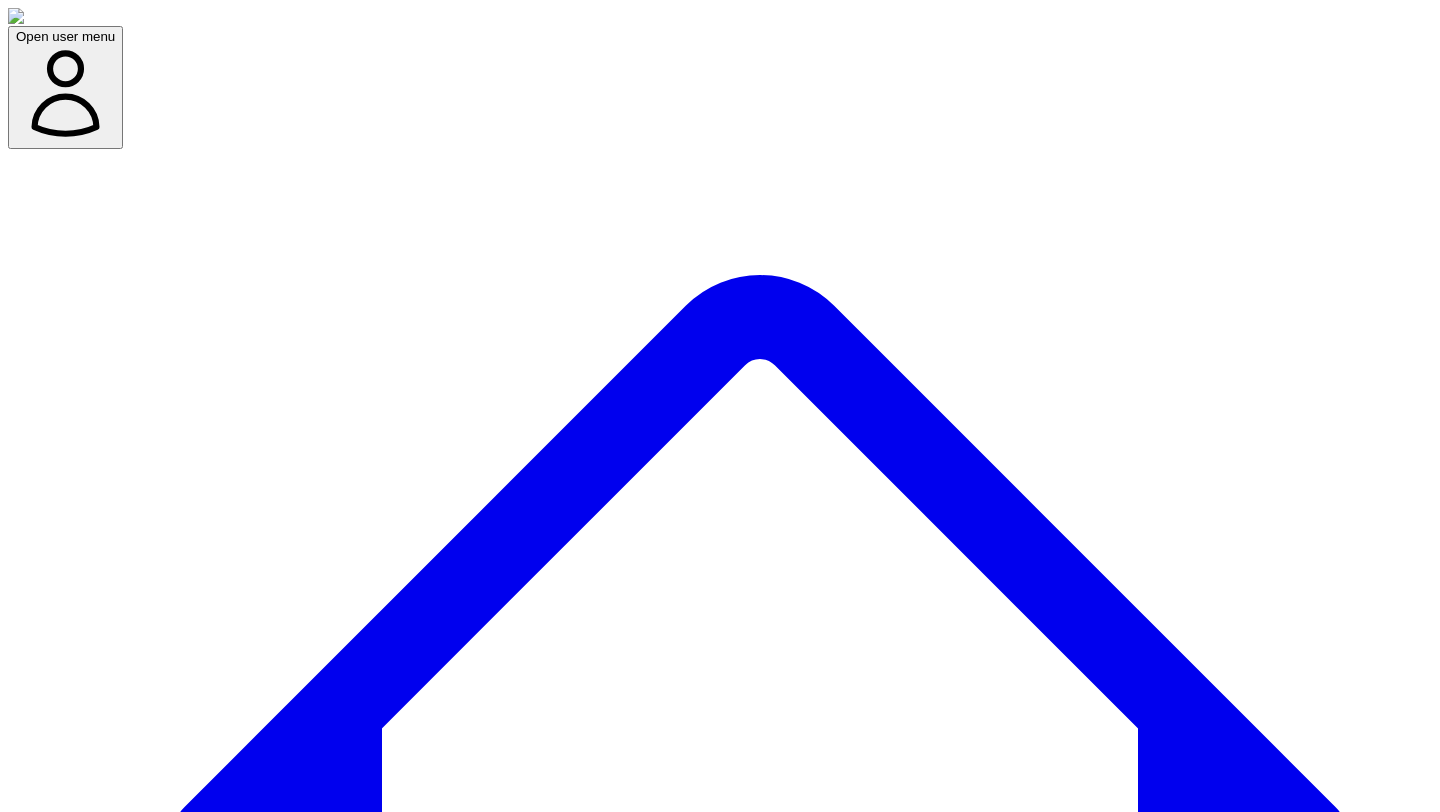 scroll, scrollTop: 0, scrollLeft: 0, axis: both 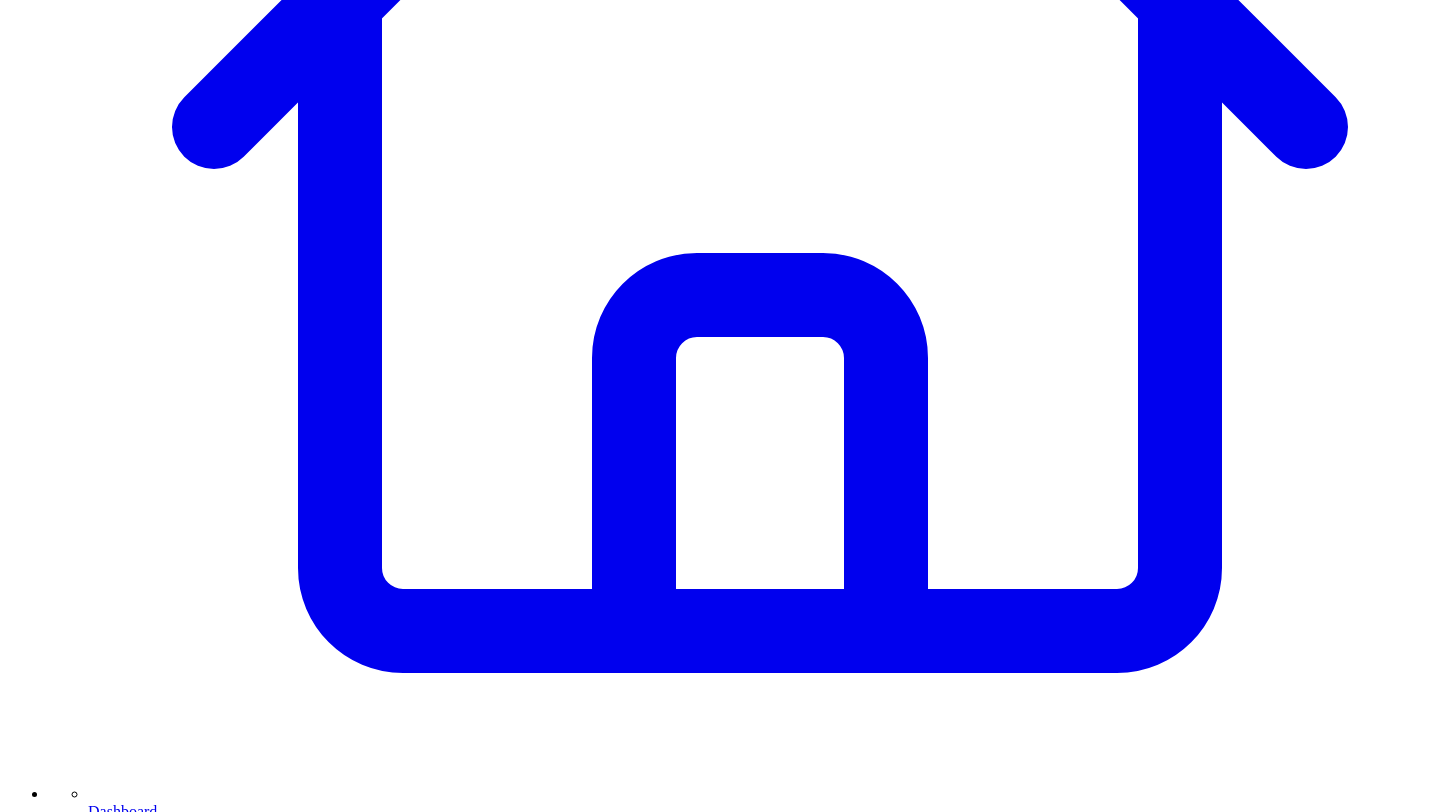 click at bounding box center [720, 7203] 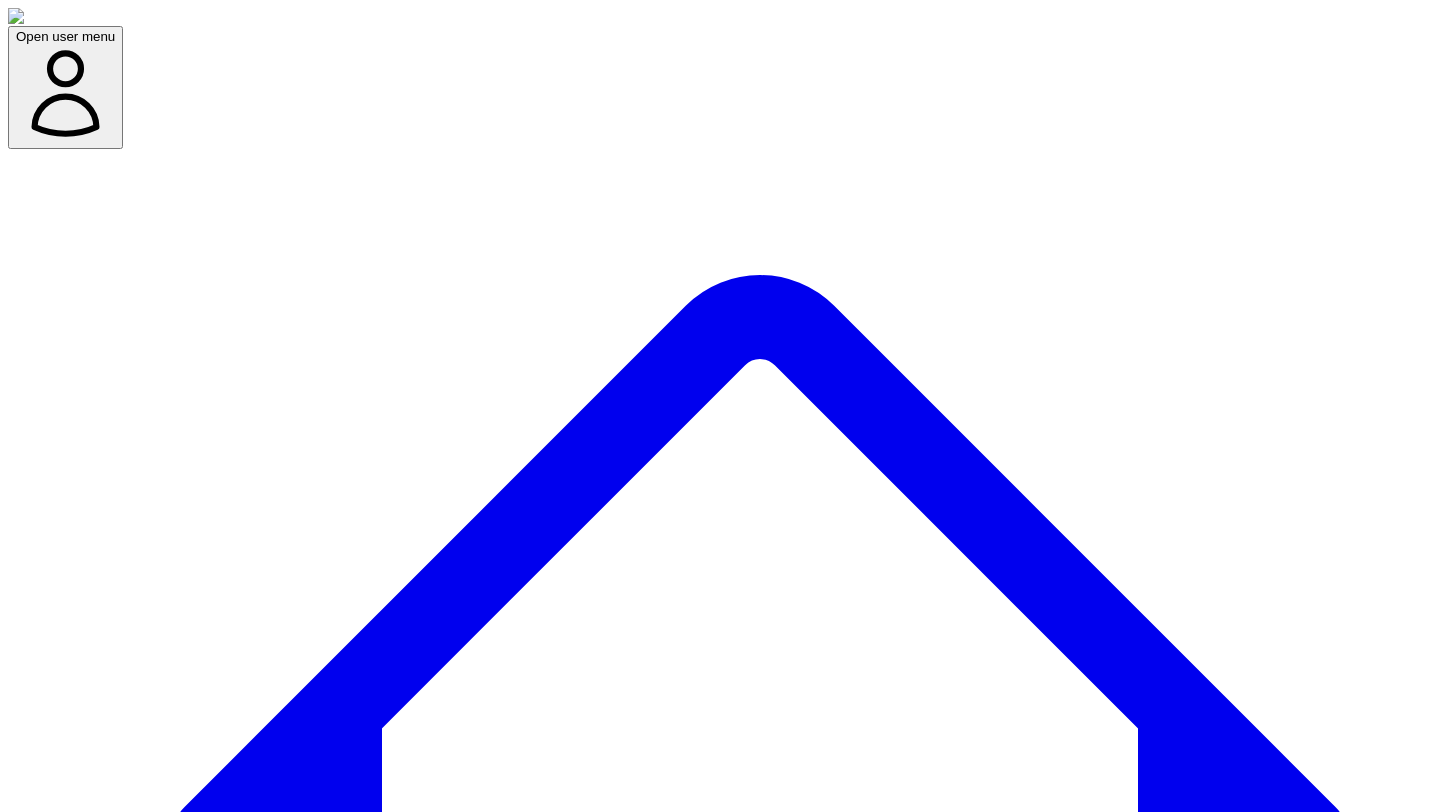 scroll, scrollTop: 144, scrollLeft: 0, axis: vertical 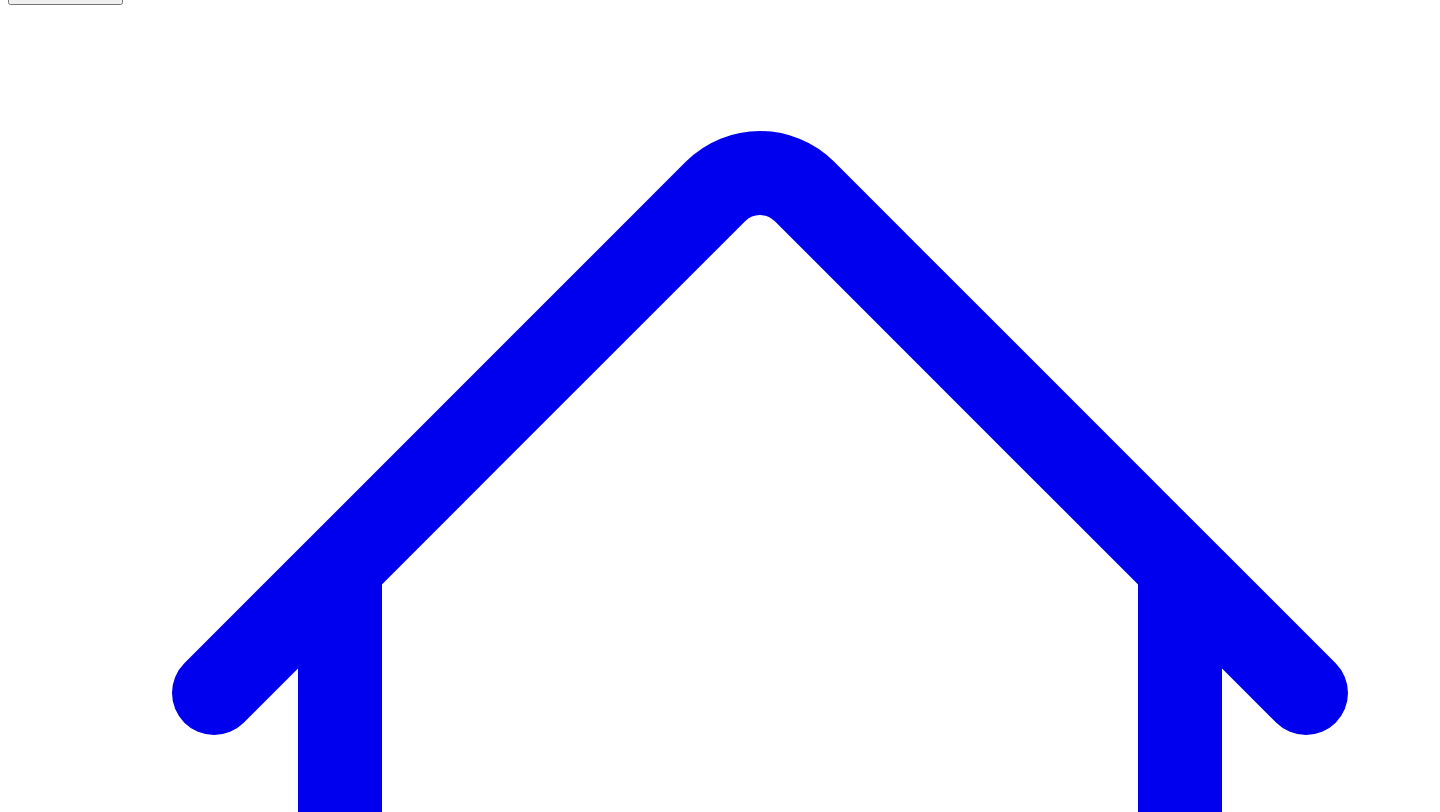 click on "Social Posts Social" at bounding box center (256, 7510) 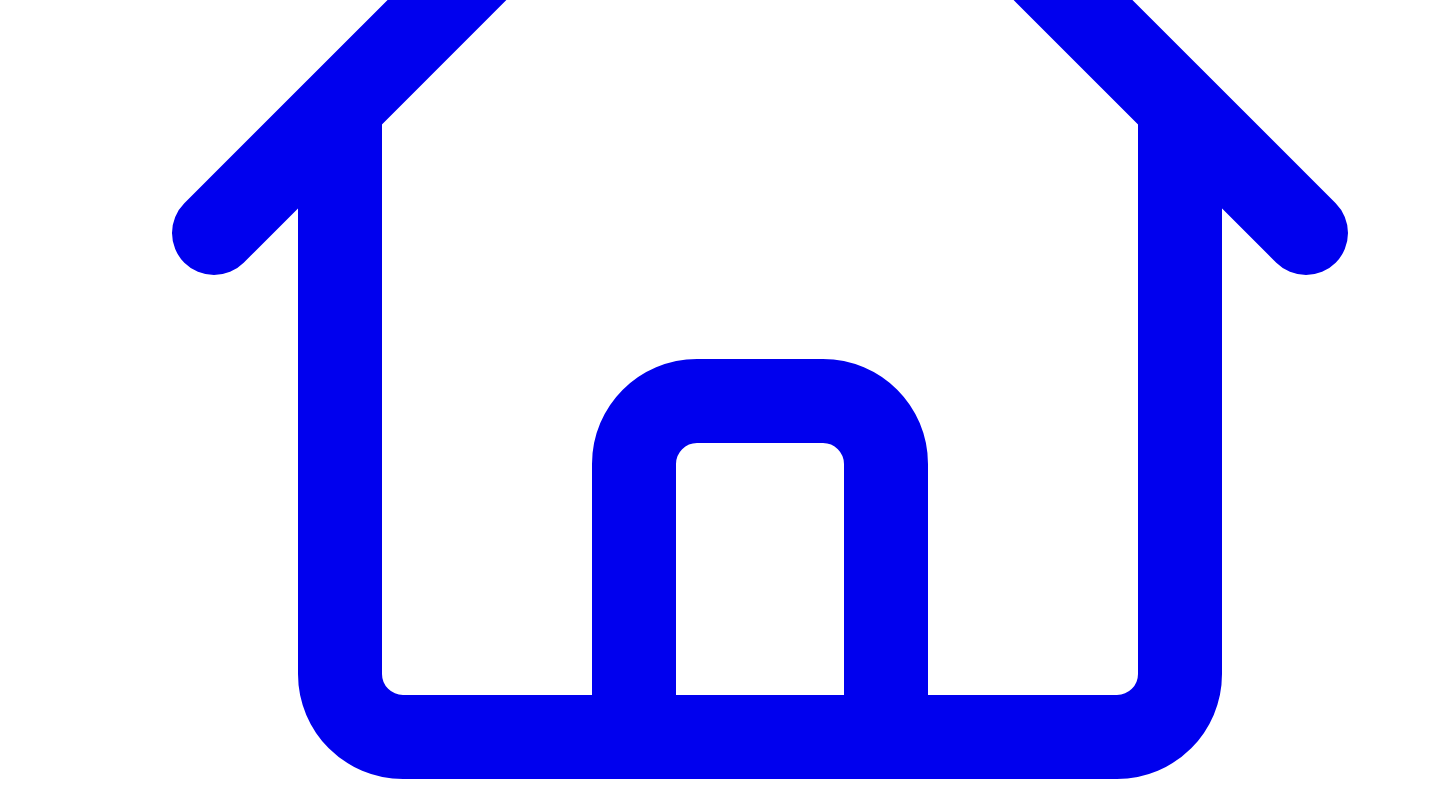 scroll, scrollTop: 715, scrollLeft: 0, axis: vertical 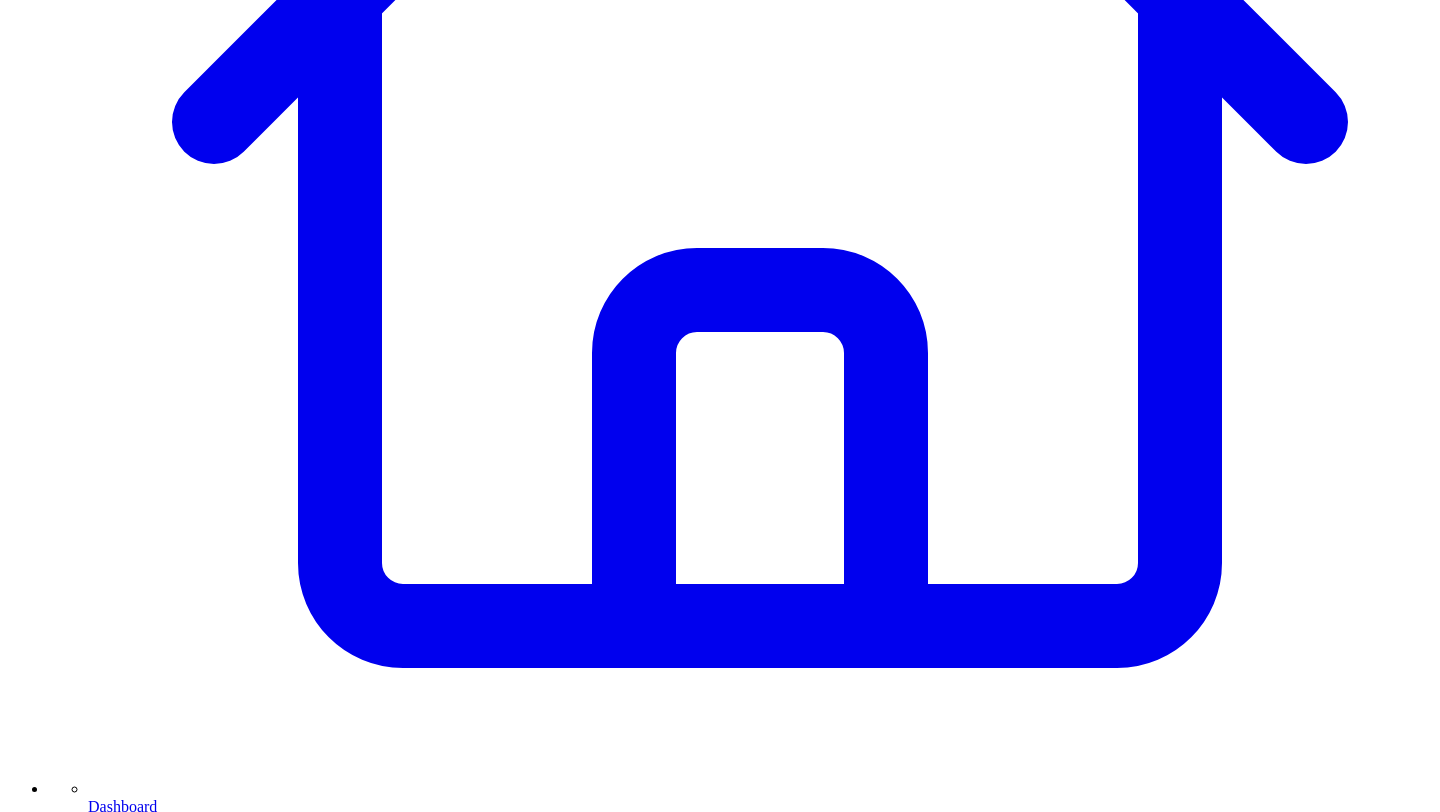 click on "Connect LinkedIn to Share" at bounding box center (119, 7581) 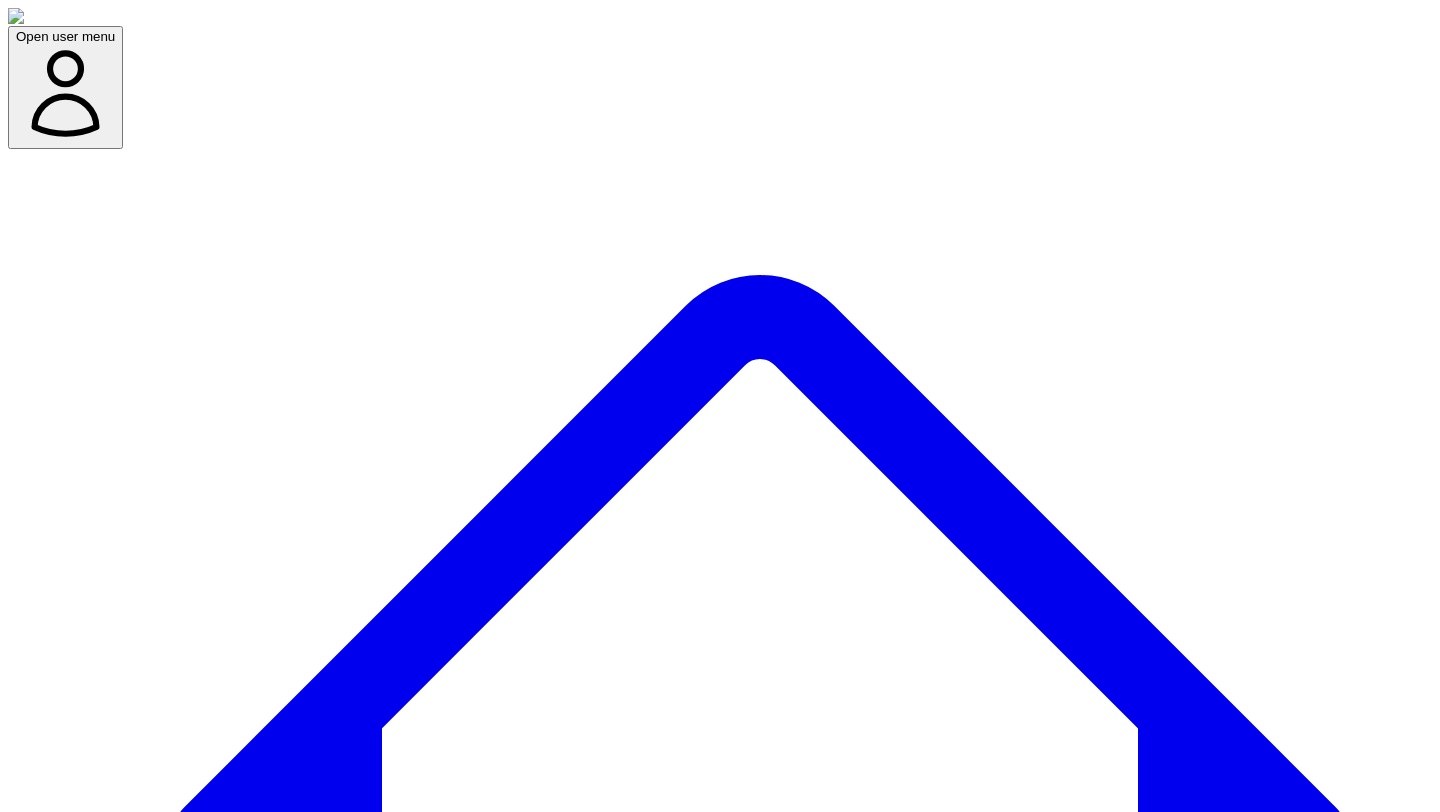 scroll, scrollTop: 0, scrollLeft: 0, axis: both 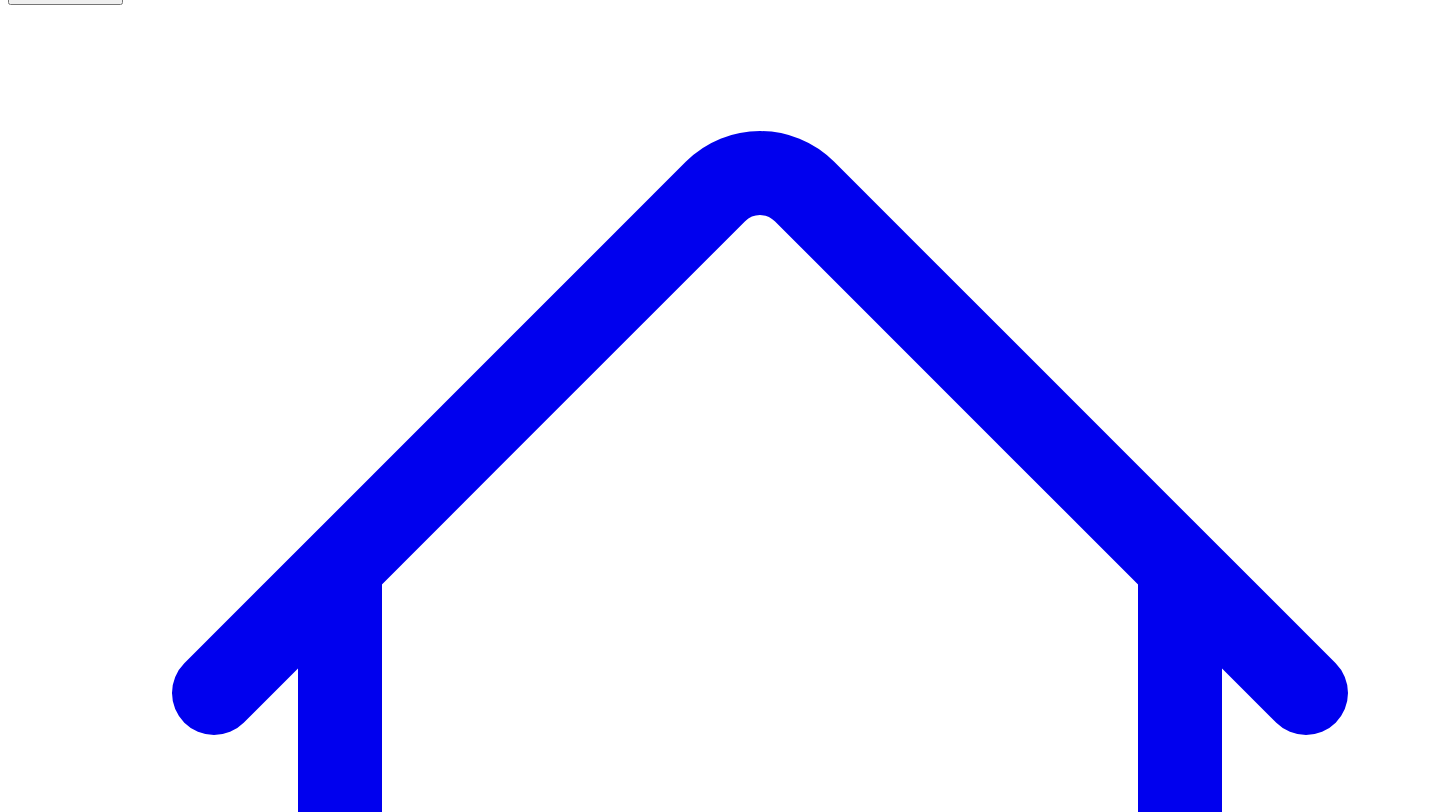 click on "Social Posts" at bounding box center [249, 7516] 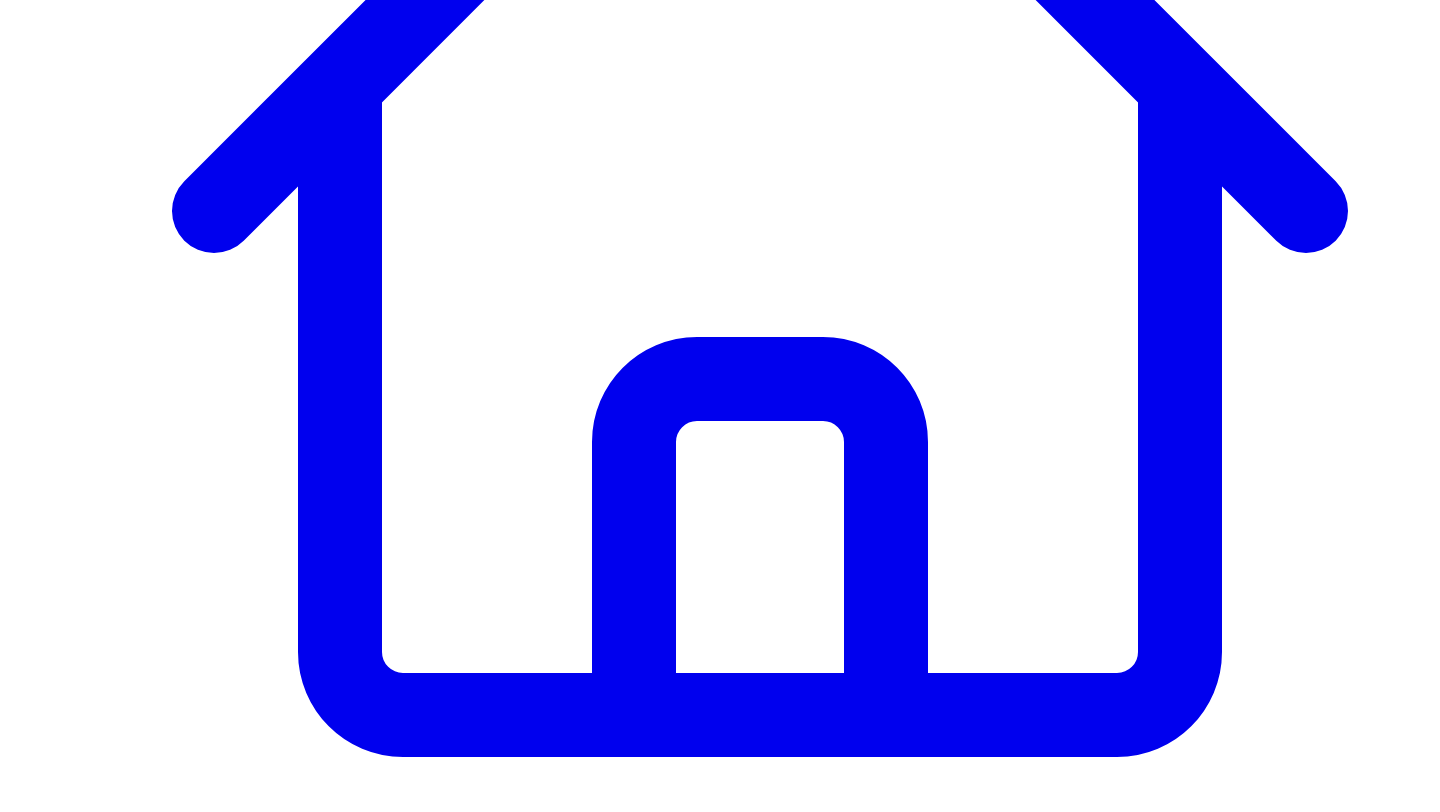 scroll, scrollTop: 617, scrollLeft: 0, axis: vertical 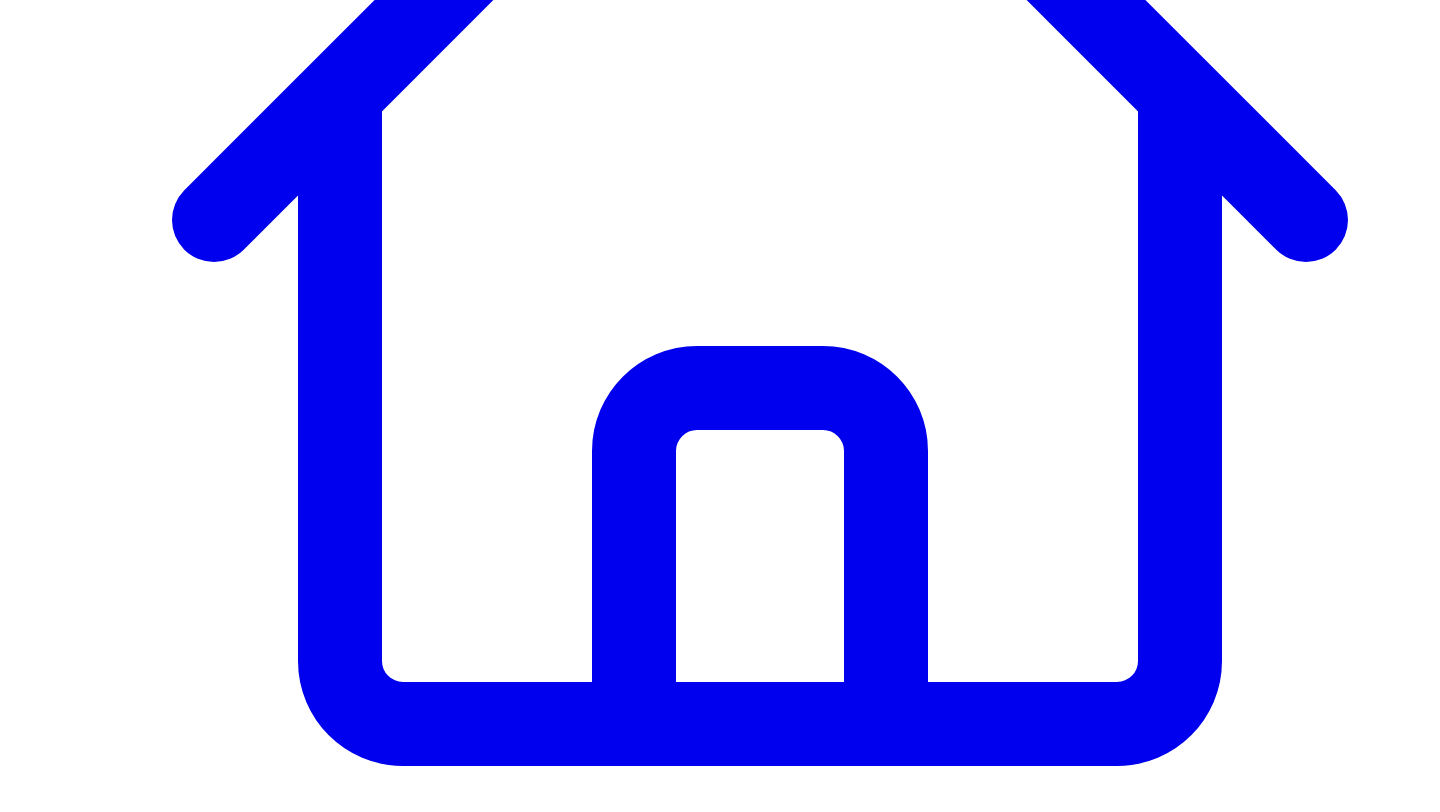 click on "Connect LinkedIn to Share" at bounding box center (119, 7679) 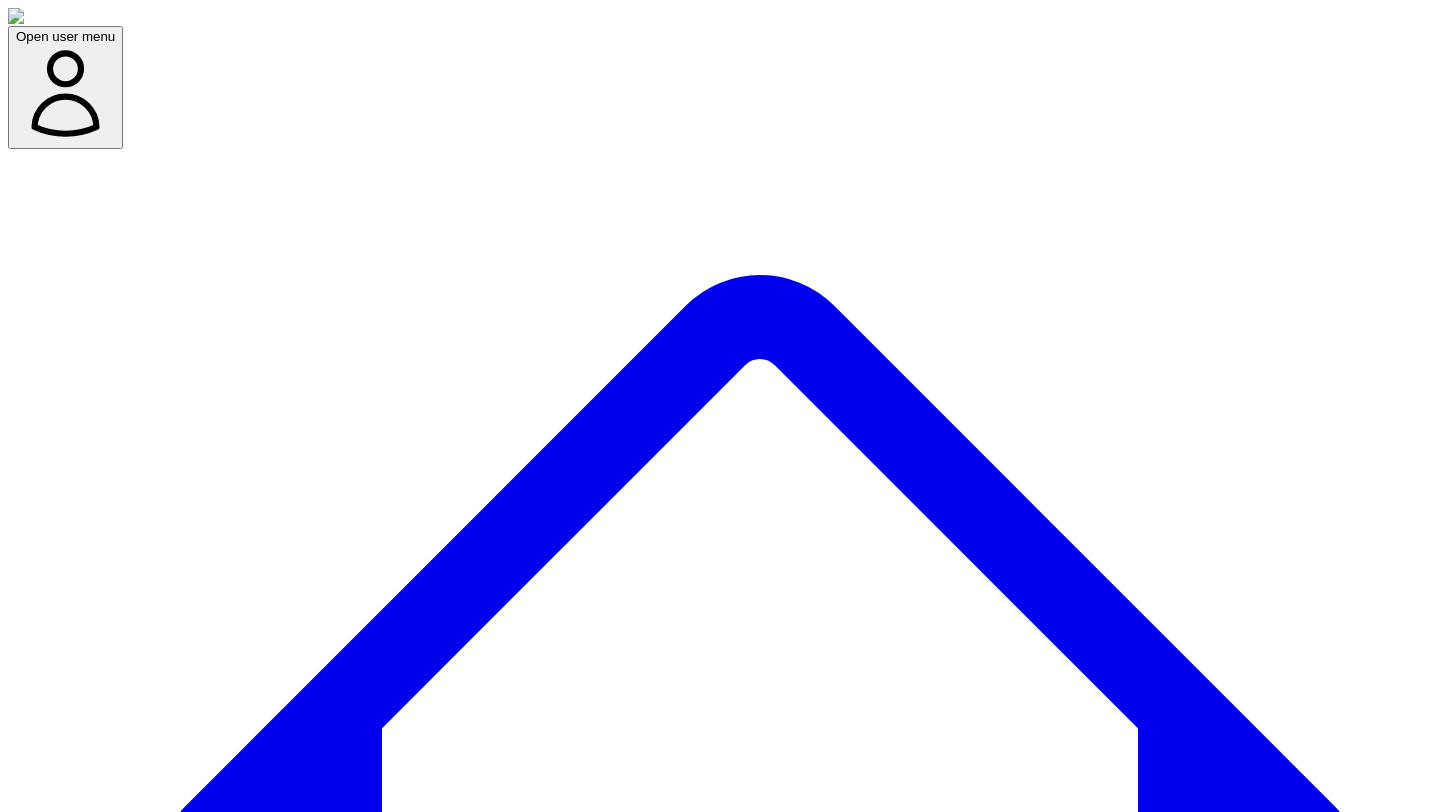 scroll, scrollTop: 0, scrollLeft: 0, axis: both 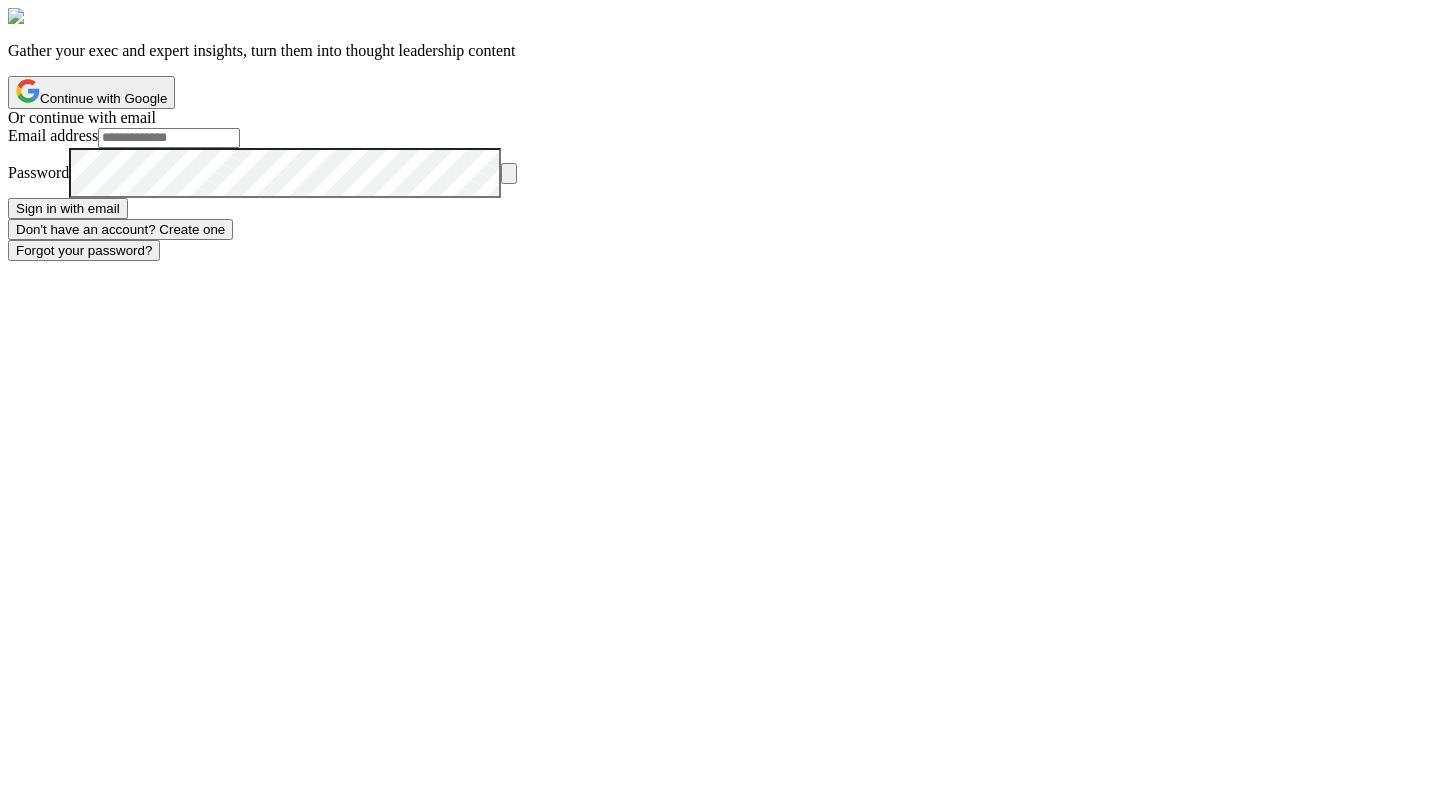 click on "Continue with Google" at bounding box center (91, 92) 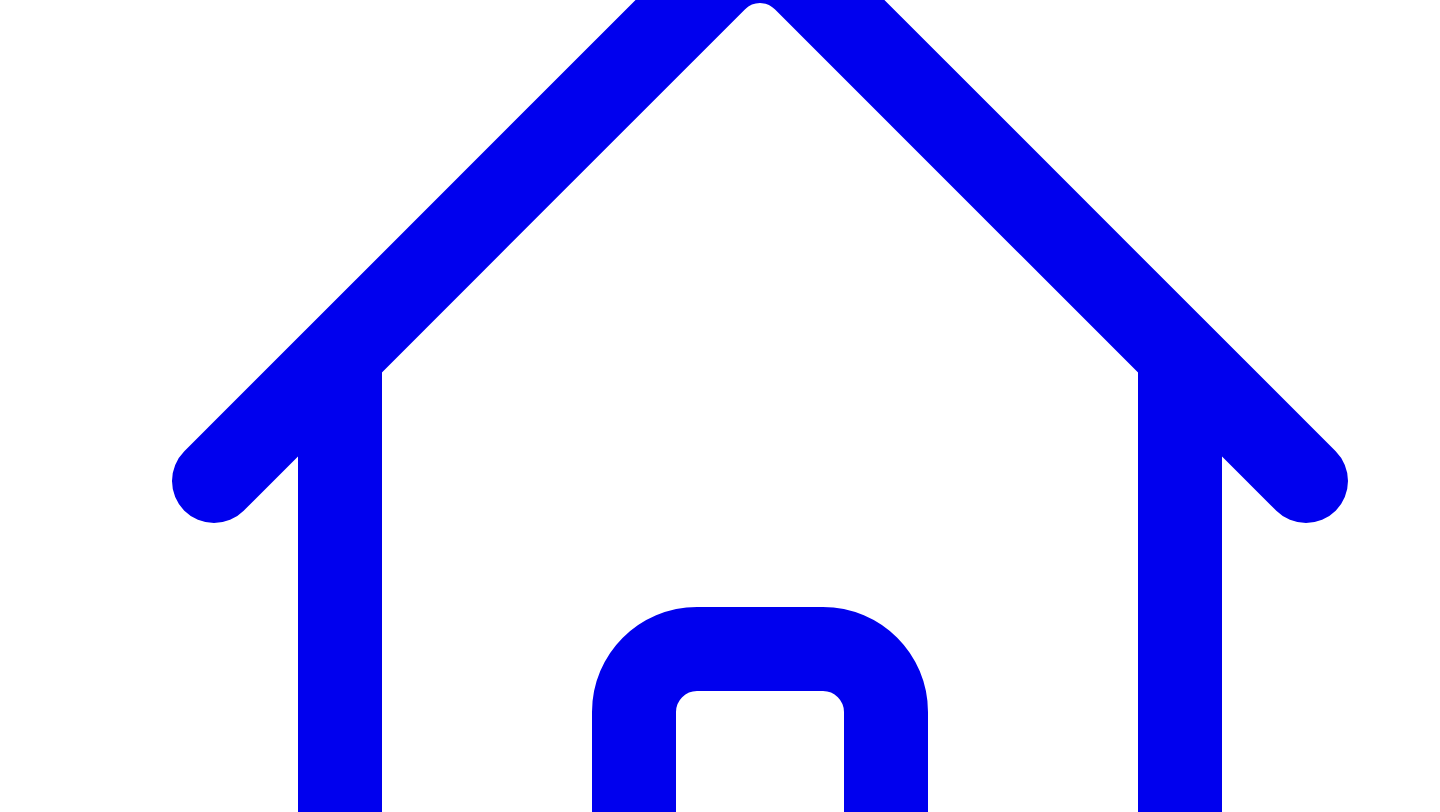 scroll, scrollTop: 365, scrollLeft: 0, axis: vertical 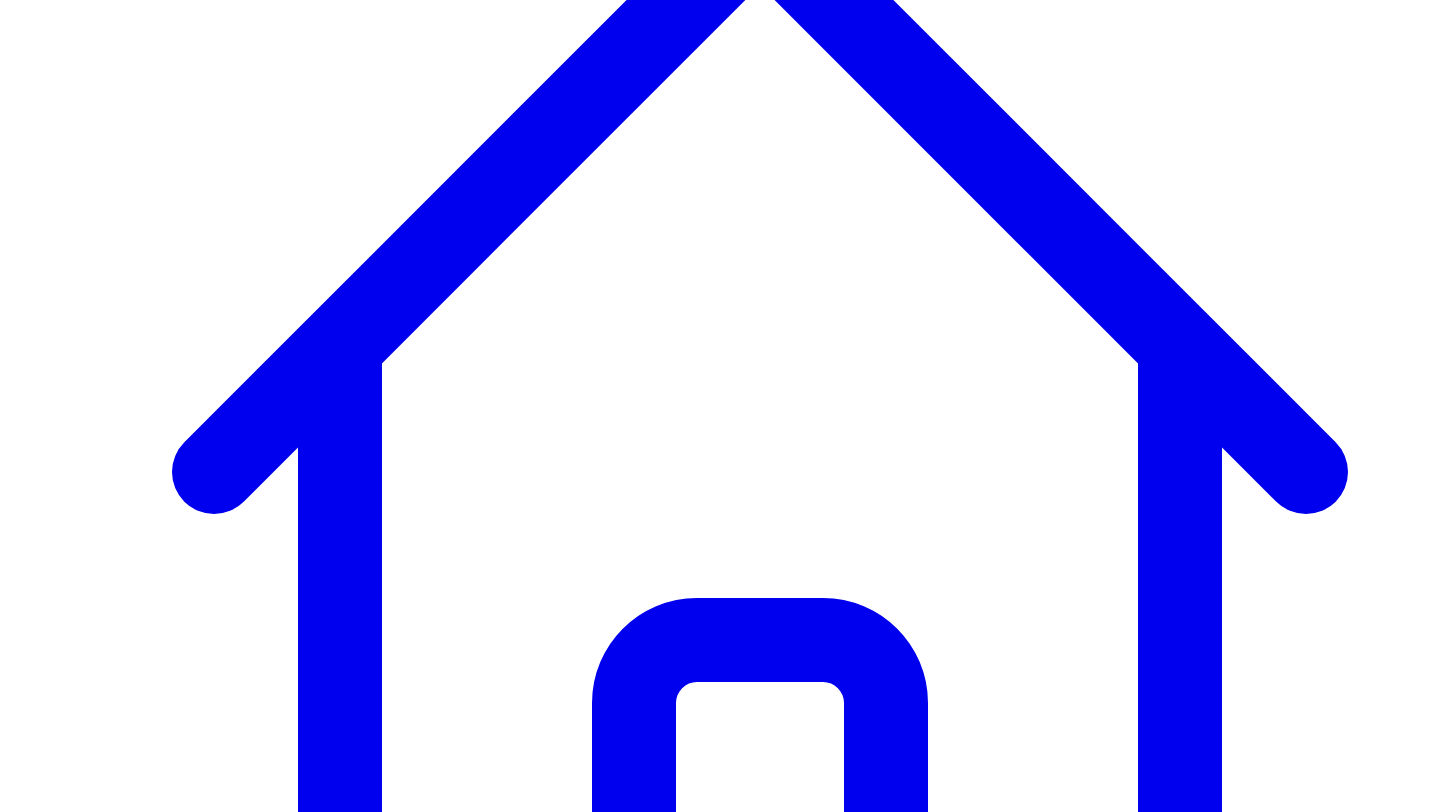 click on "Our easiest sales are inbound. Everytime we're tried outbound, i dont think we ever closed any. It's just so hard" at bounding box center (365, 9467) 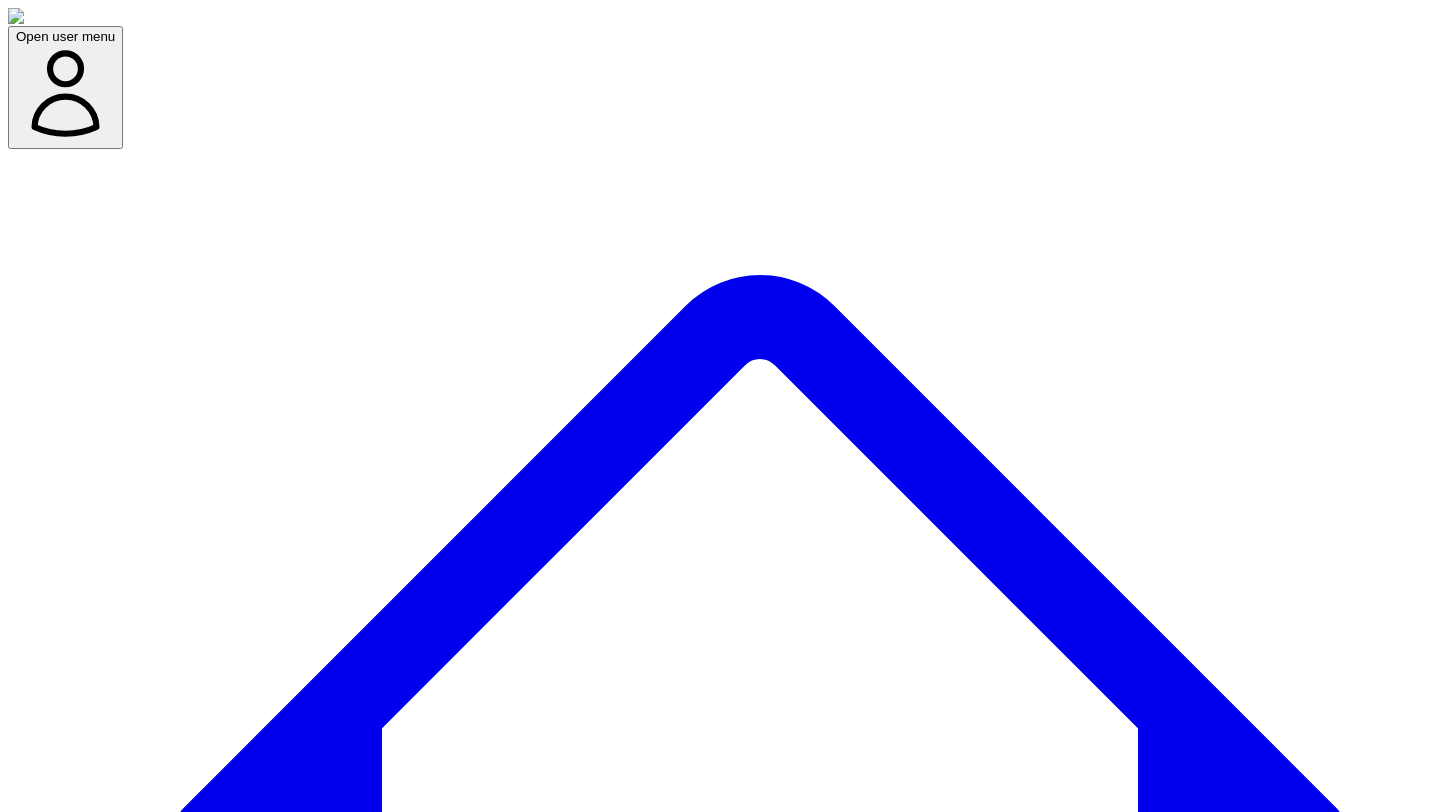 click on "Social Posts" at bounding box center [249, 7697] 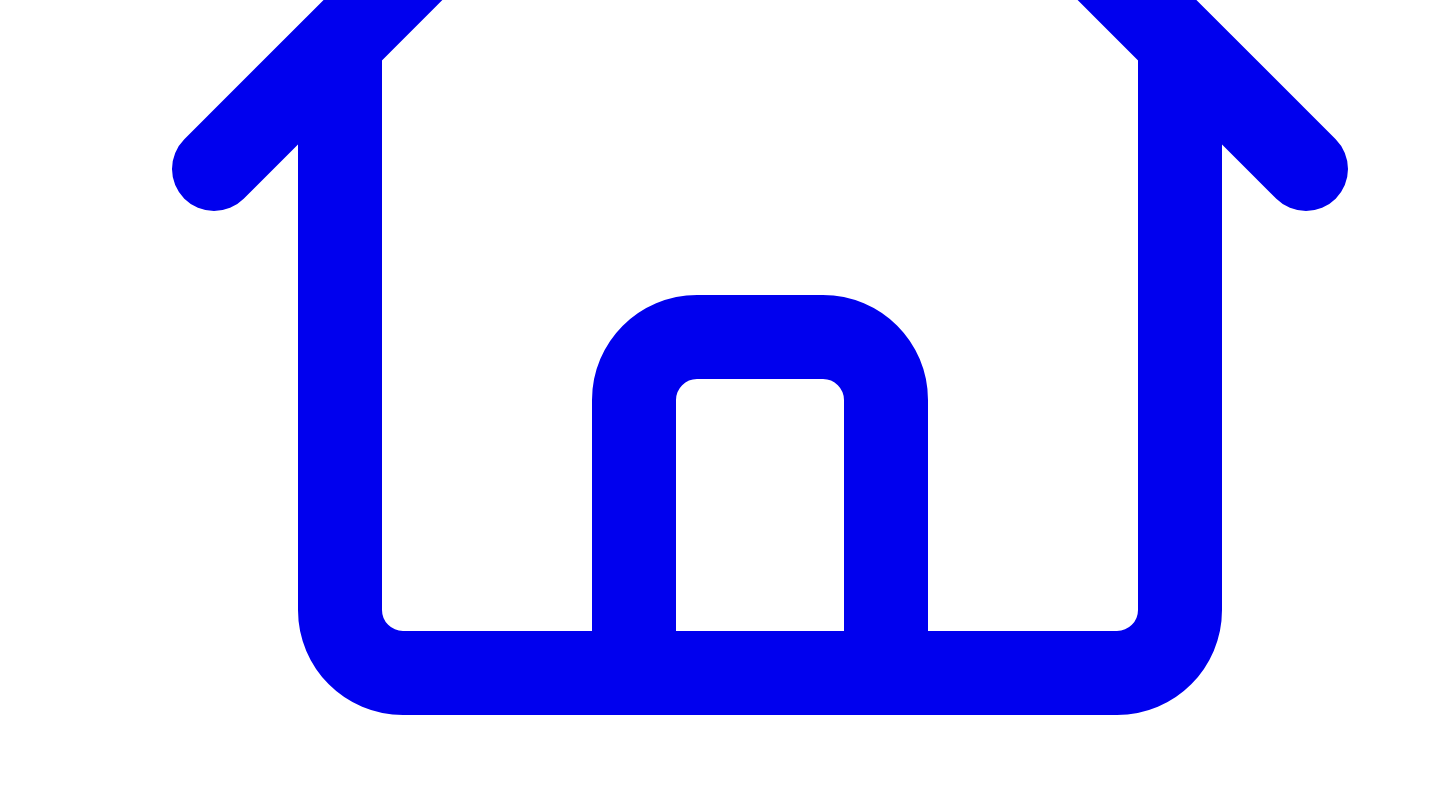 scroll, scrollTop: 705, scrollLeft: 0, axis: vertical 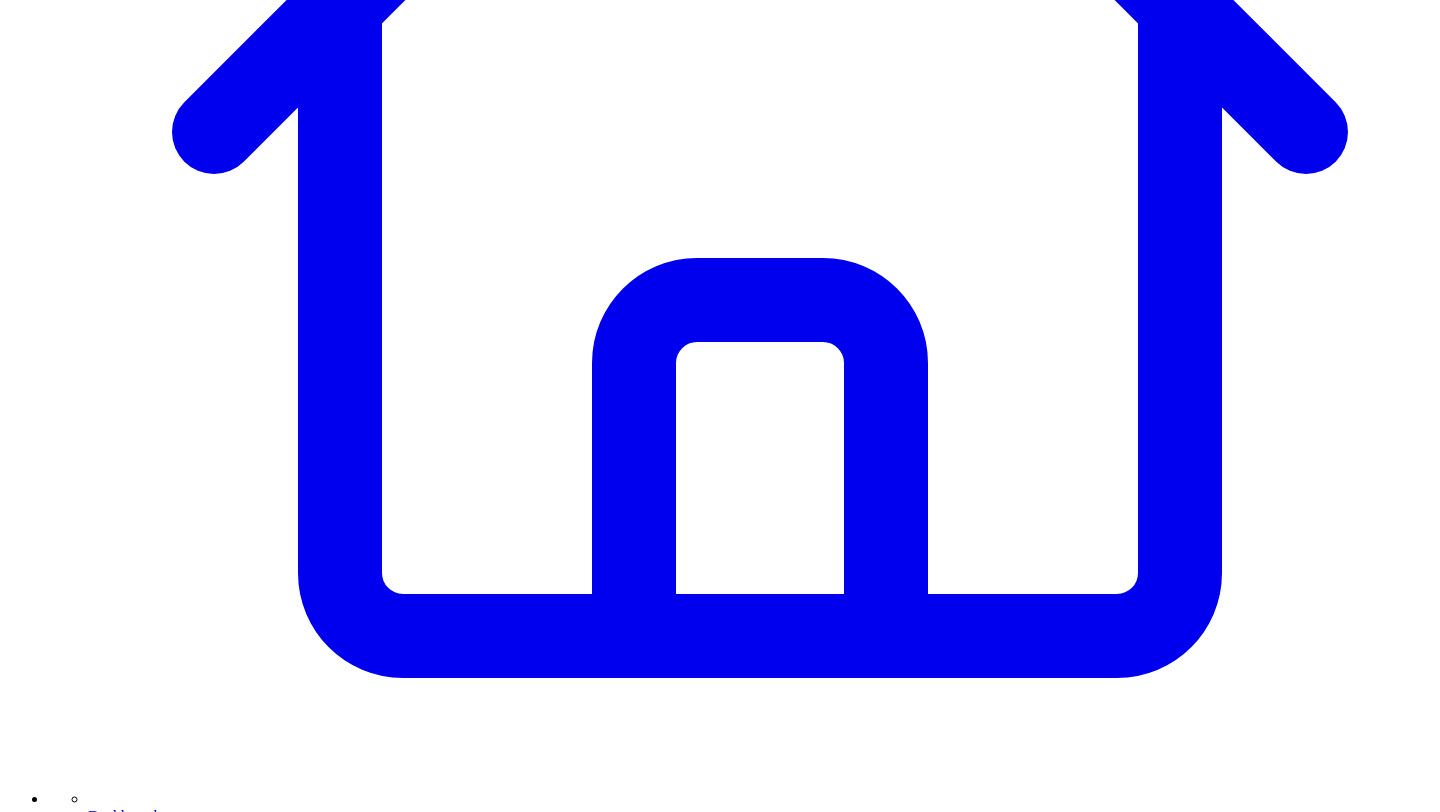 click on "Connect LinkedIn to Share" at bounding box center (119, 7646) 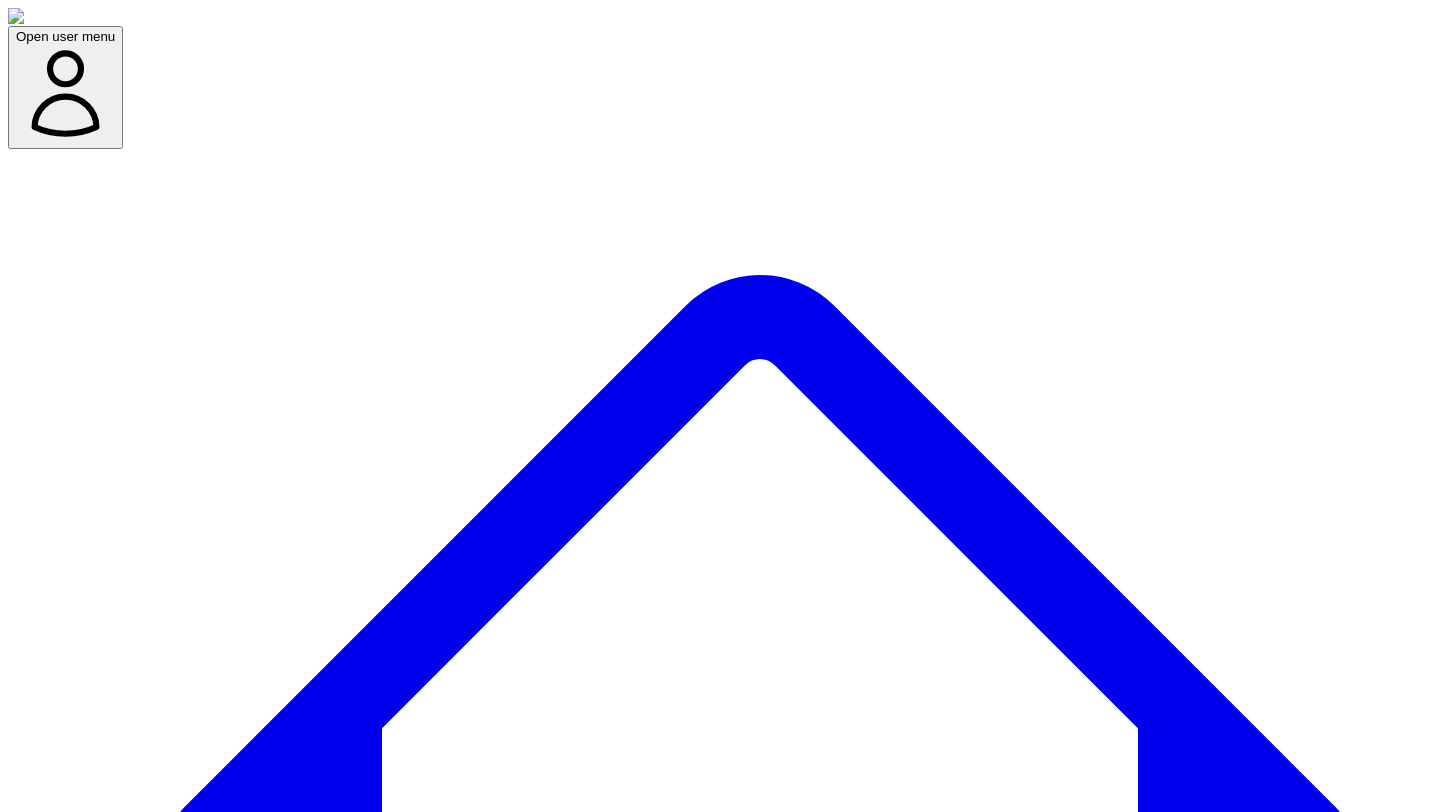 scroll, scrollTop: 0, scrollLeft: 0, axis: both 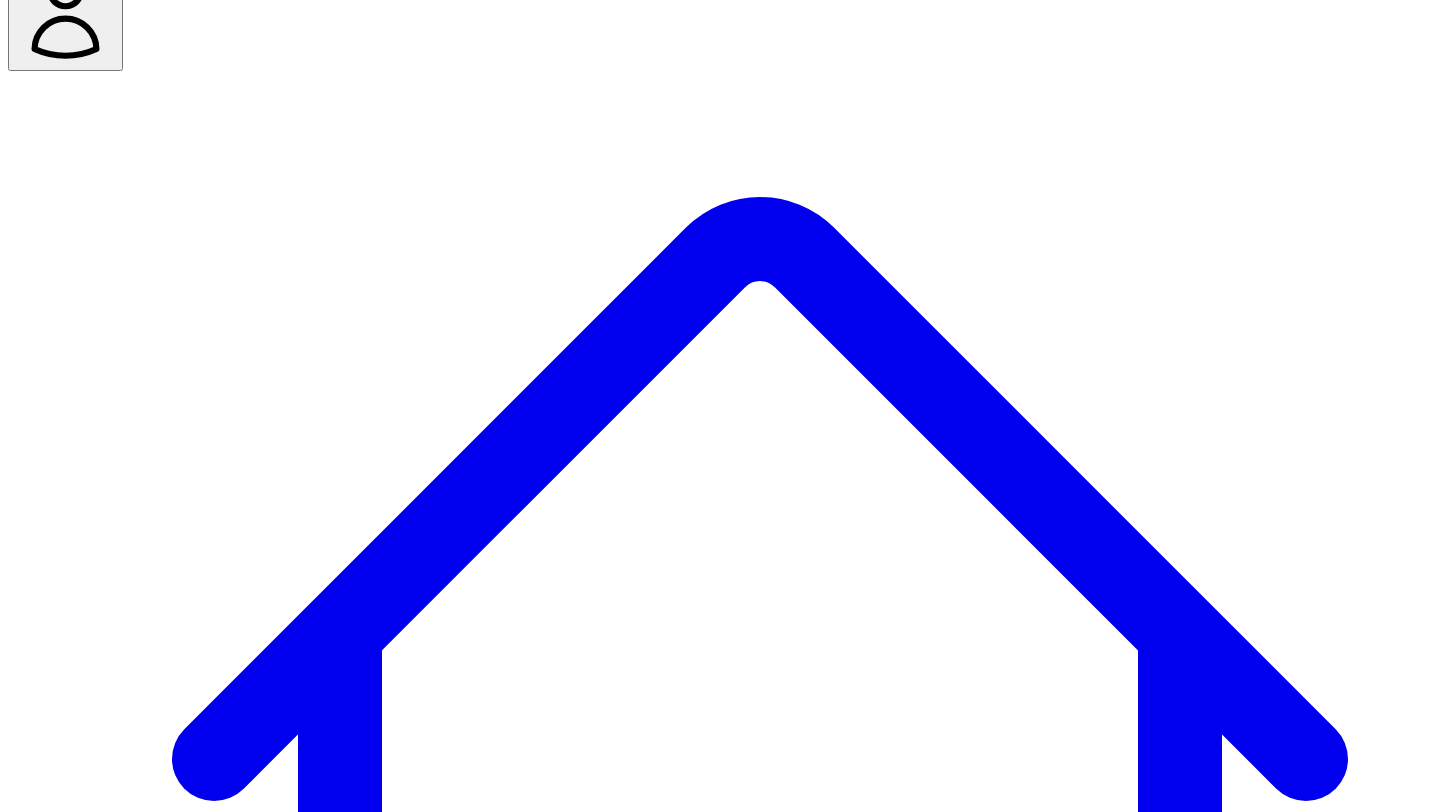 click on "@ Victor Ijidola 10  post s" at bounding box center [101, 7673] 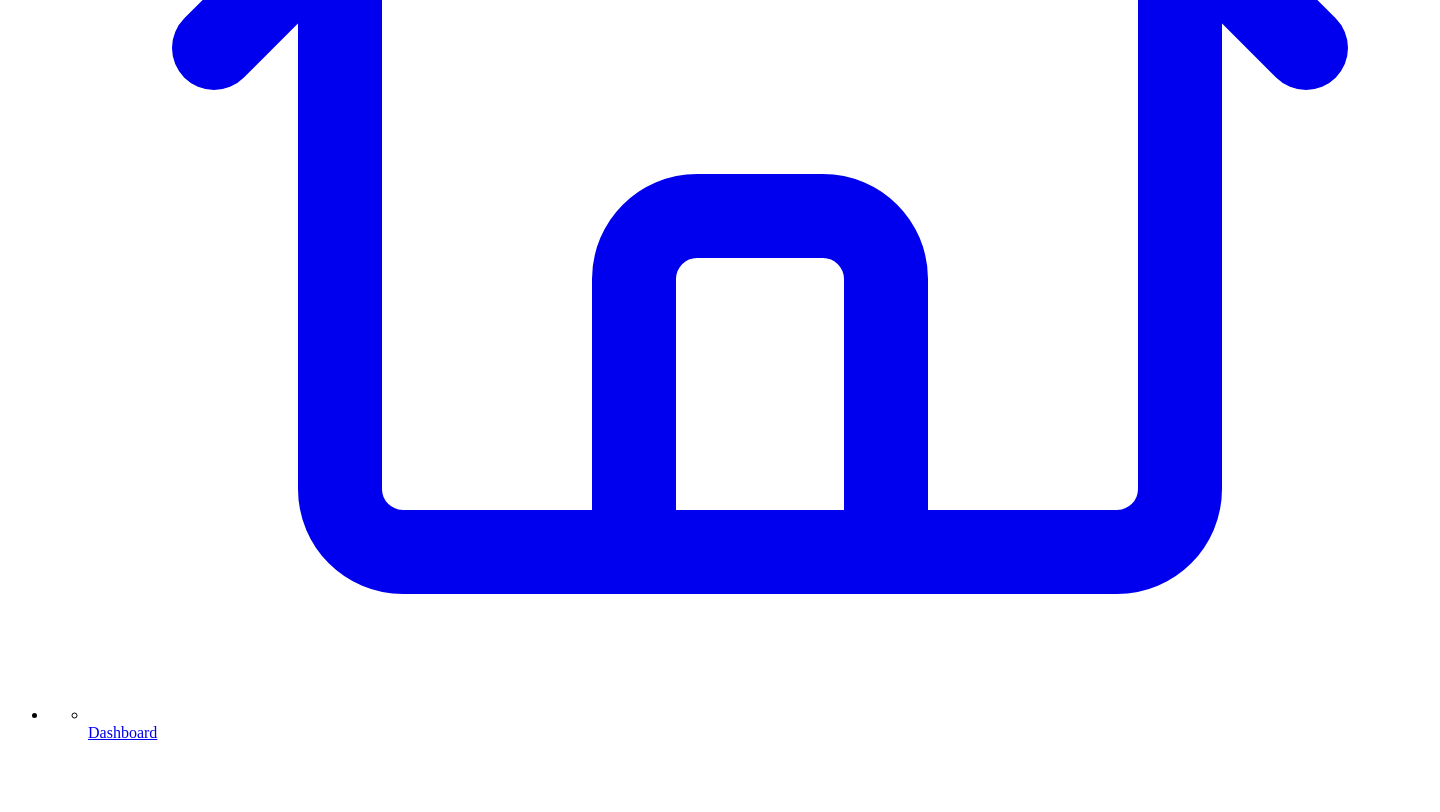 scroll, scrollTop: 846, scrollLeft: 0, axis: vertical 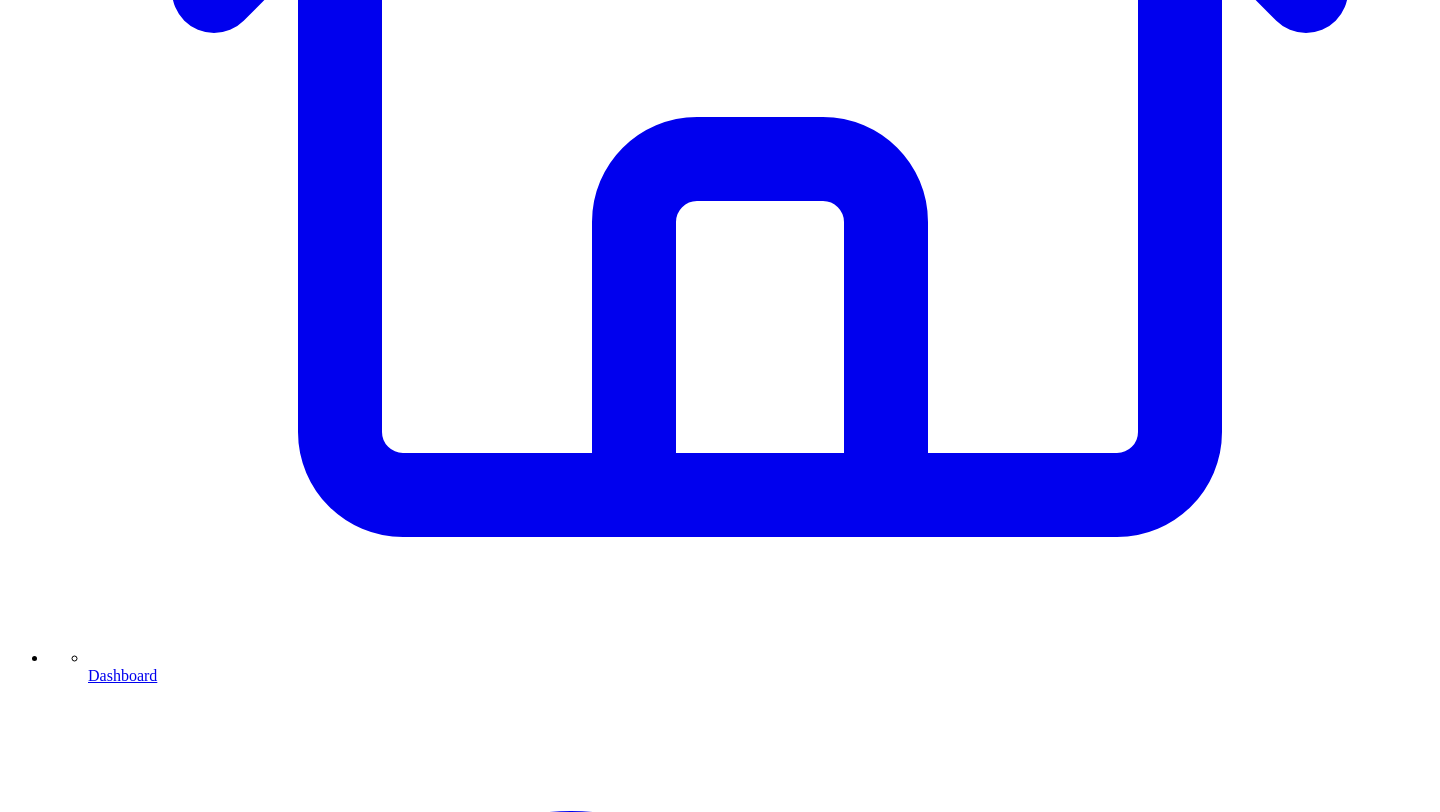 click on "Connect LinkedIn to Share" at bounding box center [119, 7505] 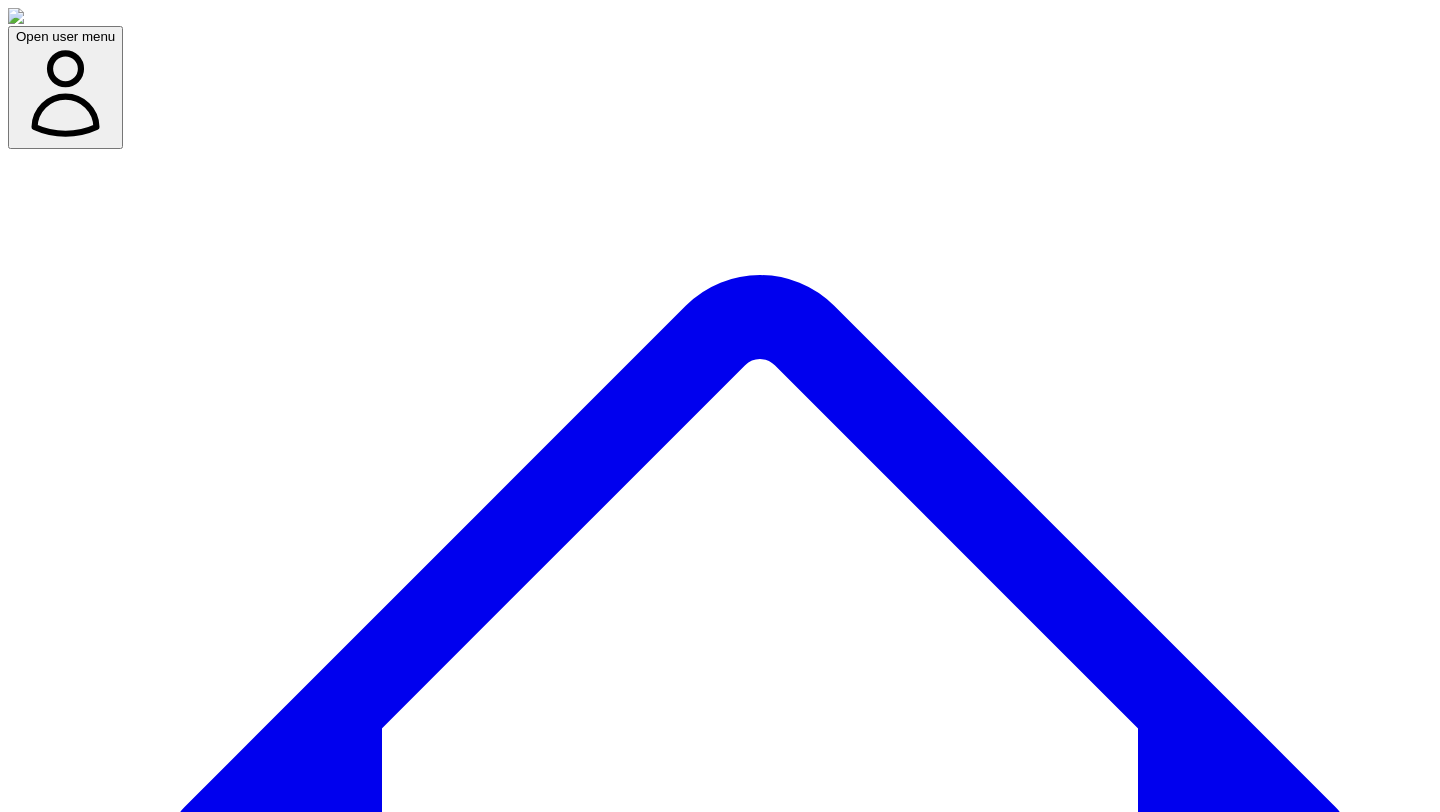scroll, scrollTop: 0, scrollLeft: 0, axis: both 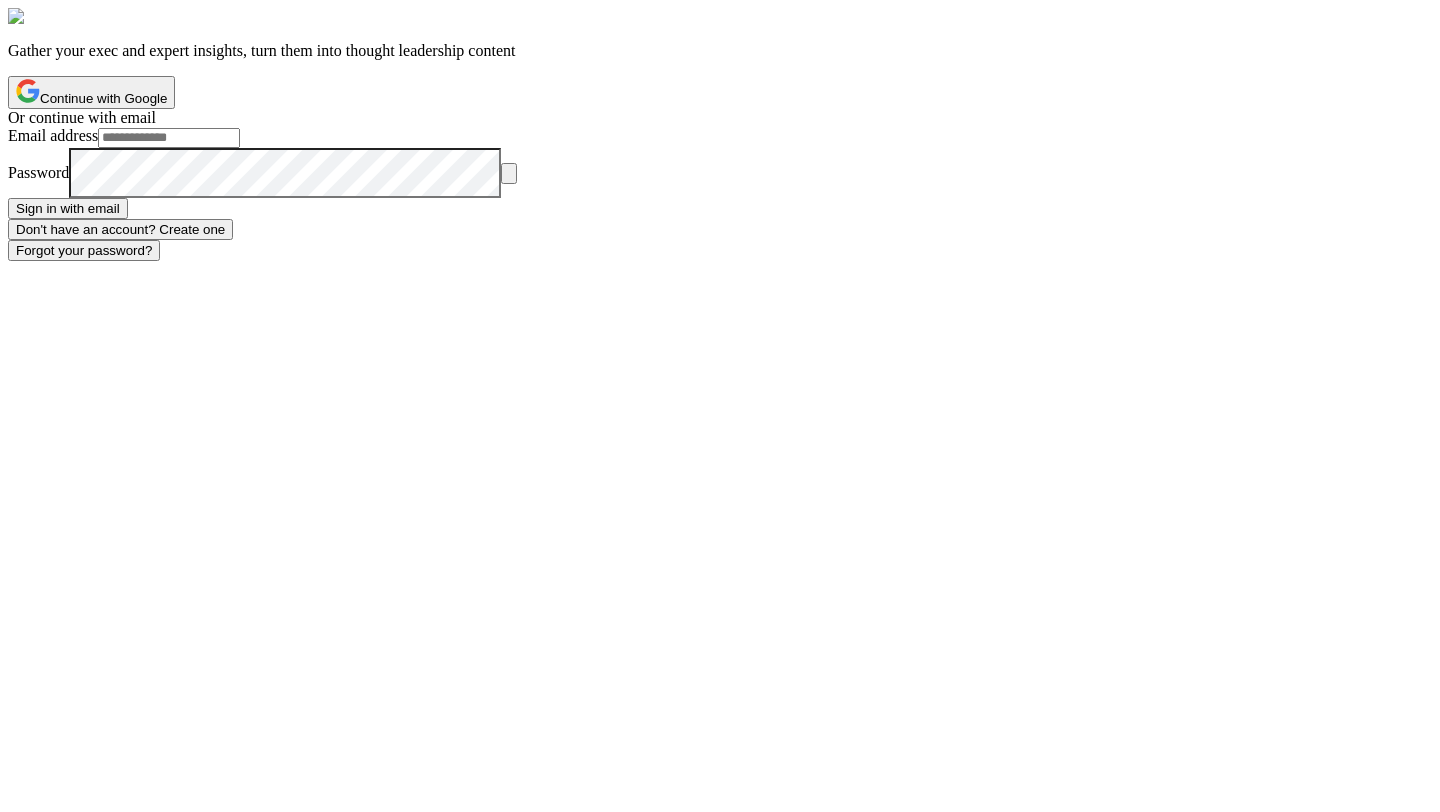 click on "Continue with Google" at bounding box center [91, 92] 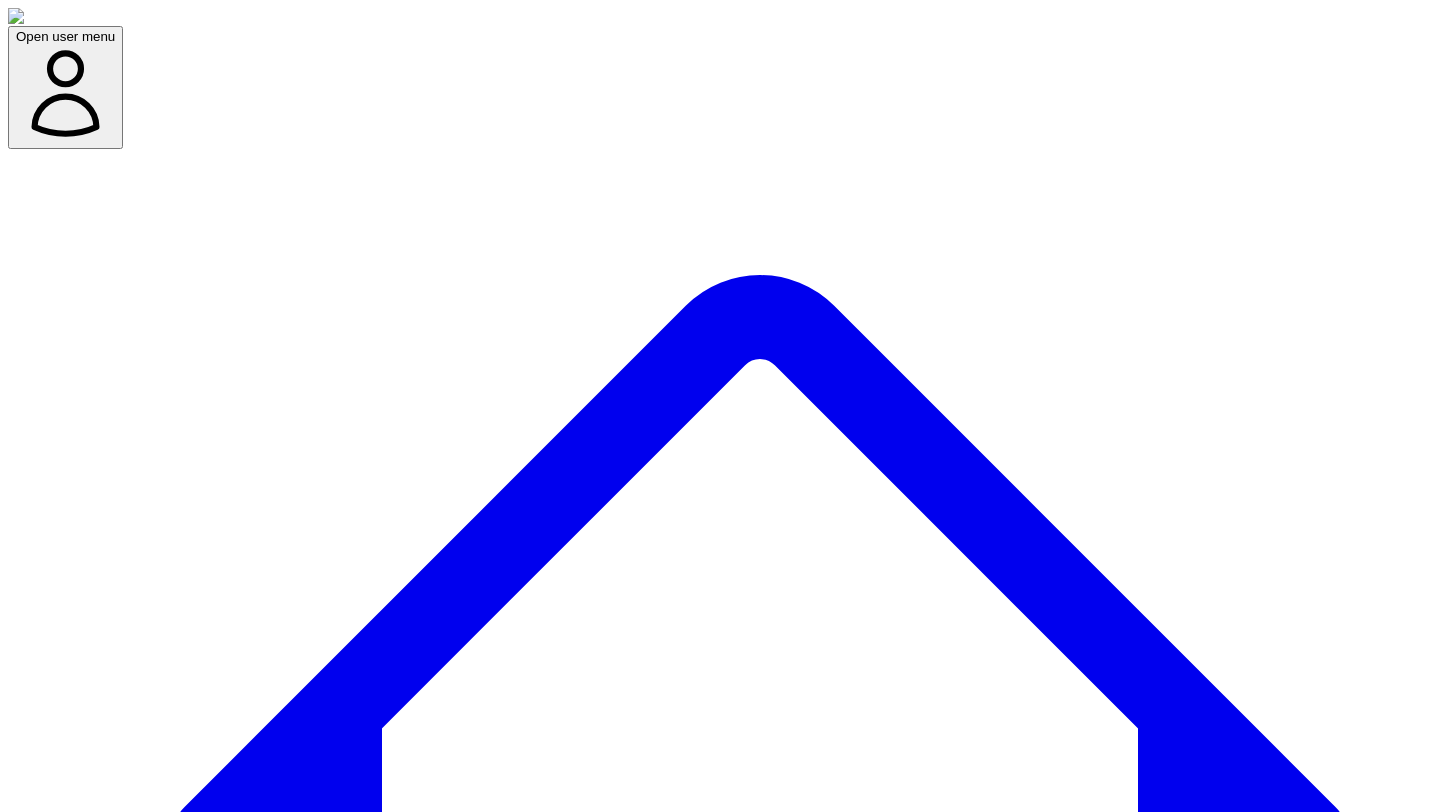 scroll, scrollTop: 0, scrollLeft: 0, axis: both 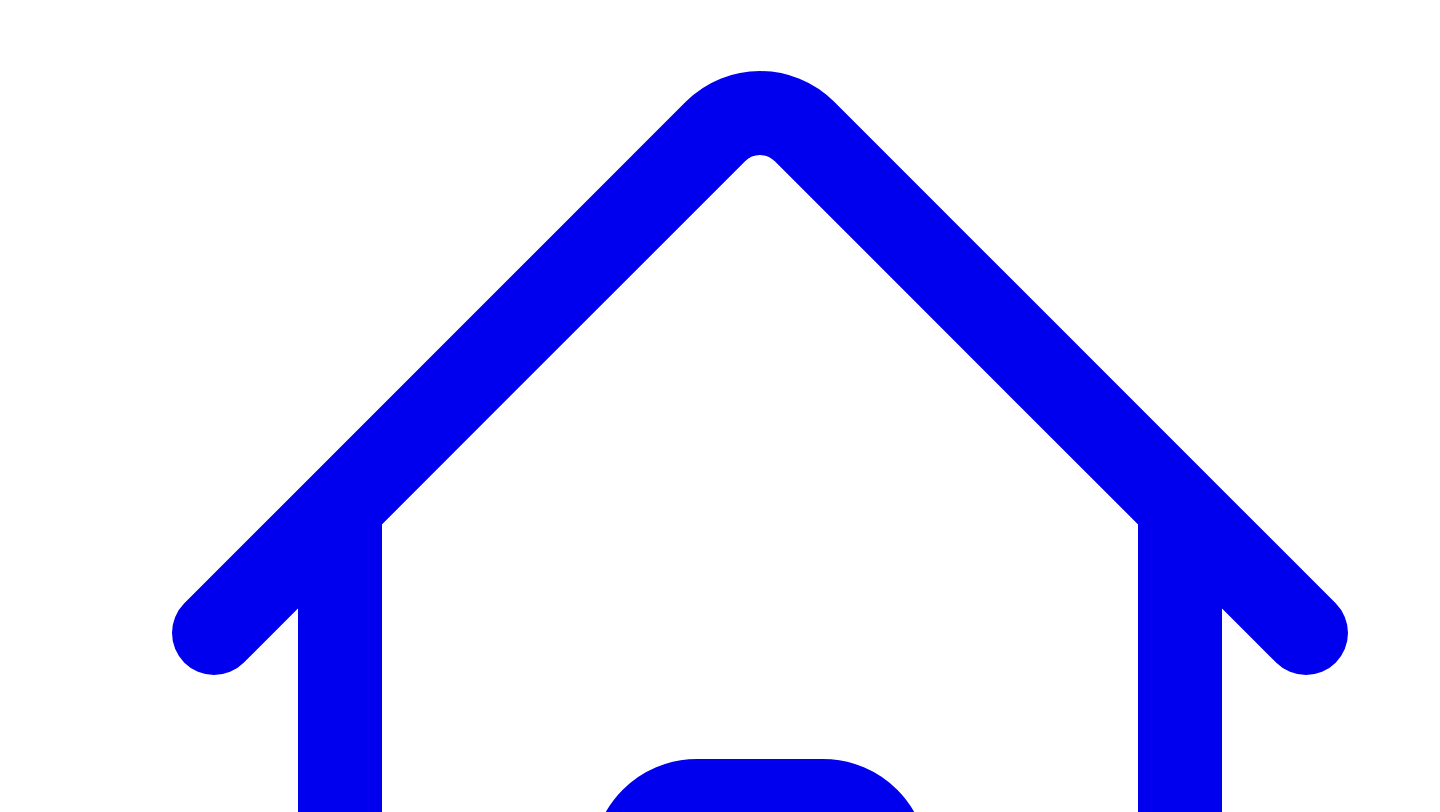 click on "Our easiest sales are inbound. Everytime we're tried outbound, i dont think we ever closed any. It's just so hard" at bounding box center (365, 9628) 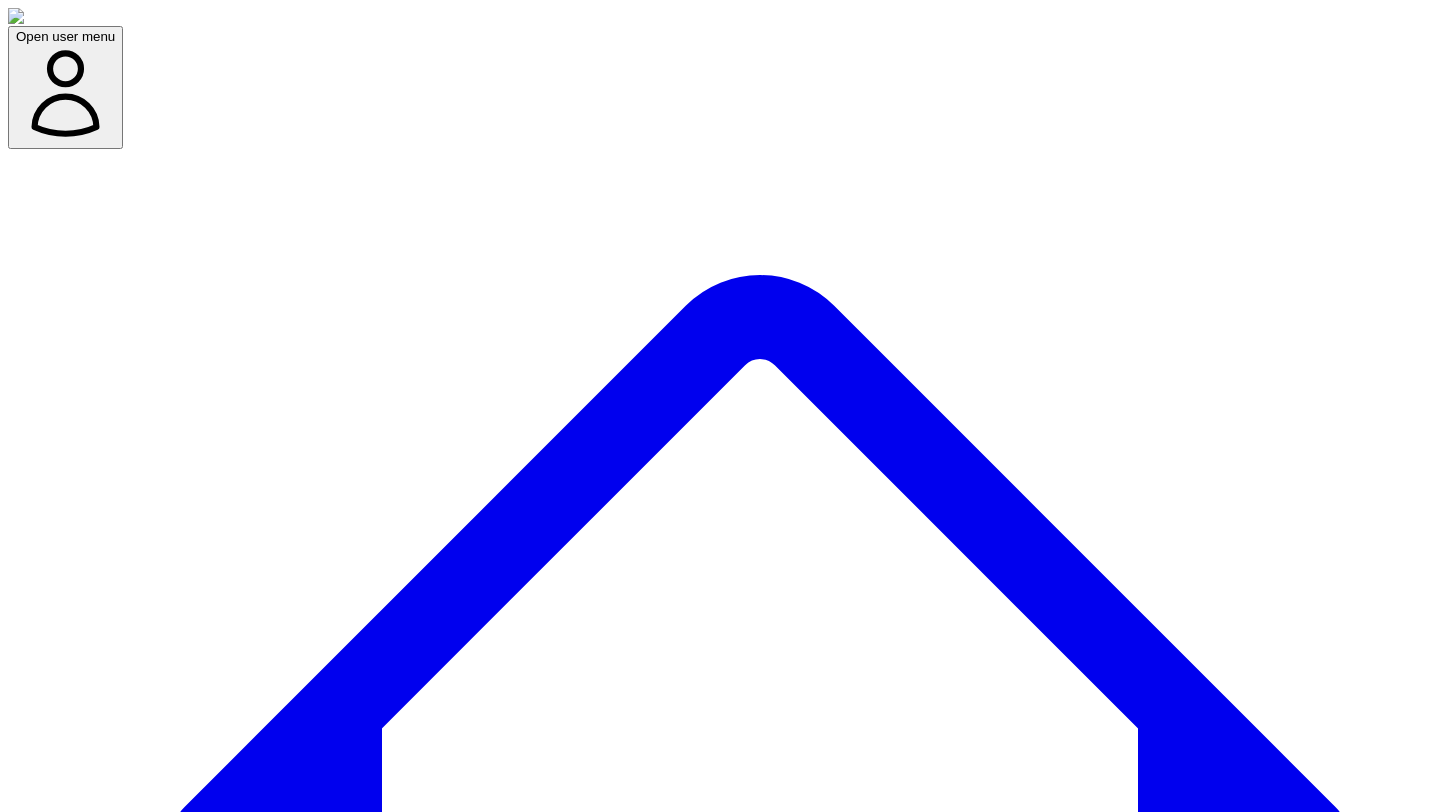 click on "Social Posts" at bounding box center (249, 7697) 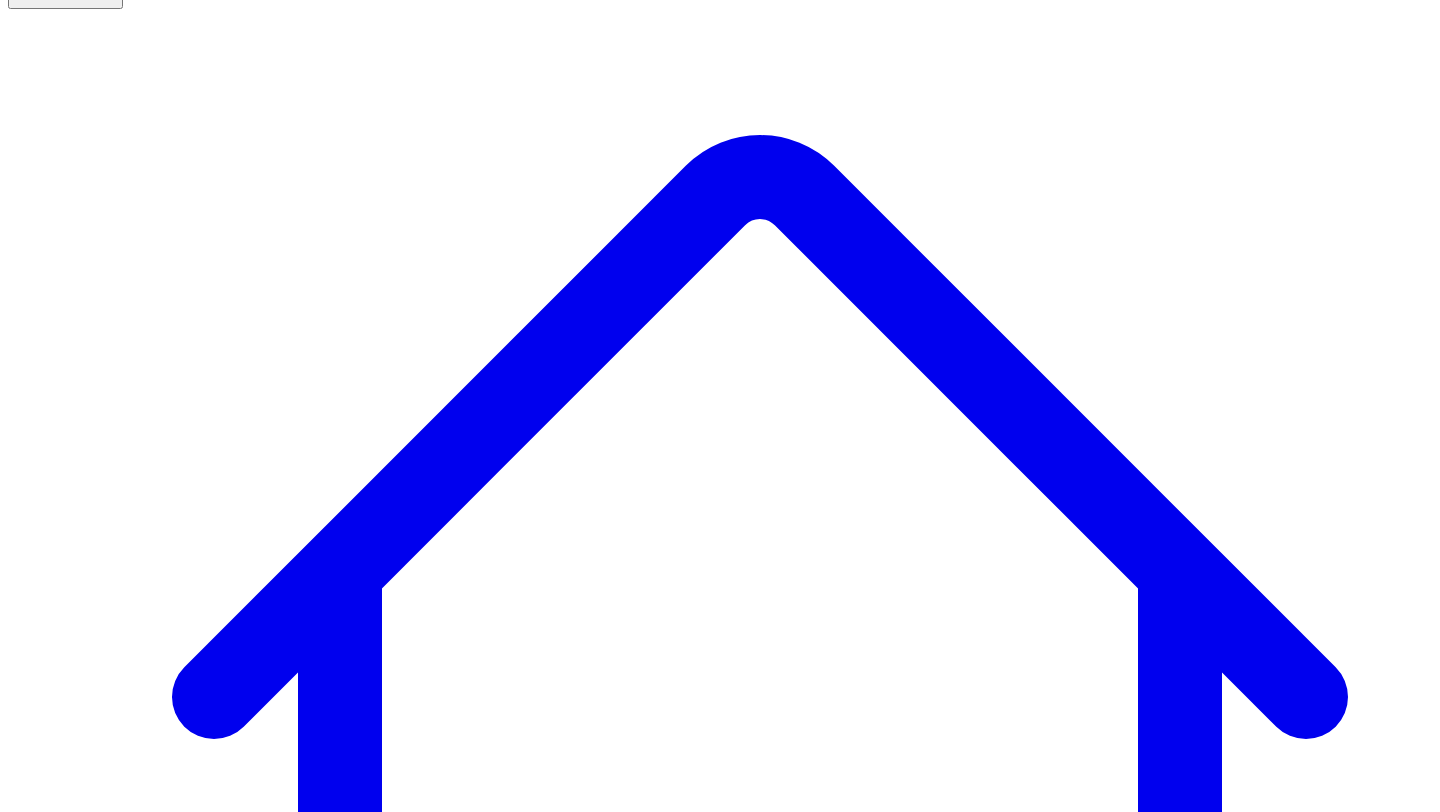 scroll, scrollTop: 144, scrollLeft: 0, axis: vertical 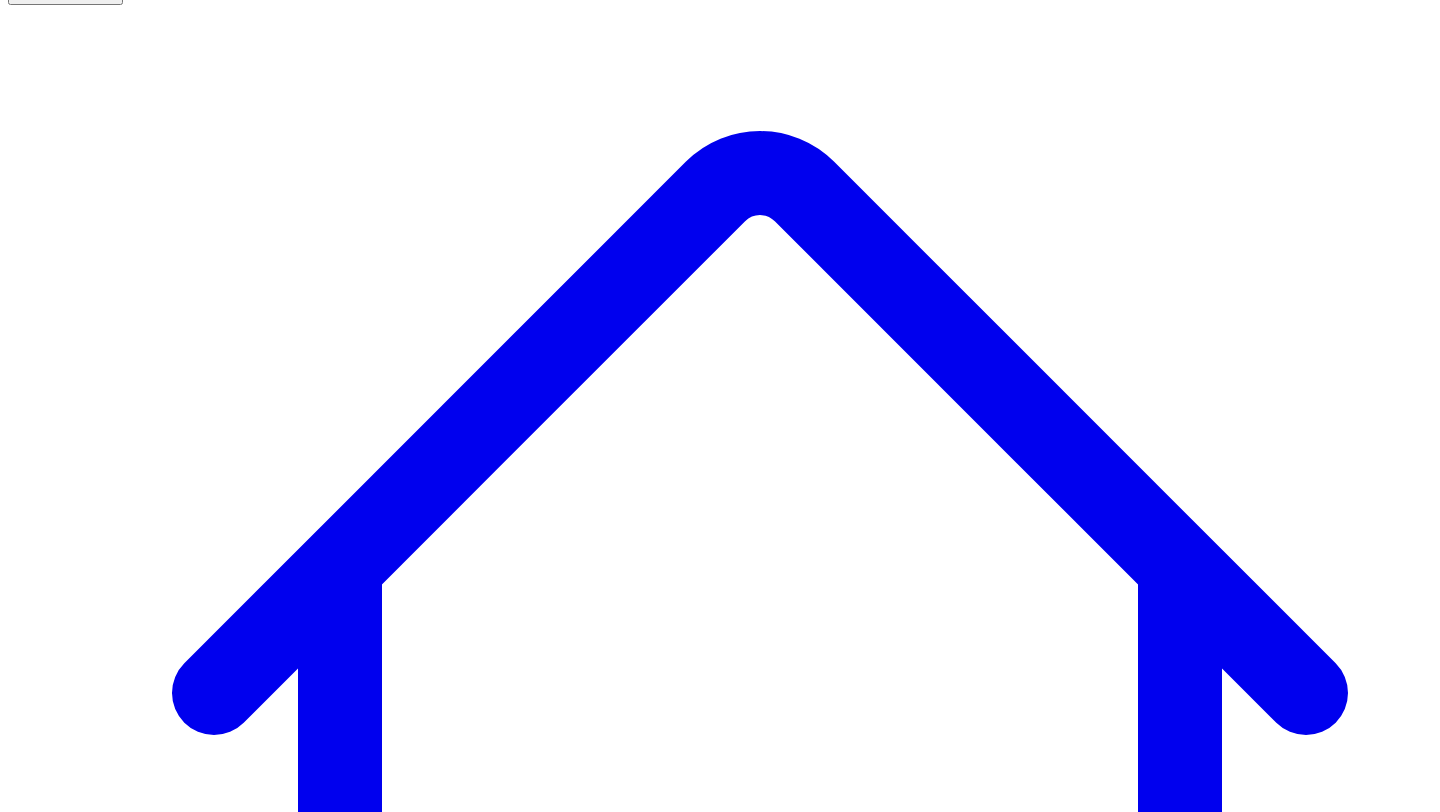 click on "@ [PERSON_NAME] 10  post s" at bounding box center [101, 7593] 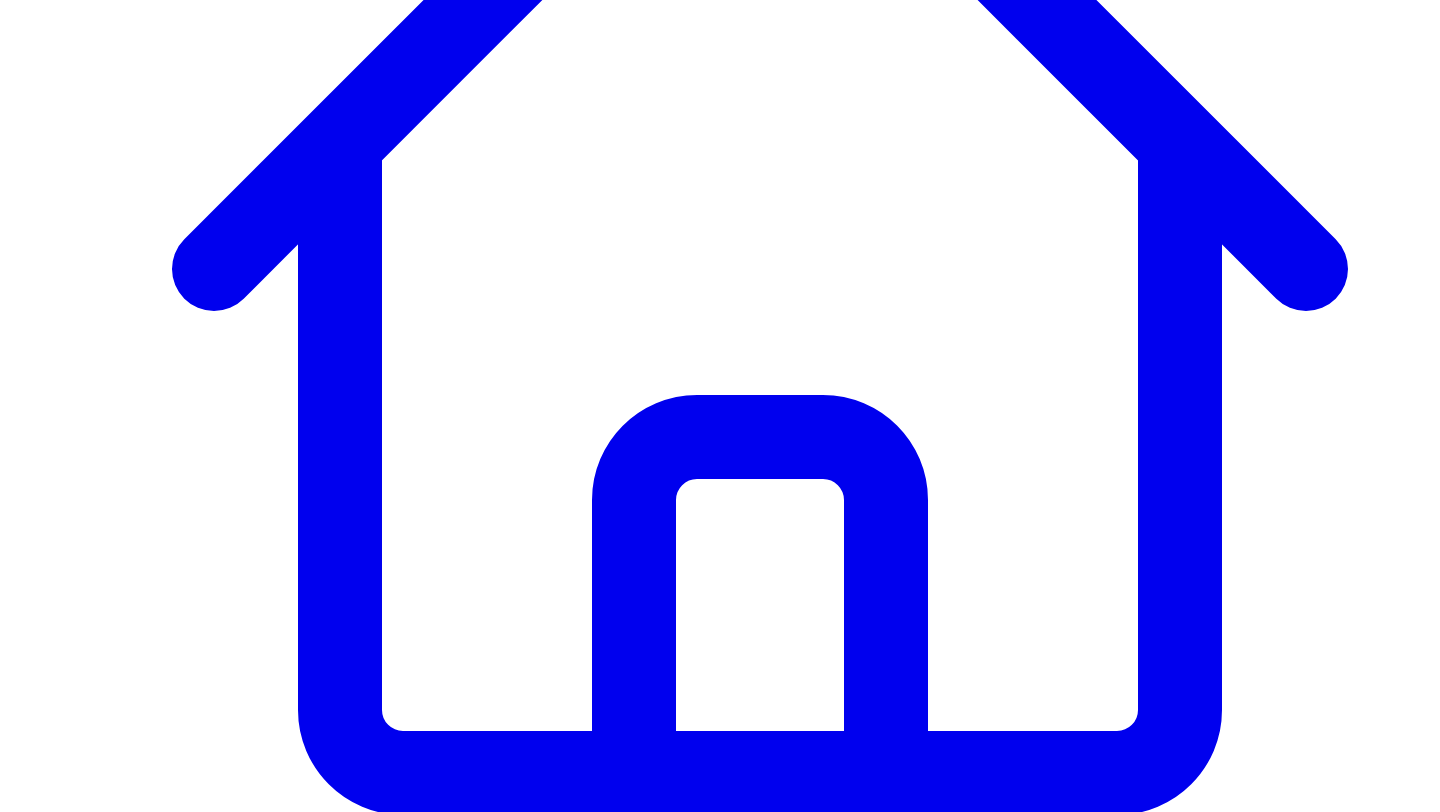 scroll, scrollTop: 575, scrollLeft: 0, axis: vertical 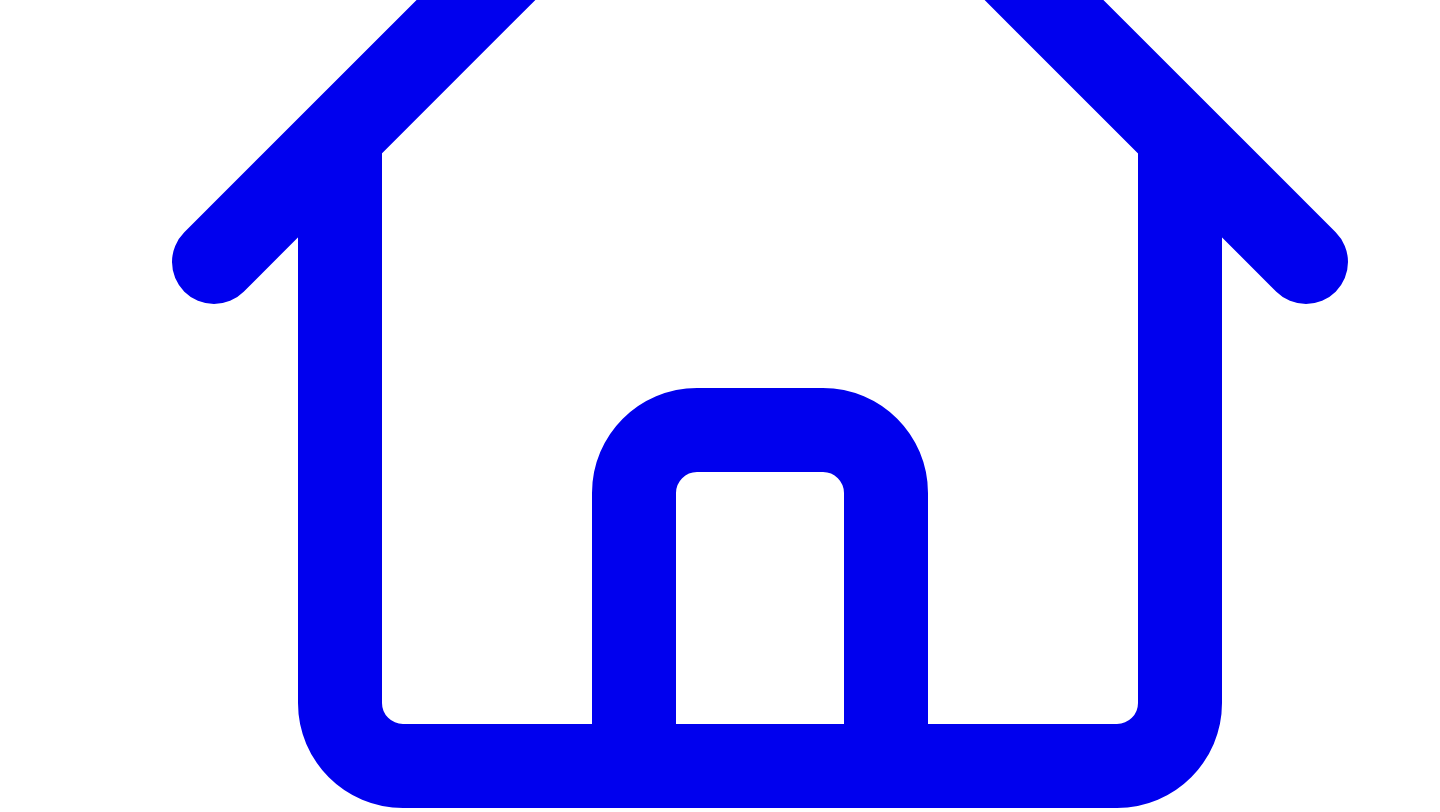 click on "Connect LinkedIn to Share" at bounding box center [119, 7776] 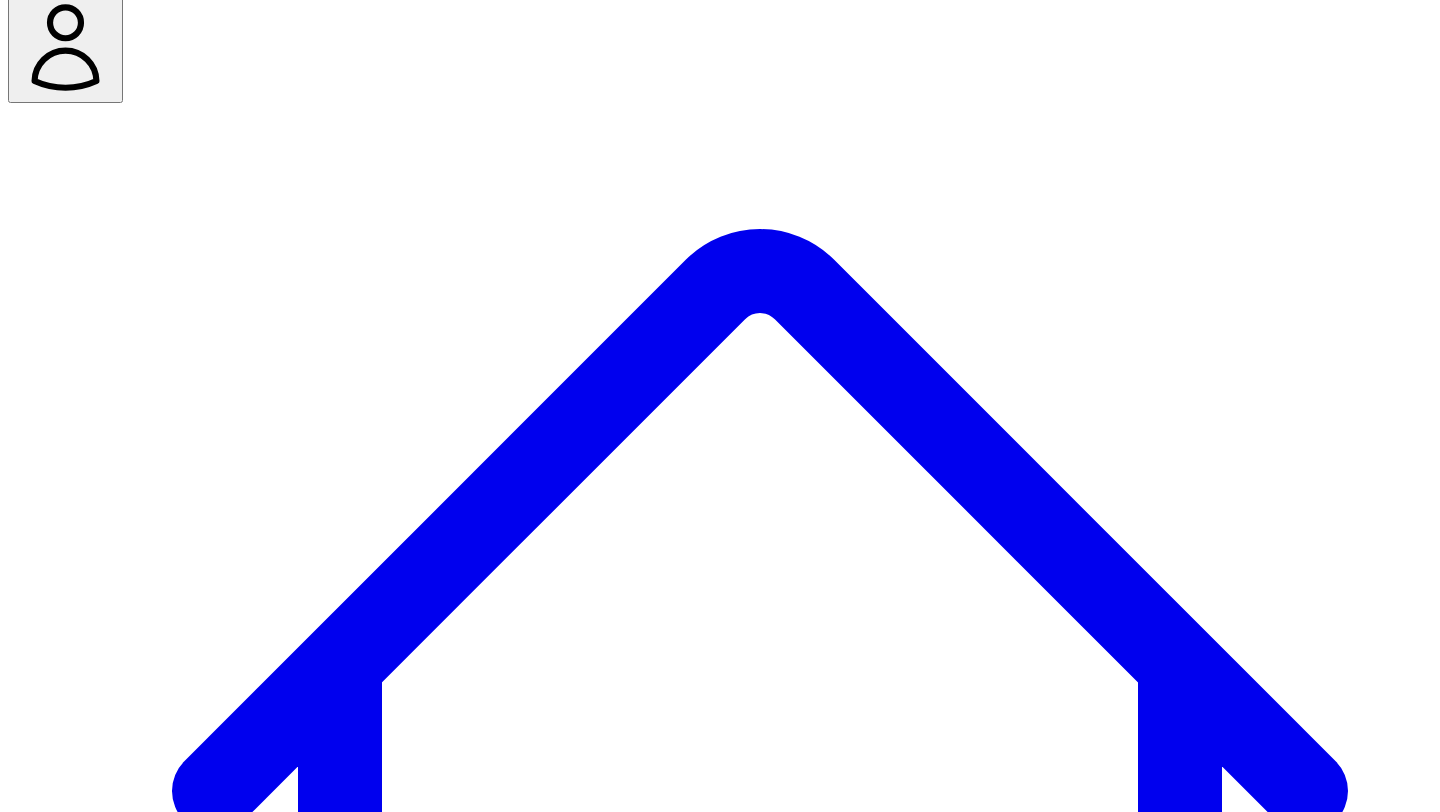 scroll, scrollTop: 0, scrollLeft: 0, axis: both 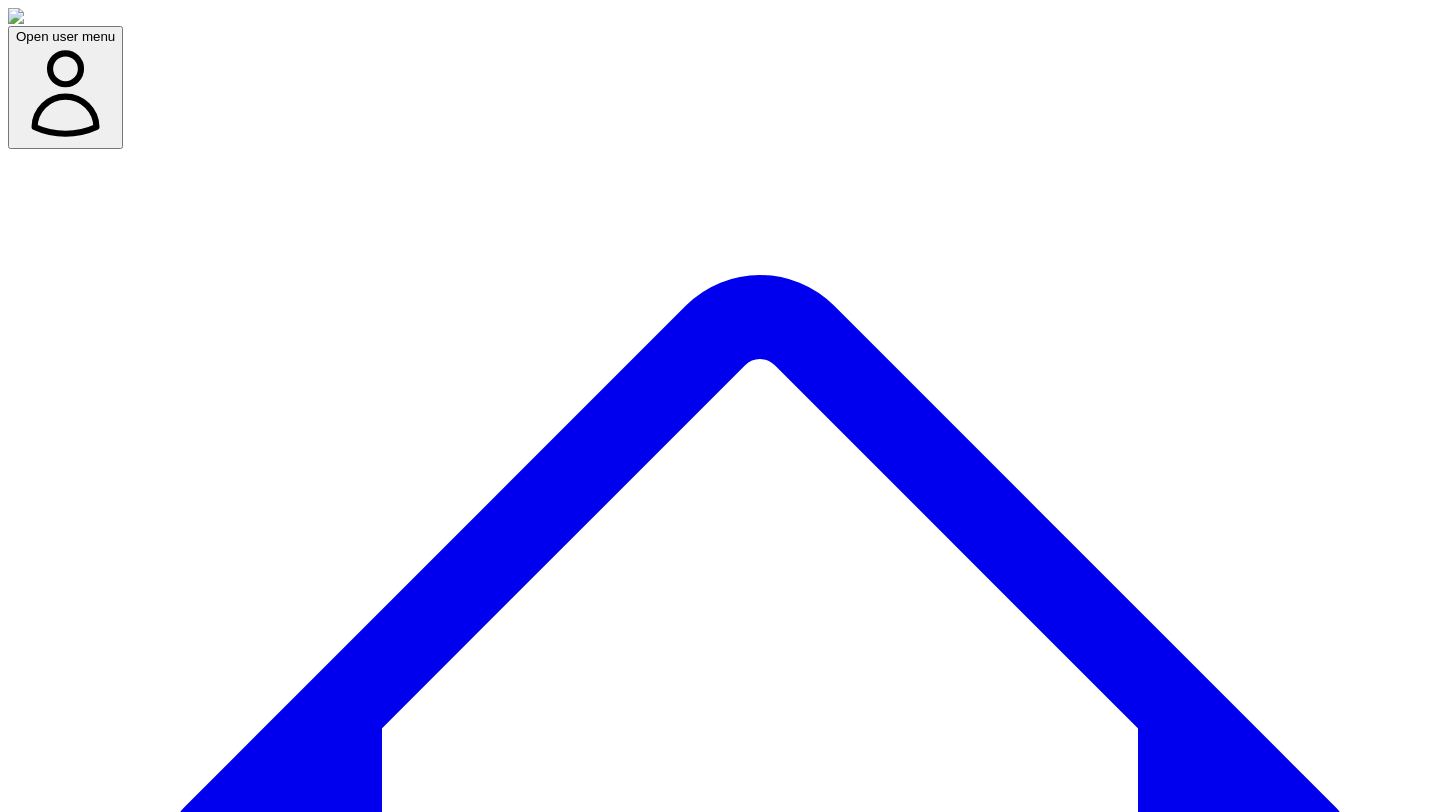 click on "Social Posts Social" at bounding box center (256, 7691) 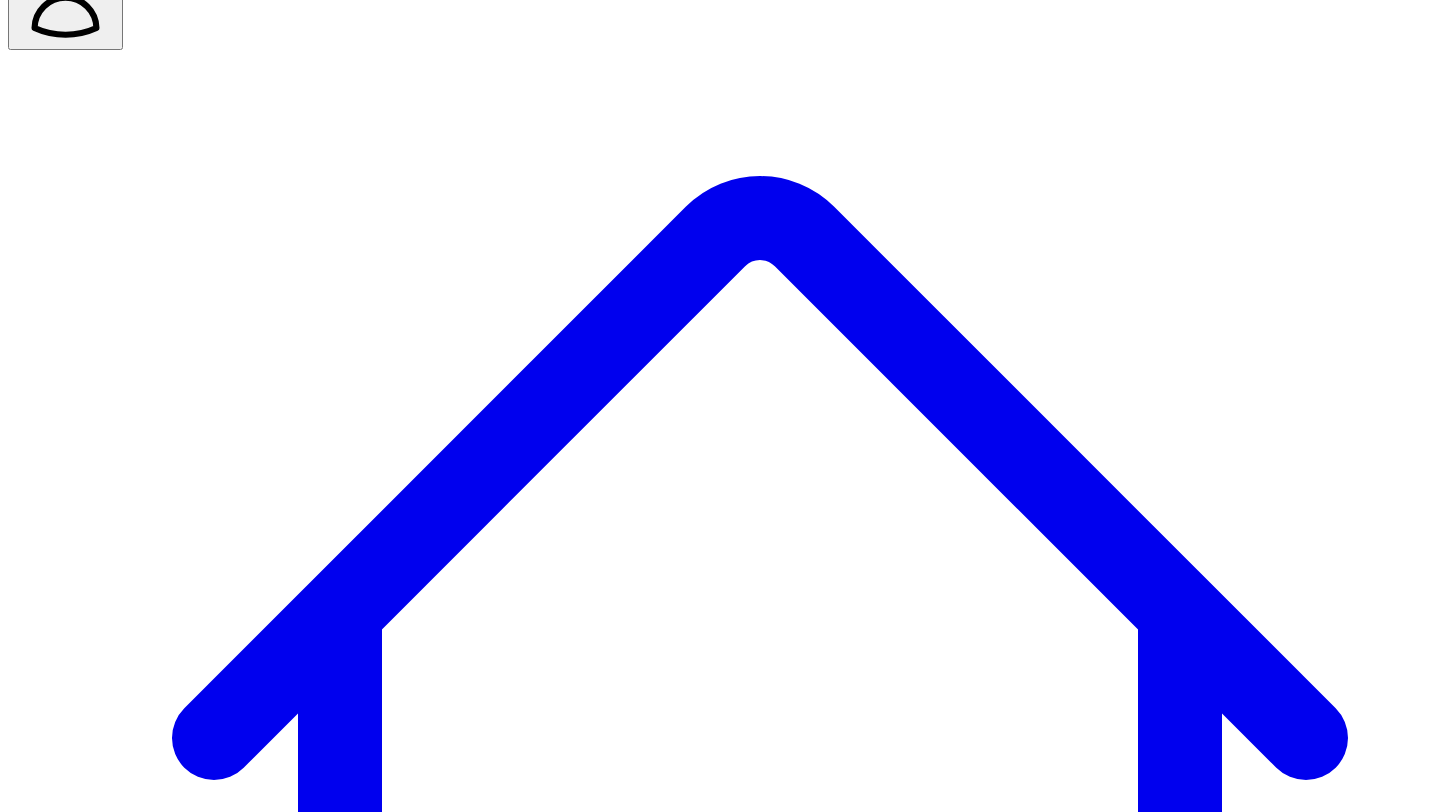 scroll, scrollTop: 119, scrollLeft: 0, axis: vertical 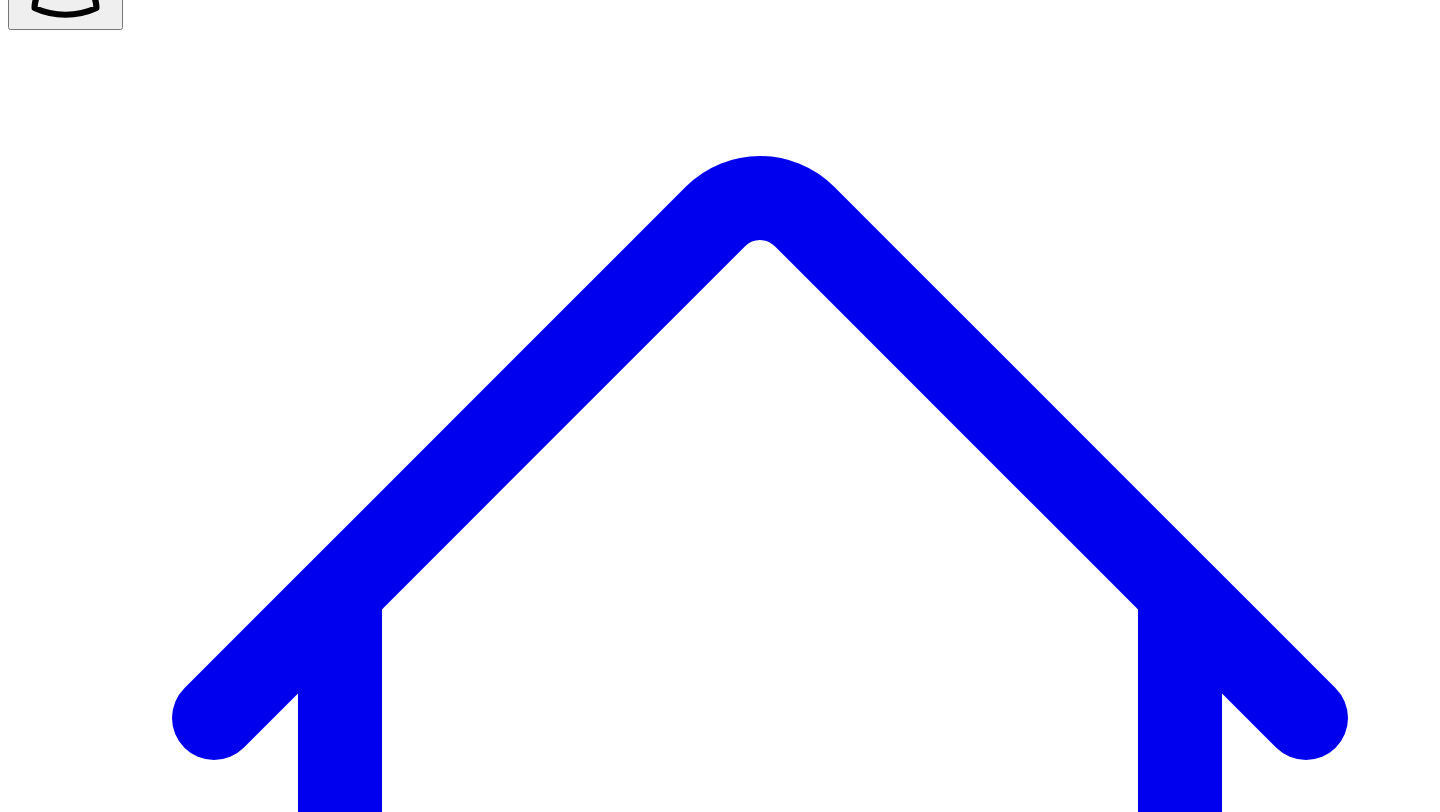 click on "Project Settings" at bounding box center (720, 7430) 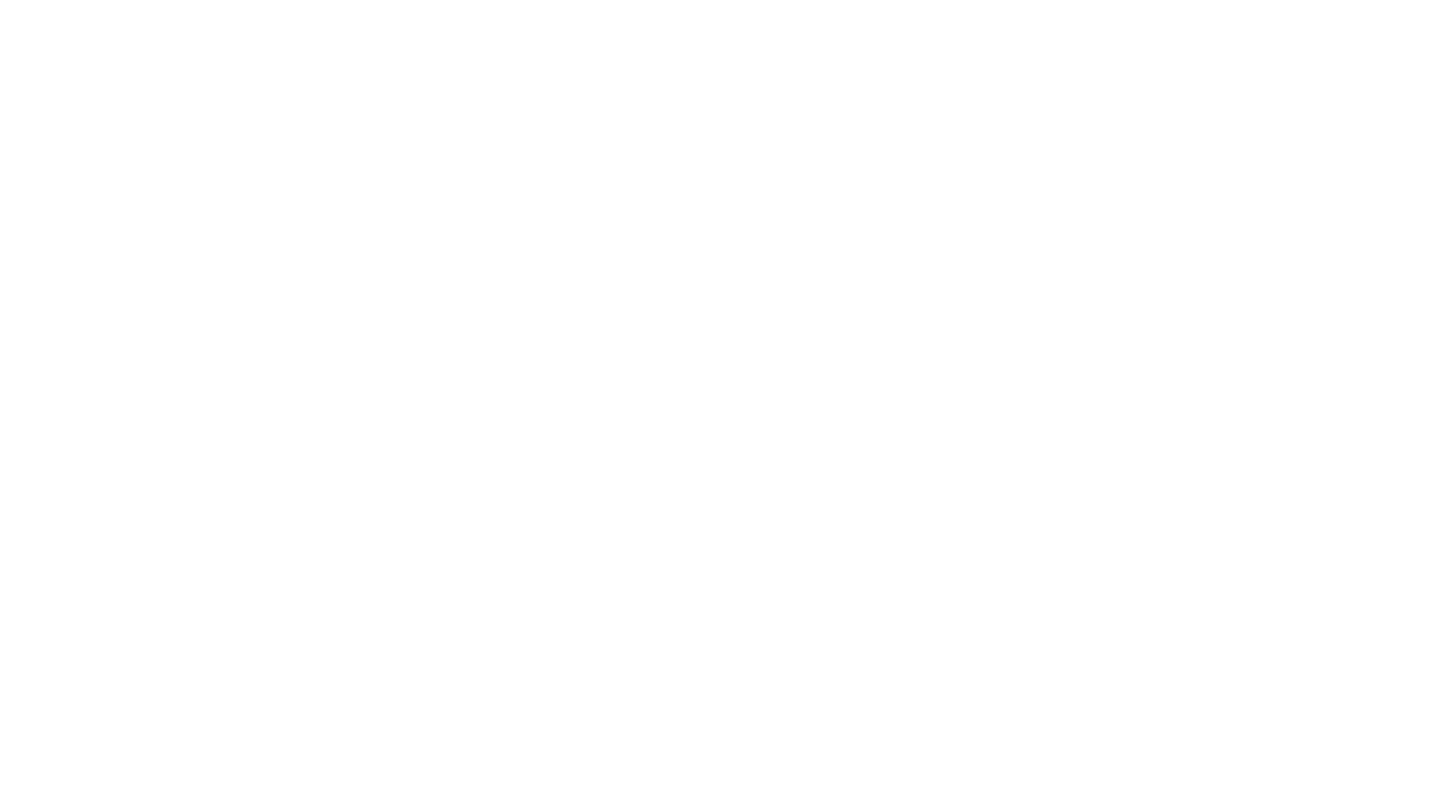 scroll, scrollTop: 0, scrollLeft: 0, axis: both 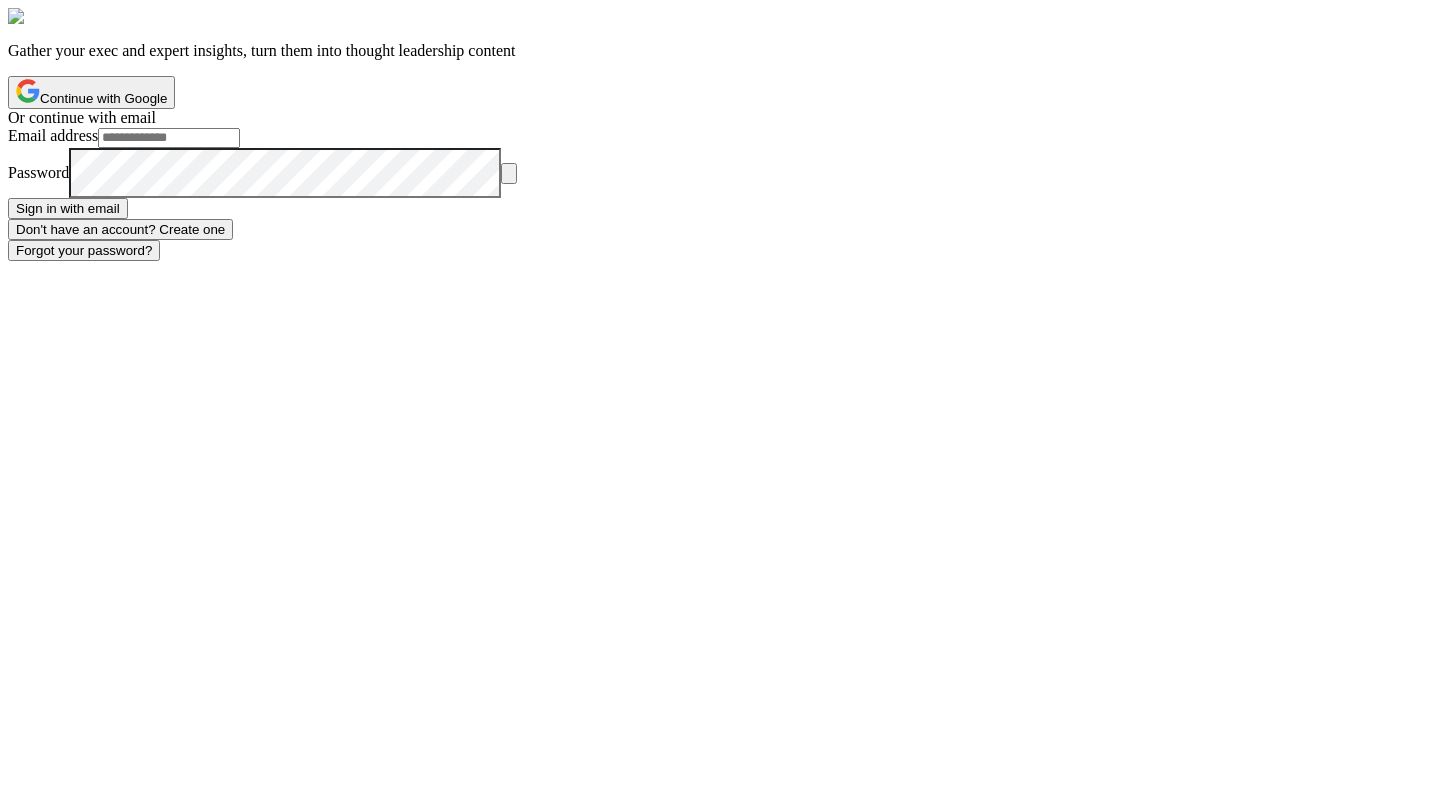 click on "Continue with Google" at bounding box center (91, 92) 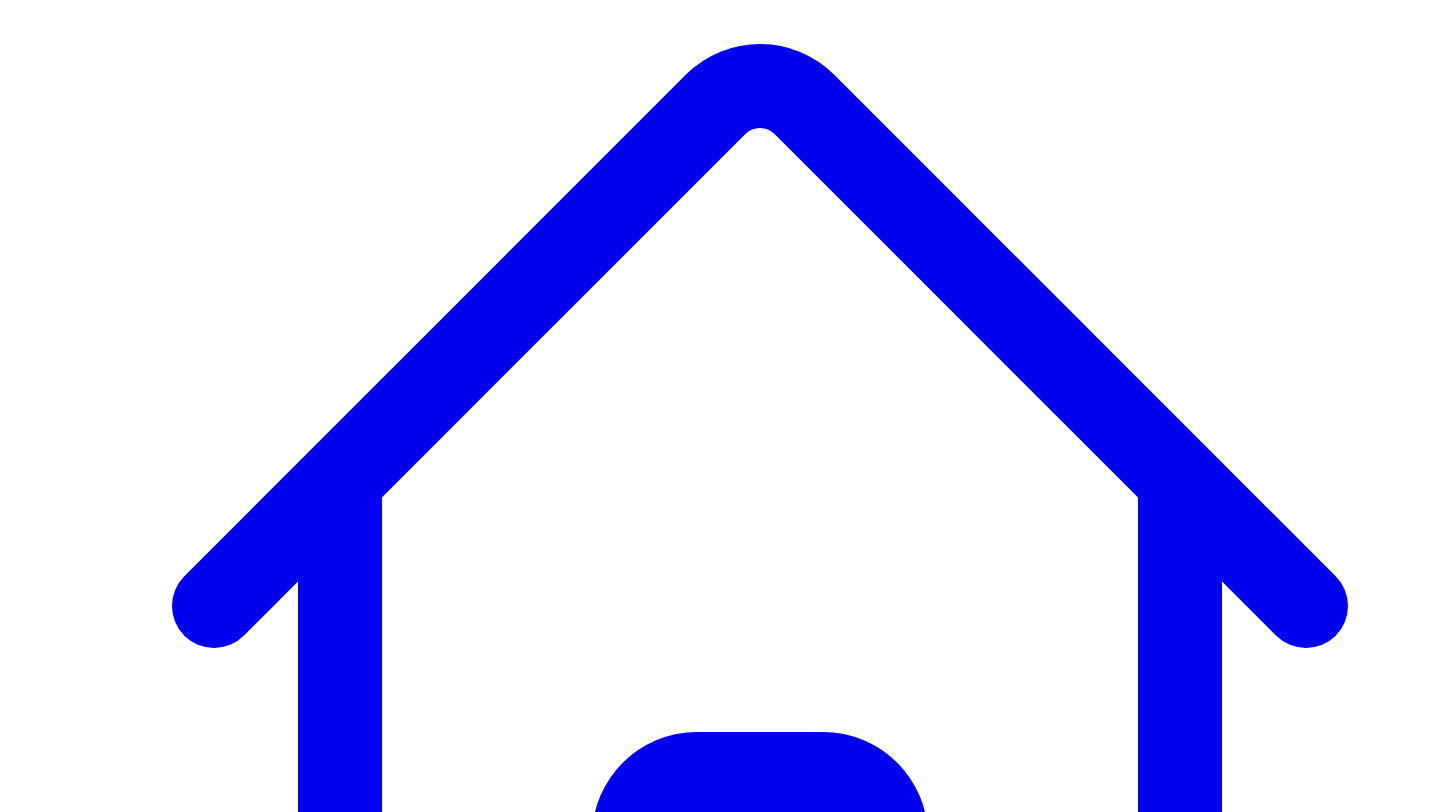 scroll, scrollTop: 278, scrollLeft: 0, axis: vertical 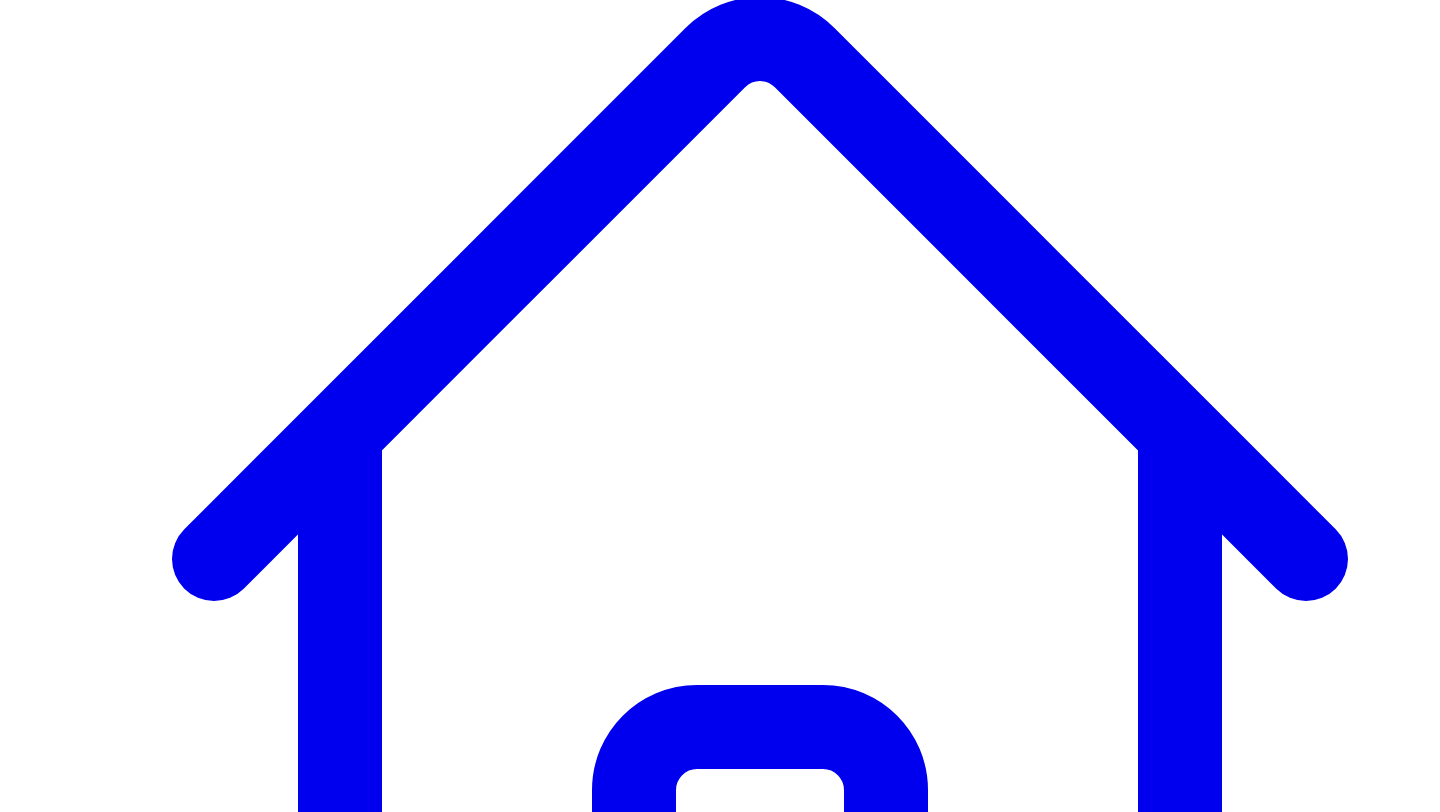 click on "Our easiest sales are inbound. Everytime we're tried outbound, i dont think we ever closed any. It's just so hard" at bounding box center [365, 9554] 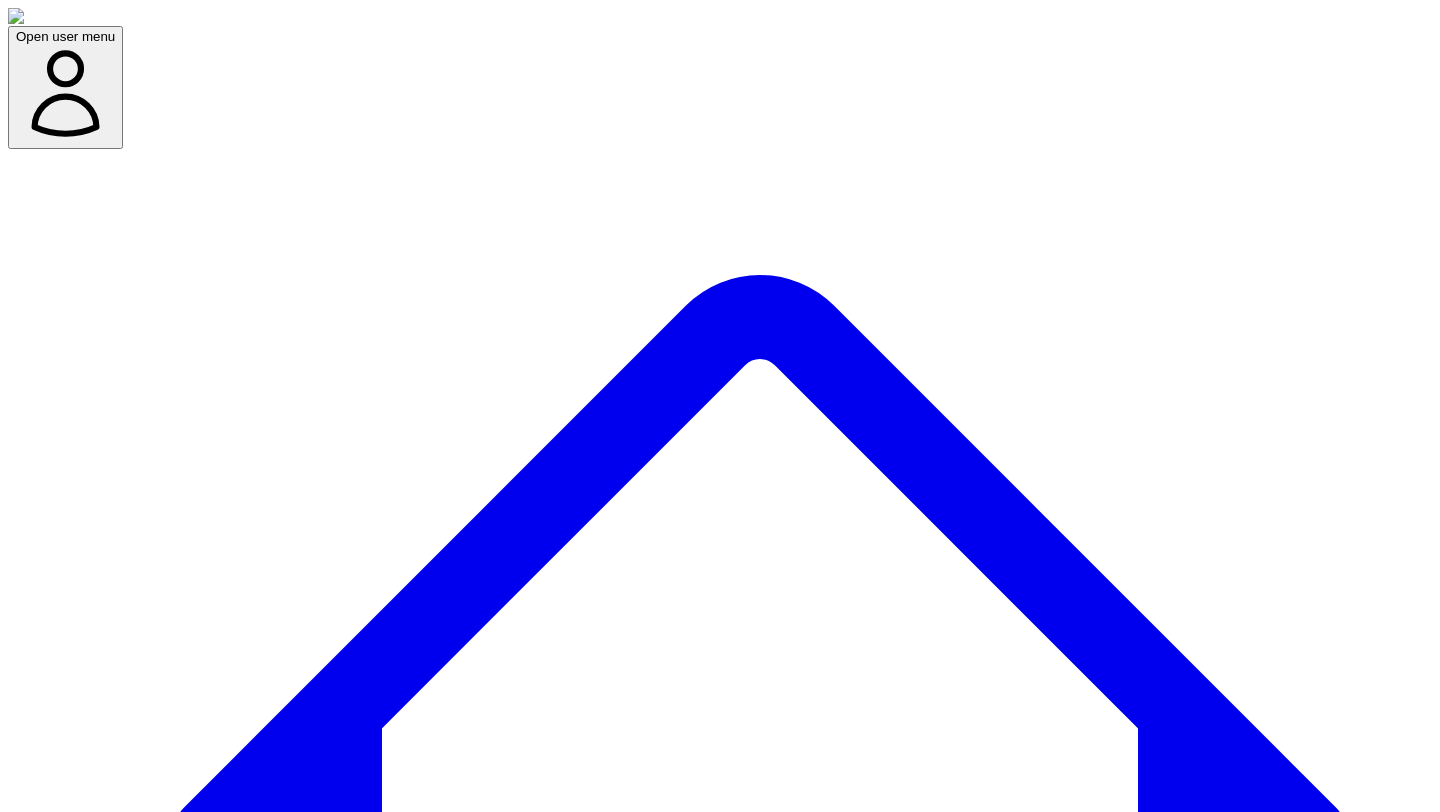 click on "Social Posts Social" at bounding box center [256, 7691] 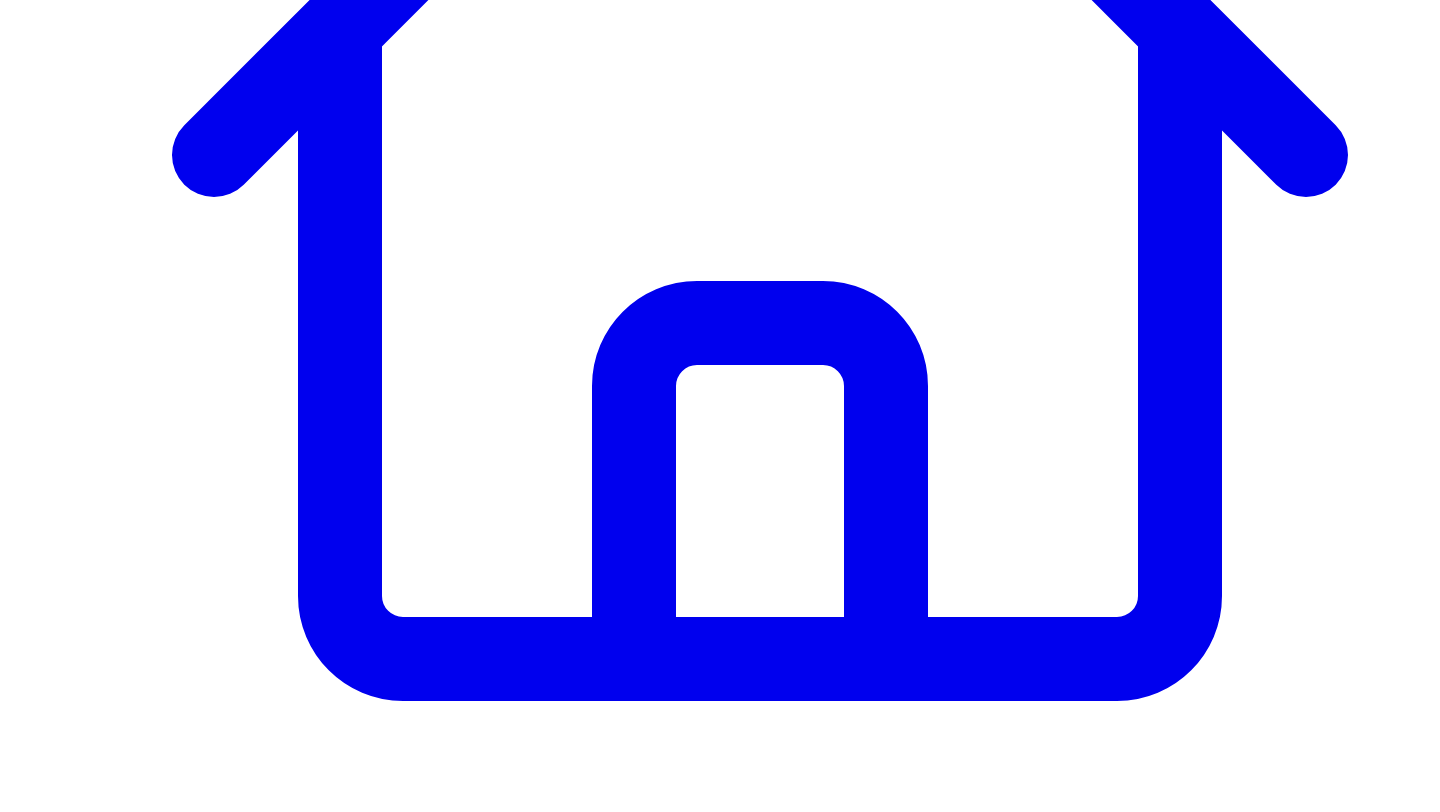 scroll, scrollTop: 700, scrollLeft: 0, axis: vertical 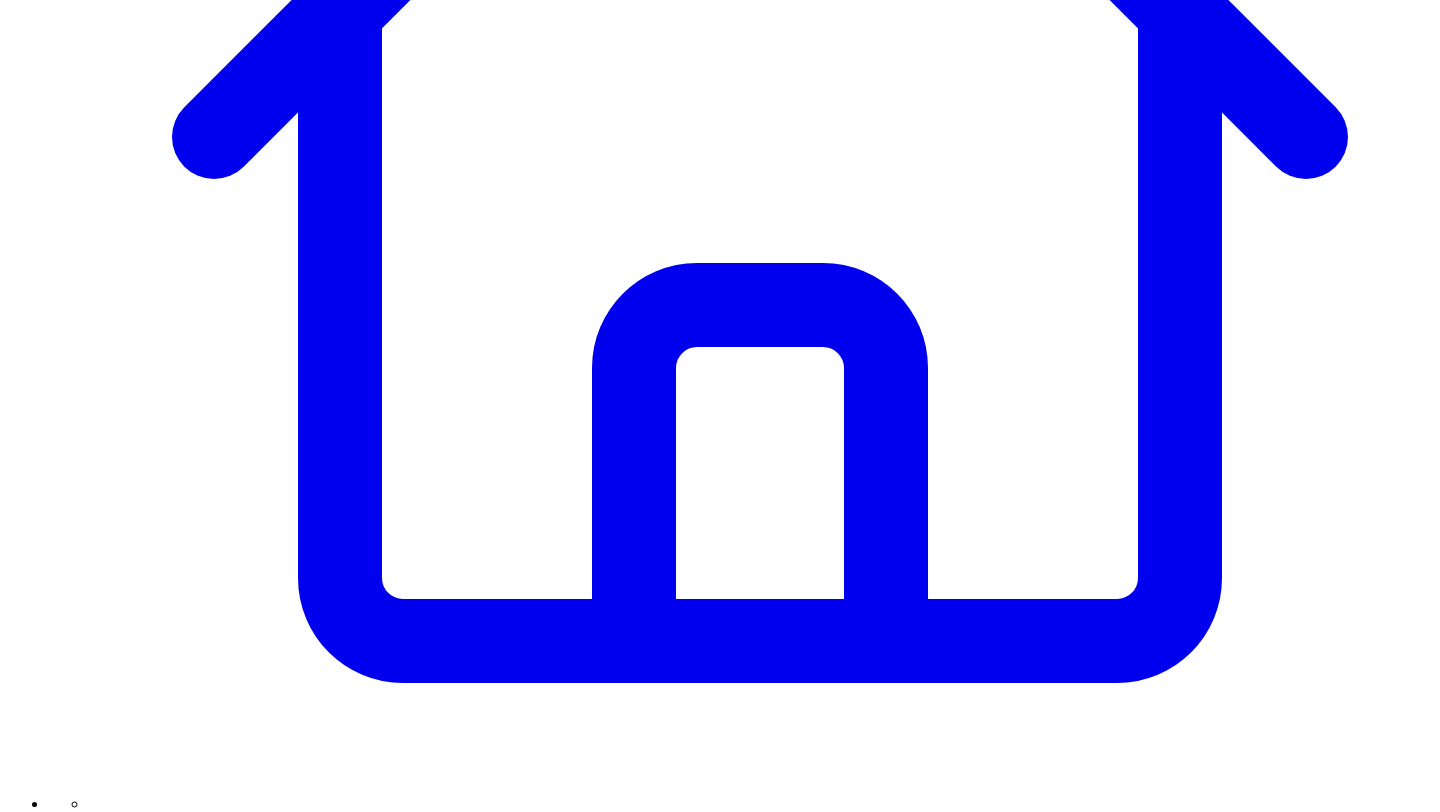 click on "Connect LinkedIn to Share" at bounding box center (119, 7651) 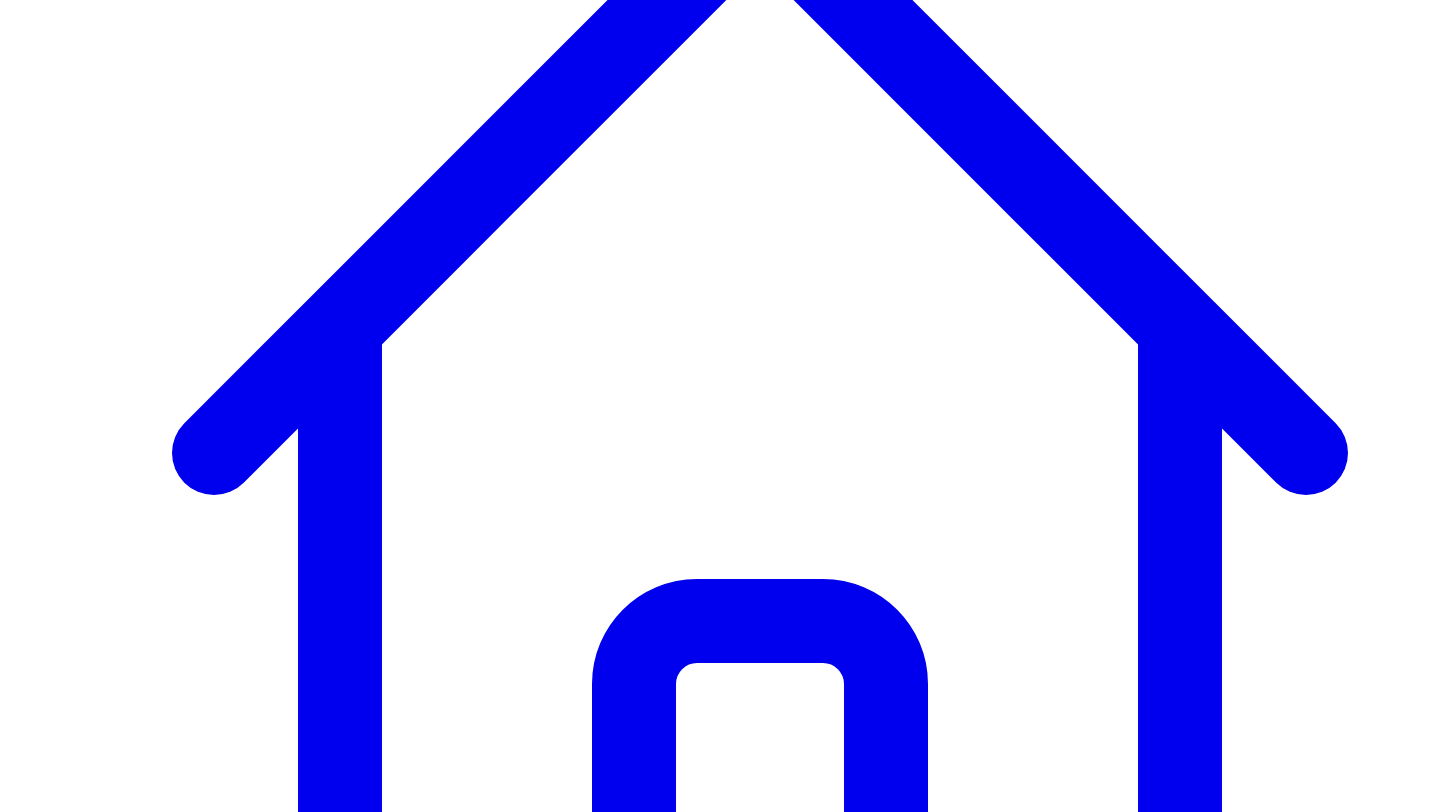 scroll, scrollTop: 0, scrollLeft: 0, axis: both 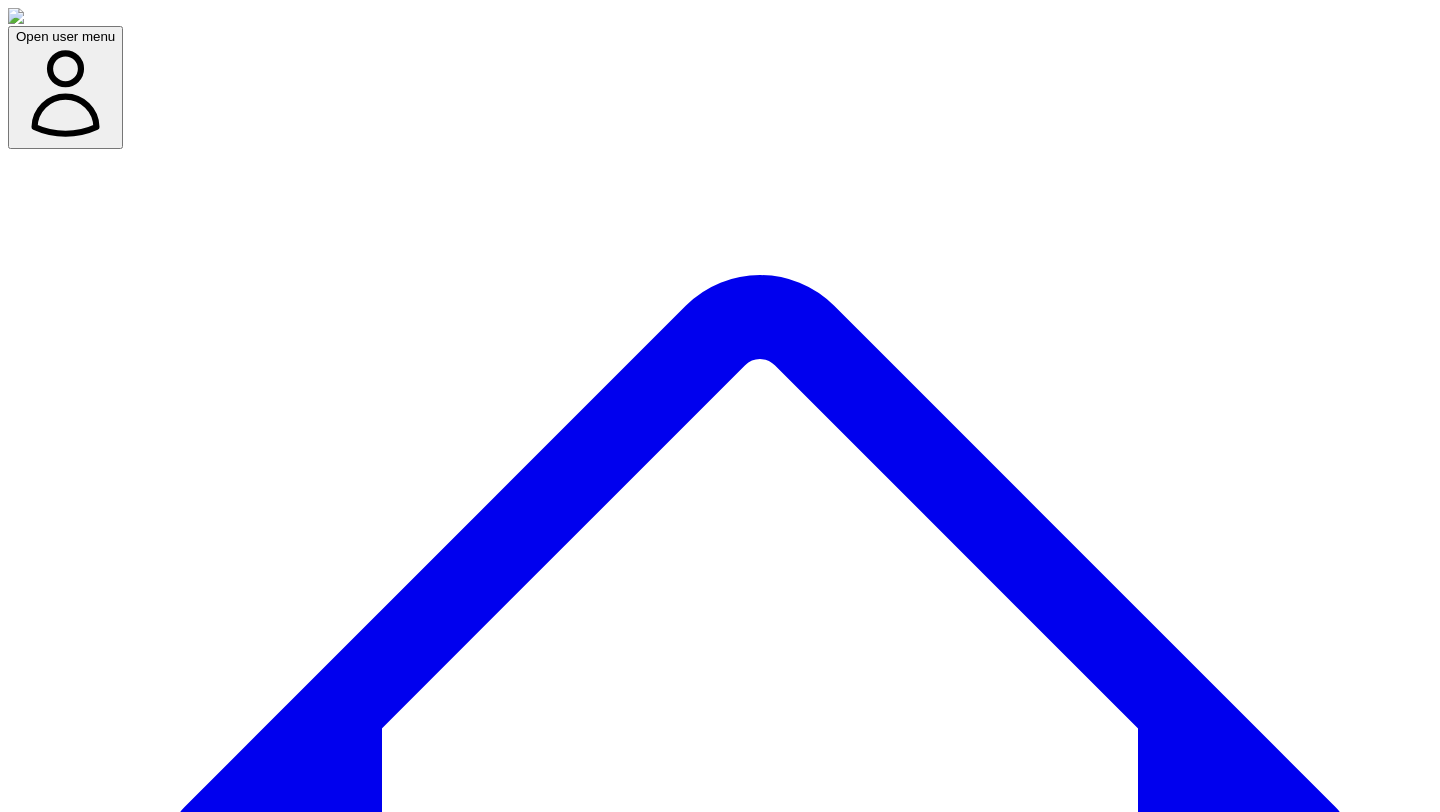 click on "Social Posts" at bounding box center [249, 7697] 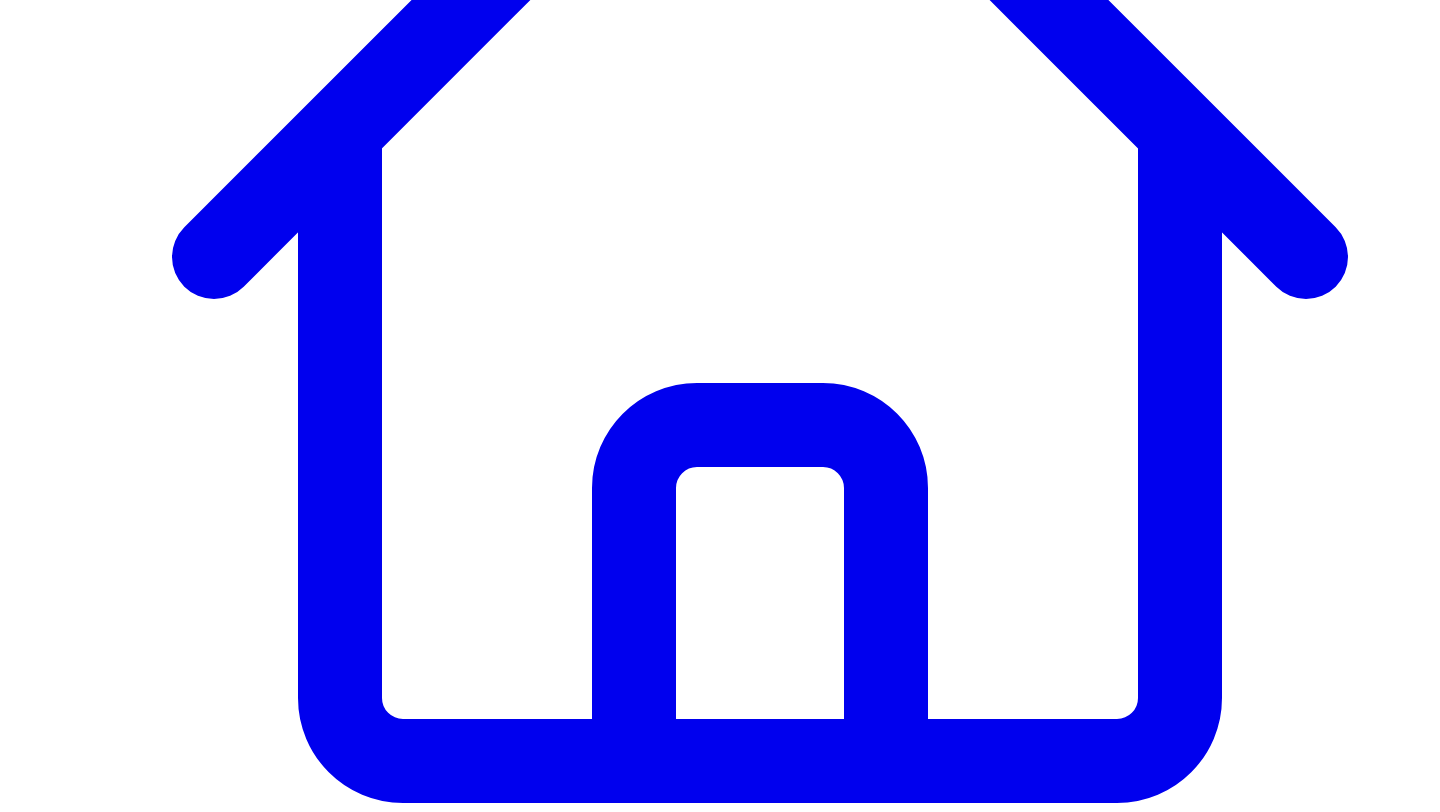 scroll, scrollTop: 665, scrollLeft: 0, axis: vertical 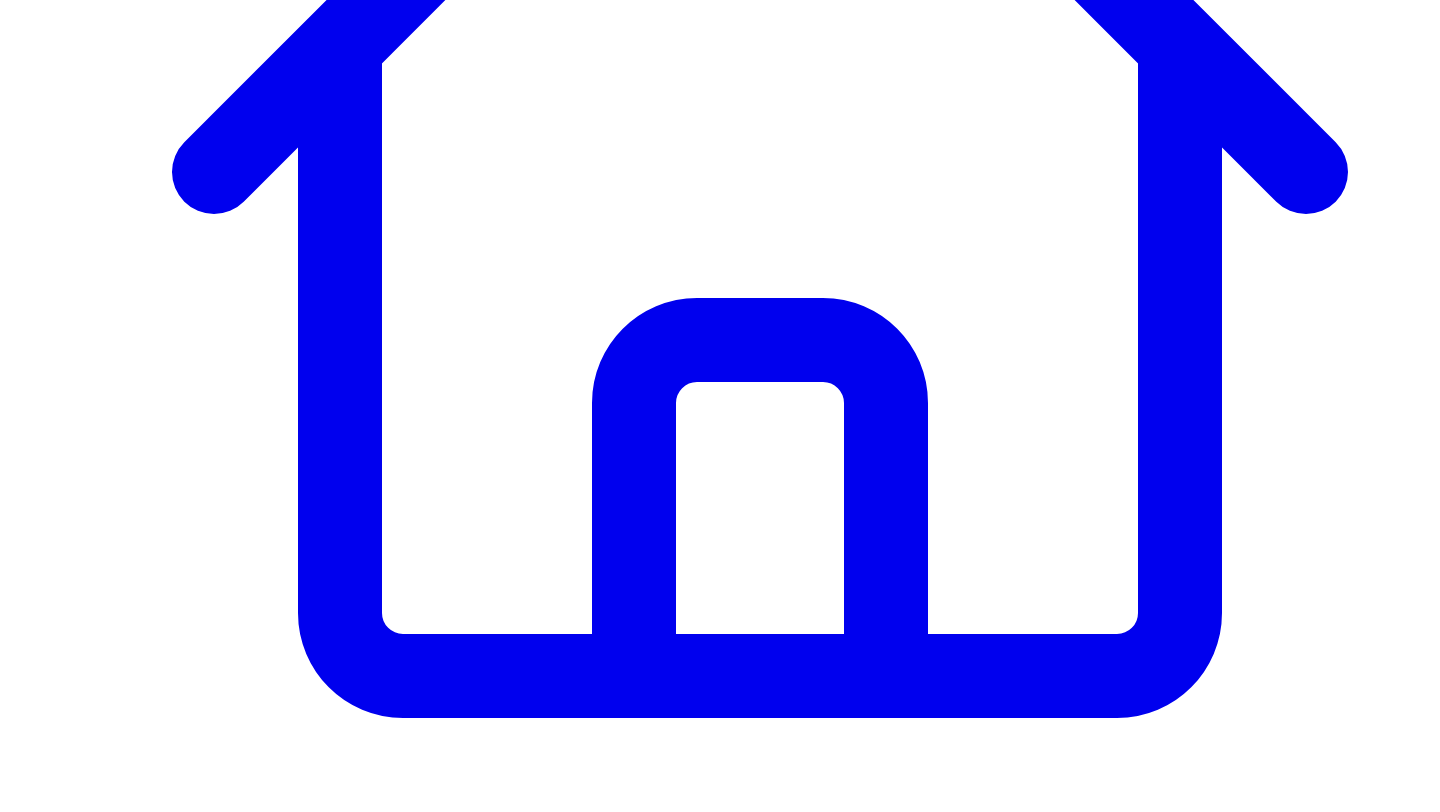 click on "Publish this post Connect LinkedIn to Share" at bounding box center (720, 7661) 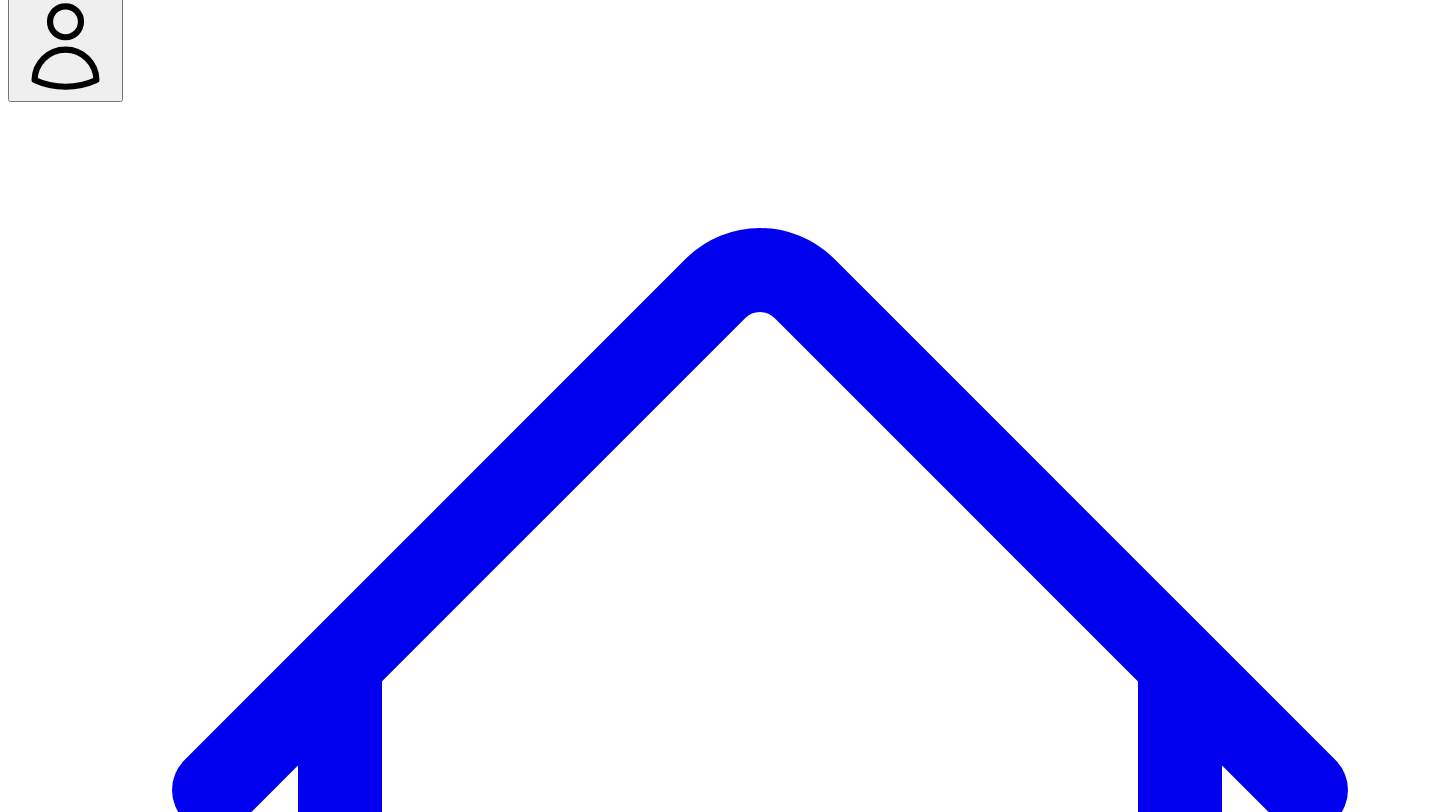 scroll, scrollTop: 72, scrollLeft: 0, axis: vertical 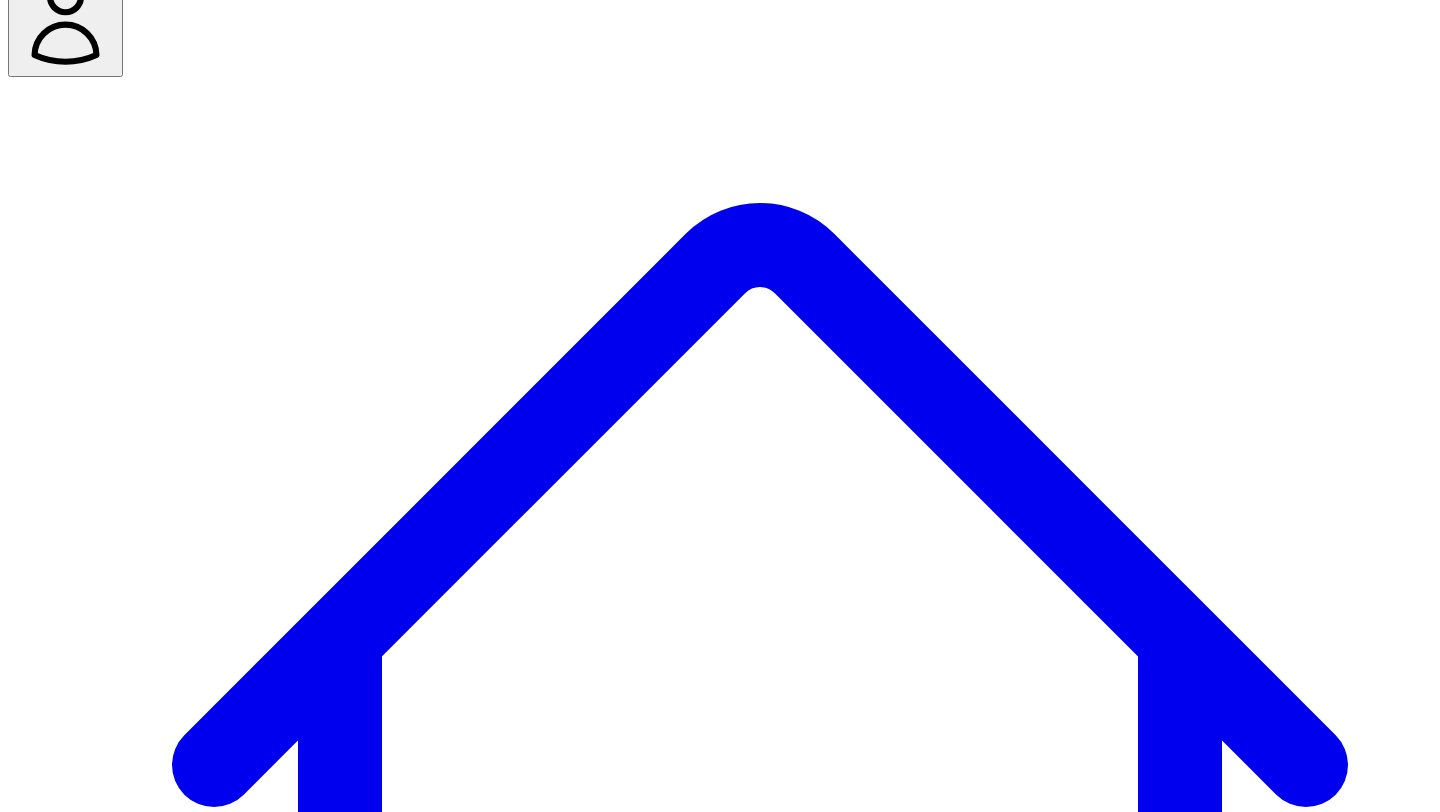 click on "Social Posts" at bounding box center (249, 7625) 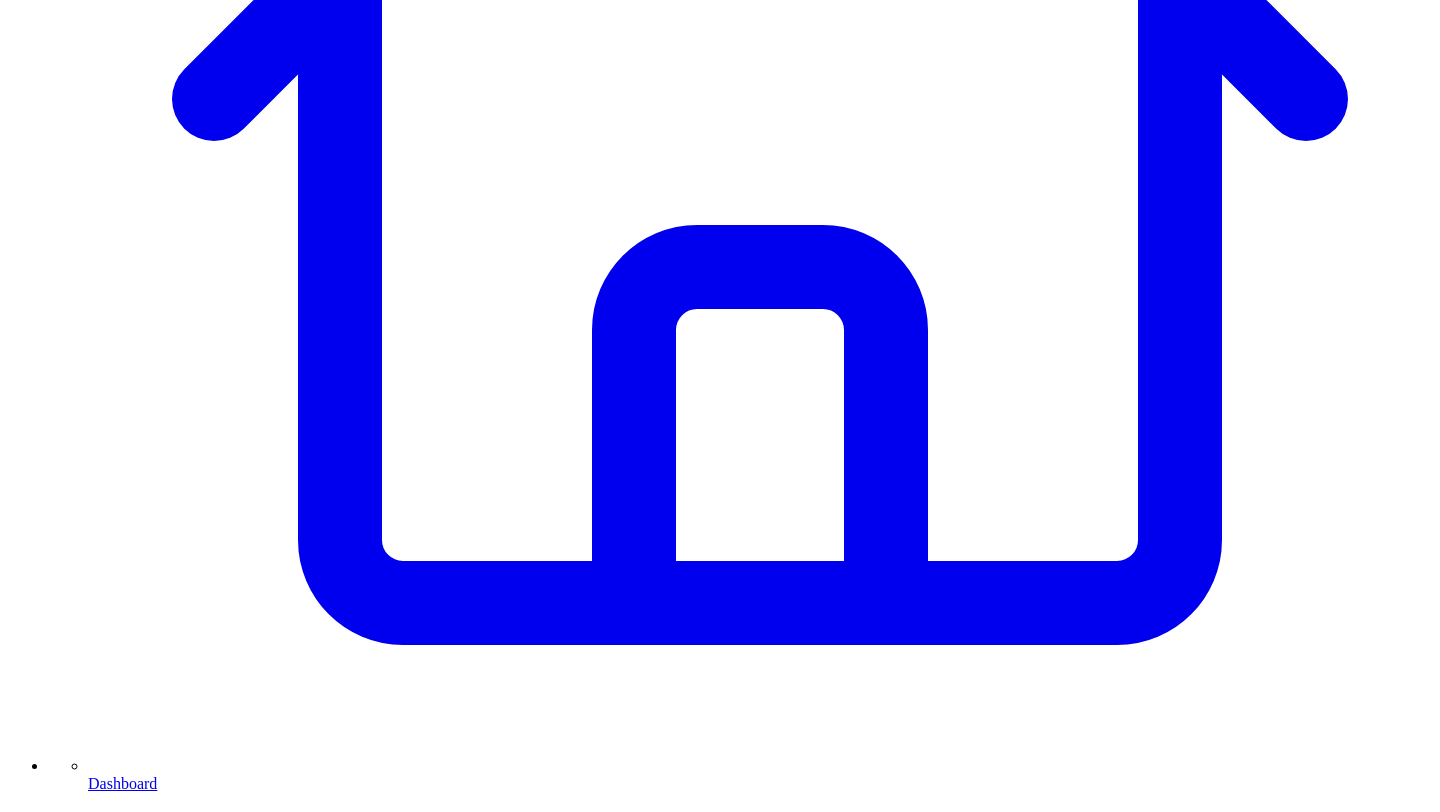 scroll, scrollTop: 742, scrollLeft: 0, axis: vertical 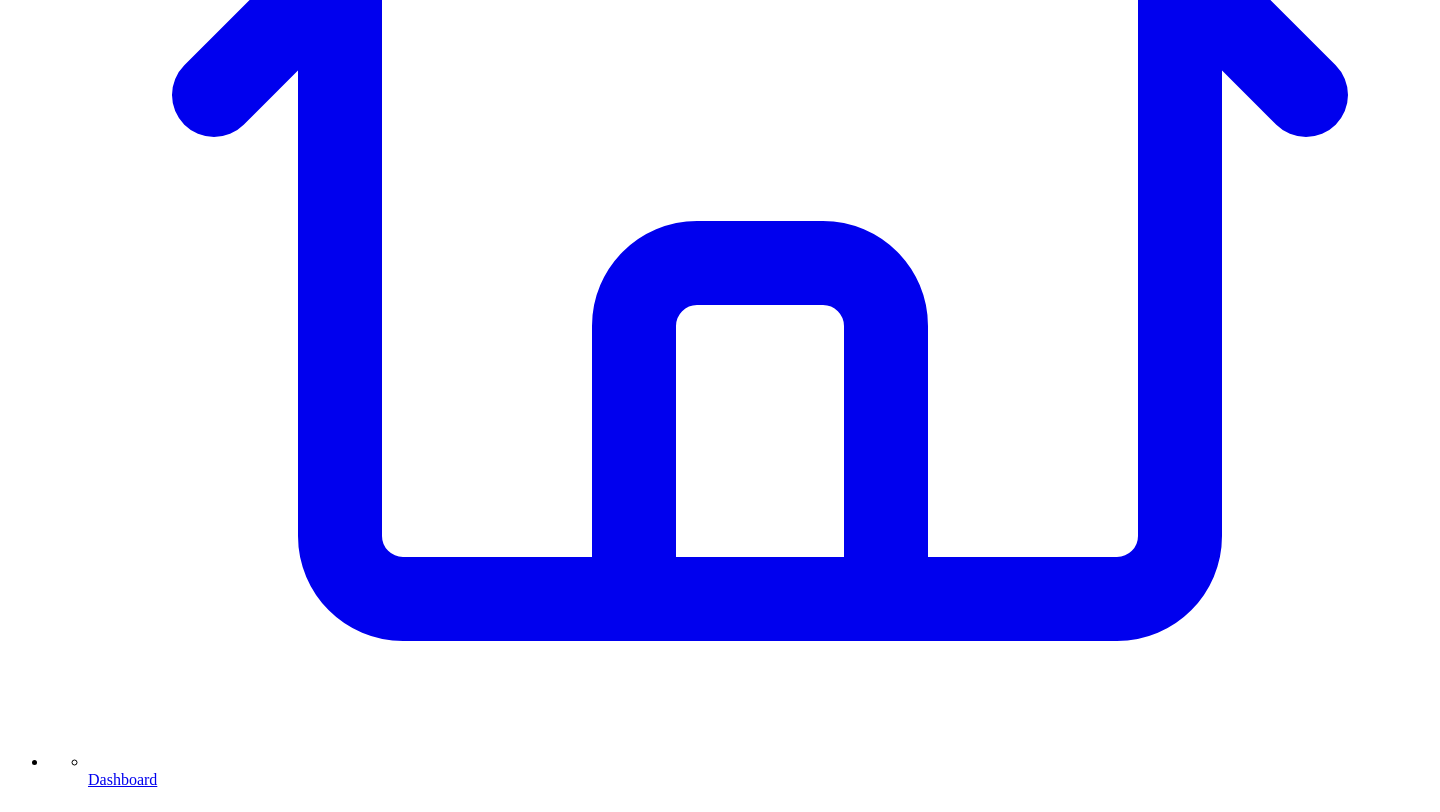 click on "Connect LinkedIn to Share" at bounding box center (119, 7609) 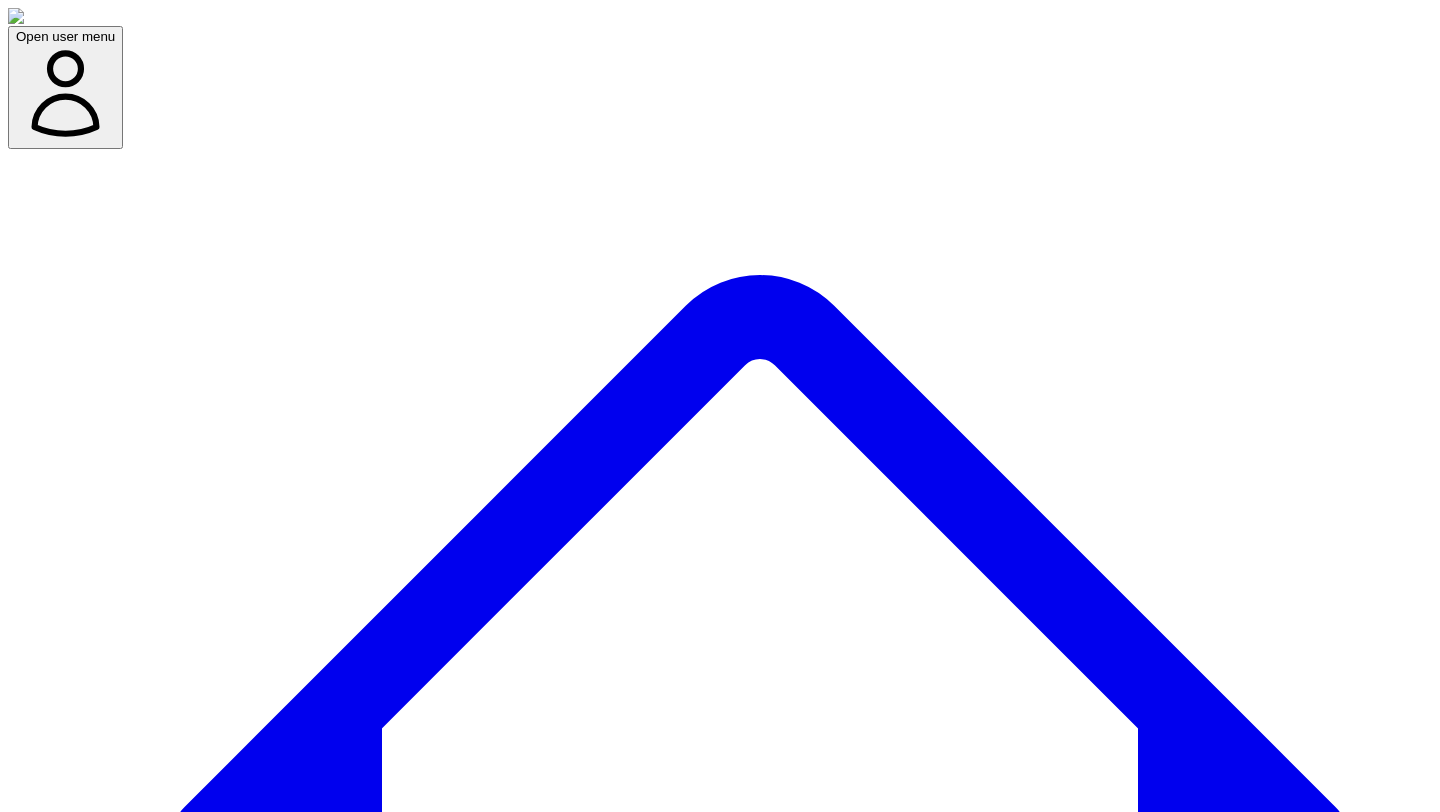 scroll, scrollTop: 0, scrollLeft: 0, axis: both 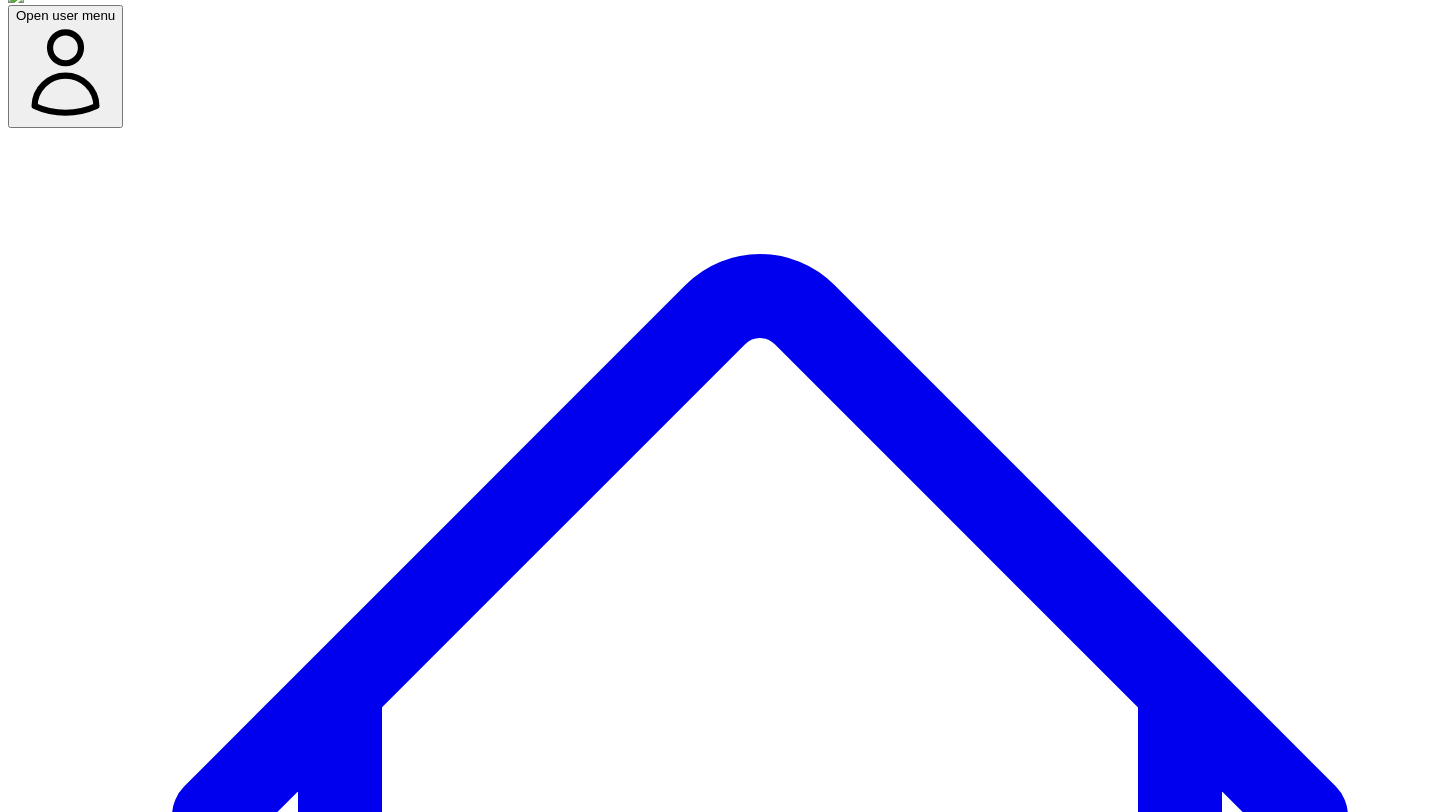 click on "@ Victor Ijidola 10  post s" at bounding box center [101, 7716] 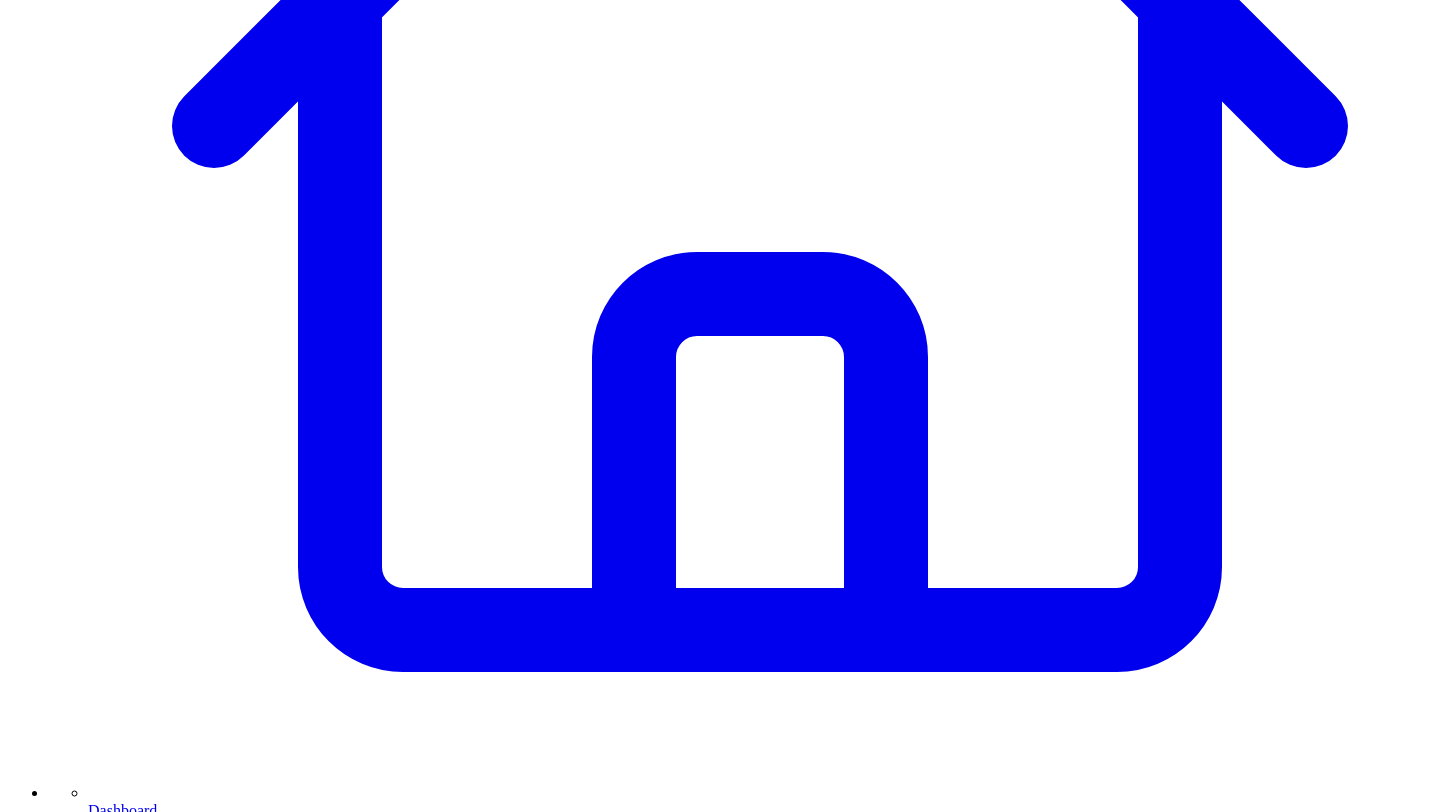 scroll, scrollTop: 728, scrollLeft: 0, axis: vertical 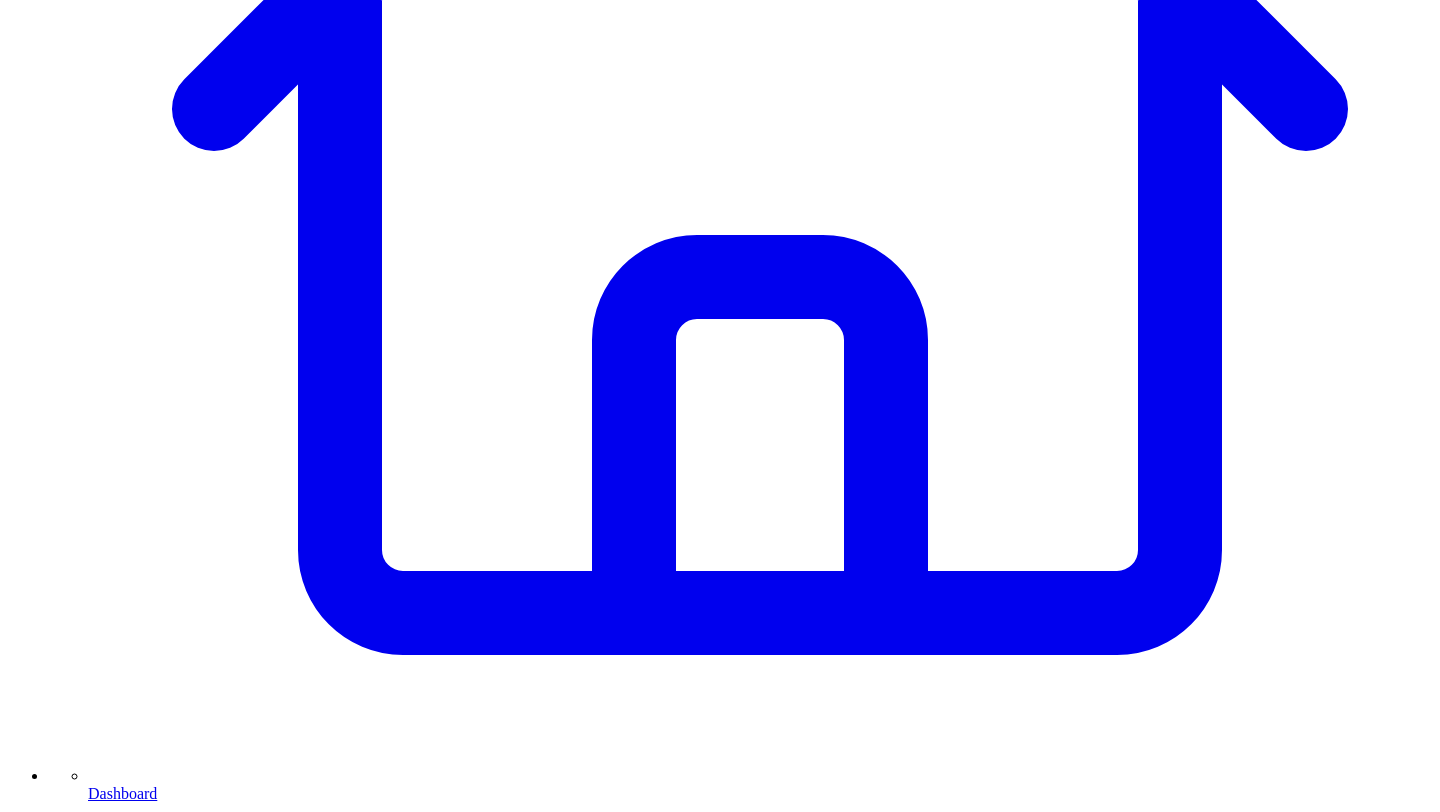 click on "Connect LinkedIn to Share" at bounding box center [119, 7623] 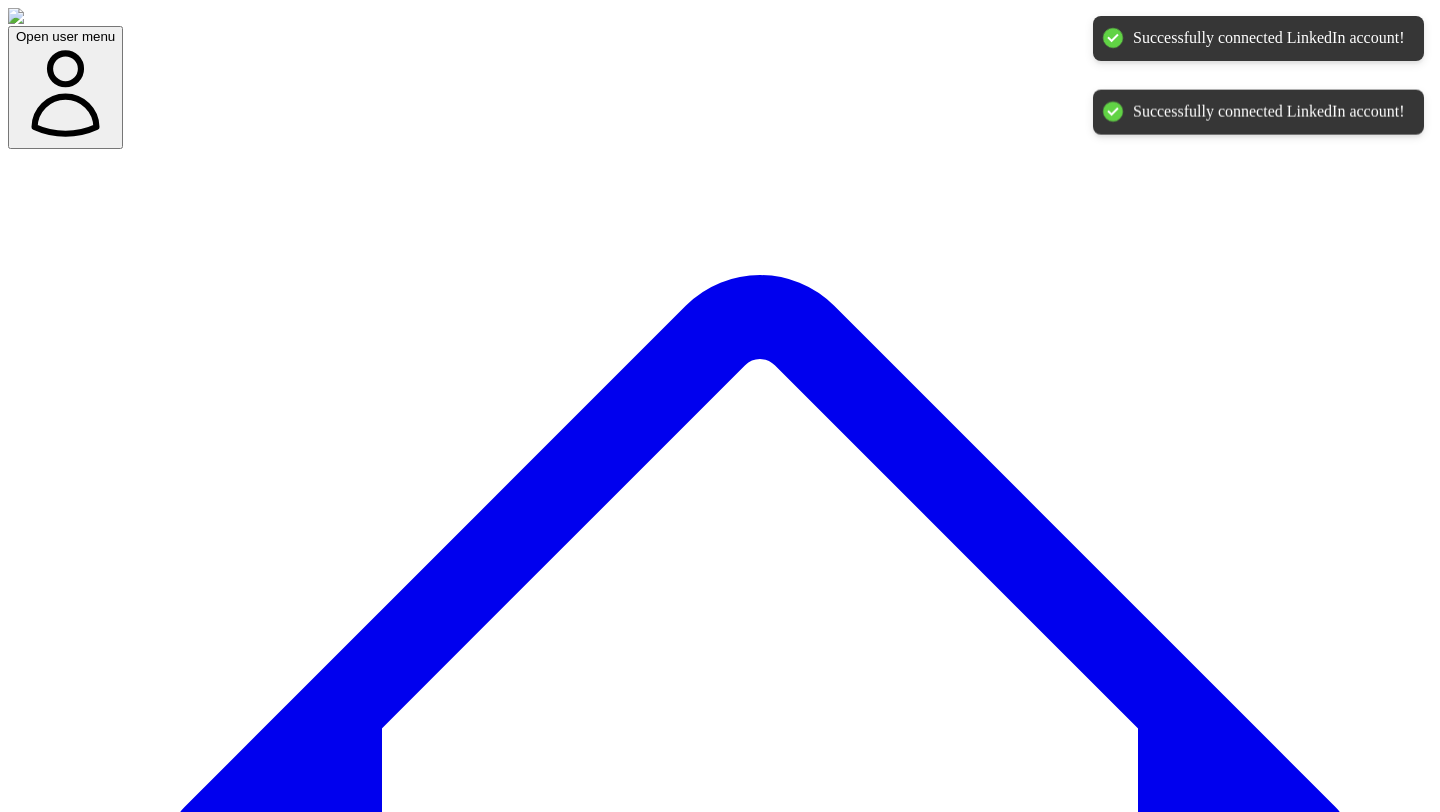 scroll, scrollTop: 0, scrollLeft: 0, axis: both 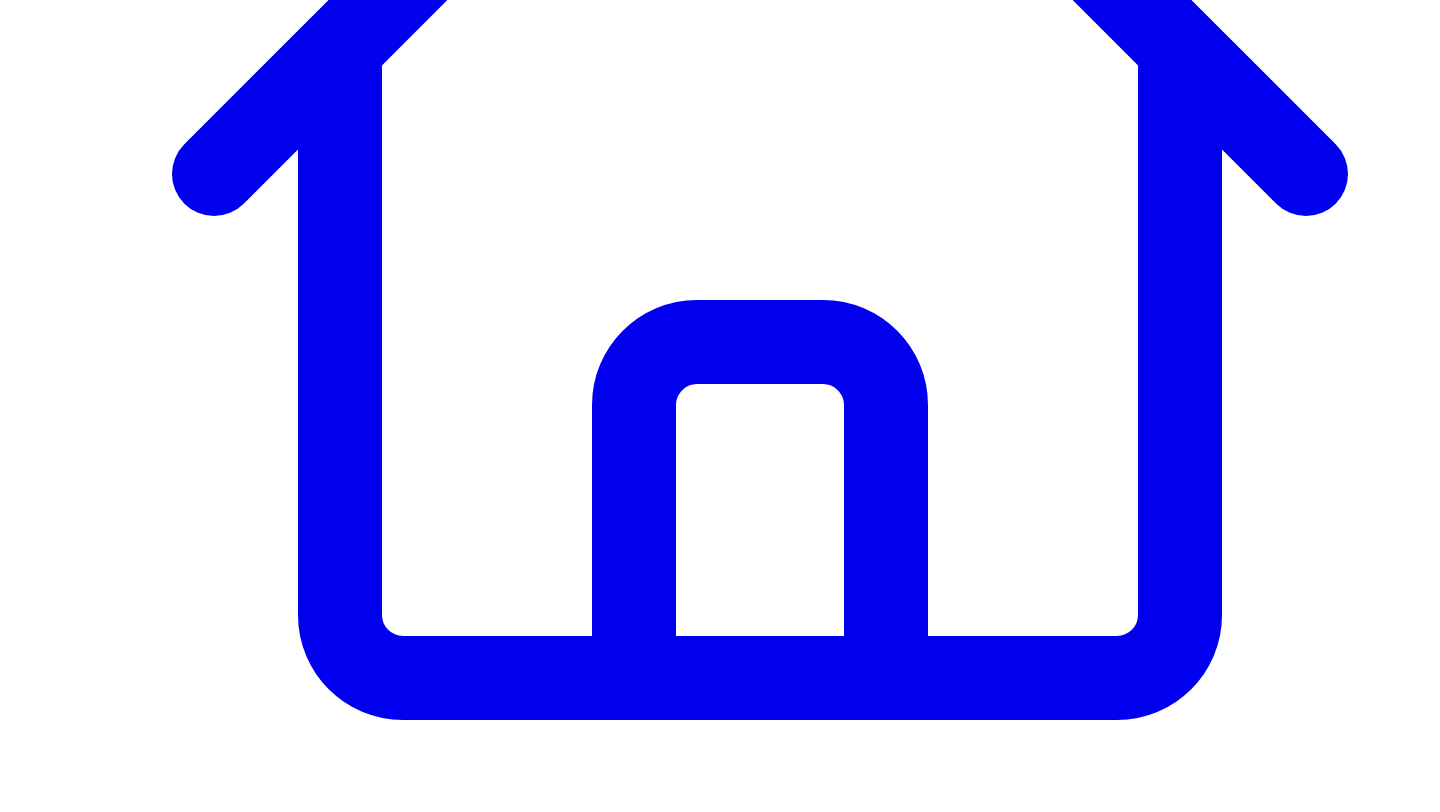 click on "Share on LinkedIn" at bounding box center (94, 7688) 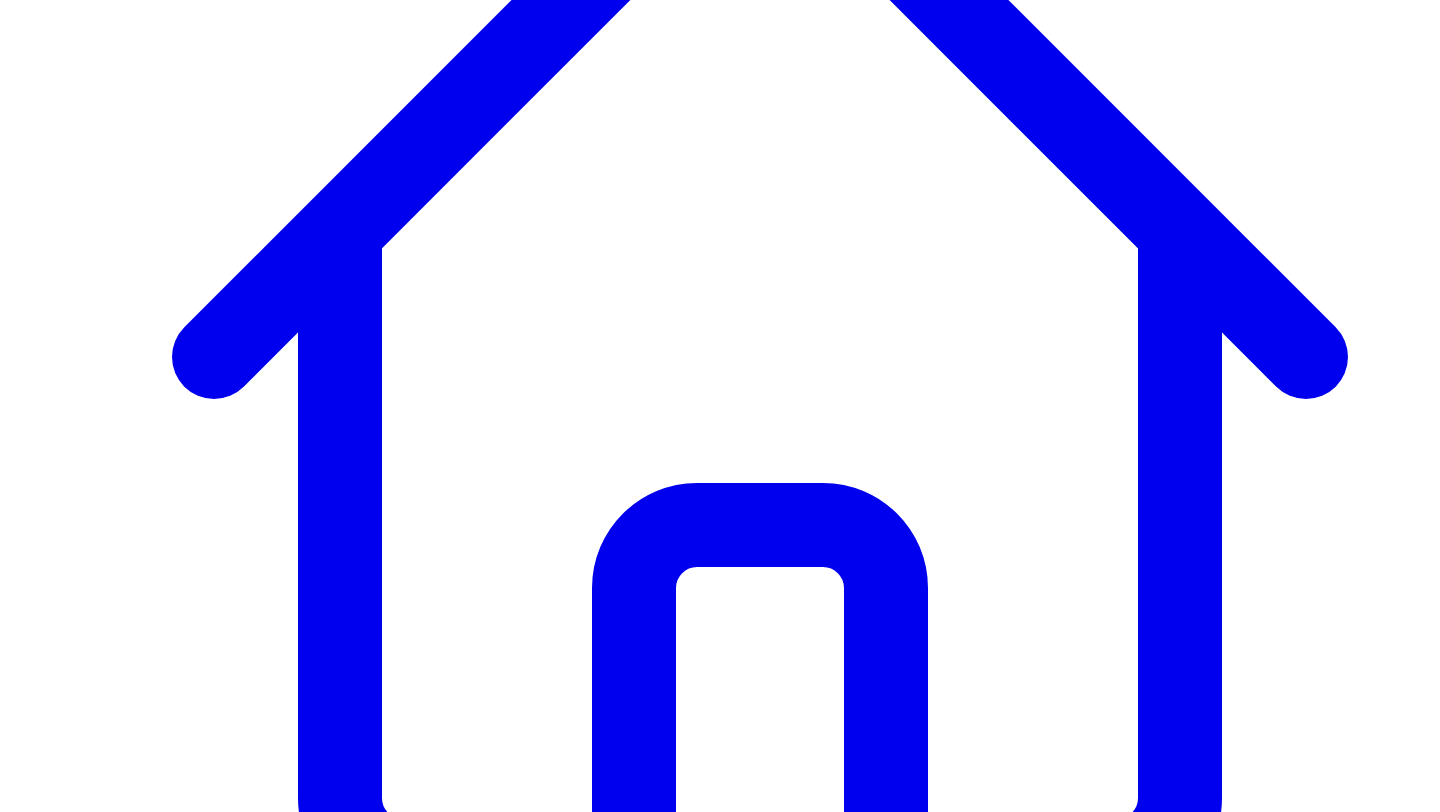 scroll, scrollTop: 583, scrollLeft: 0, axis: vertical 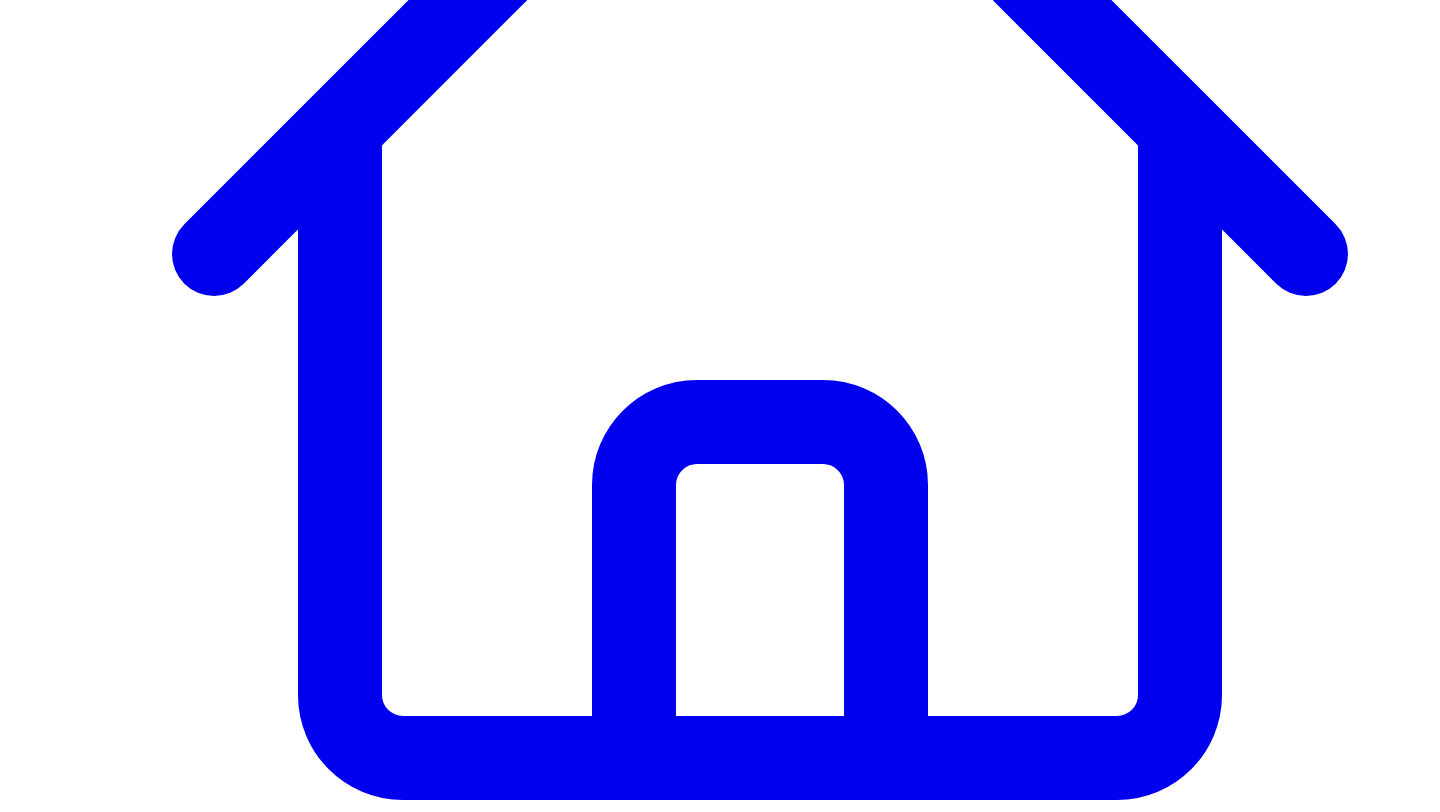 click on "**********" at bounding box center [720, 9485] 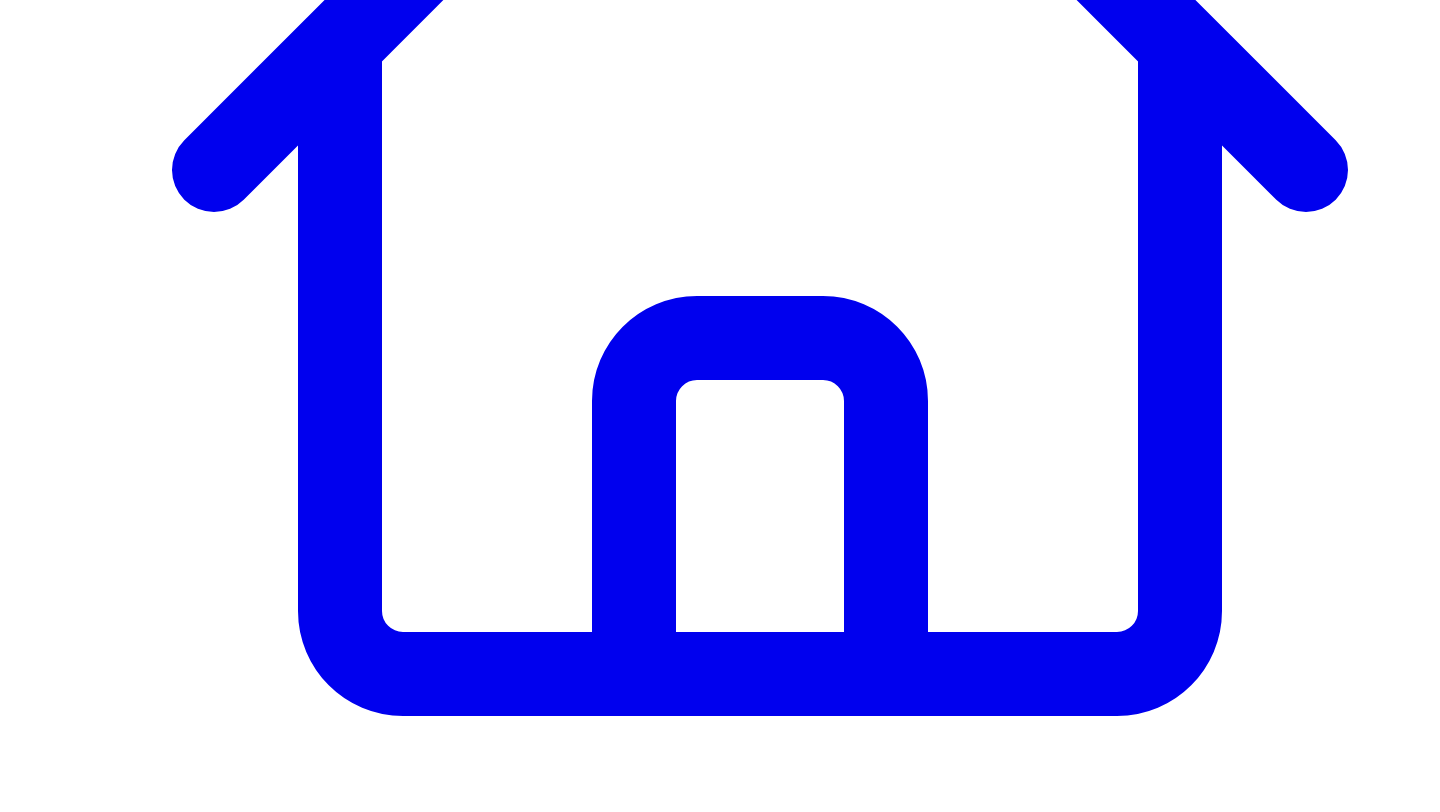 scroll, scrollTop: 668, scrollLeft: 0, axis: vertical 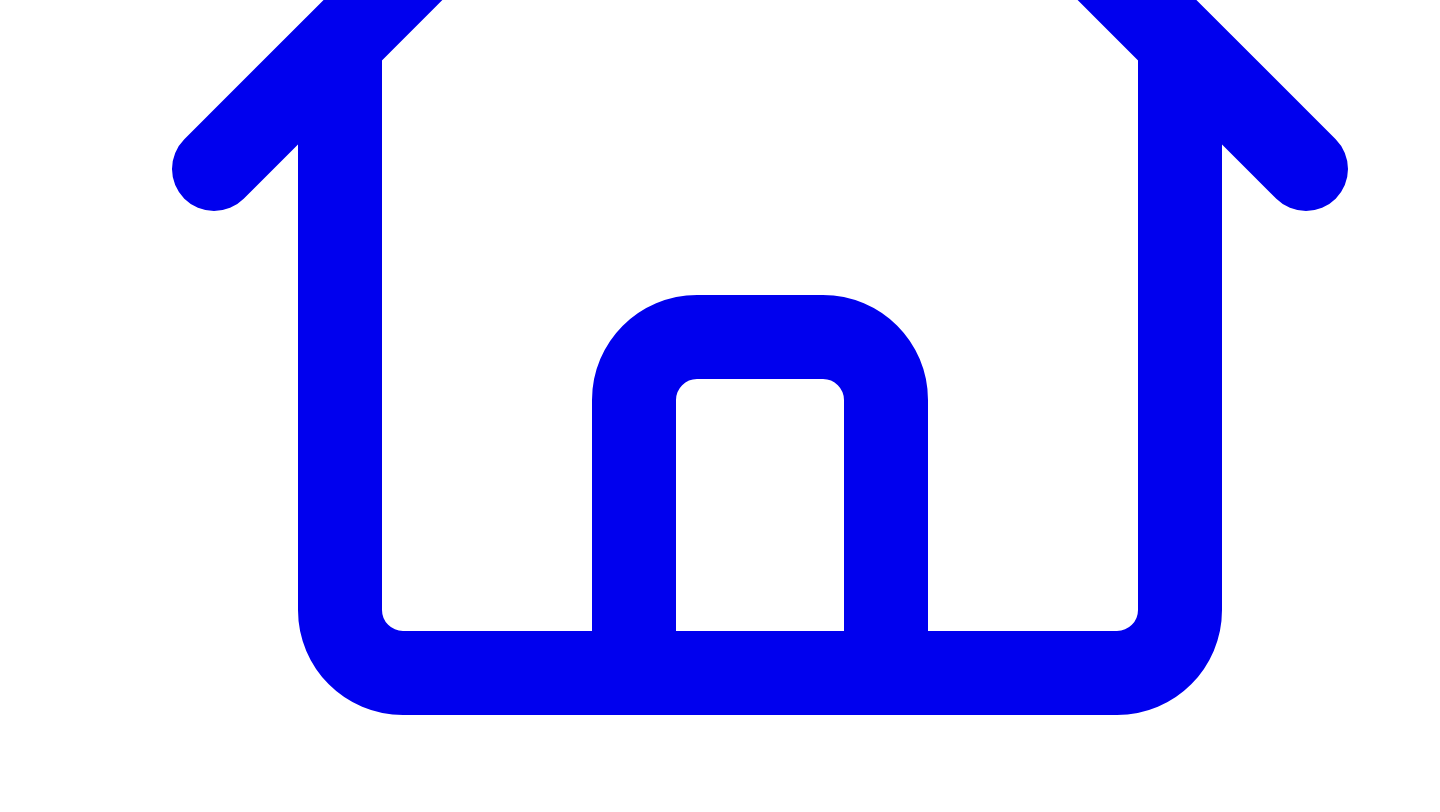 click on "Copy  10  Posts 1 1520 /3000 characters (edited) I like this but... add more details from responses make it shorter make it sound more like original responses give a custom instruction Done editing and want to save new writing style? Update post writing style for  Victor Ijidola Publish this post Share on LinkedIn 2 1351 /3000 characters I like this but... add more details from responses make it shorter make it sound more like original responses give a custom instruction Done editing and want to save new writing style? Update post writing style for  Victor Ijidola Publish this post Share on LinkedIn 3 1139 /3000 characters I like this but... add more details from responses make it shorter make it sound more like original responses give a custom instruction Done editing and want to save new writing style? Update post writing style for  Victor Ijidola Publish this post Share on LinkedIn 4 1148 /3000 characters I like this but... add more details from responses make it shorter give a custom instruction 5 1073 6" at bounding box center (720, 9594) 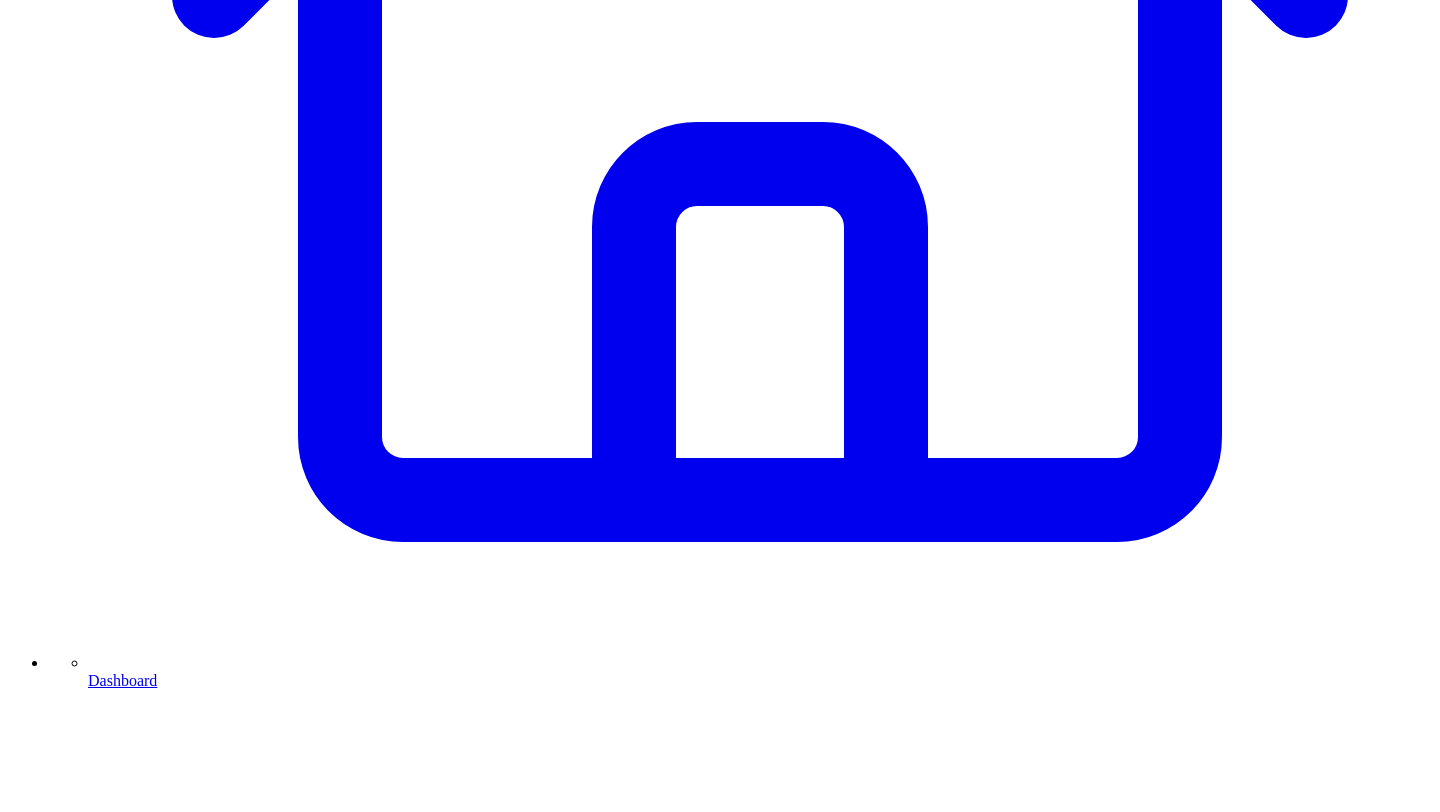 scroll, scrollTop: 842, scrollLeft: 0, axis: vertical 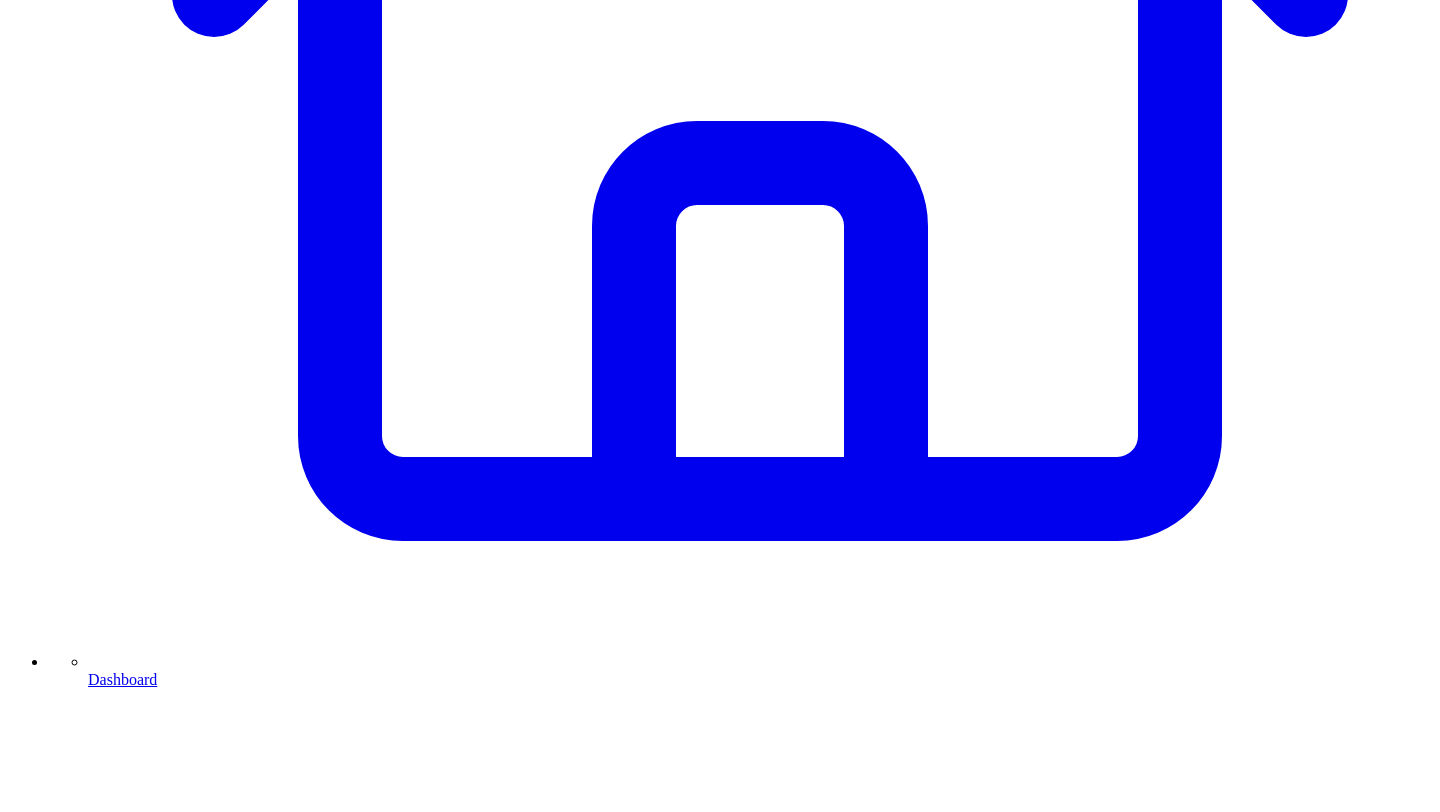 click on "Publish this post" at bounding box center (720, 7457) 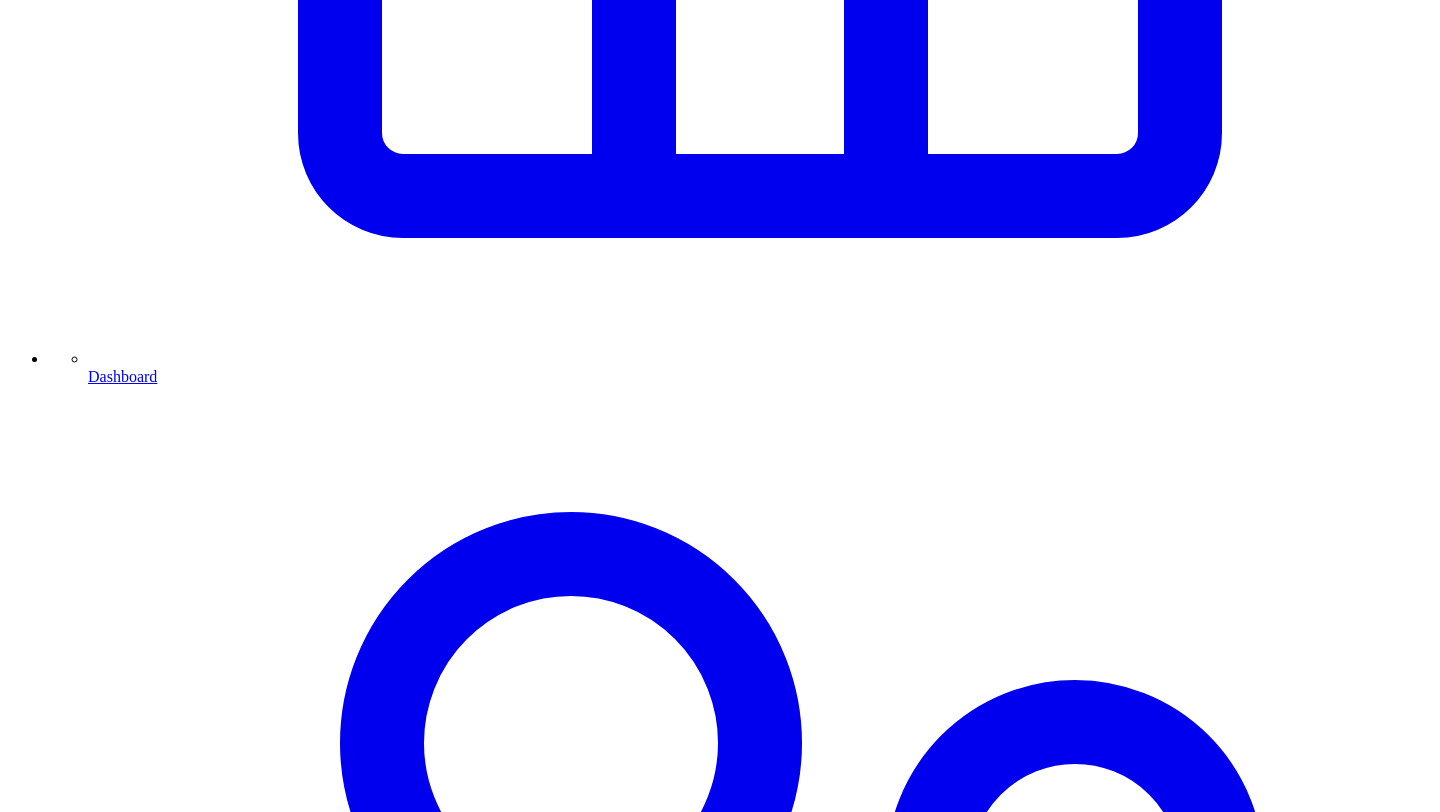 scroll, scrollTop: 1132, scrollLeft: 0, axis: vertical 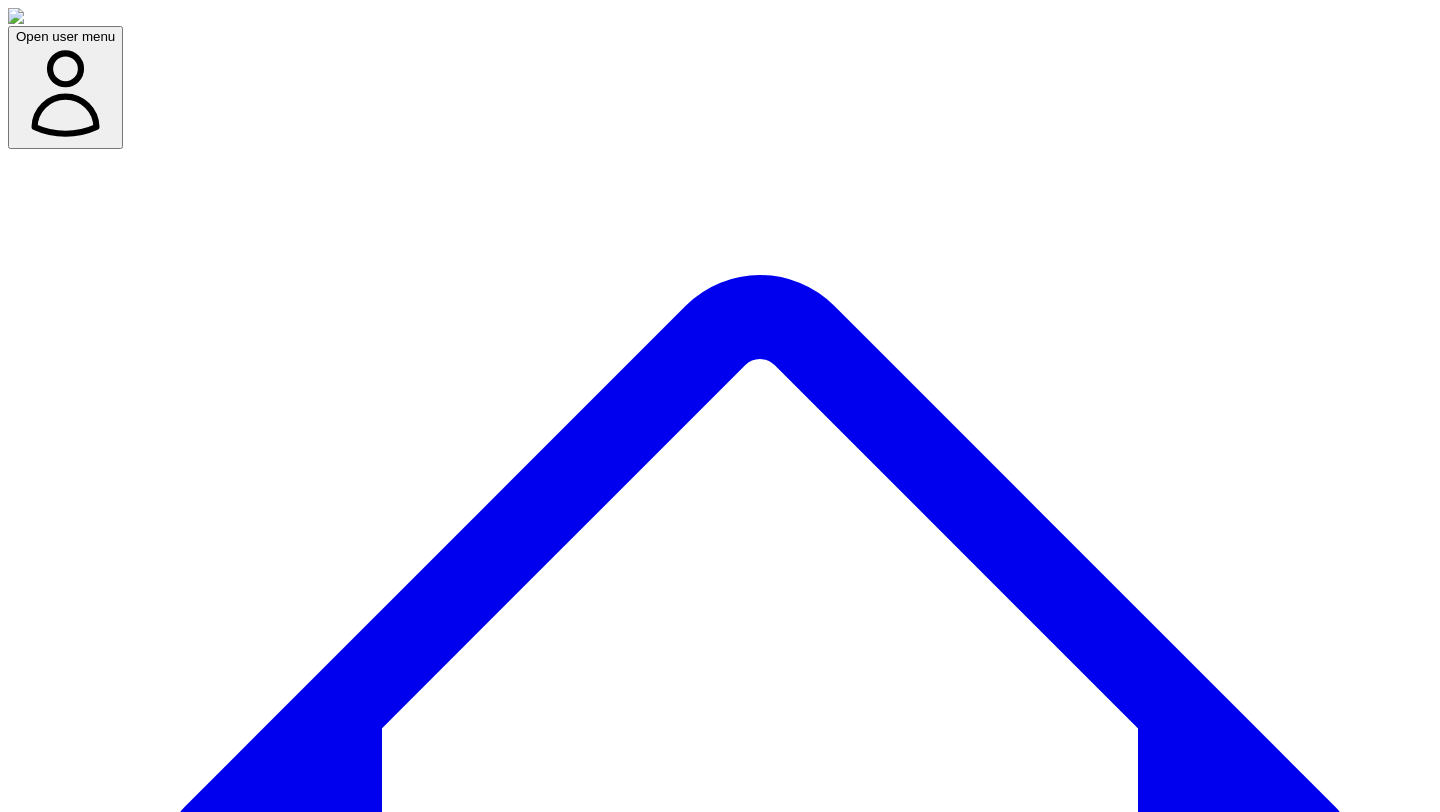 click on "How 7 Professionals Turn Expertise Into Thriving Personal Brands on Substack" at bounding box center [266, 9363] 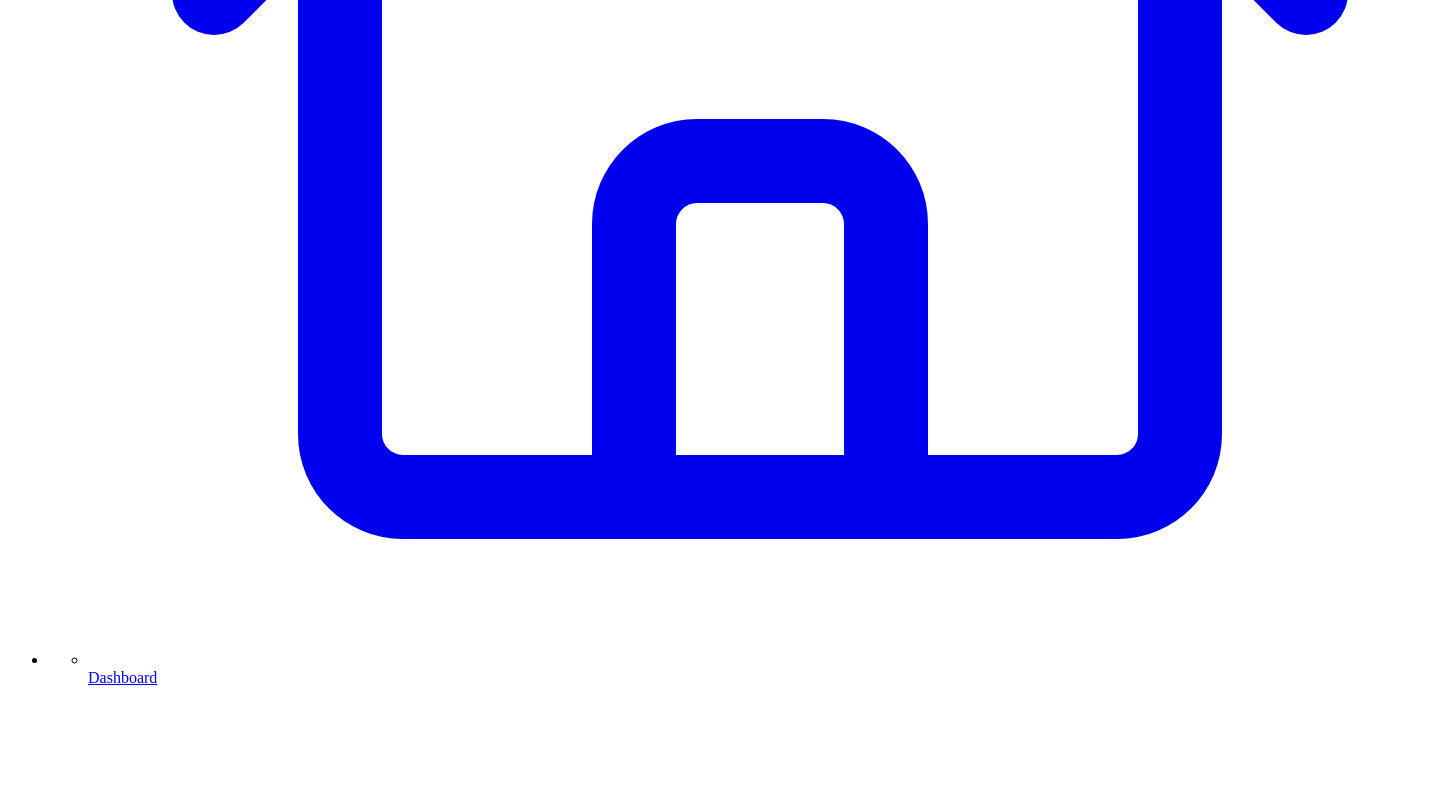 scroll, scrollTop: 886, scrollLeft: 0, axis: vertical 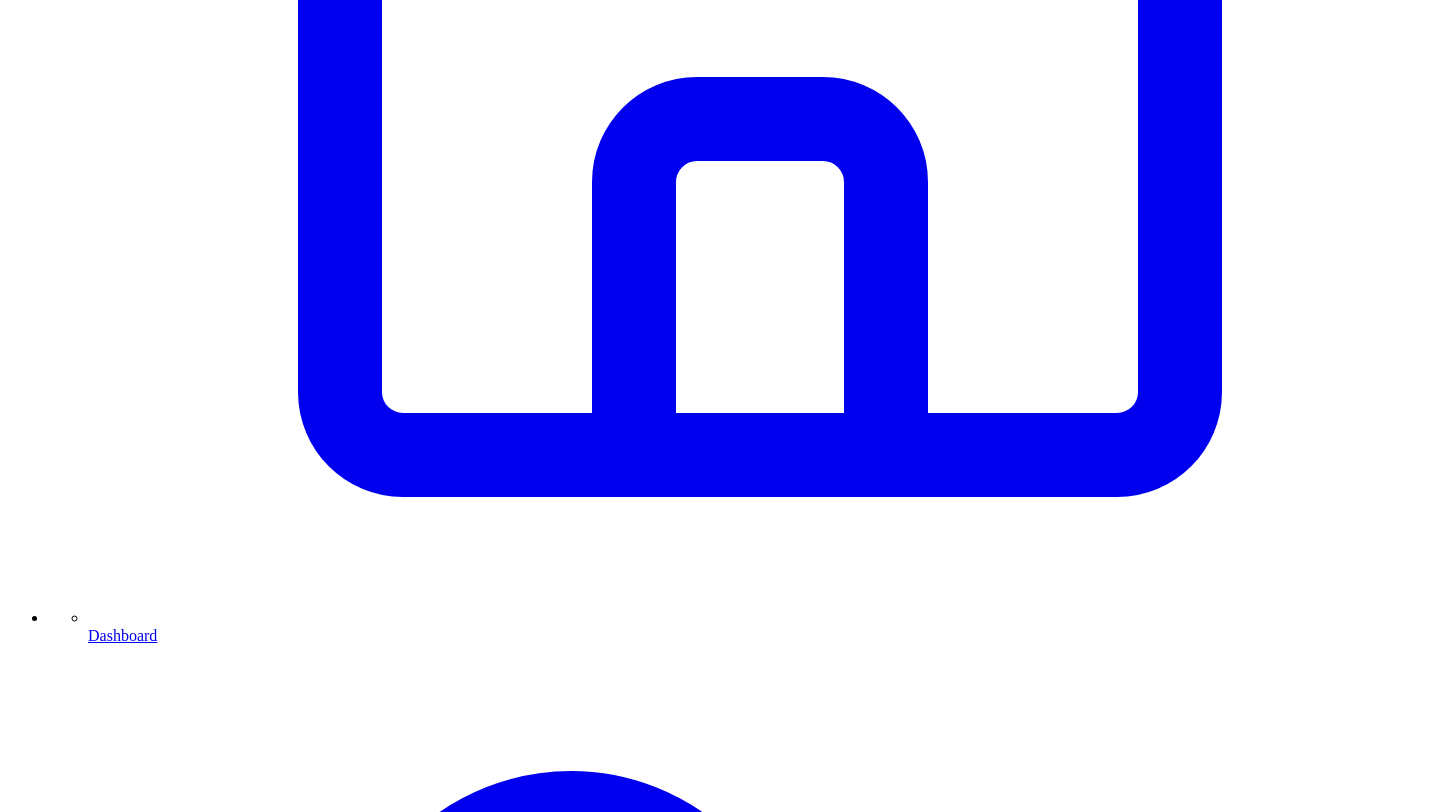 click on "Connect LinkedIn to Share" at bounding box center (119, 7410) 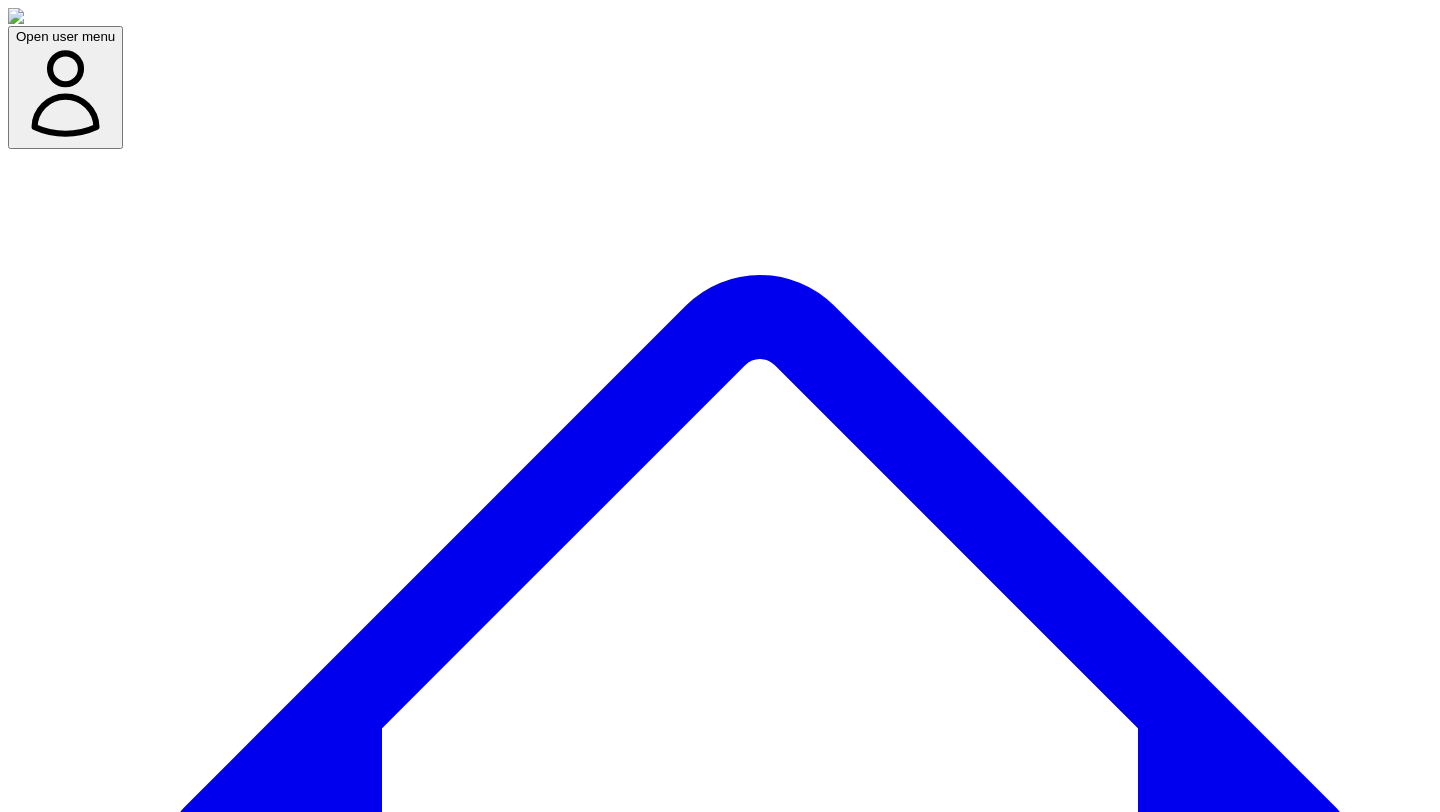 scroll, scrollTop: 0, scrollLeft: 0, axis: both 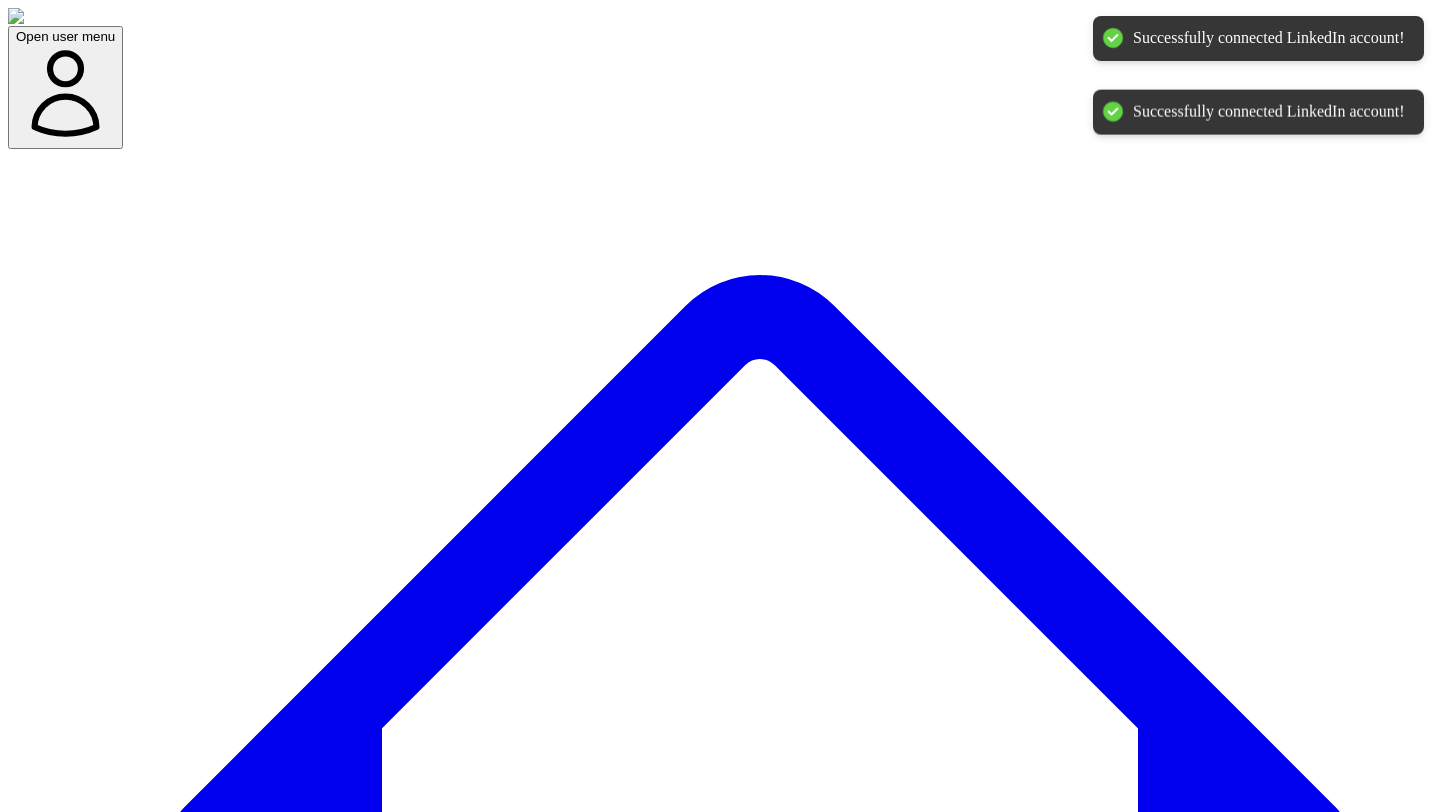 click on "@ [PERSON_NAME] 10  post s" at bounding box center [101, 7714] 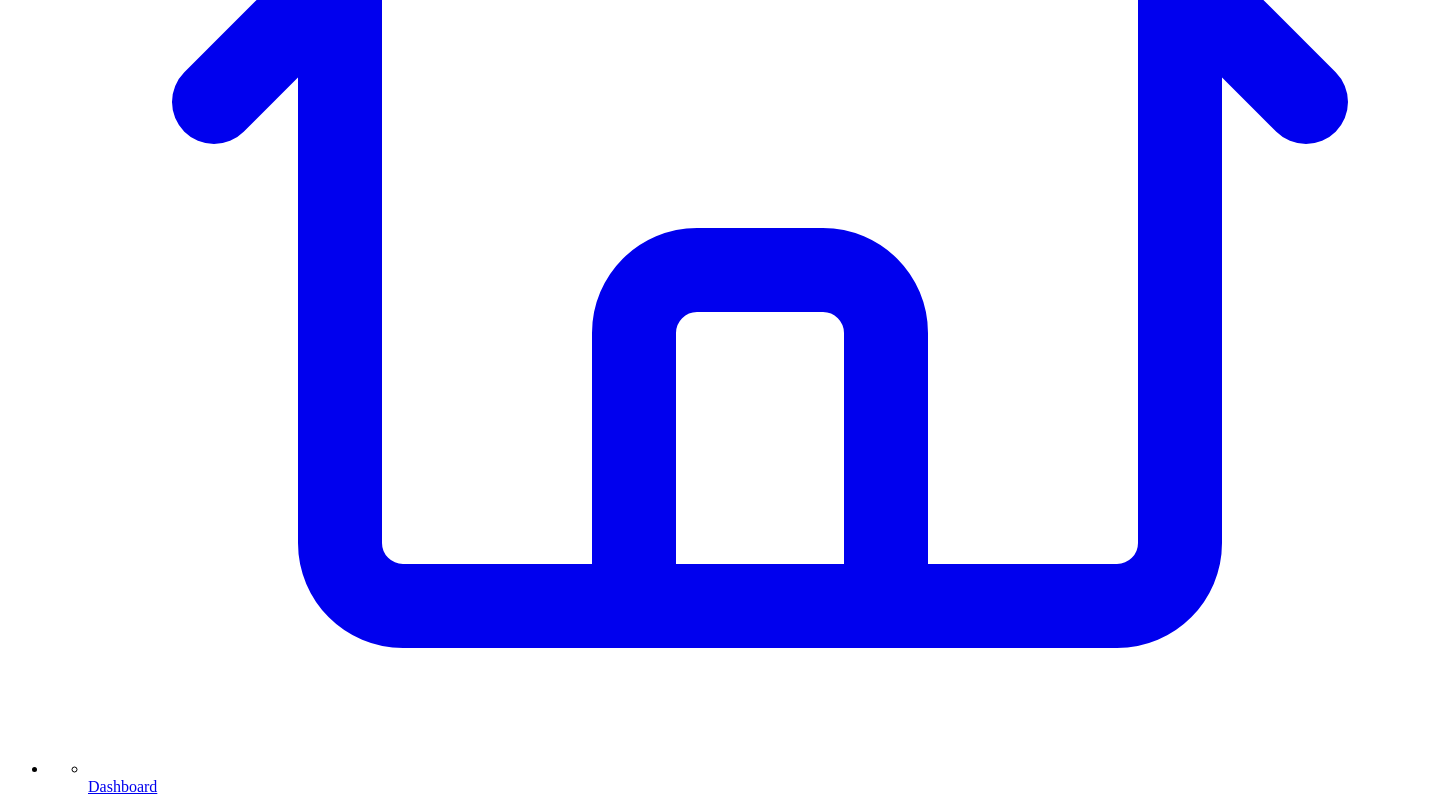 scroll, scrollTop: 741, scrollLeft: 0, axis: vertical 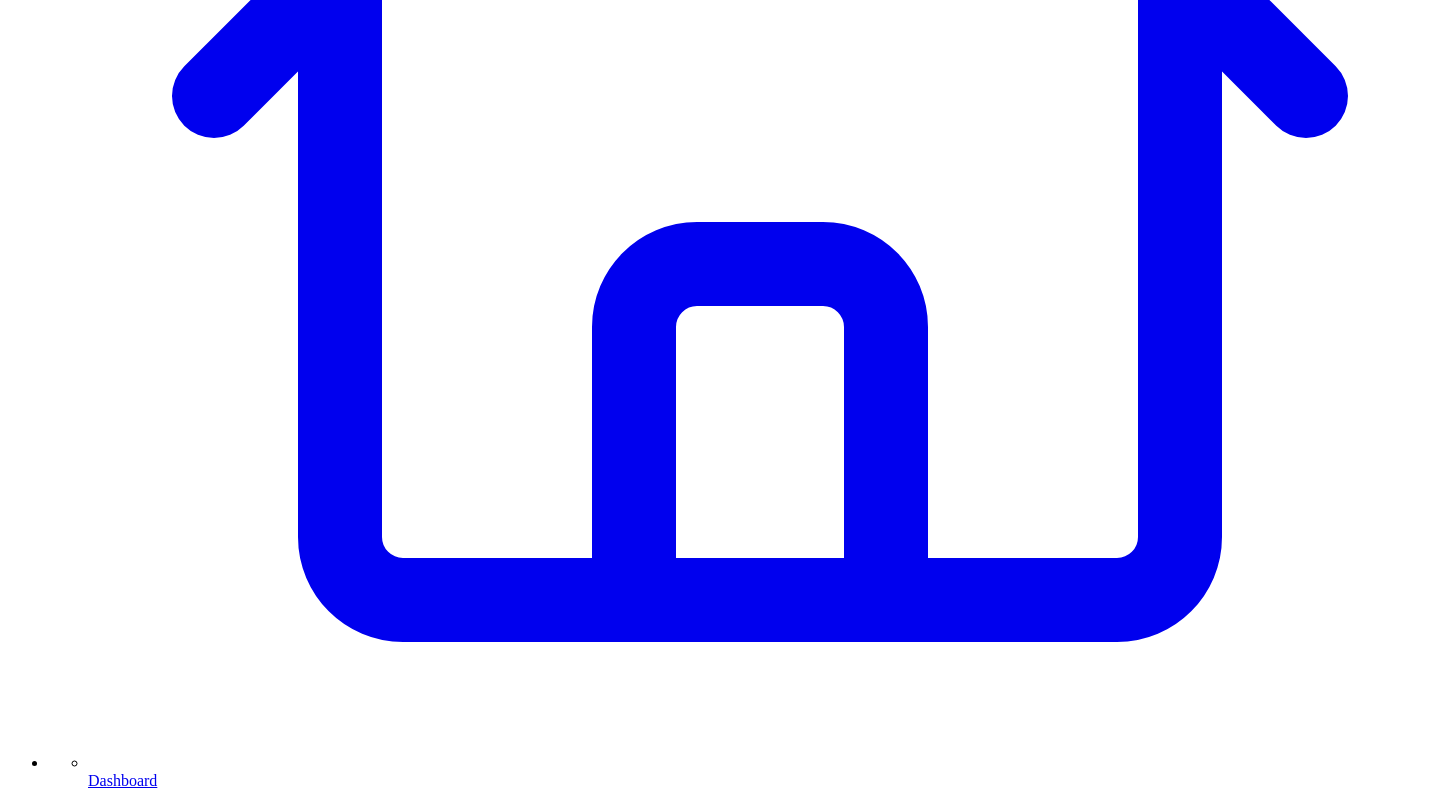 click on "Dashboard" at bounding box center (760, 771) 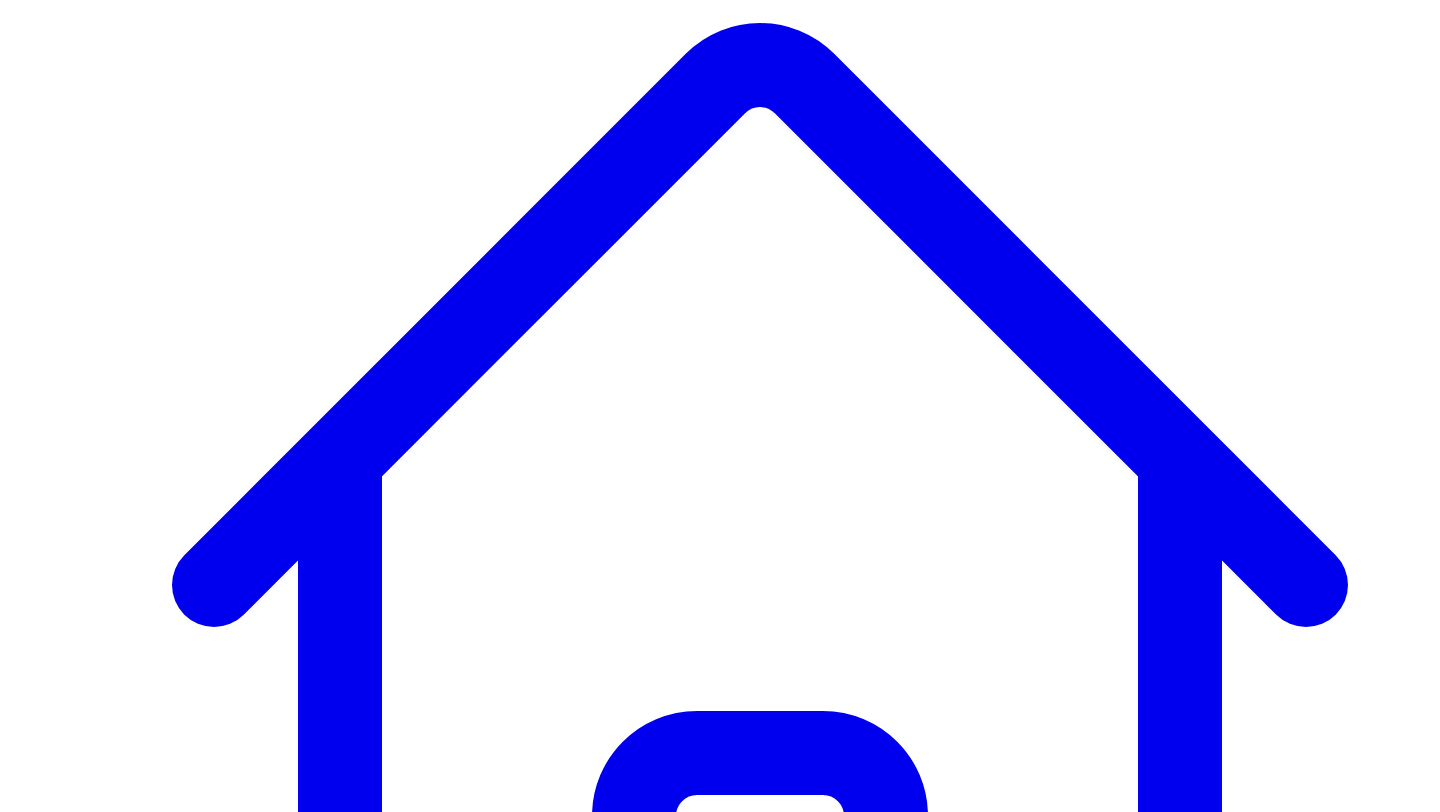scroll, scrollTop: 401, scrollLeft: 0, axis: vertical 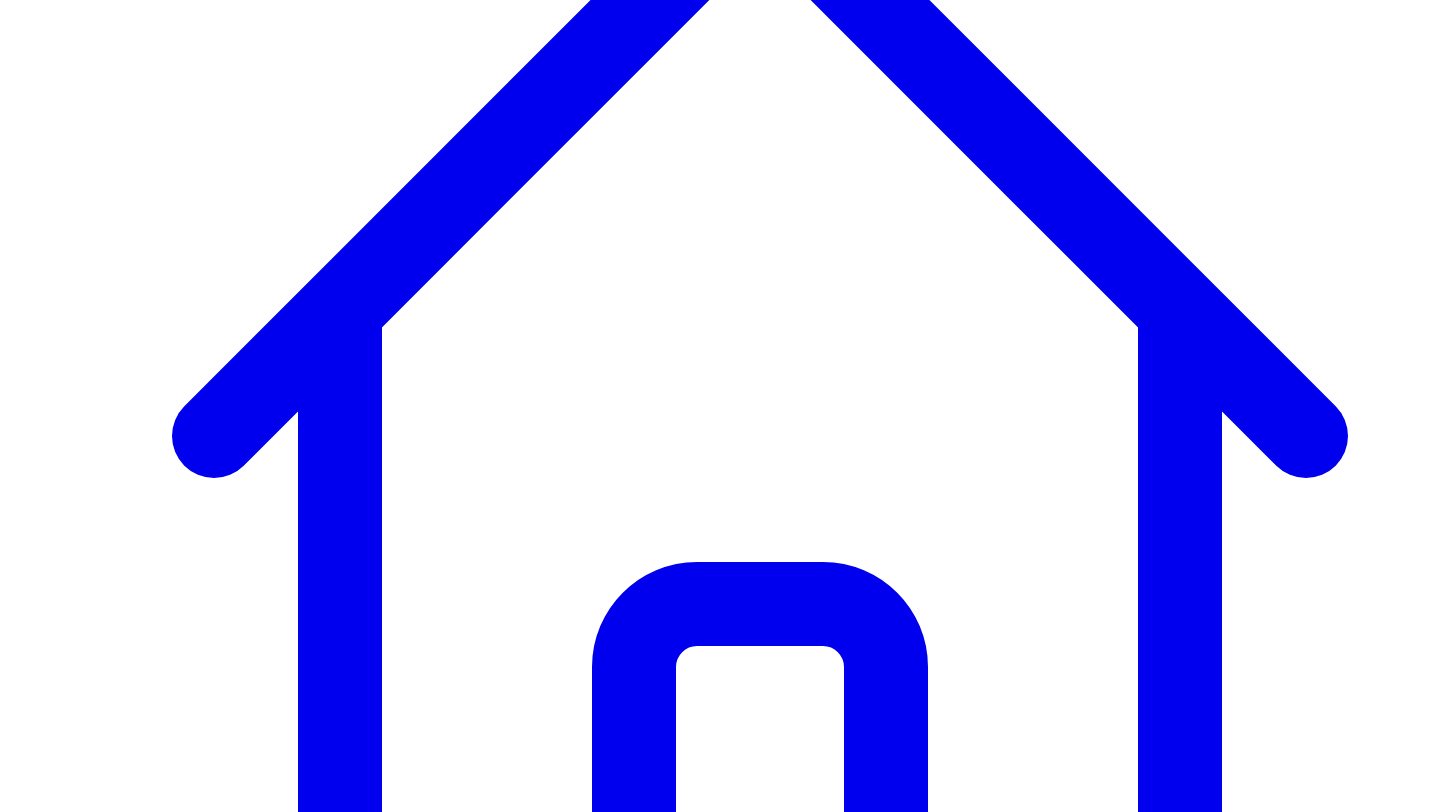 click on "Our easiest sales are inbound. Everytime we're tried outbound, i dont think we ever closed any. It's just so hard" at bounding box center (365, 9431) 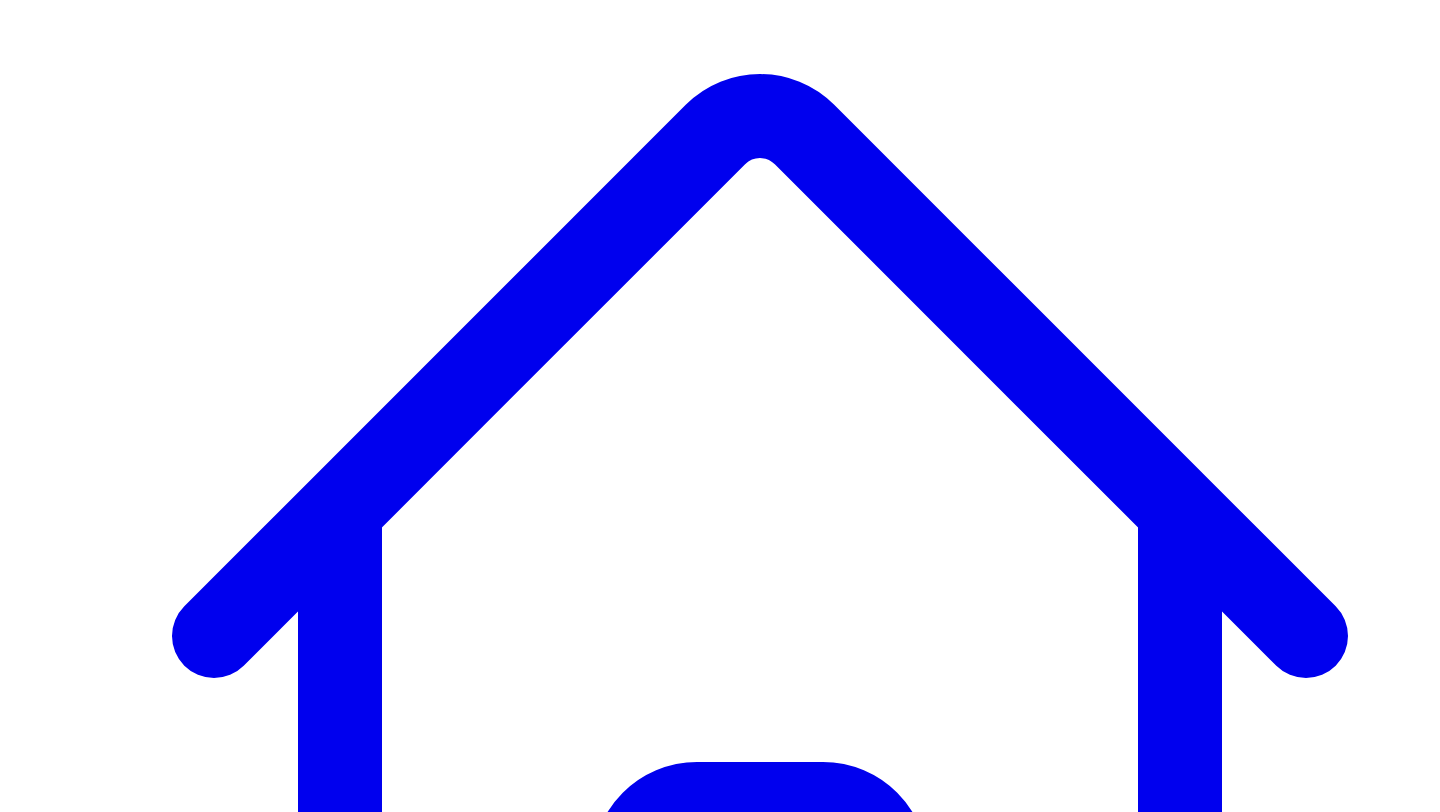 click on "Social Posts Social" at bounding box center (256, 7490) 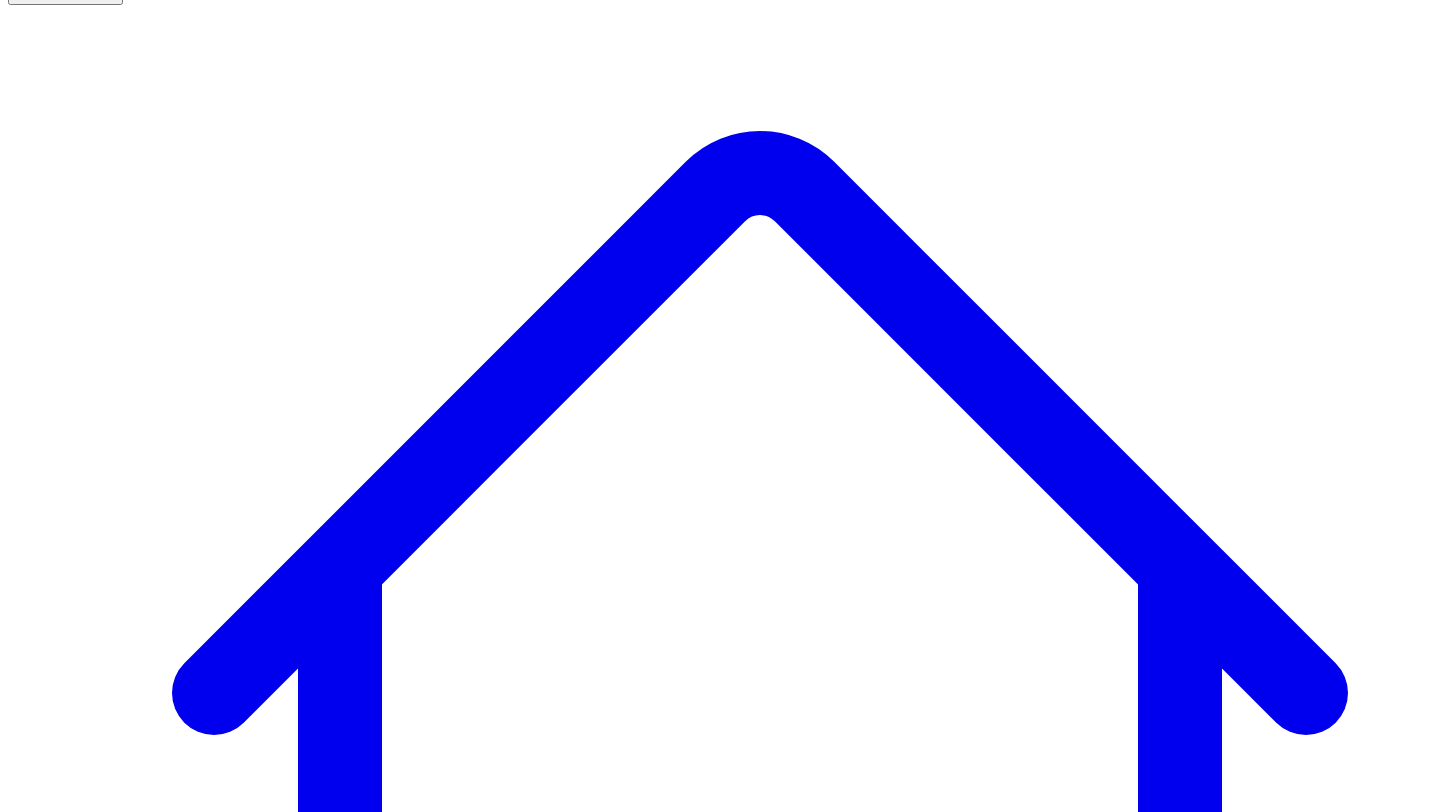 click on "@ Victor Ijidola 10  post s" at bounding box center [101, 7607] 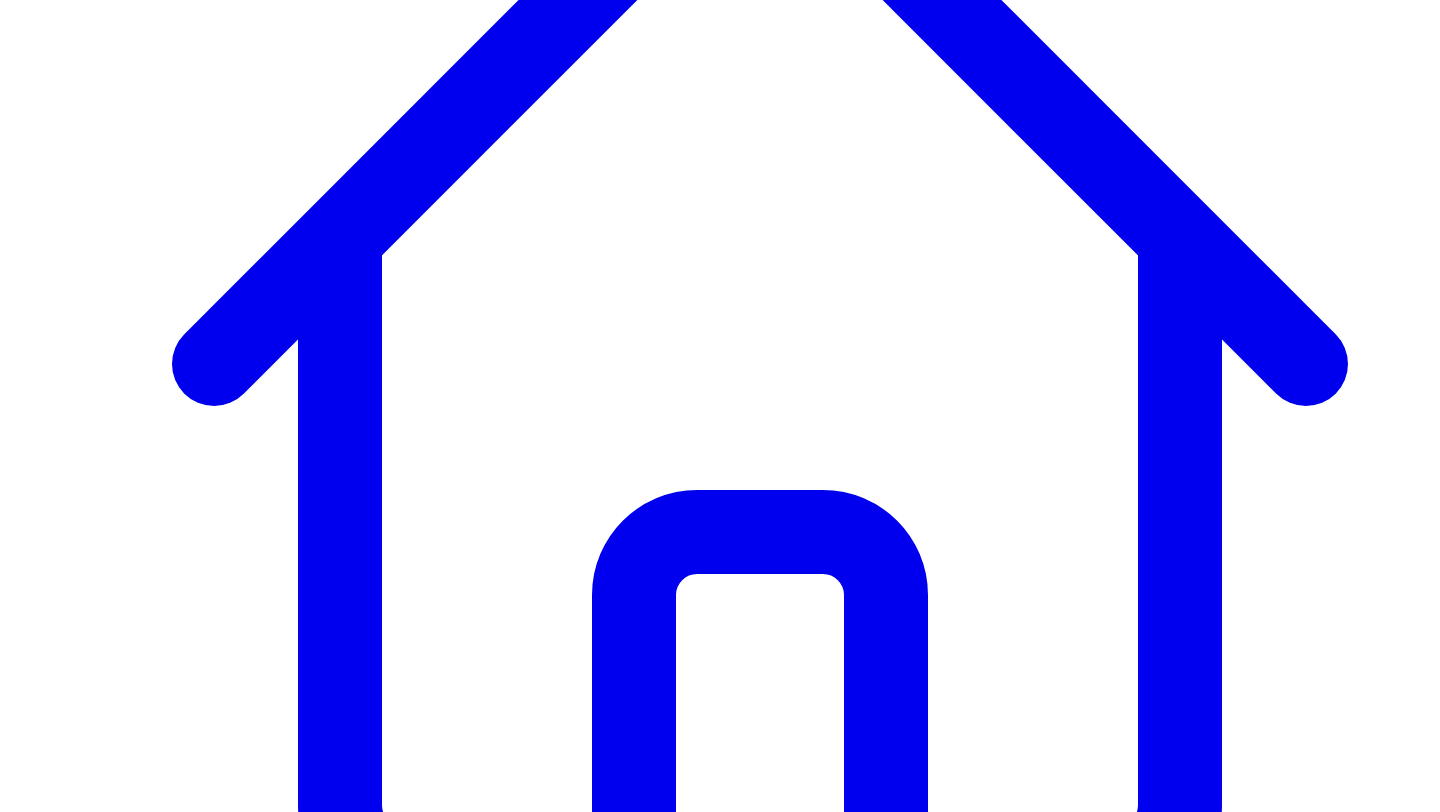 scroll, scrollTop: 812, scrollLeft: 0, axis: vertical 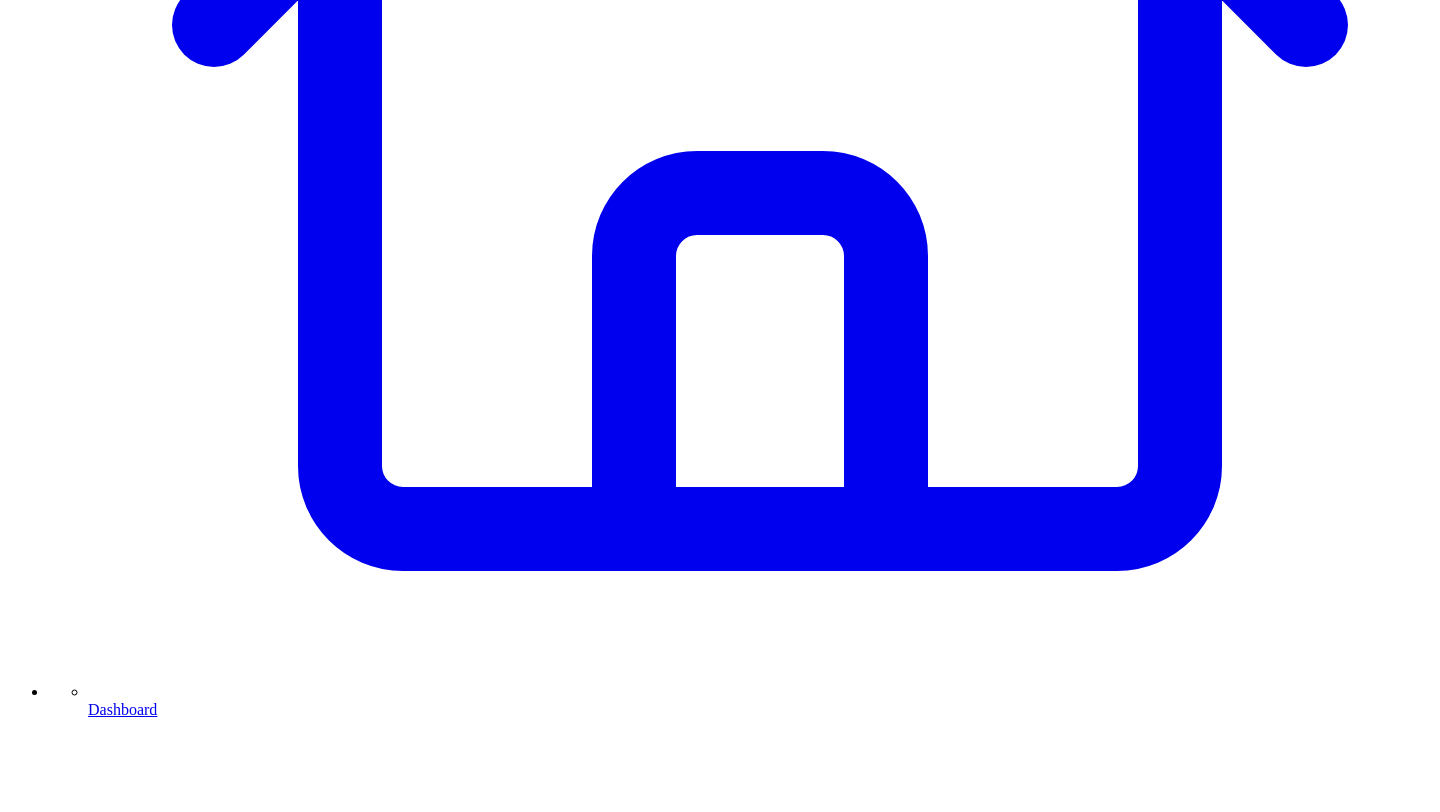 click on "Share on LinkedIn" at bounding box center (94, 7539) 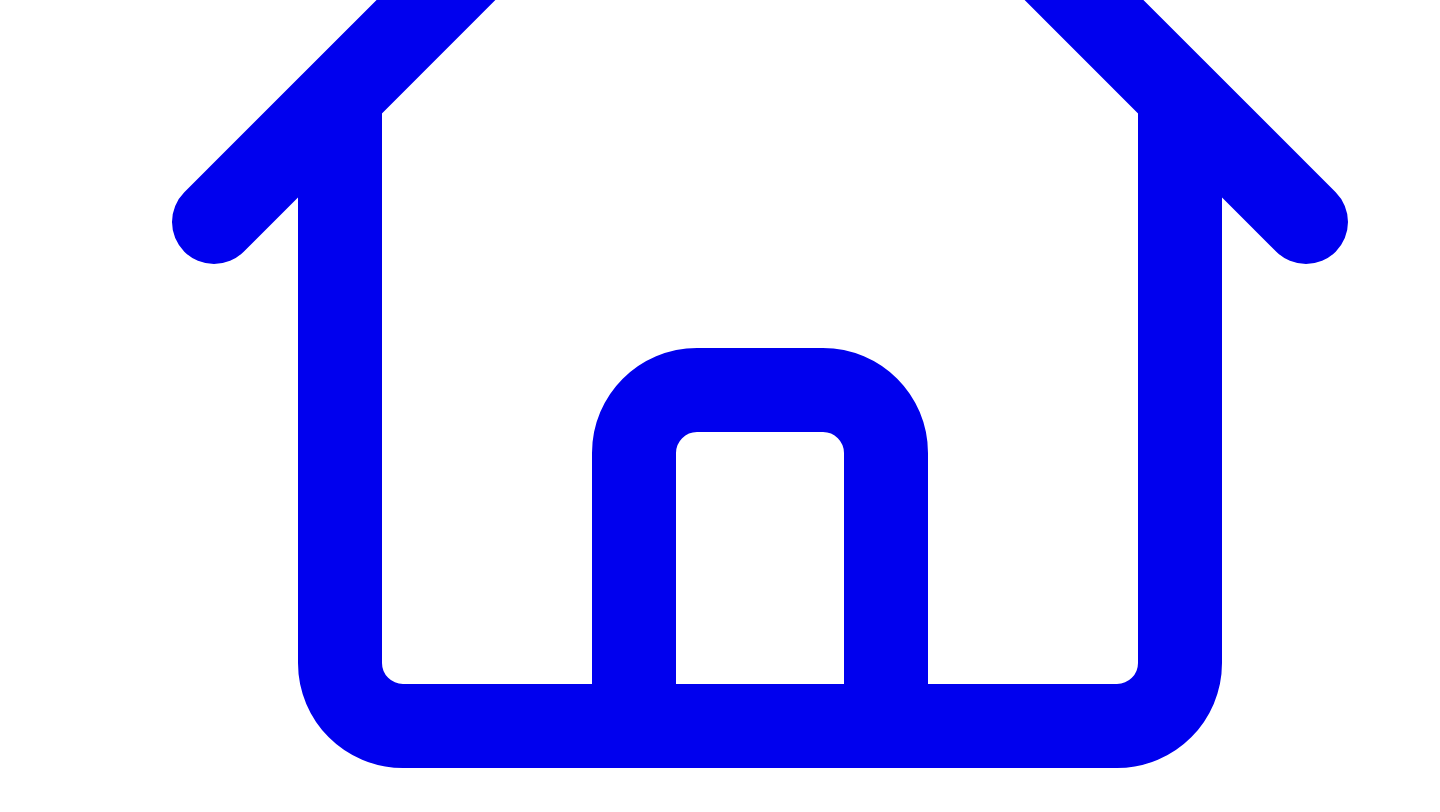 scroll, scrollTop: 563, scrollLeft: 0, axis: vertical 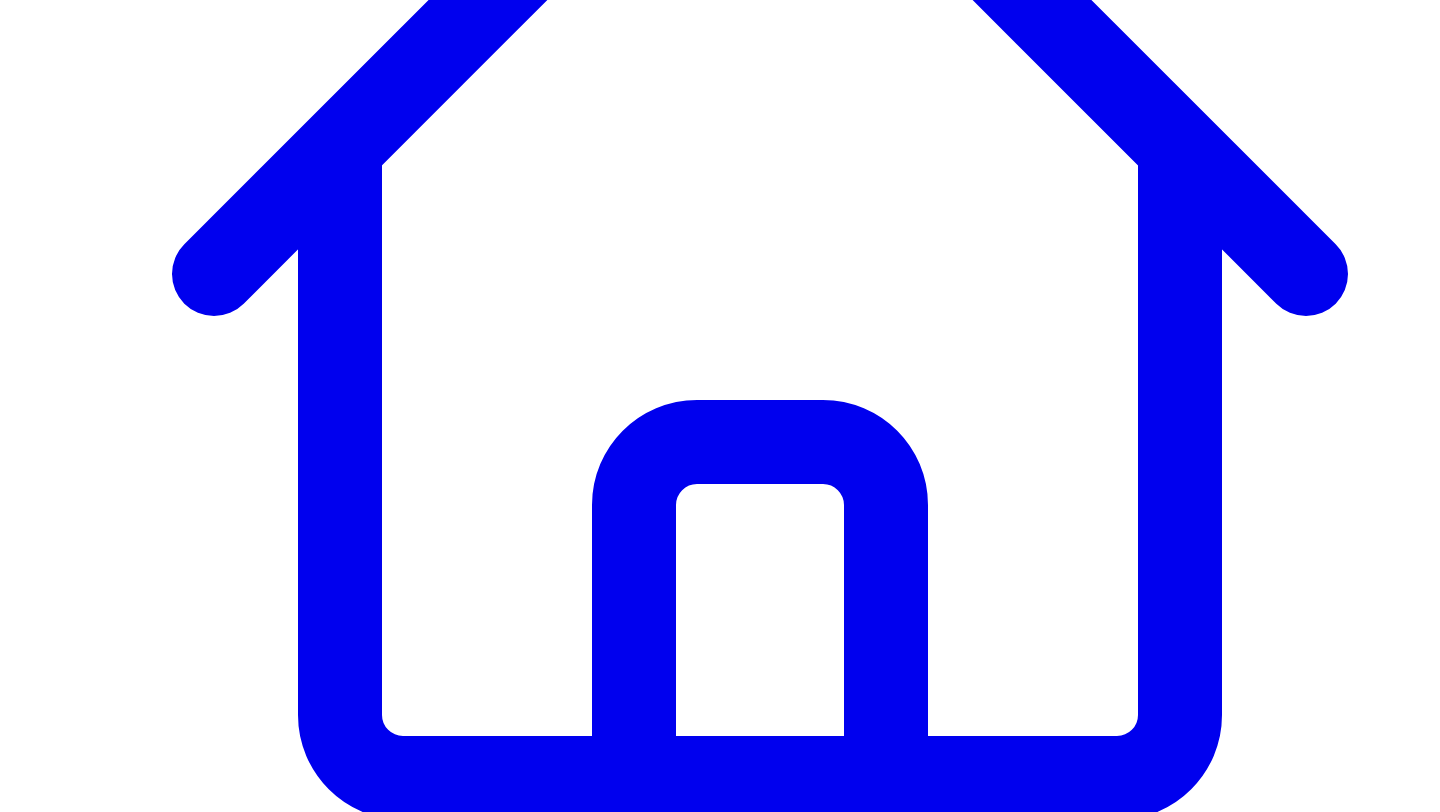 type 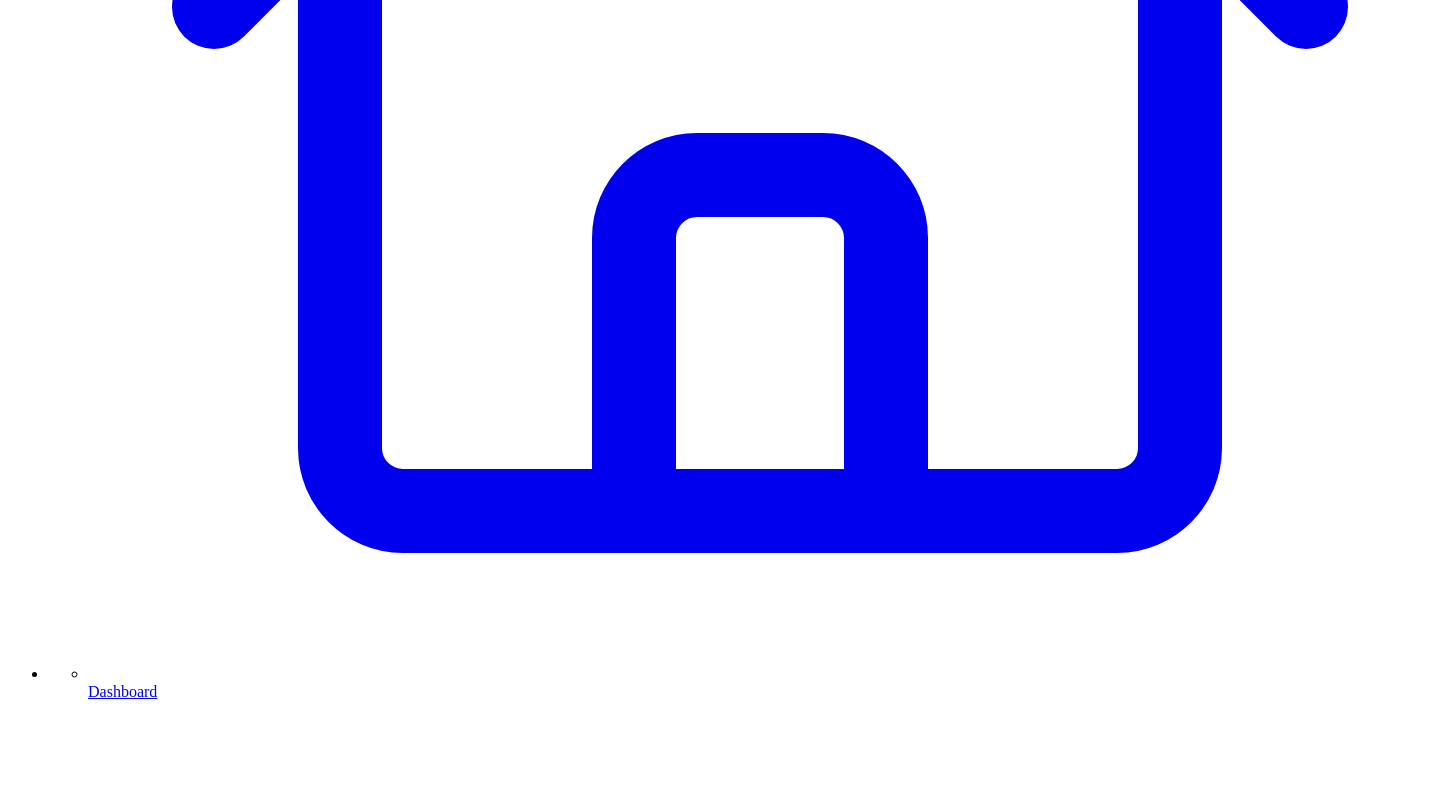 scroll, scrollTop: 847, scrollLeft: 0, axis: vertical 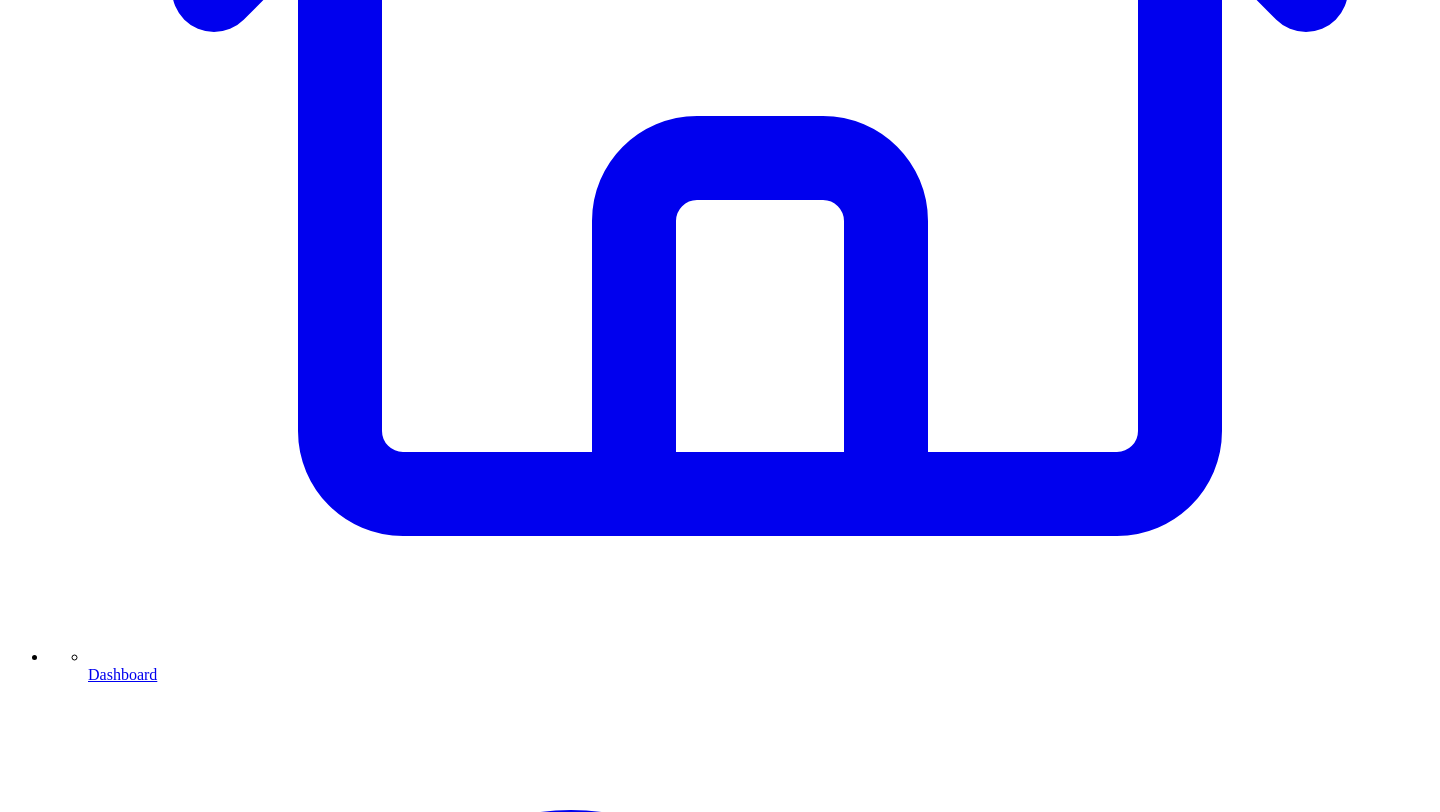 click on "Share on LinkedIn" at bounding box center (94, 7504) 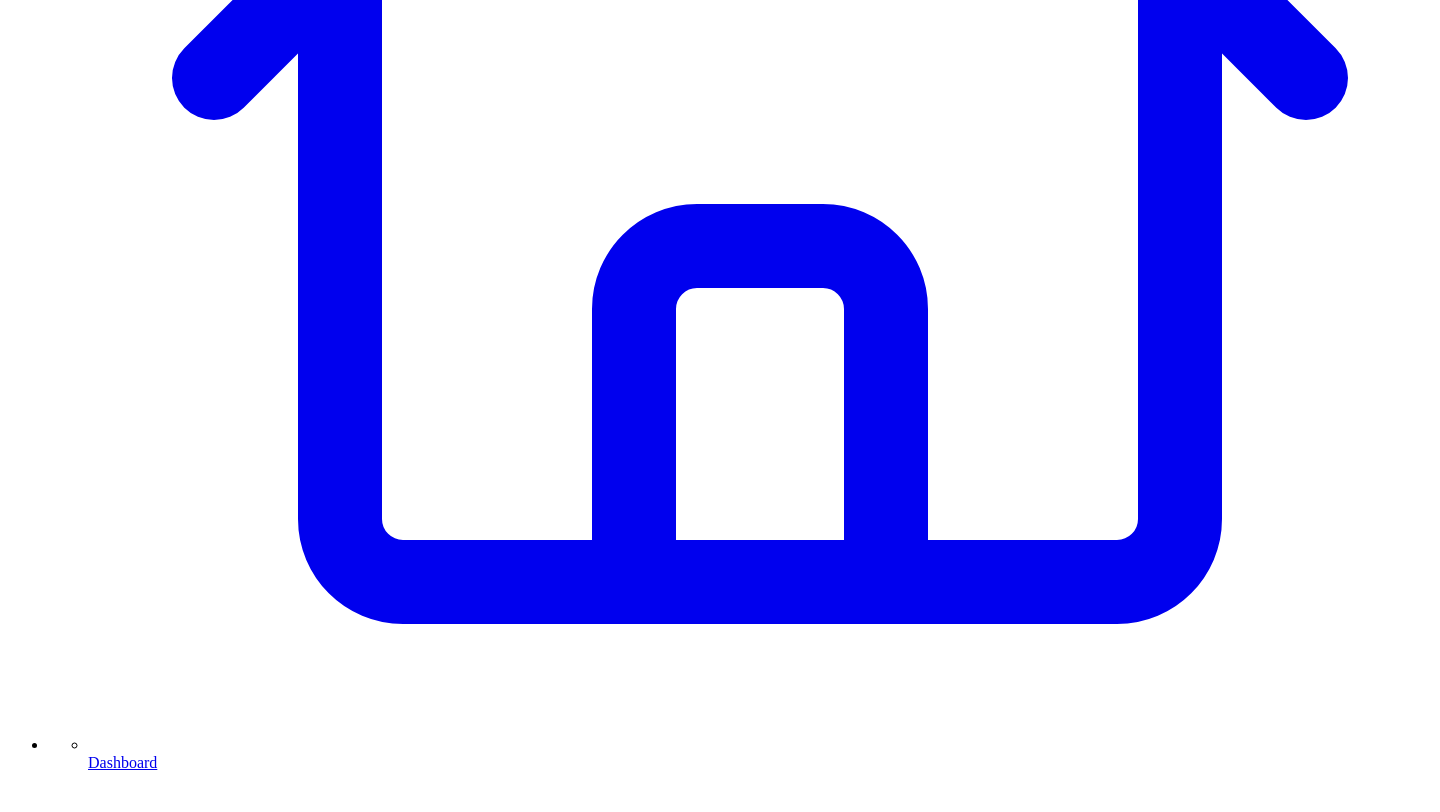 scroll, scrollTop: 828, scrollLeft: 0, axis: vertical 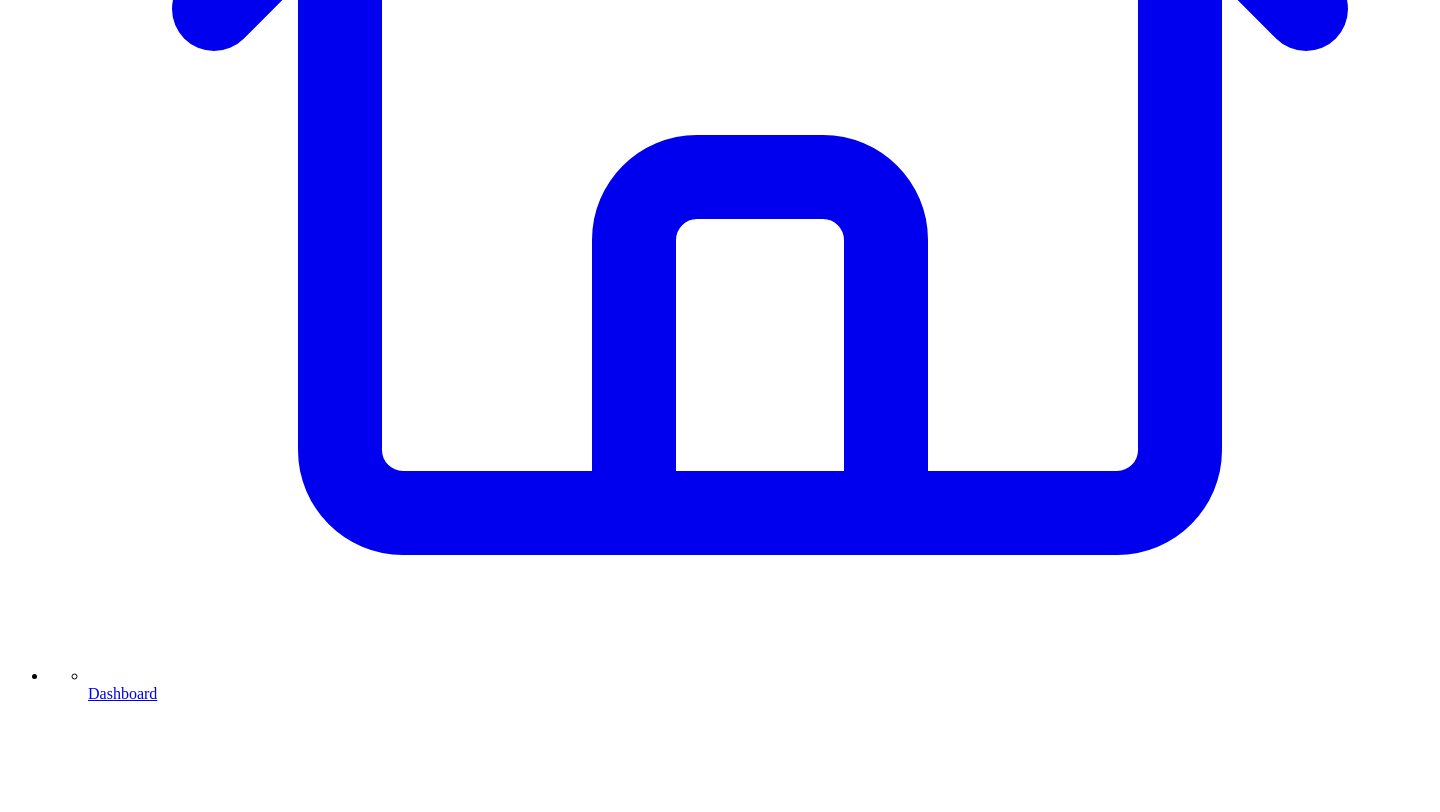 click on "Share on LinkedIn" at bounding box center [94, 7523] 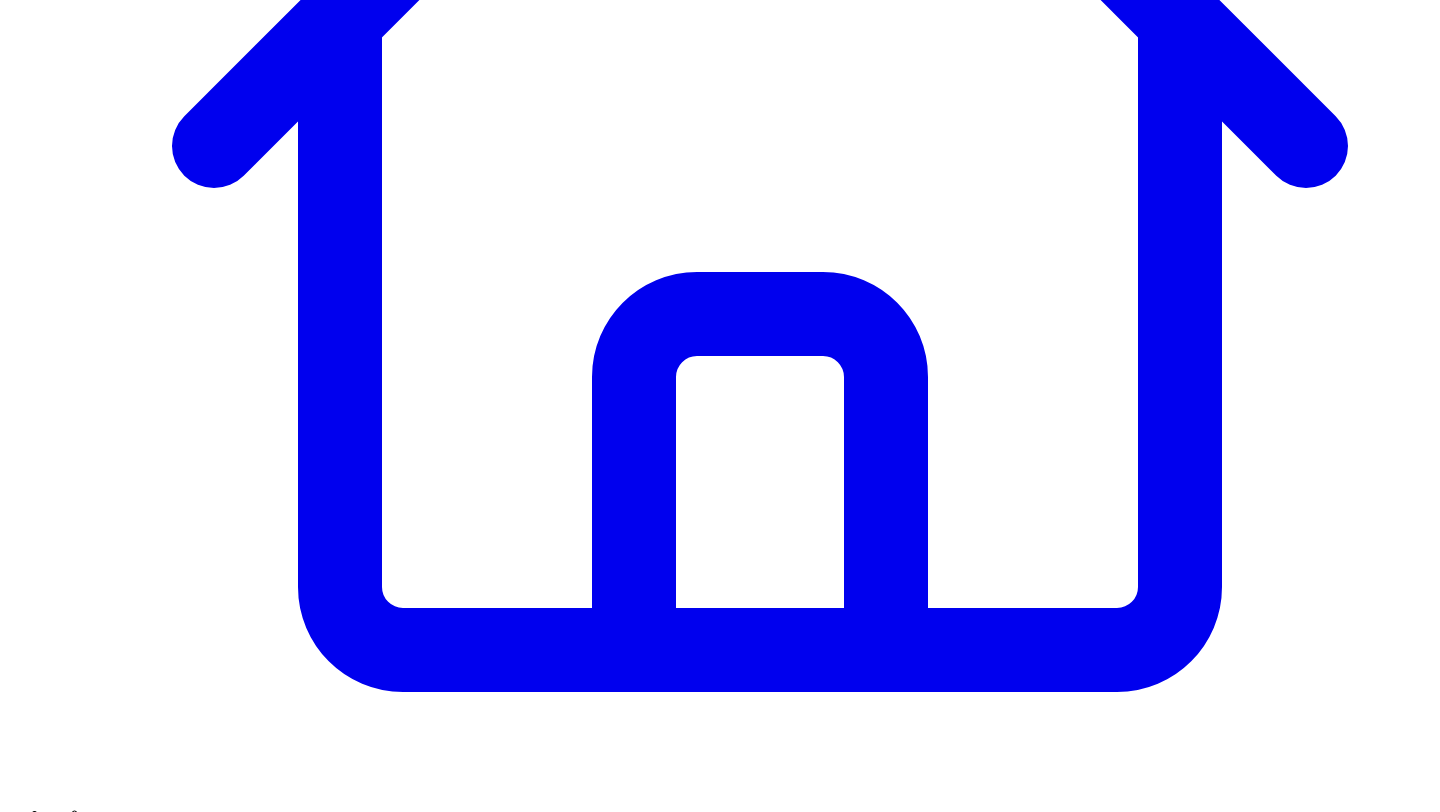 scroll, scrollTop: 688, scrollLeft: 0, axis: vertical 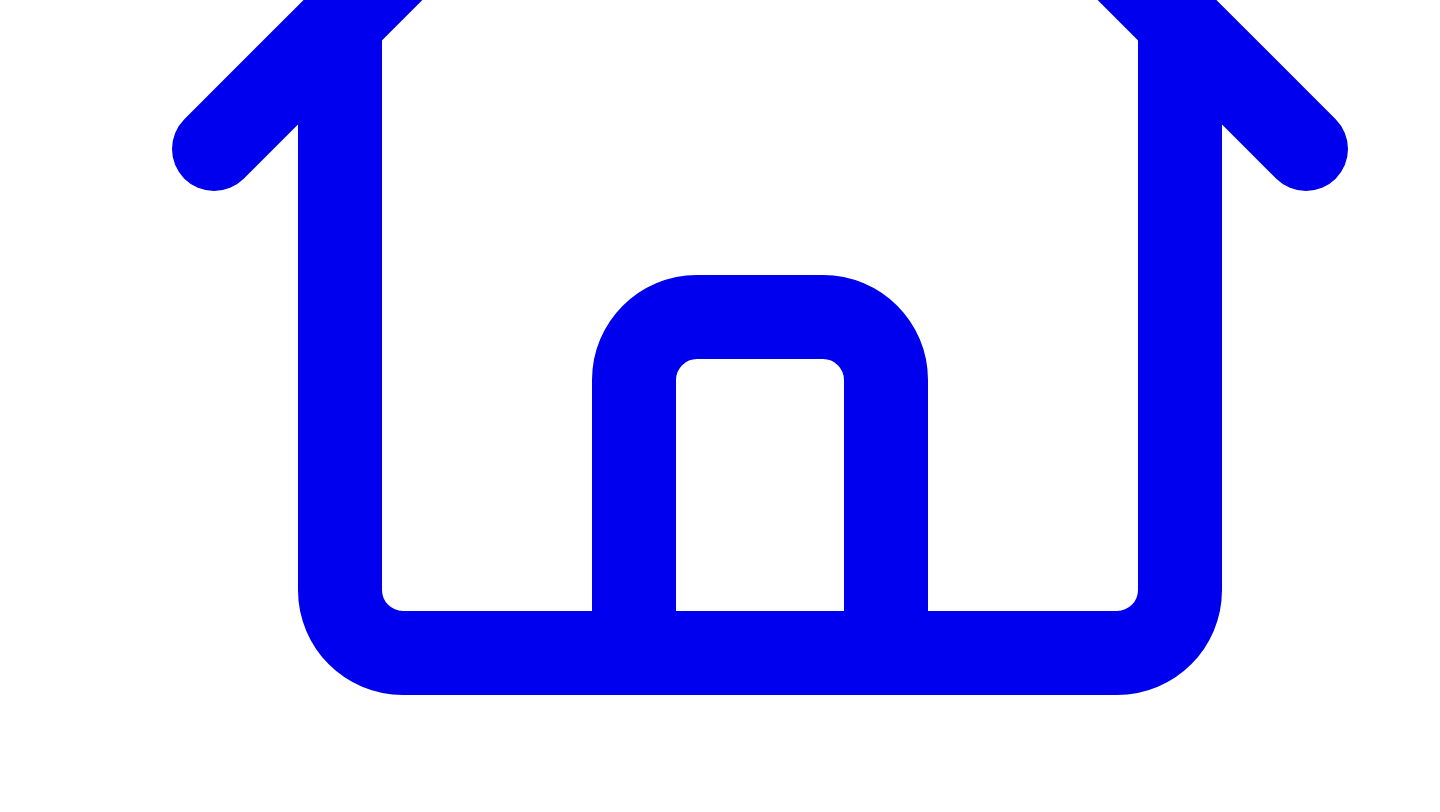 click on "**********" at bounding box center [720, 9380] 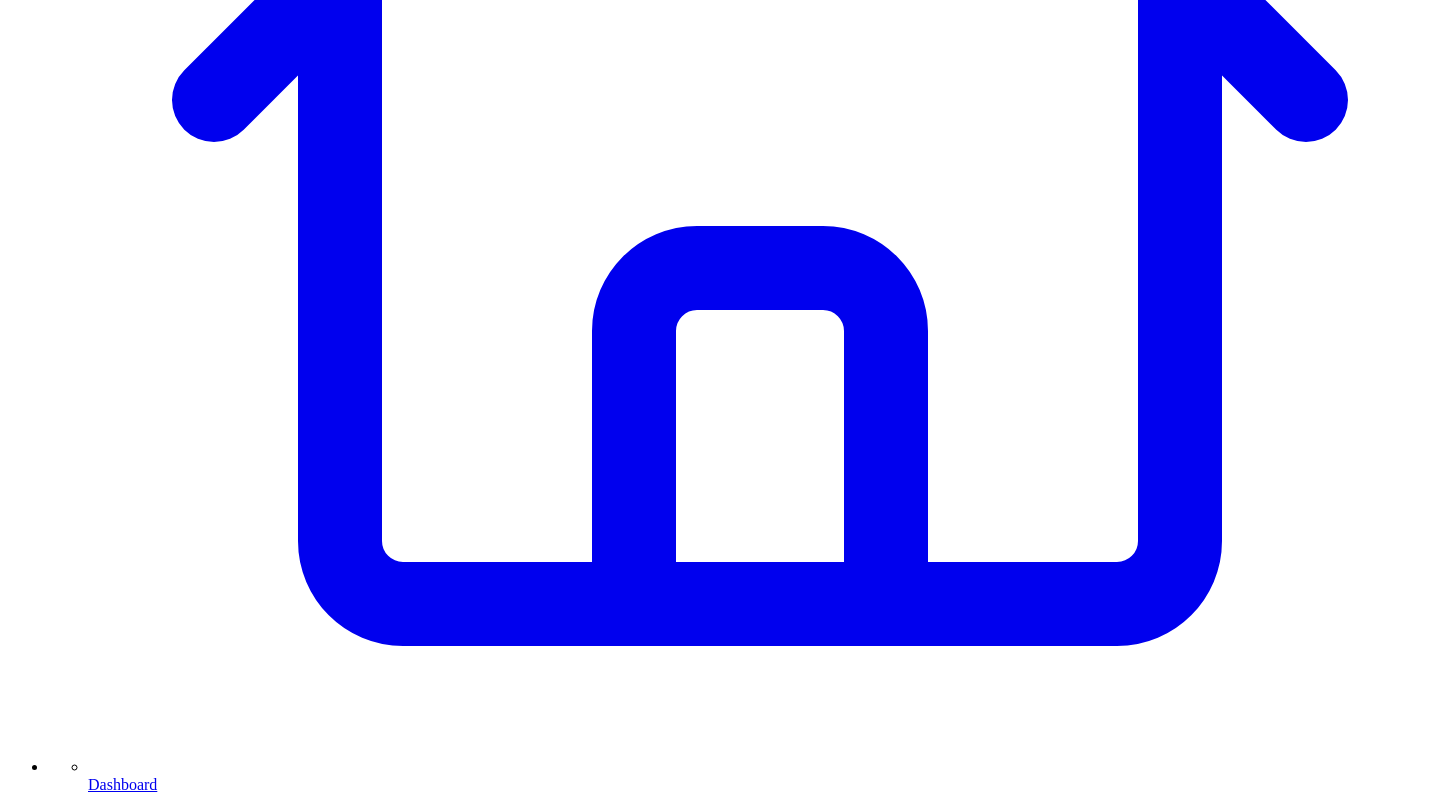 scroll, scrollTop: 722, scrollLeft: 0, axis: vertical 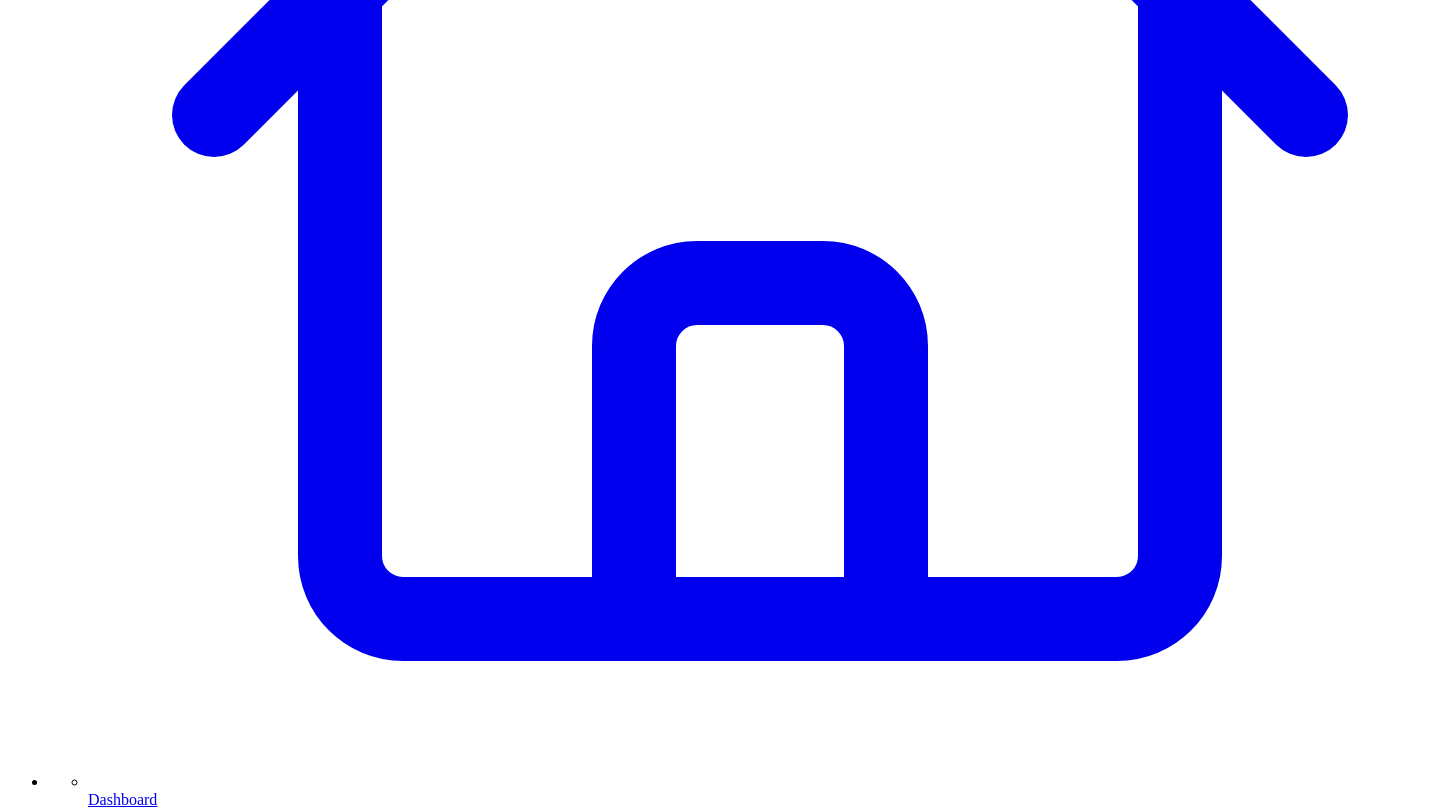 click on "Share on LinkedIn" at bounding box center (94, 7629) 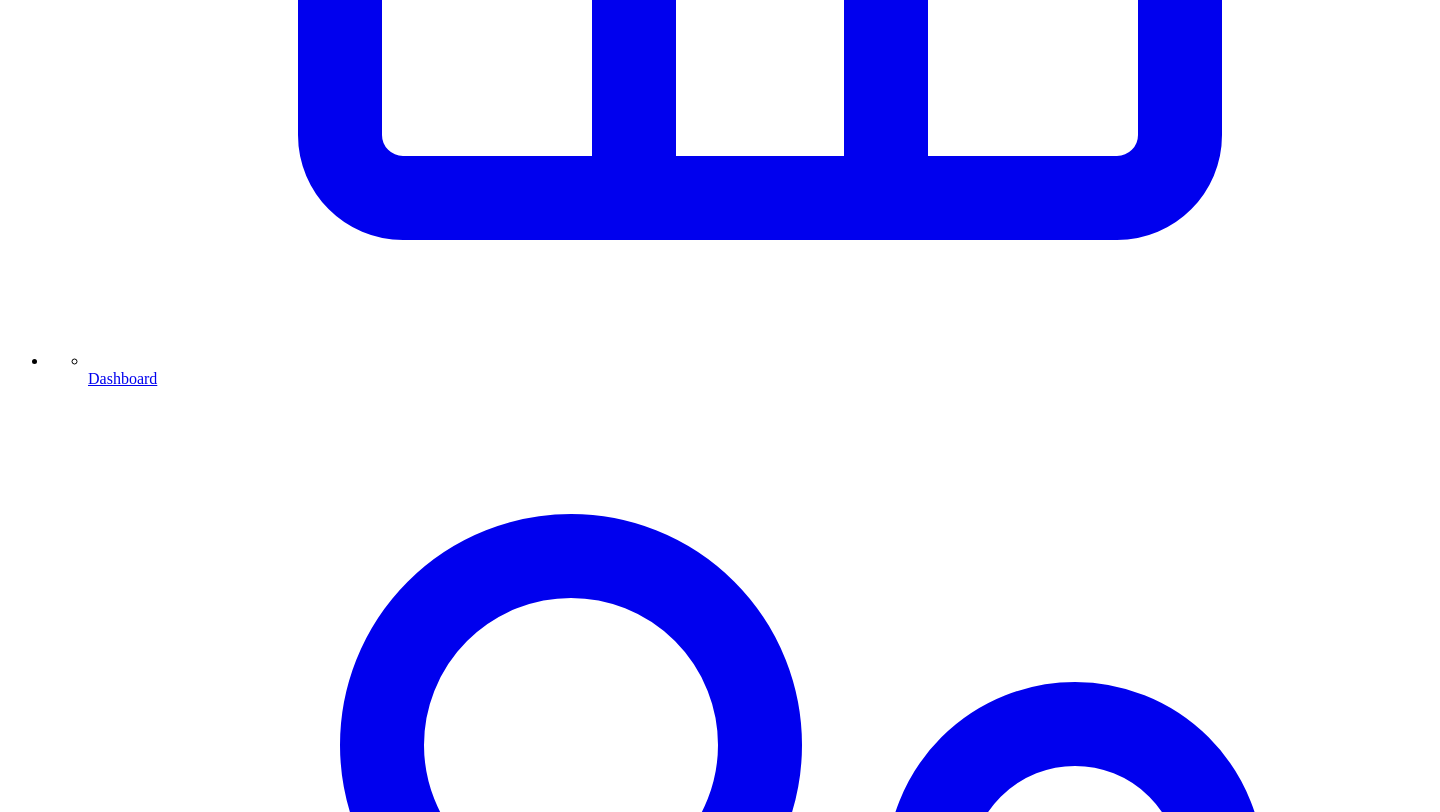 scroll, scrollTop: 1225, scrollLeft: 0, axis: vertical 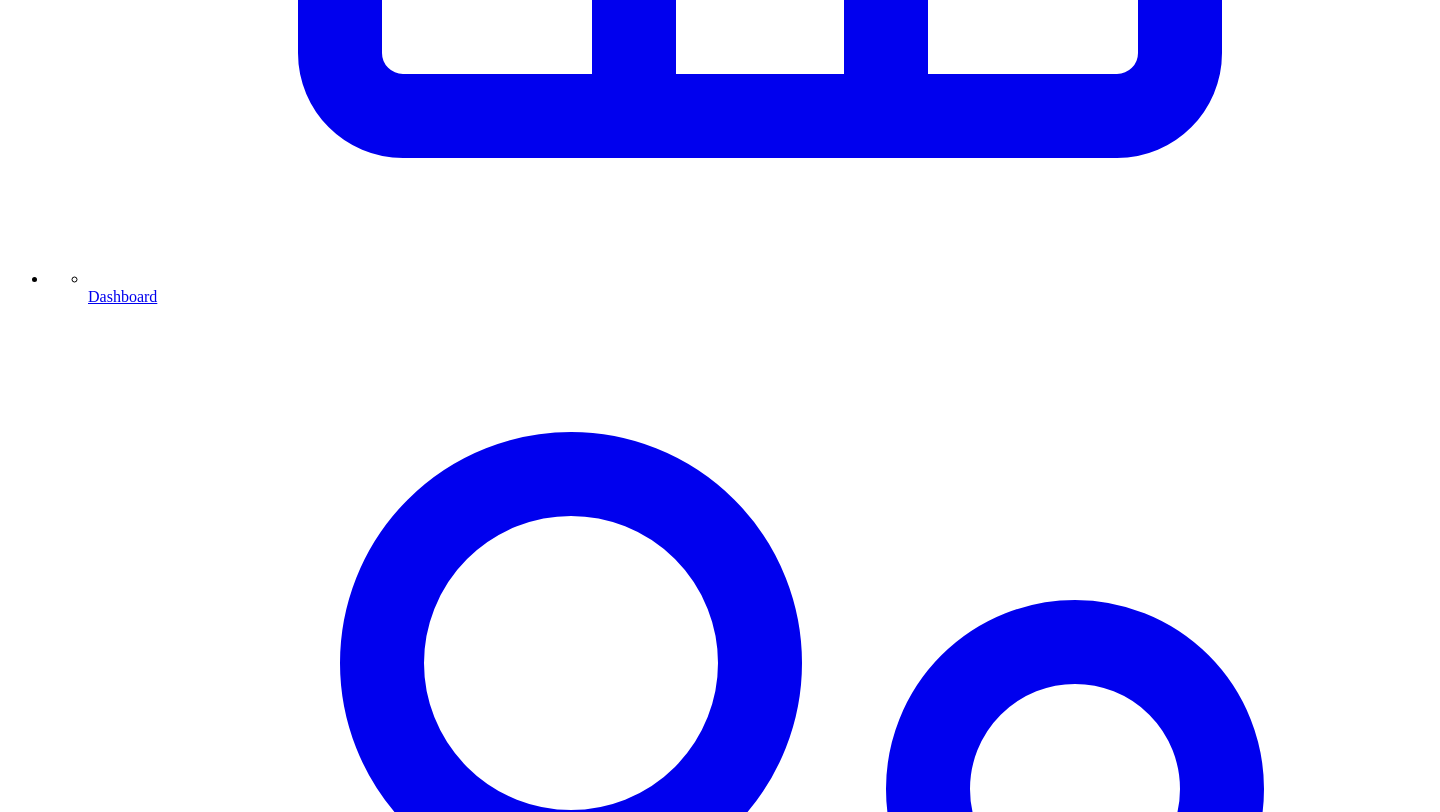 click at bounding box center [68, 6829] 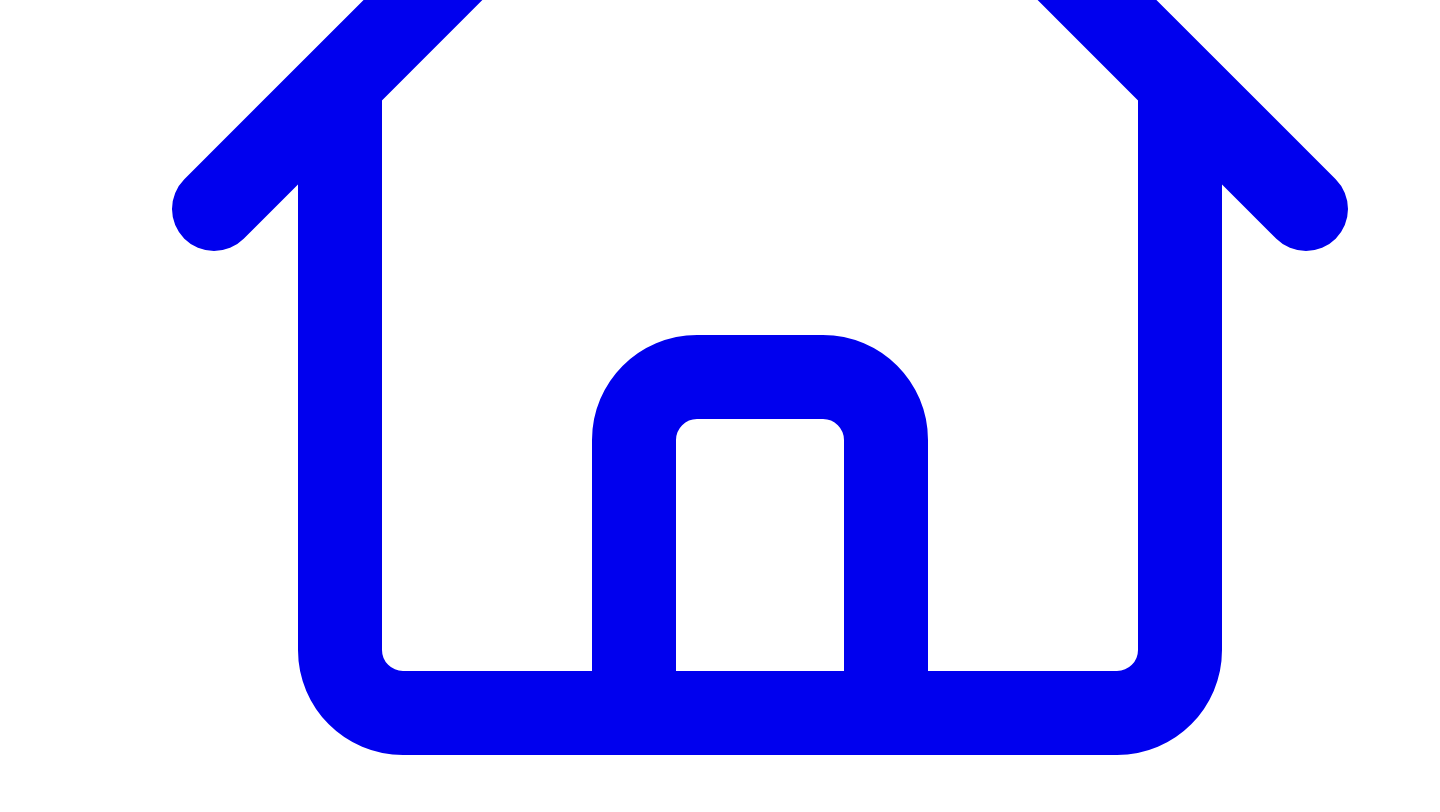 scroll, scrollTop: 633, scrollLeft: 0, axis: vertical 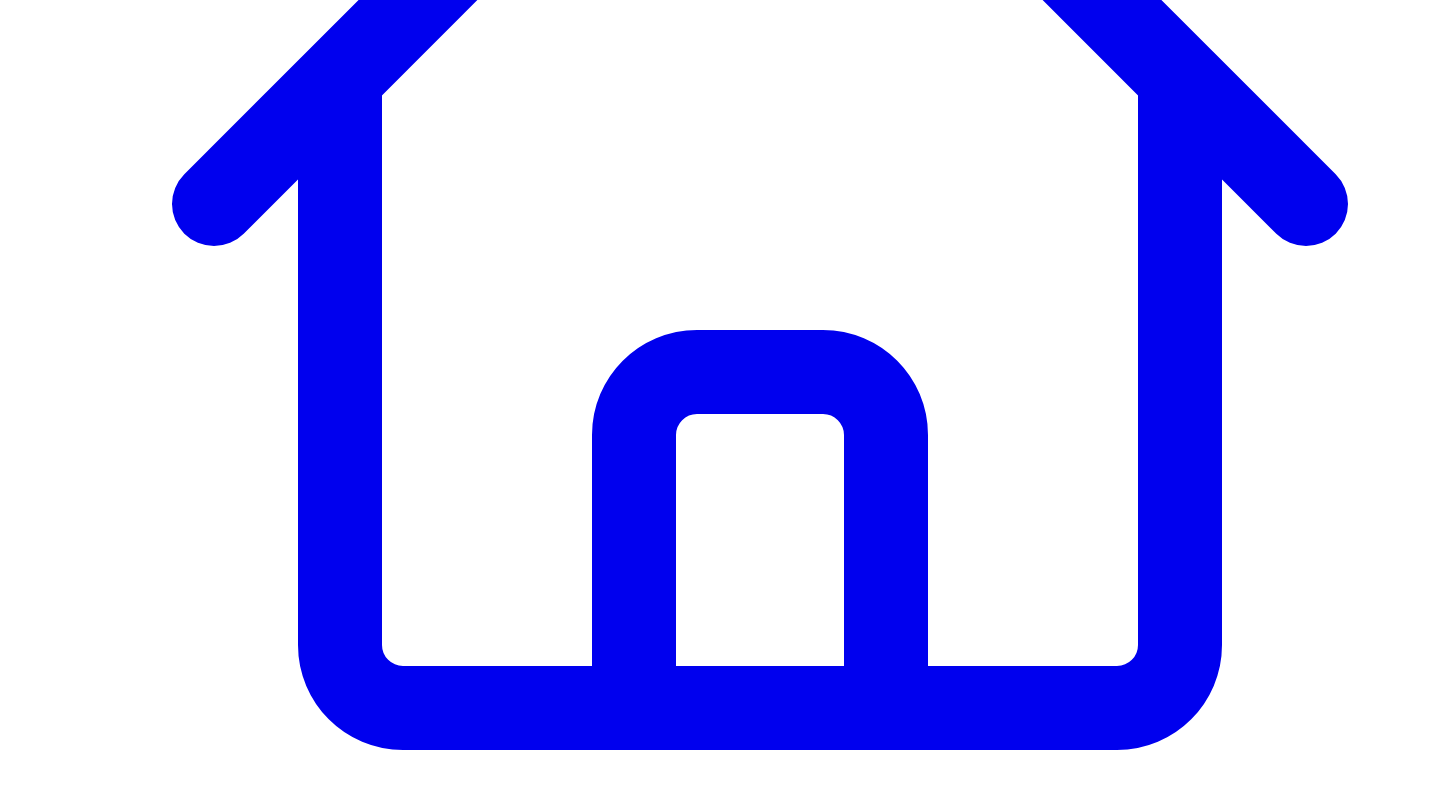 click at bounding box center (313, 7757) 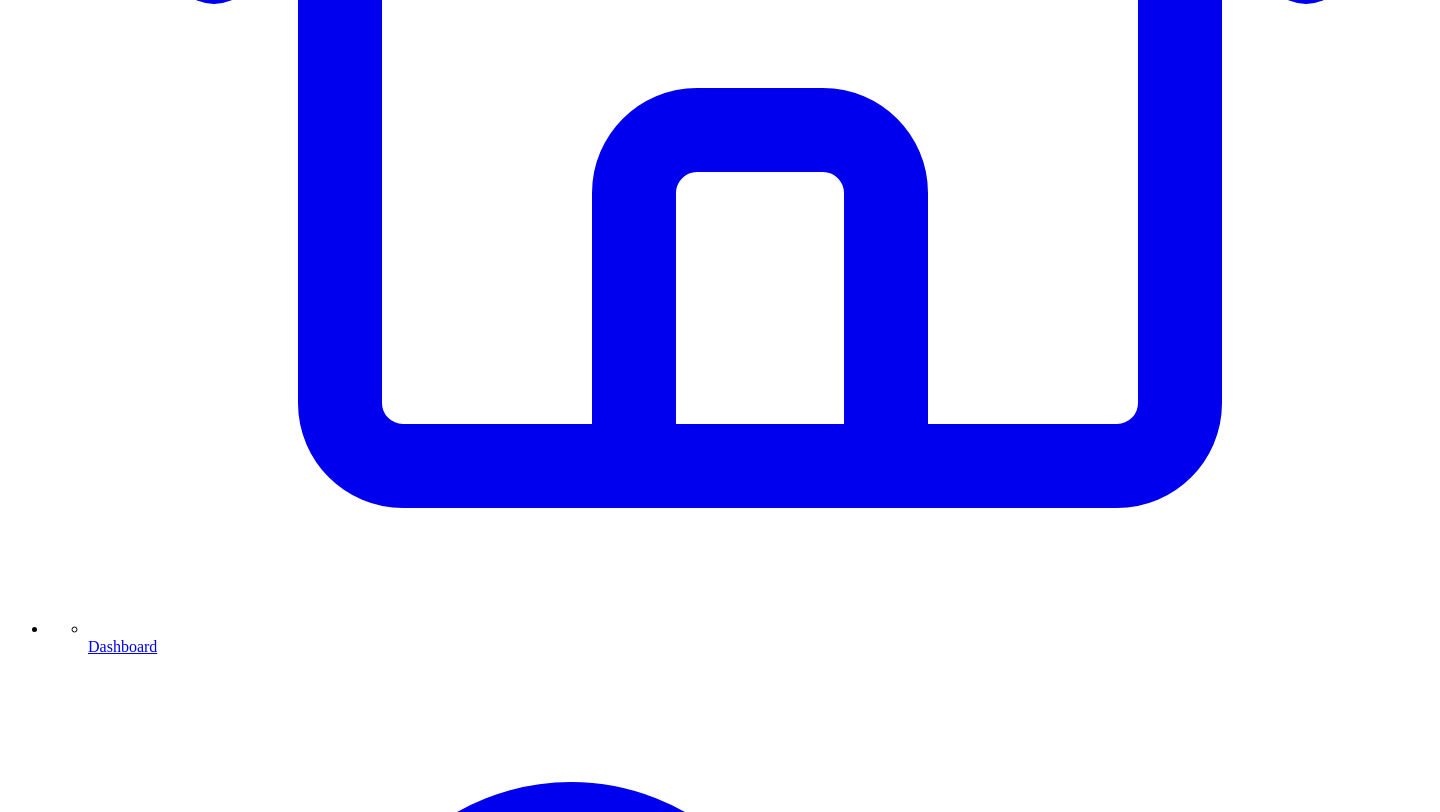 scroll, scrollTop: 883, scrollLeft: 0, axis: vertical 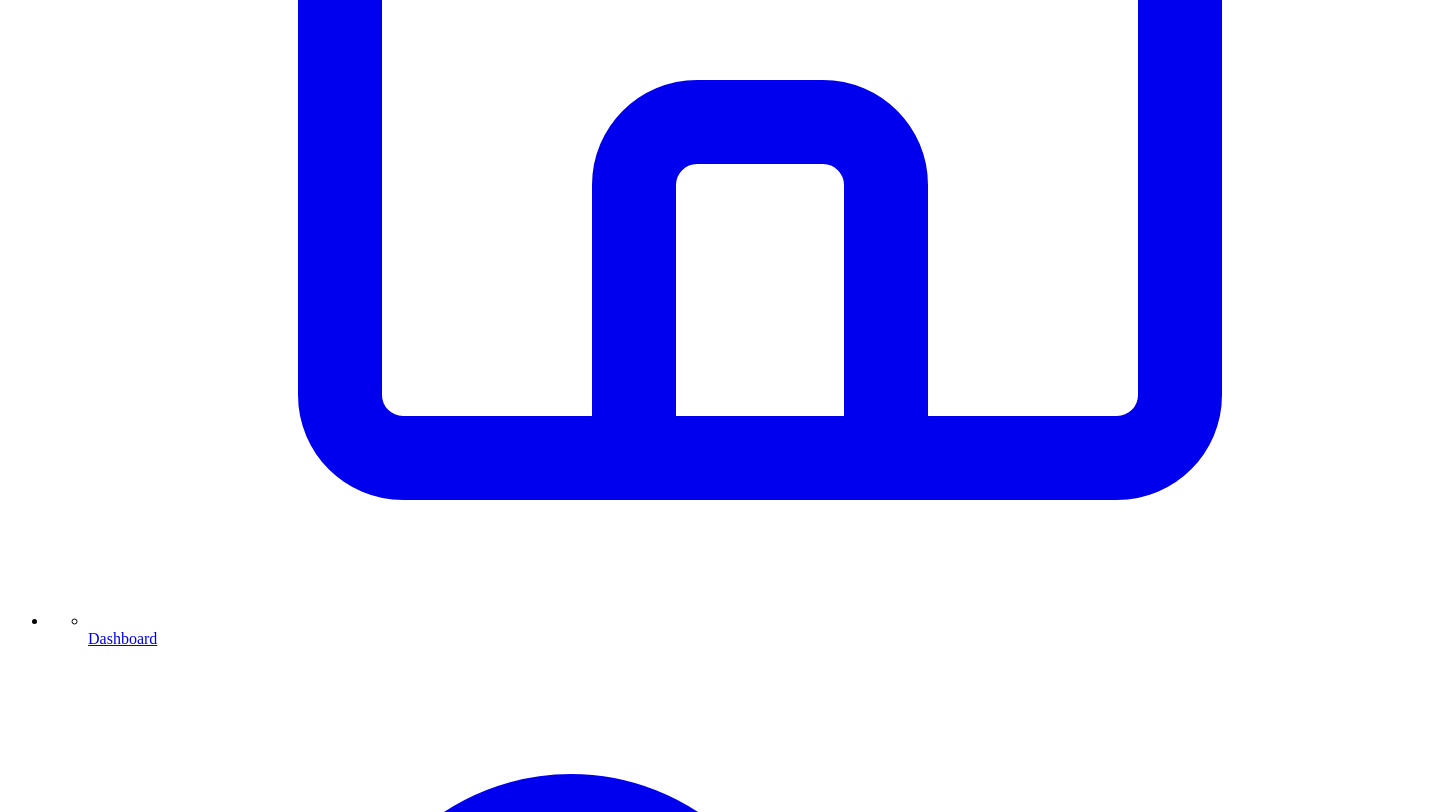 click at bounding box center (313, 7507) 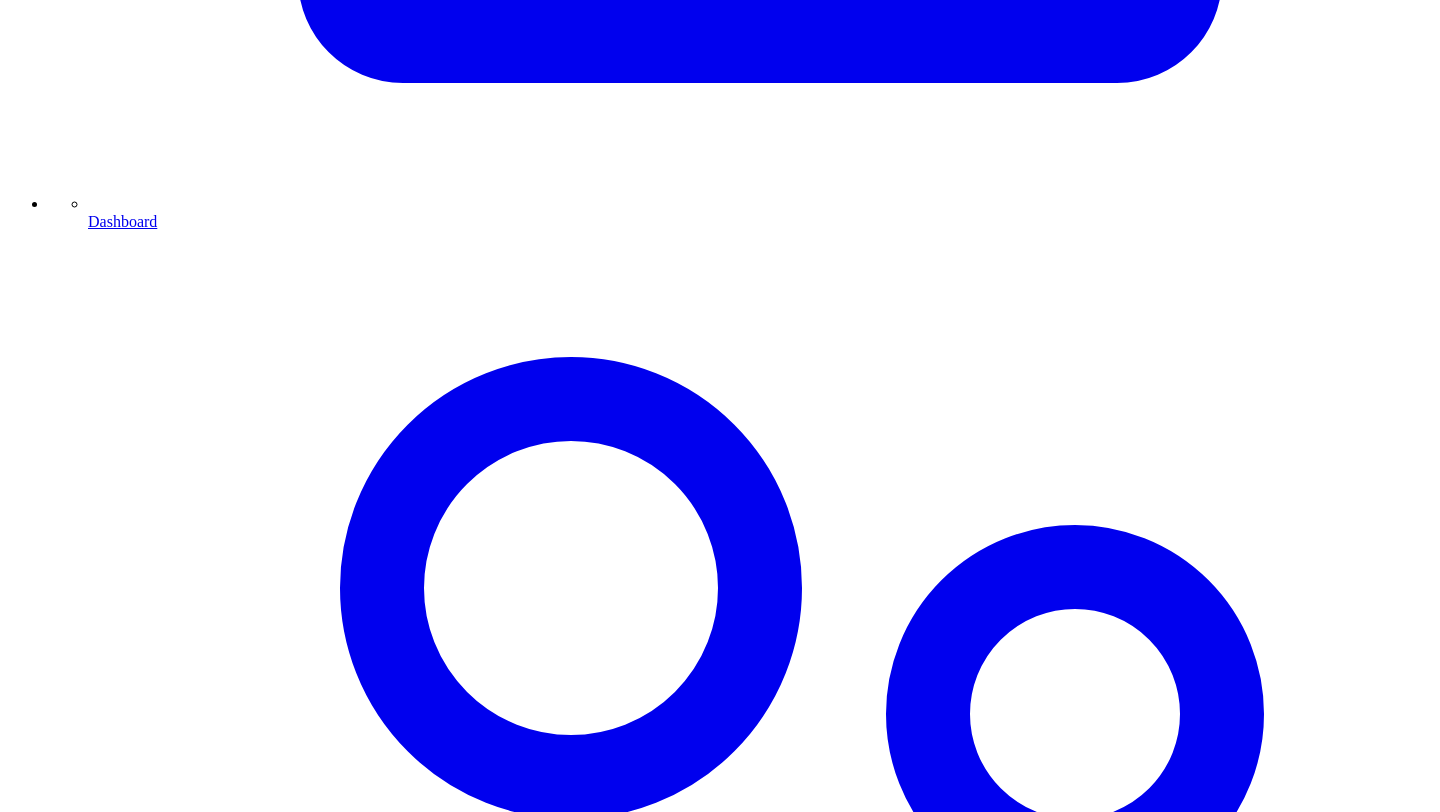 click on "Cancel" at bounding box center [37, 7668] 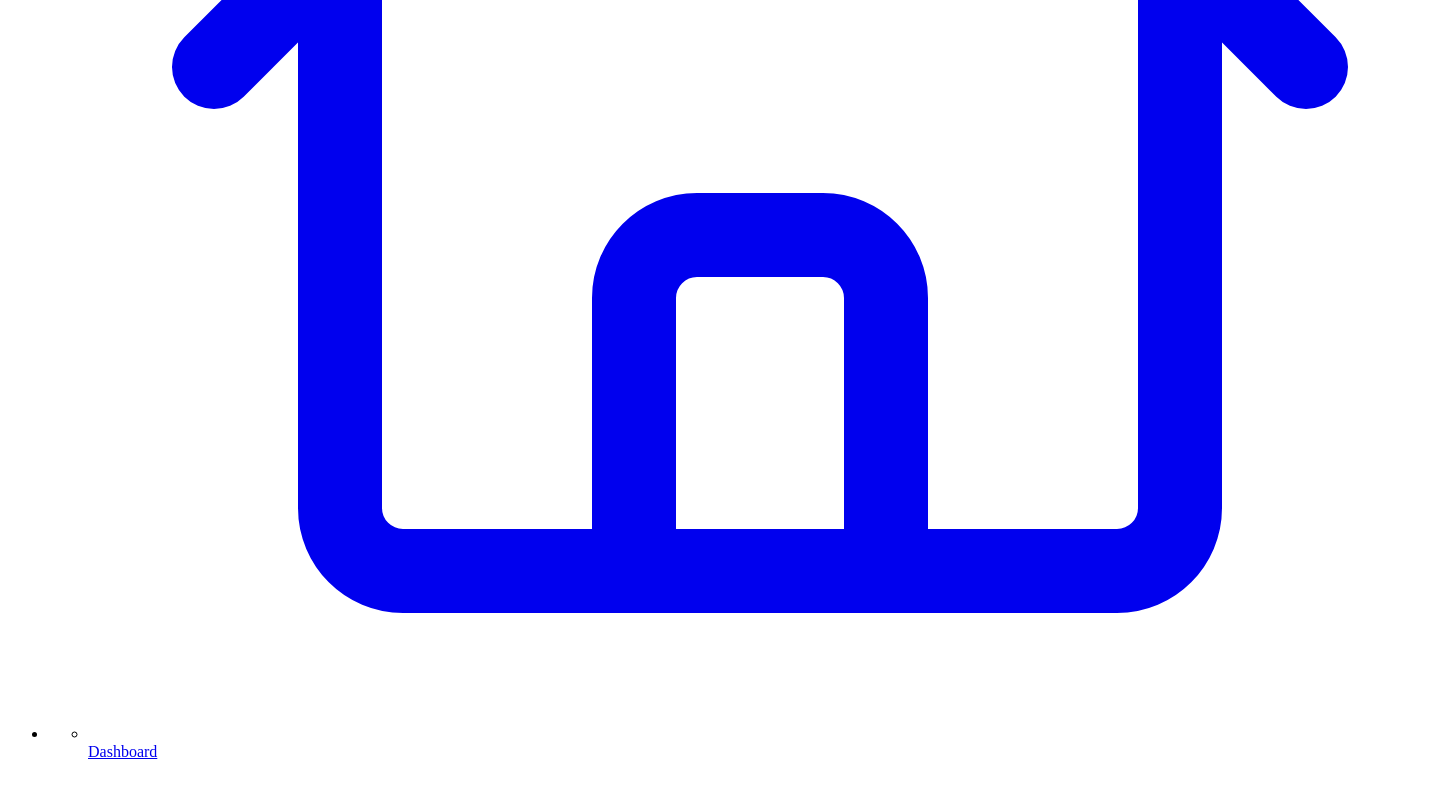 scroll, scrollTop: 772, scrollLeft: 0, axis: vertical 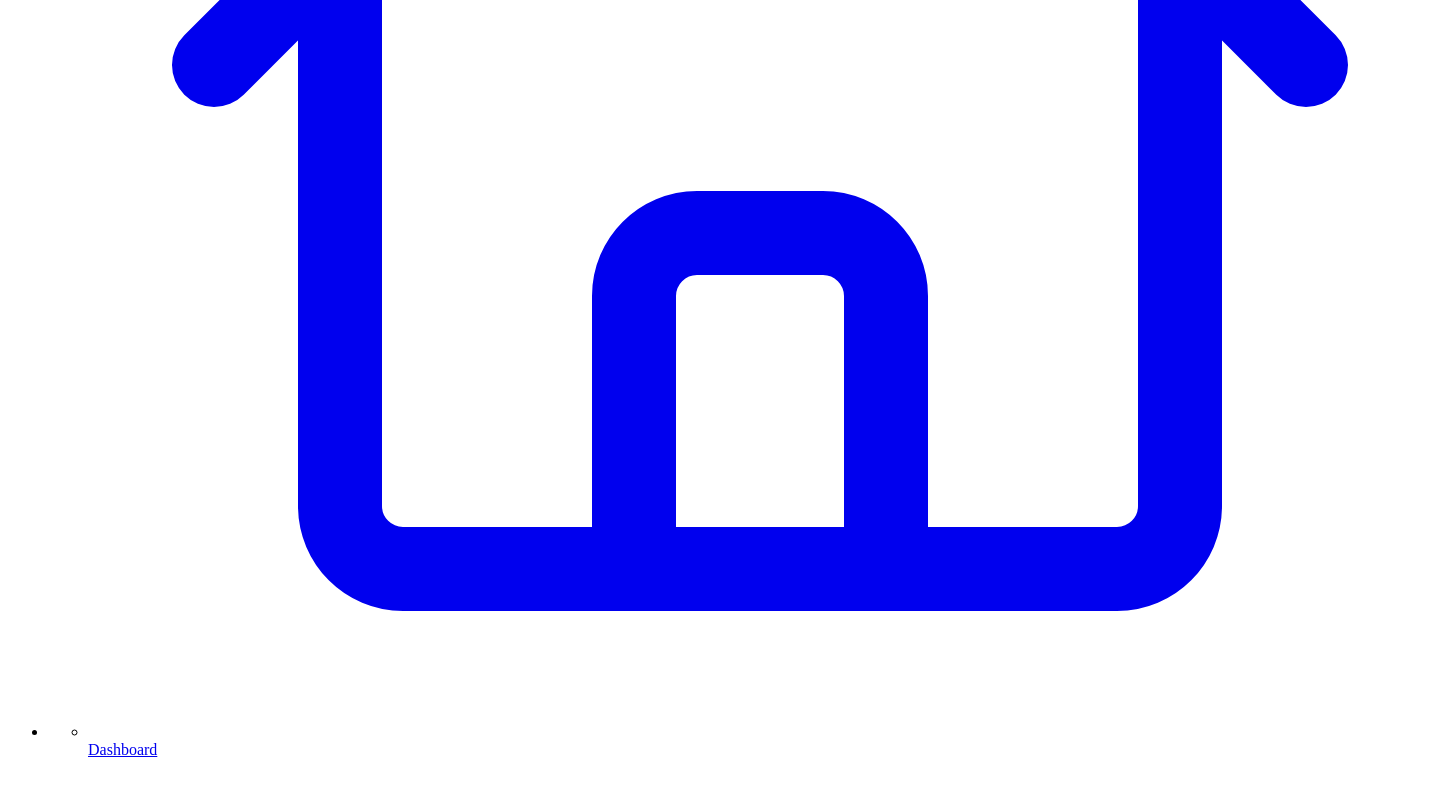 click on "Dashboard" at bounding box center [760, 740] 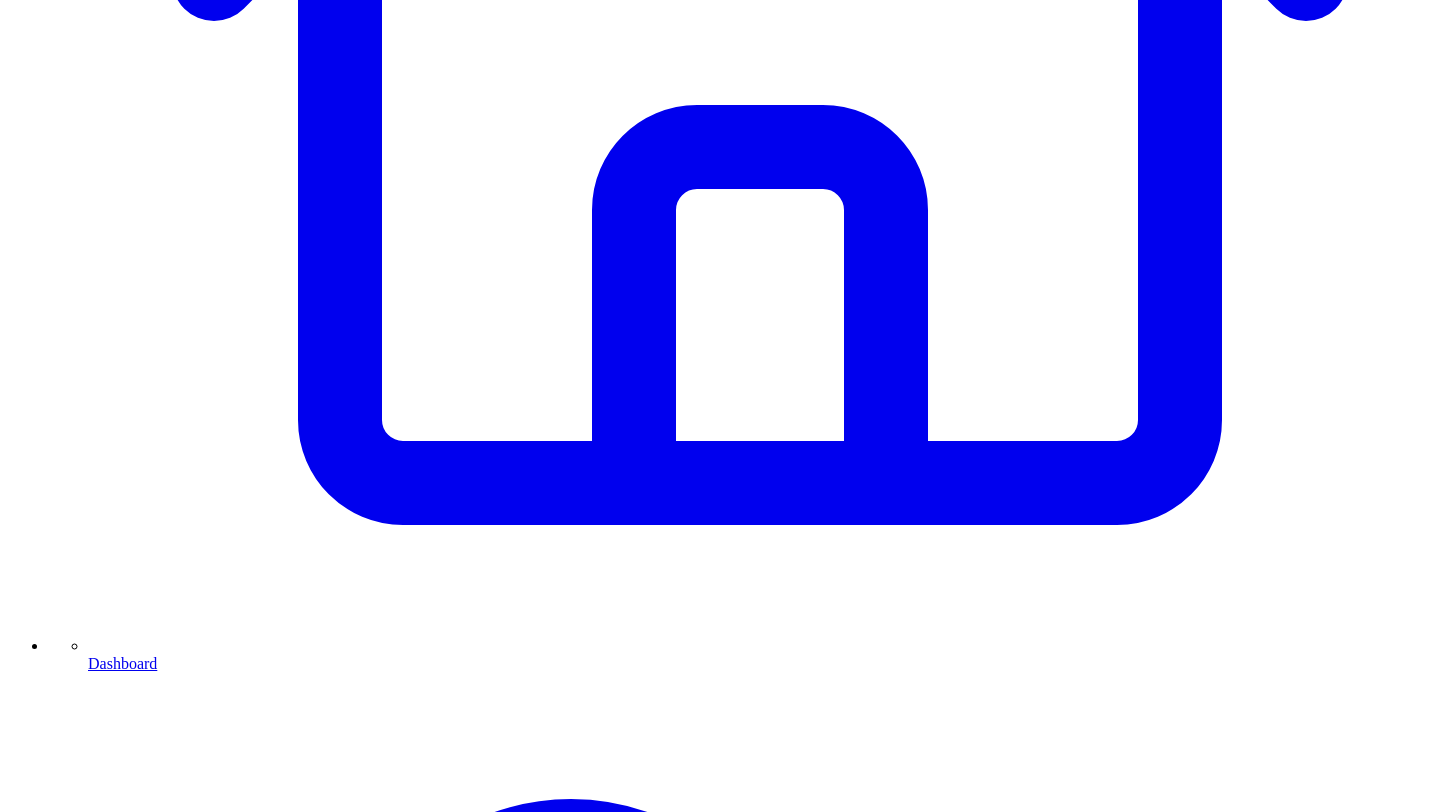 scroll, scrollTop: 859, scrollLeft: 0, axis: vertical 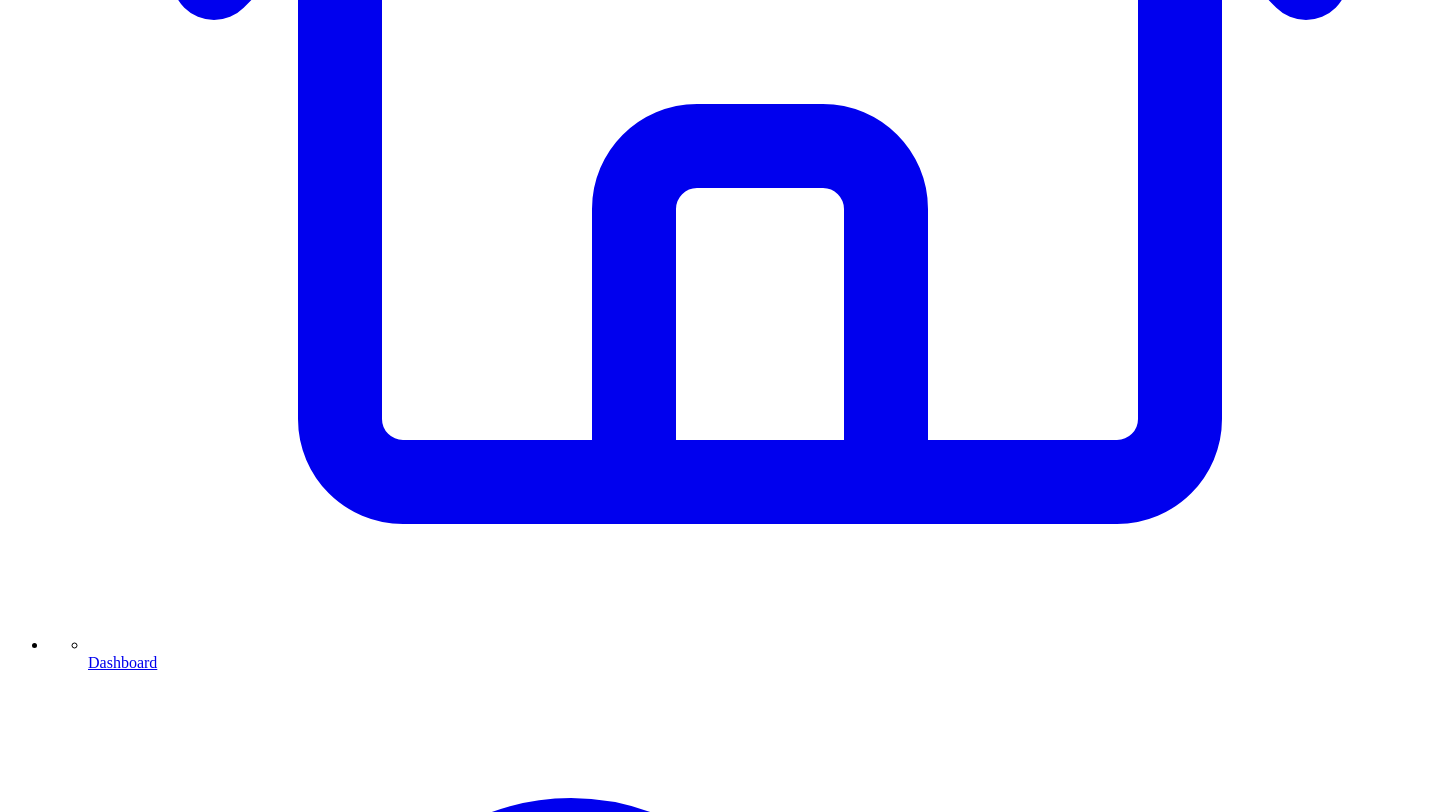click on "My journey from content agency owner to co-founder at Leaps, the expertise to content platform" at bounding box center [433, 9309] 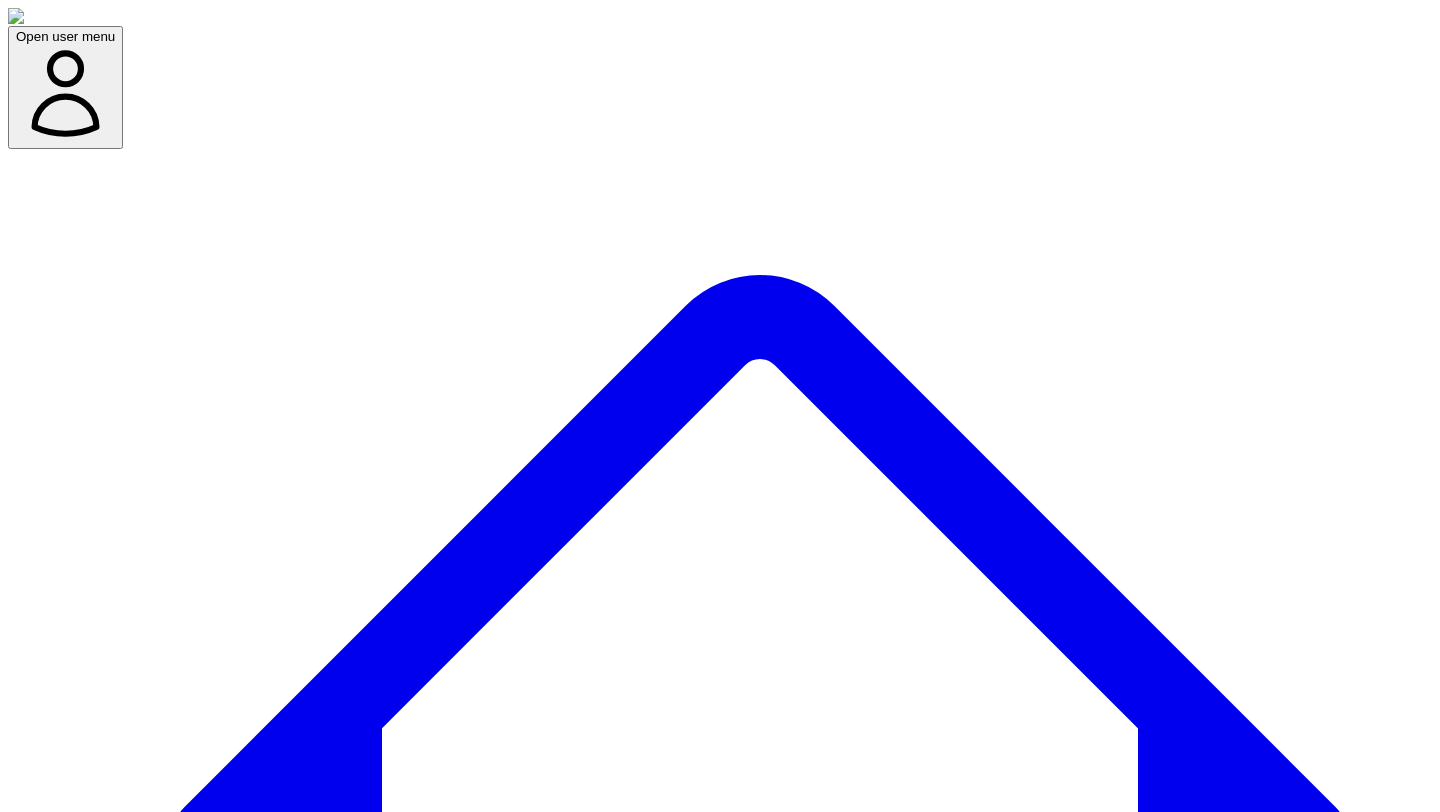 click on "Social Posts" at bounding box center [249, 7660] 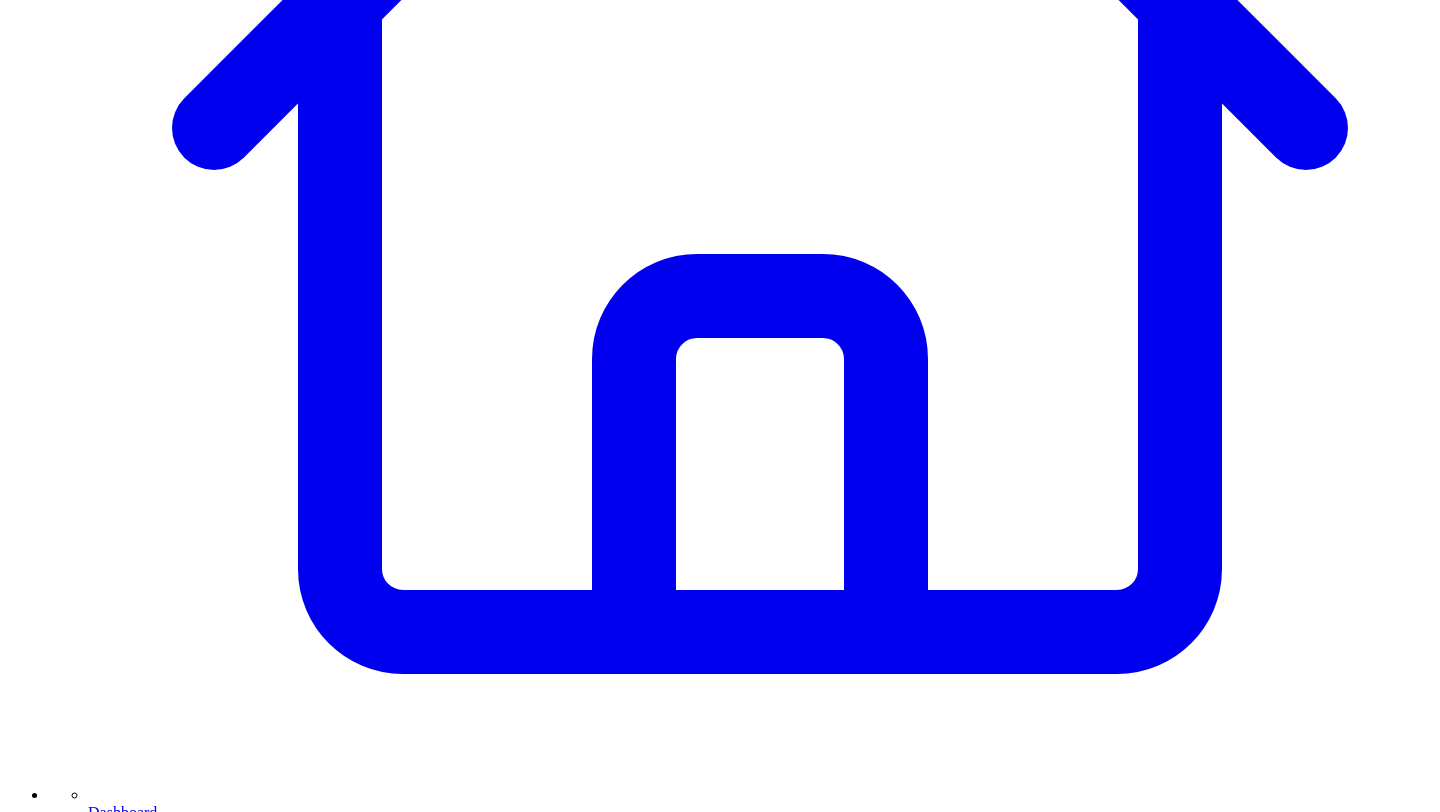 scroll, scrollTop: 713, scrollLeft: 0, axis: vertical 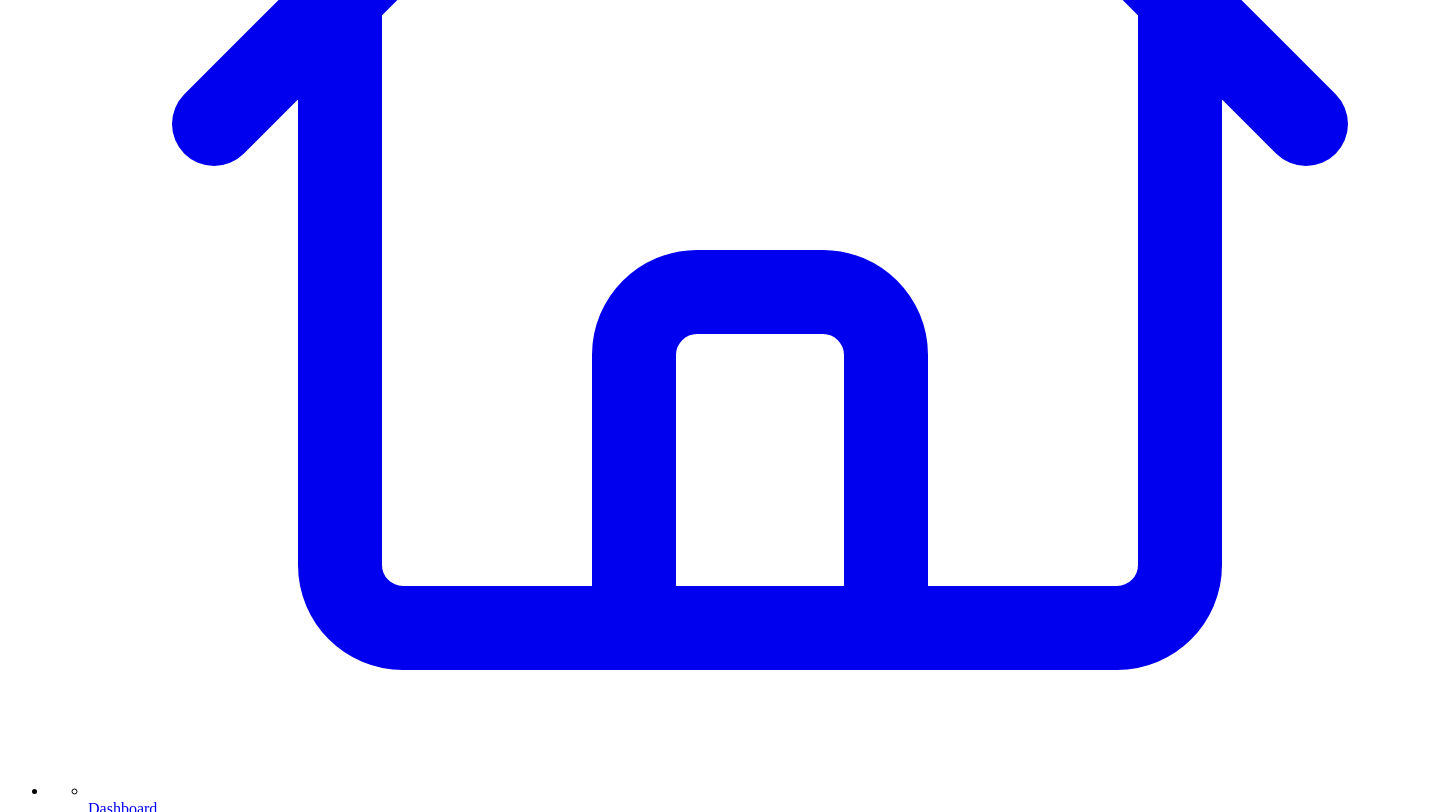 click on "Dashboard" at bounding box center [760, 799] 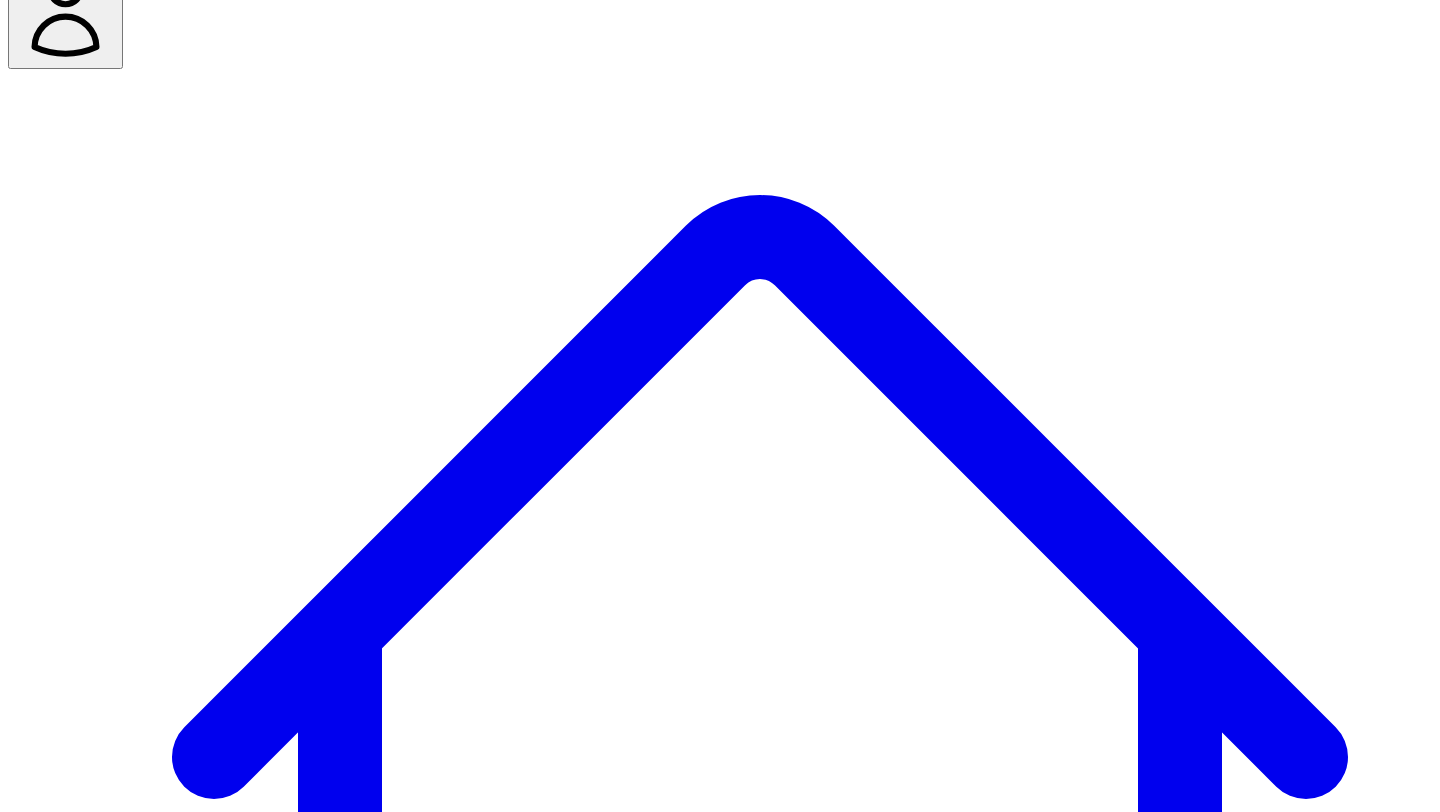 scroll, scrollTop: 94, scrollLeft: 0, axis: vertical 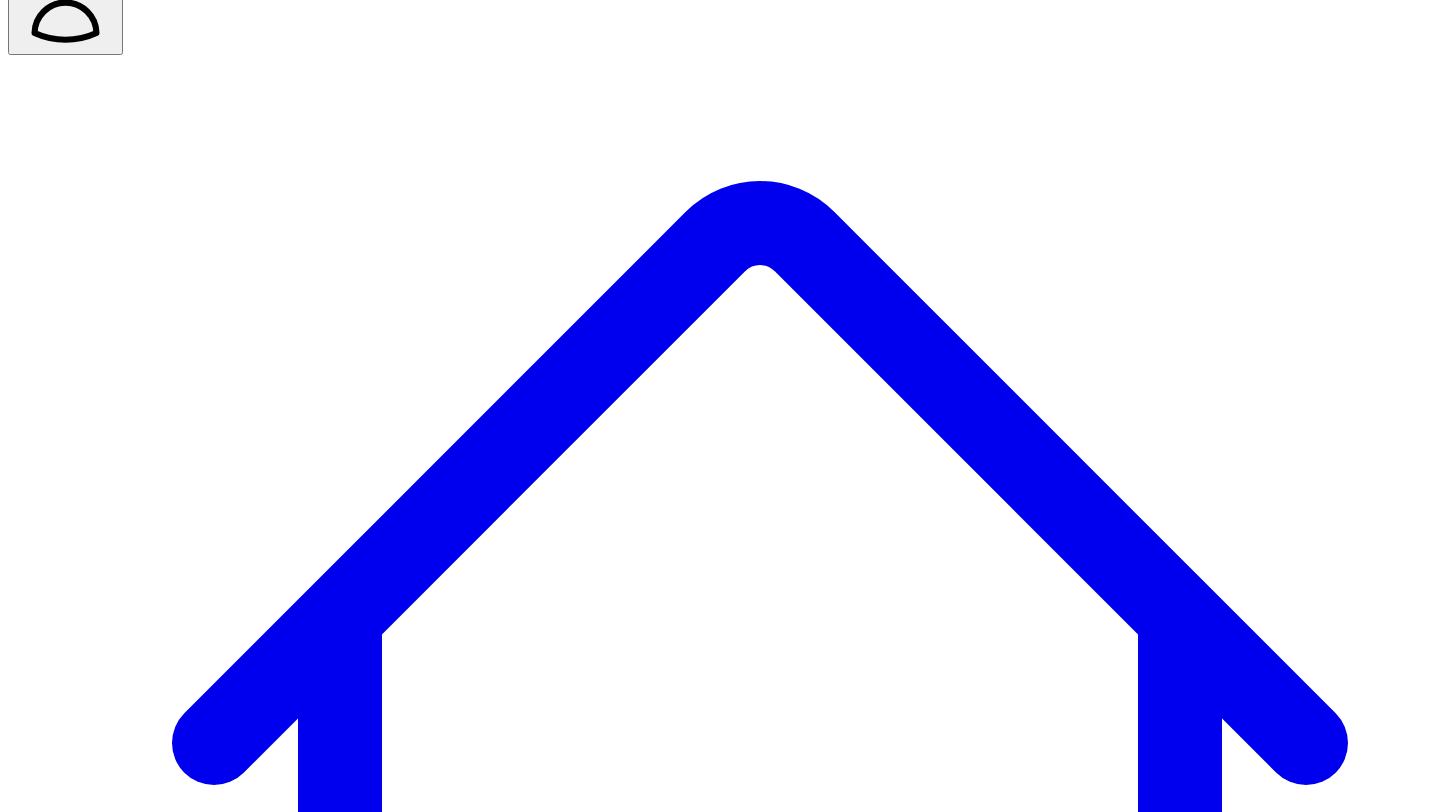 click on "Leaps Demo (the Expertise to Content Platform)" at bounding box center [433, 9337] 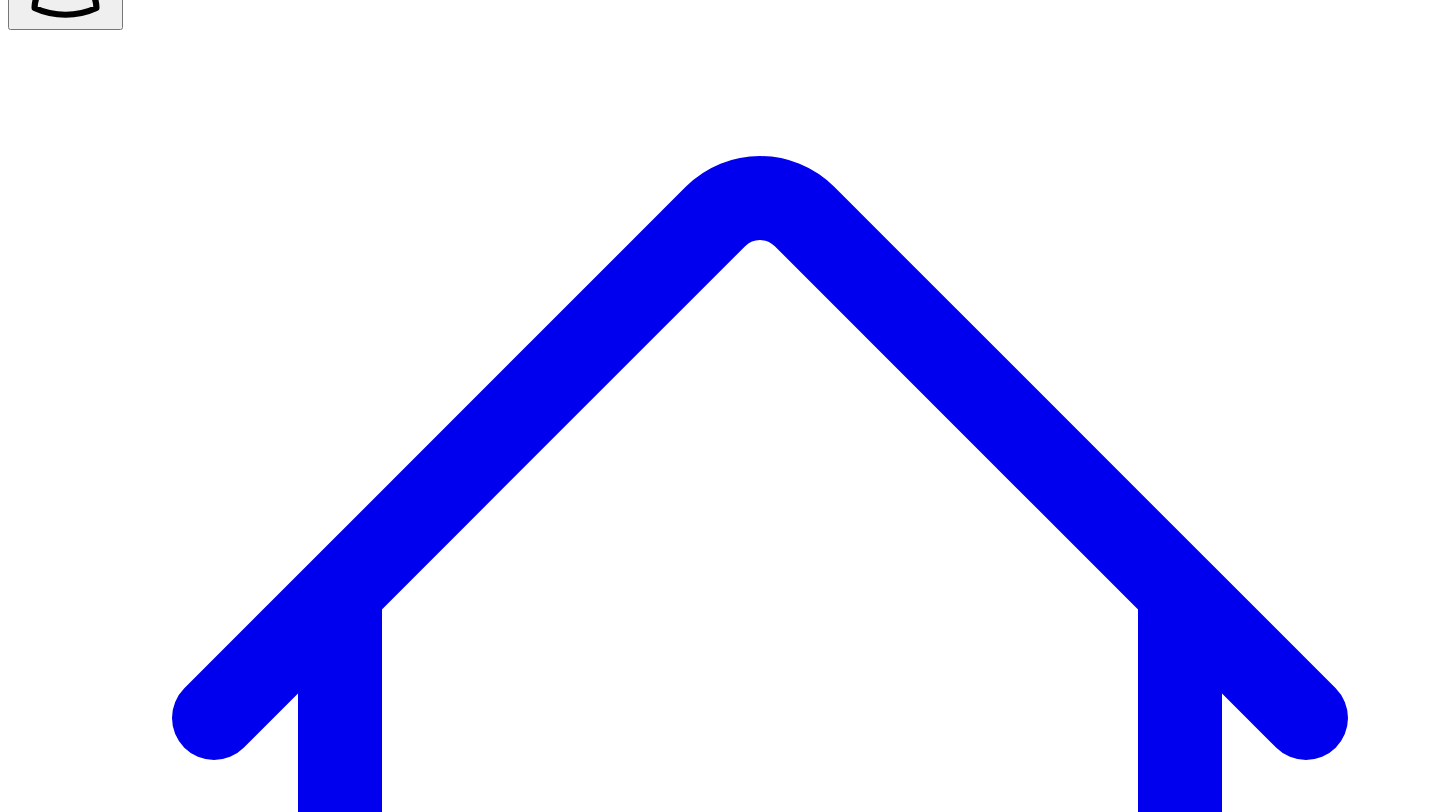 click on "Dashboard" at bounding box center [760, 1393] 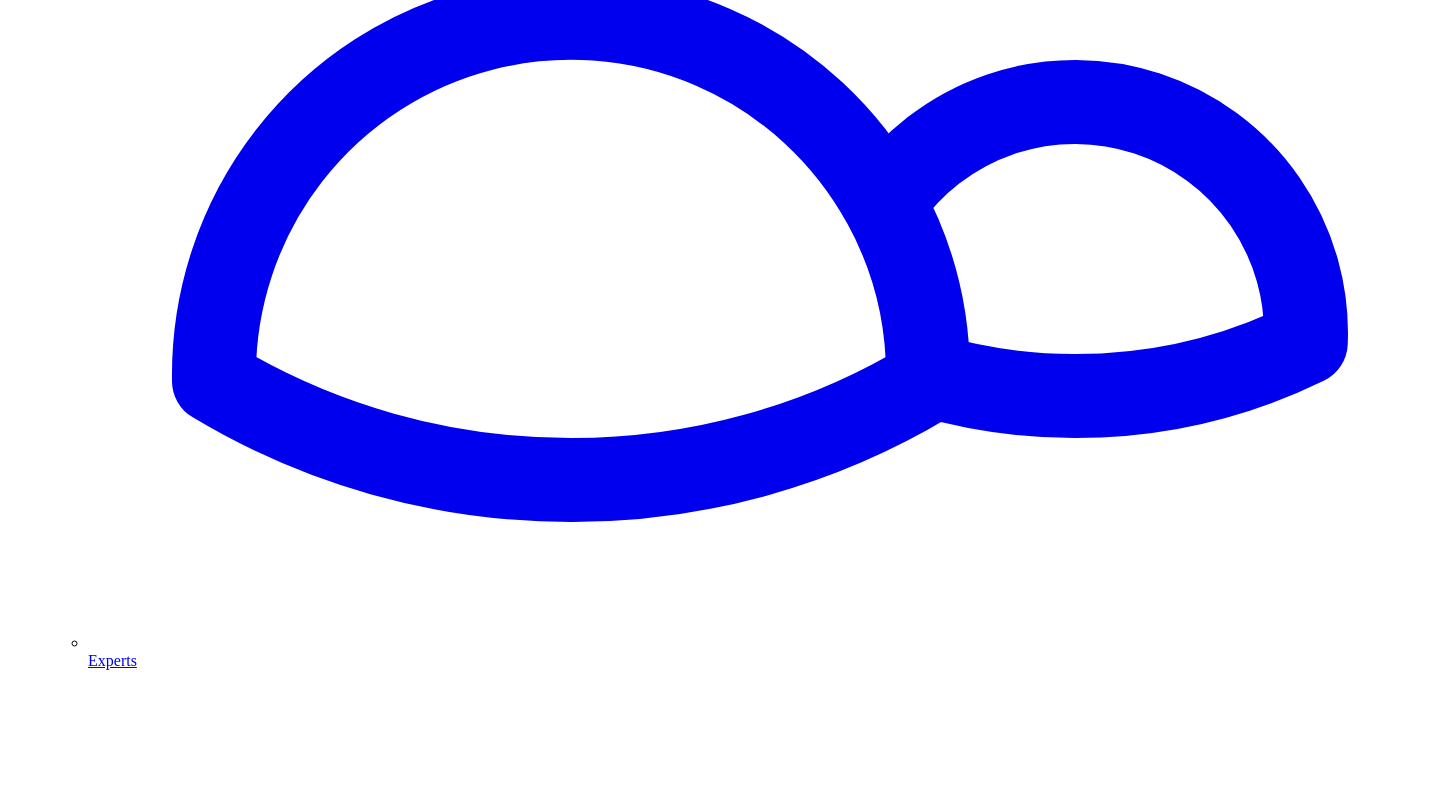 scroll, scrollTop: 2235, scrollLeft: 0, axis: vertical 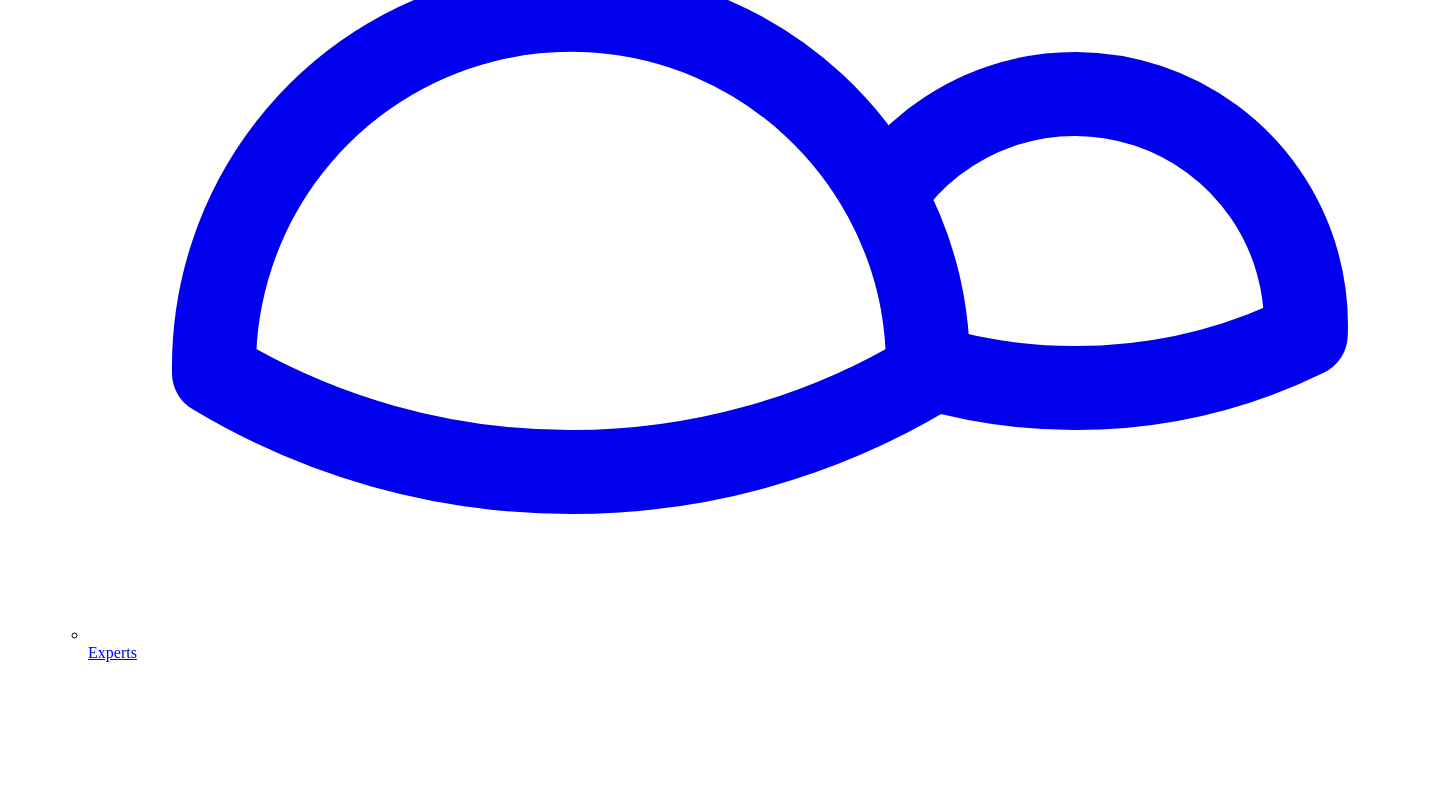 click on "Finding your founders' thought leadership sweet spot" at bounding box center [181, 9473] 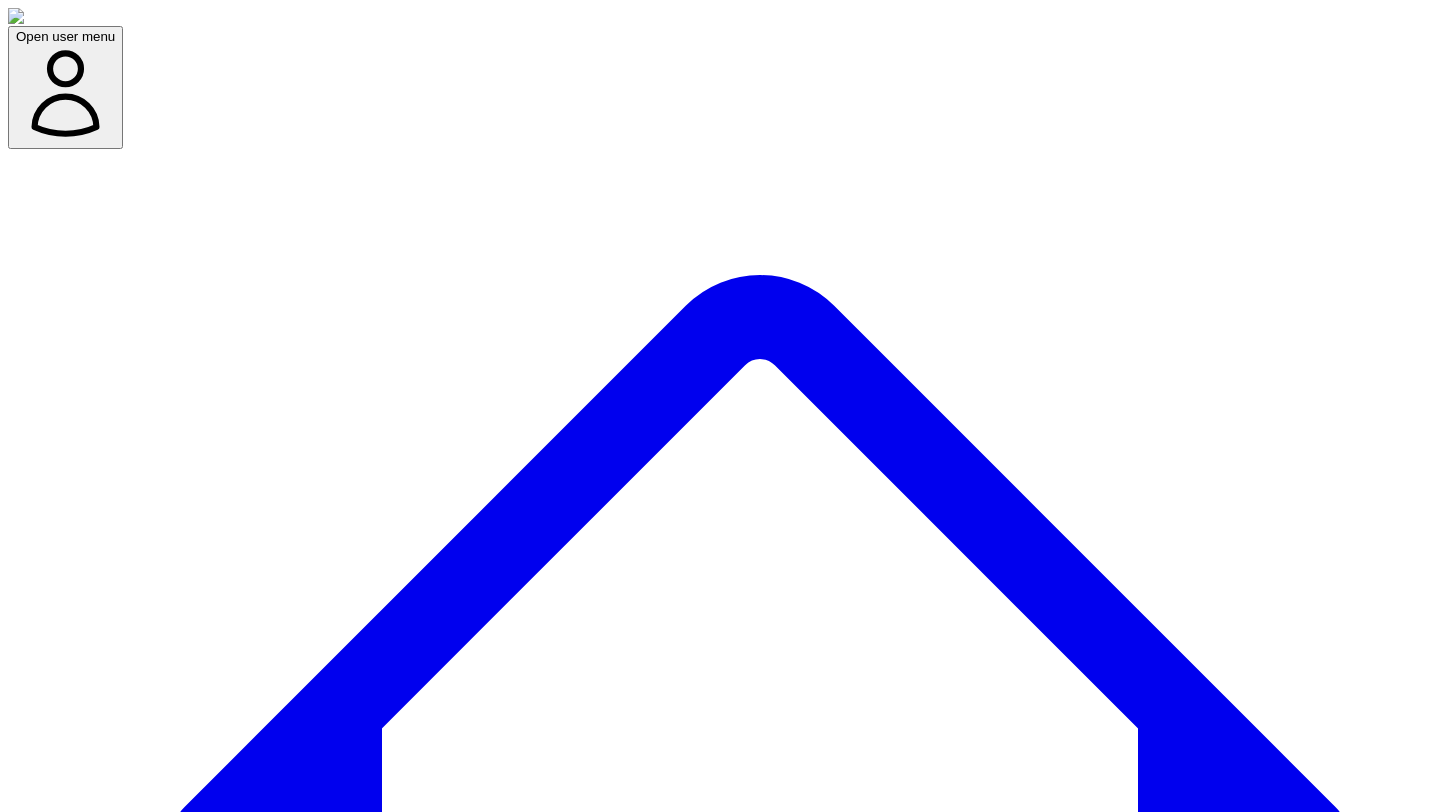 select on "*" 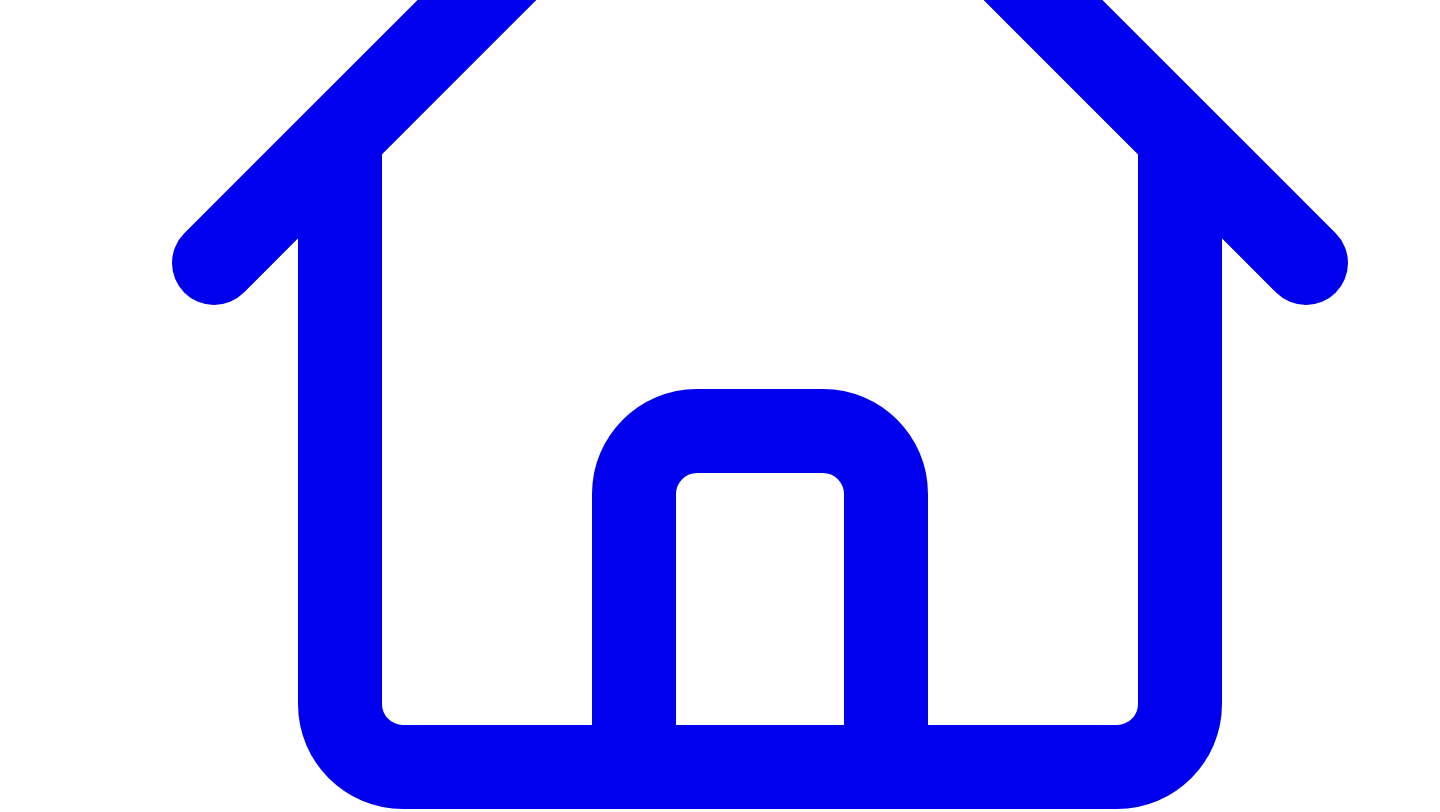 scroll, scrollTop: 575, scrollLeft: 0, axis: vertical 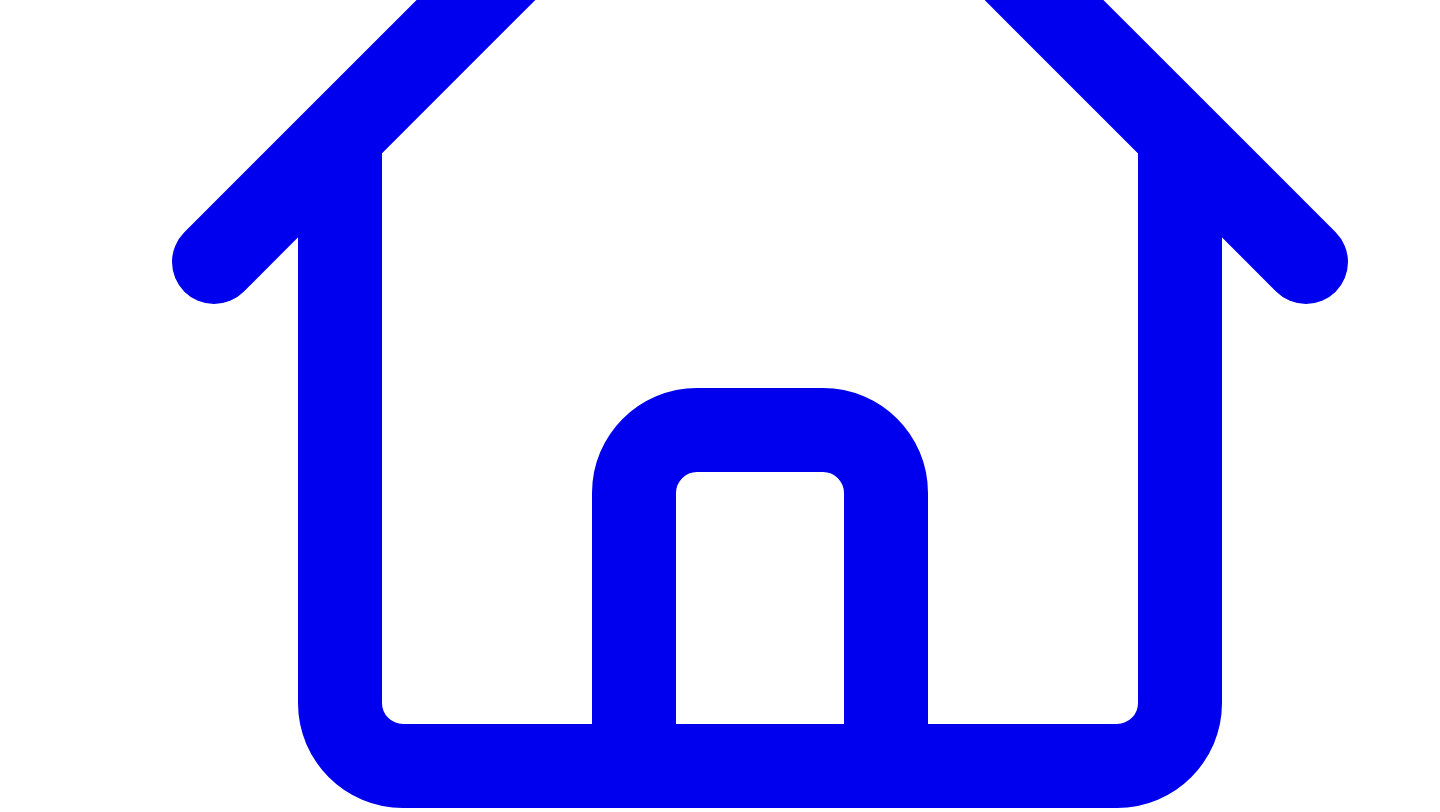 click at bounding box center (720, 7338) 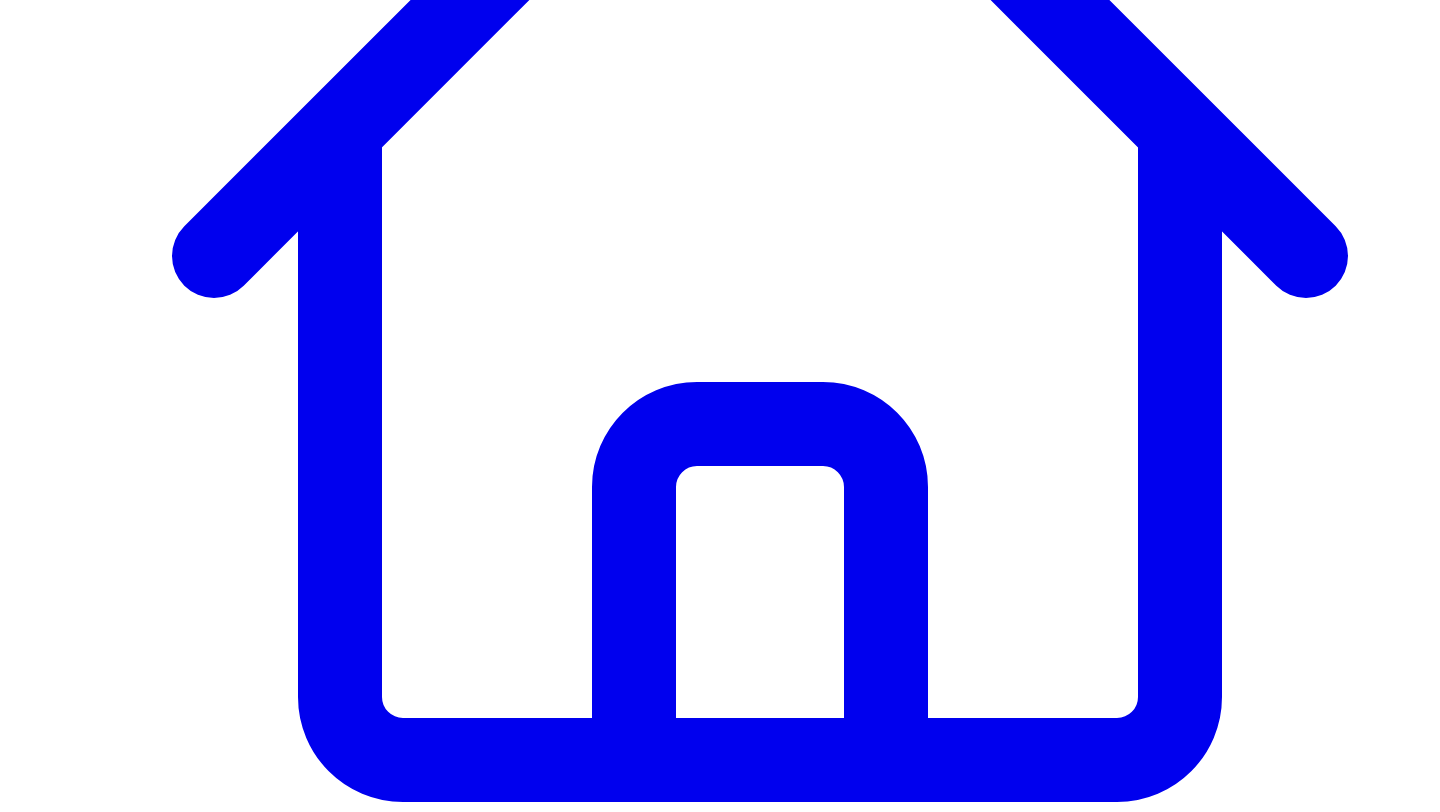 scroll, scrollTop: 593, scrollLeft: 0, axis: vertical 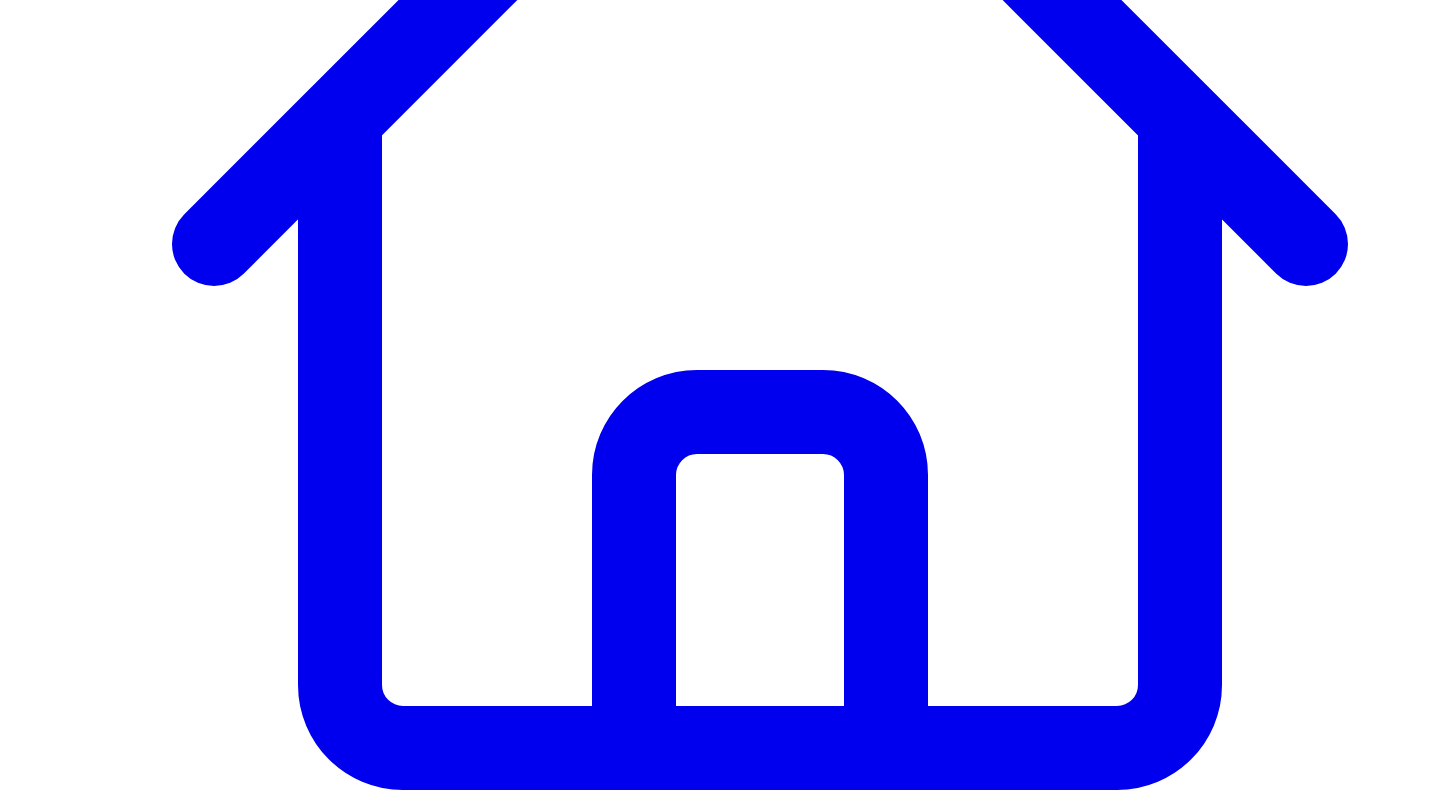 click on "**********" at bounding box center (720, 8824) 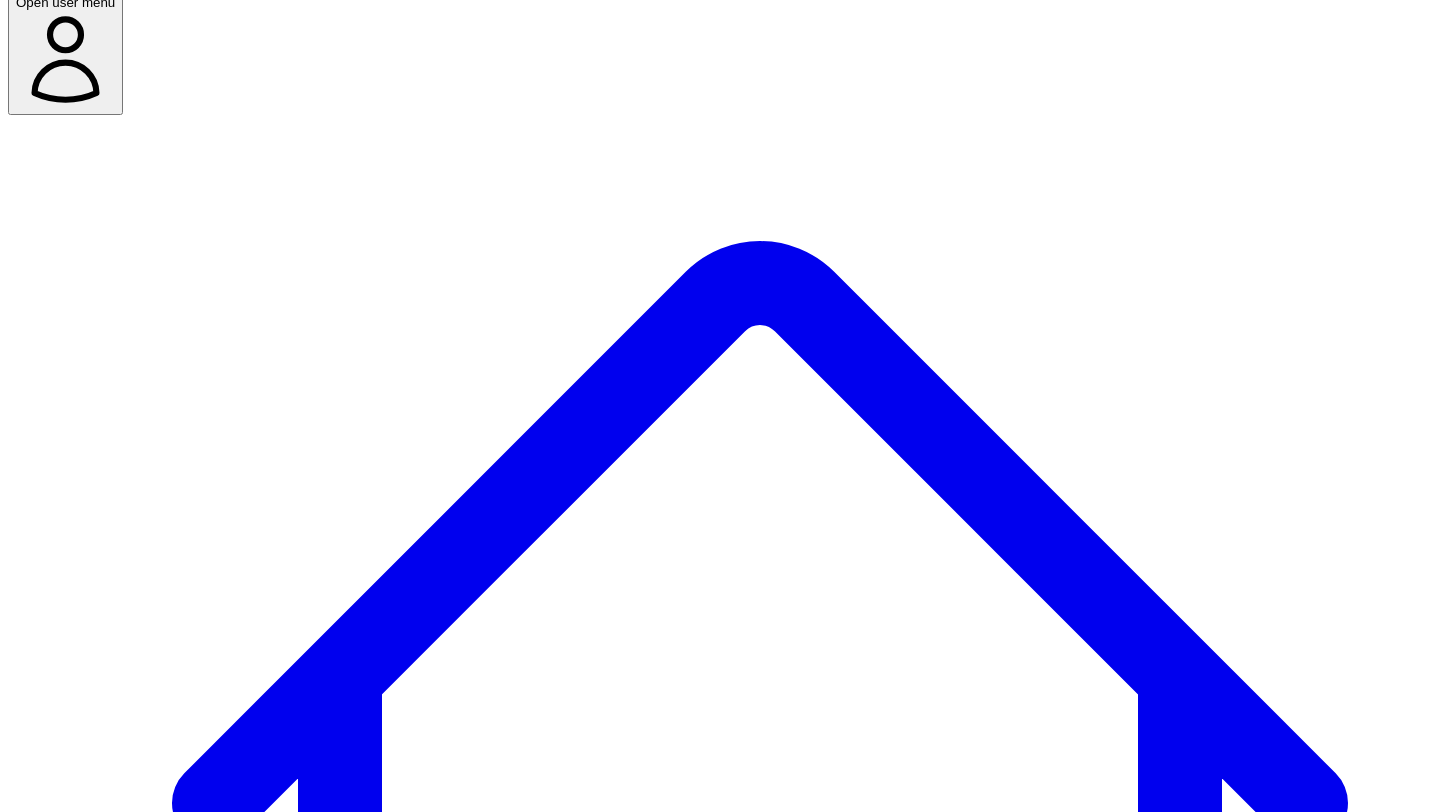 scroll, scrollTop: 0, scrollLeft: 0, axis: both 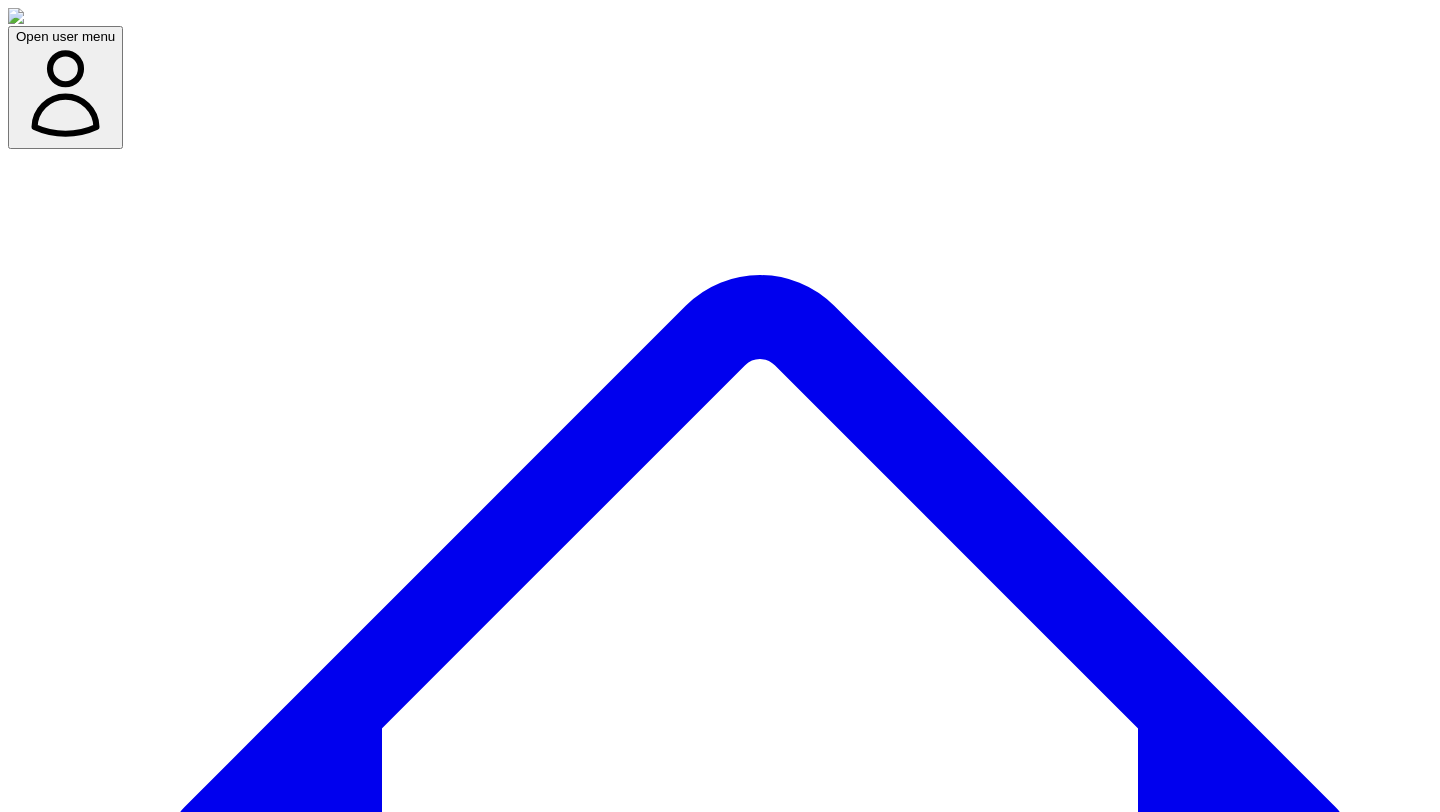 click on "Dashboard" at bounding box center (760, 1512) 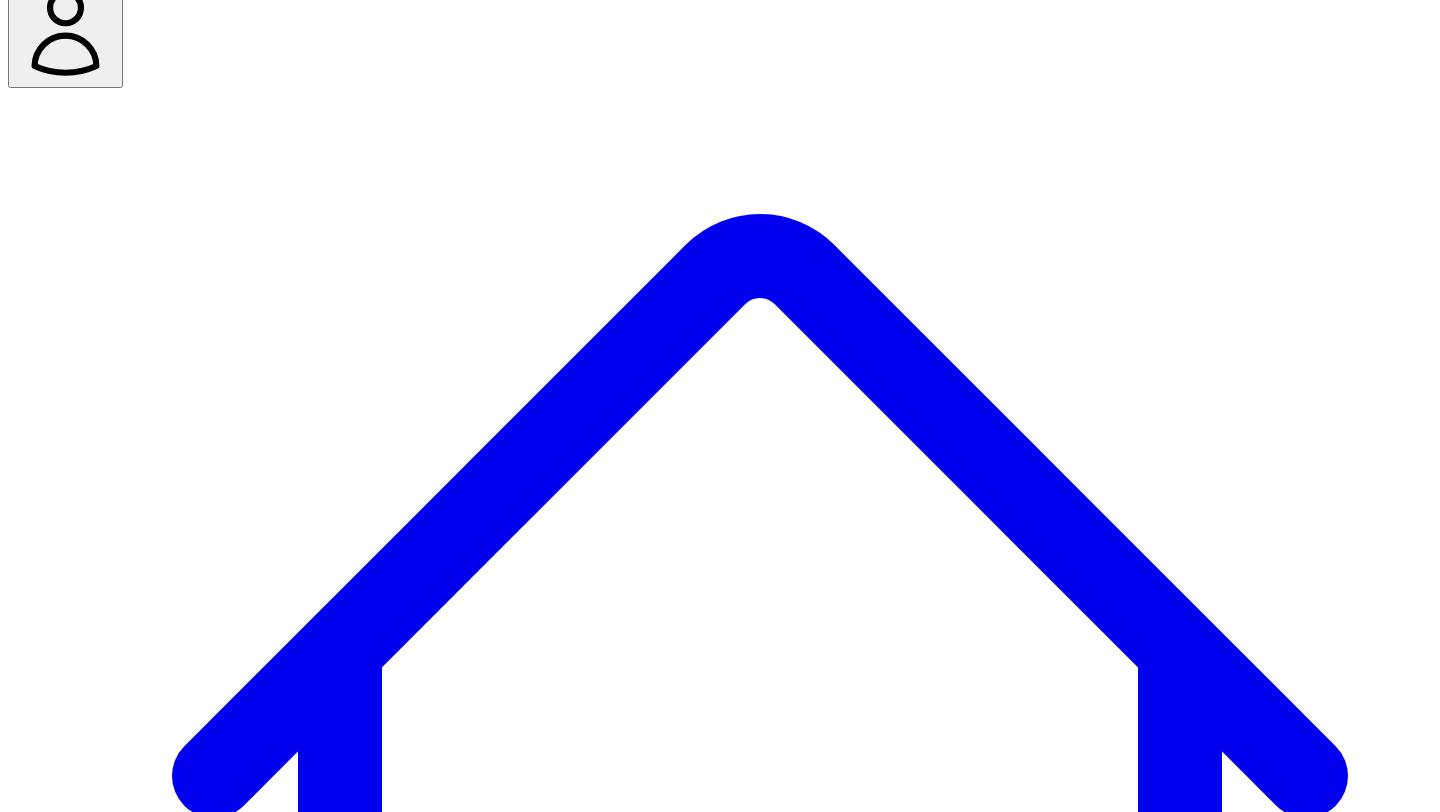 scroll, scrollTop: 68, scrollLeft: 0, axis: vertical 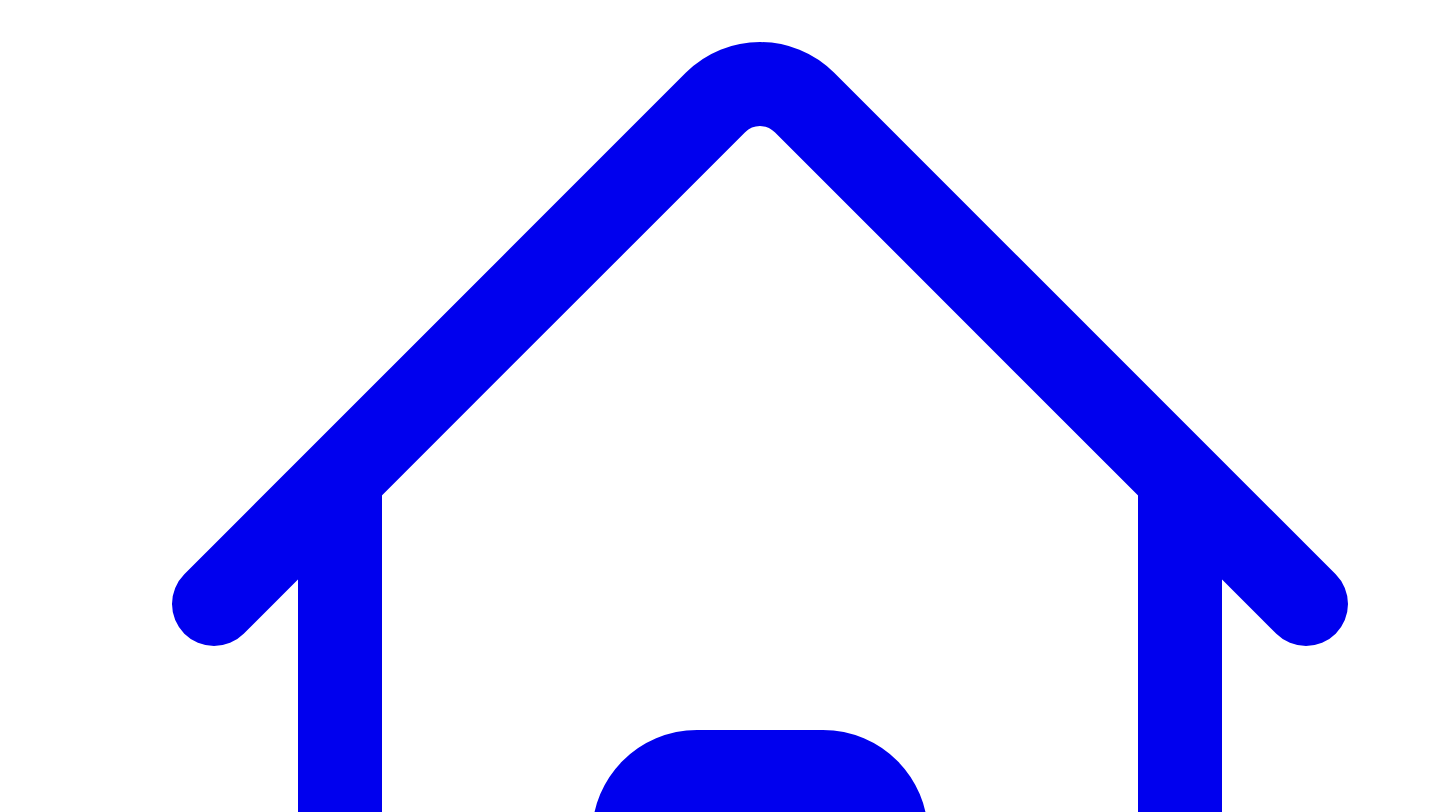 click on "Our easiest sales are inbound. Everytime we're tried outbound, i dont think we ever closed any. It's just so hard" at bounding box center [365, 9599] 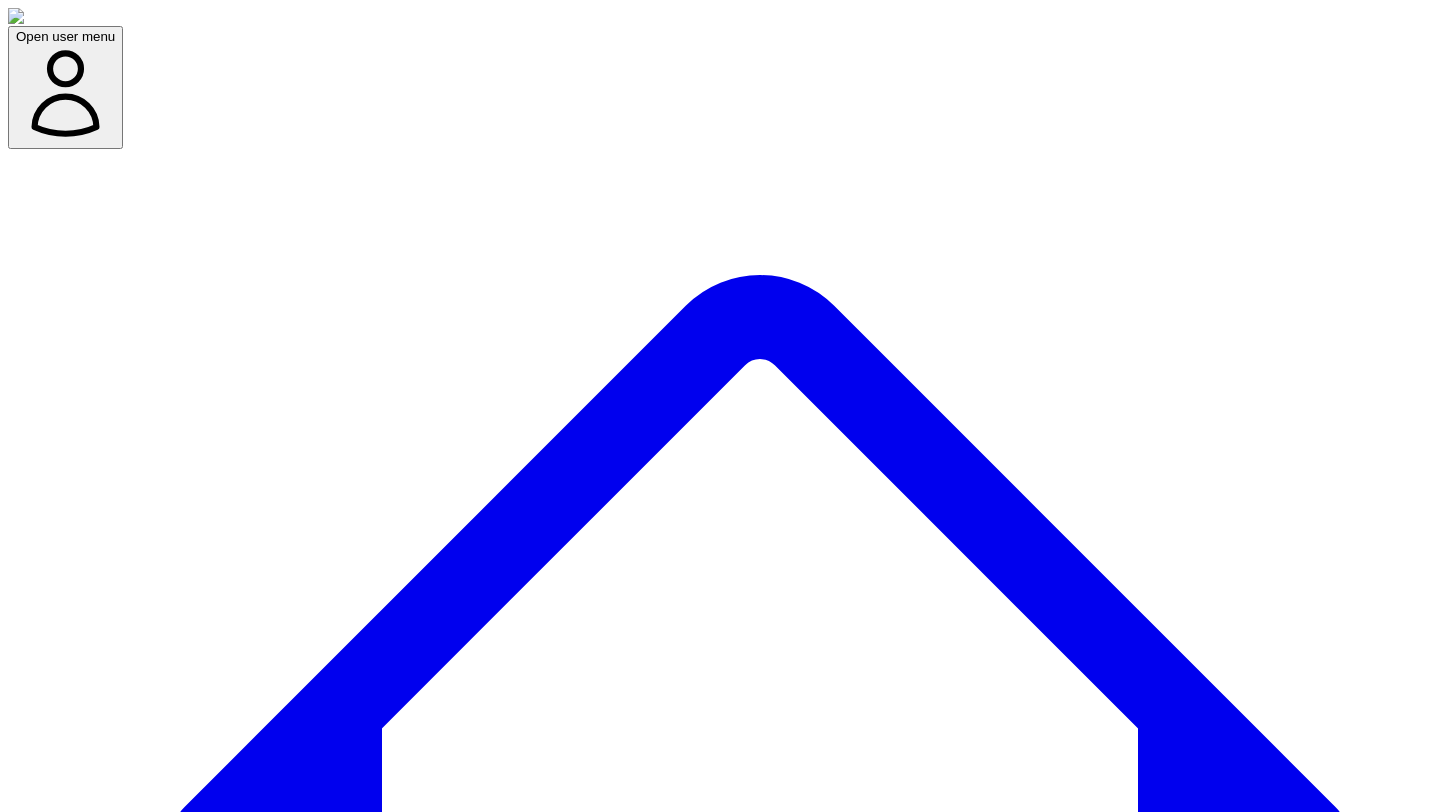 click on "**********" at bounding box center [720, 8052] 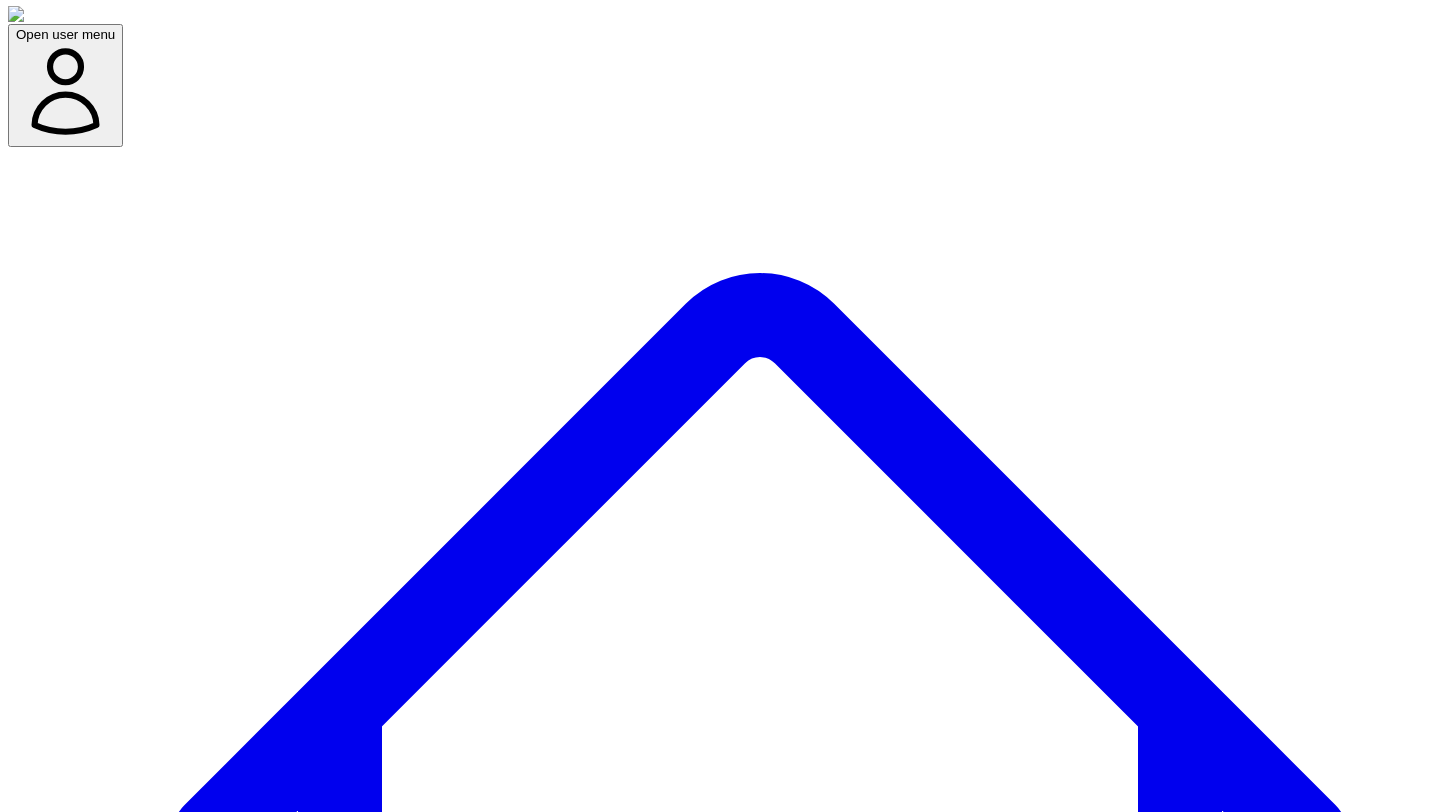 click on "@ Victor Ijidola 10  post s" at bounding box center [101, 7749] 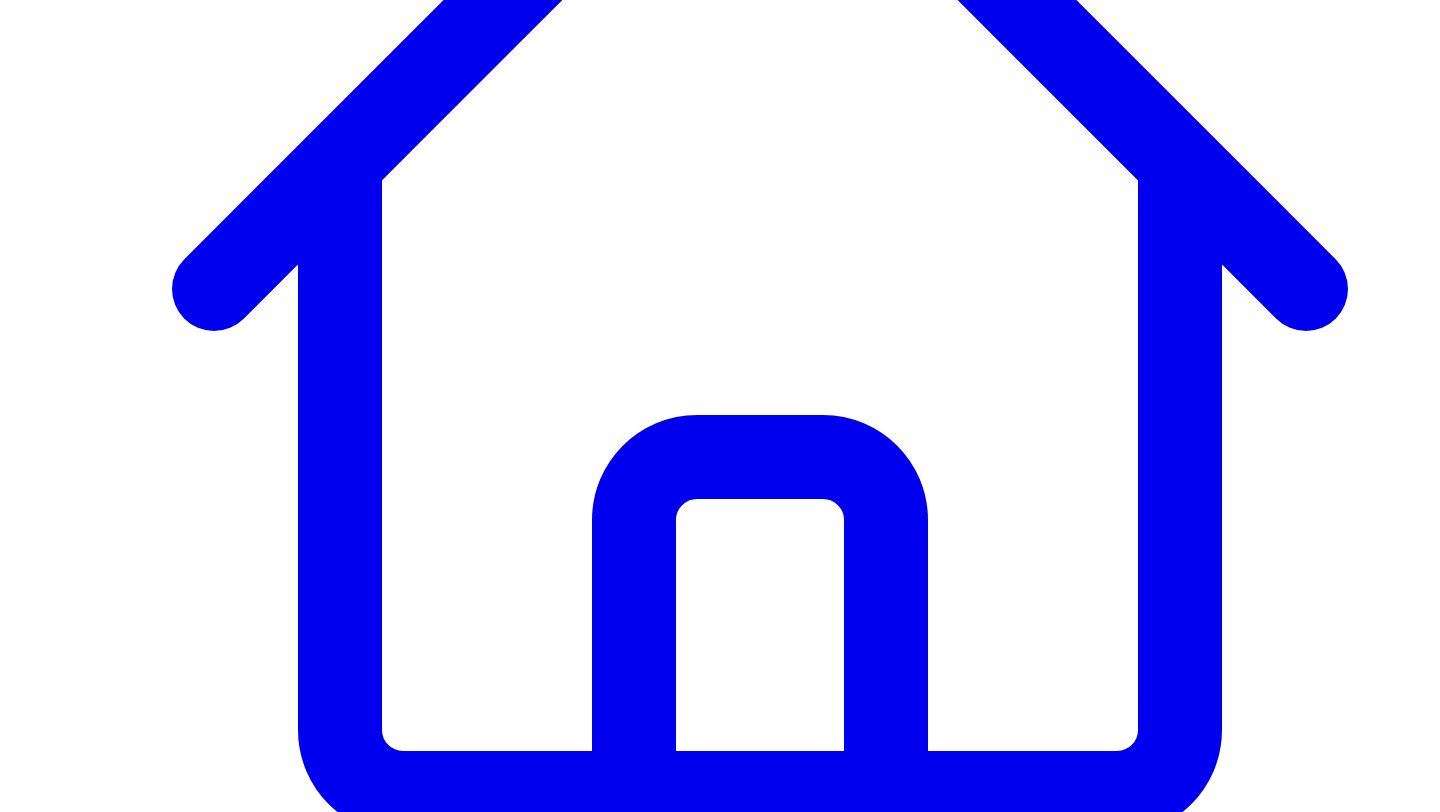 scroll, scrollTop: 376, scrollLeft: 0, axis: vertical 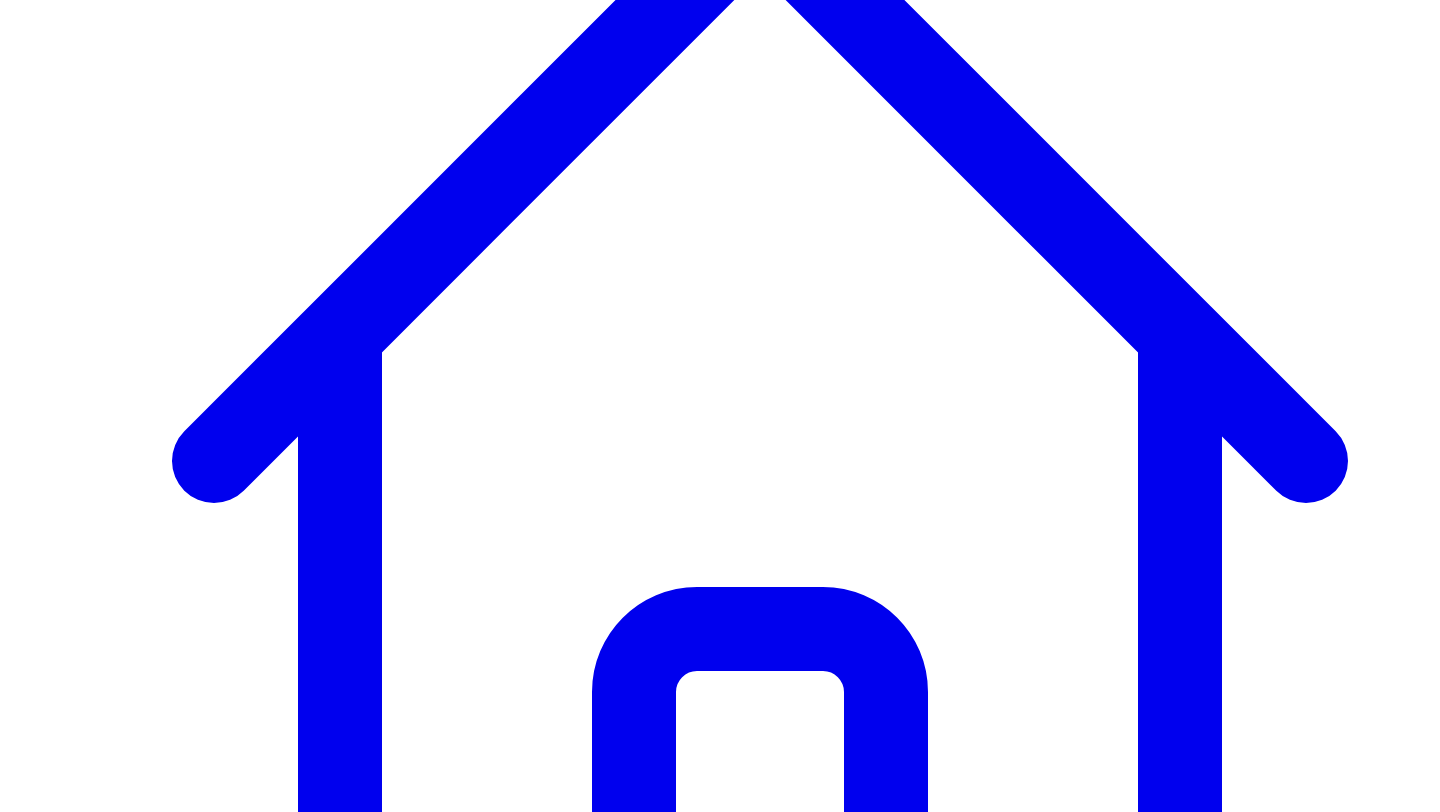 click at bounding box center (720, 7583) 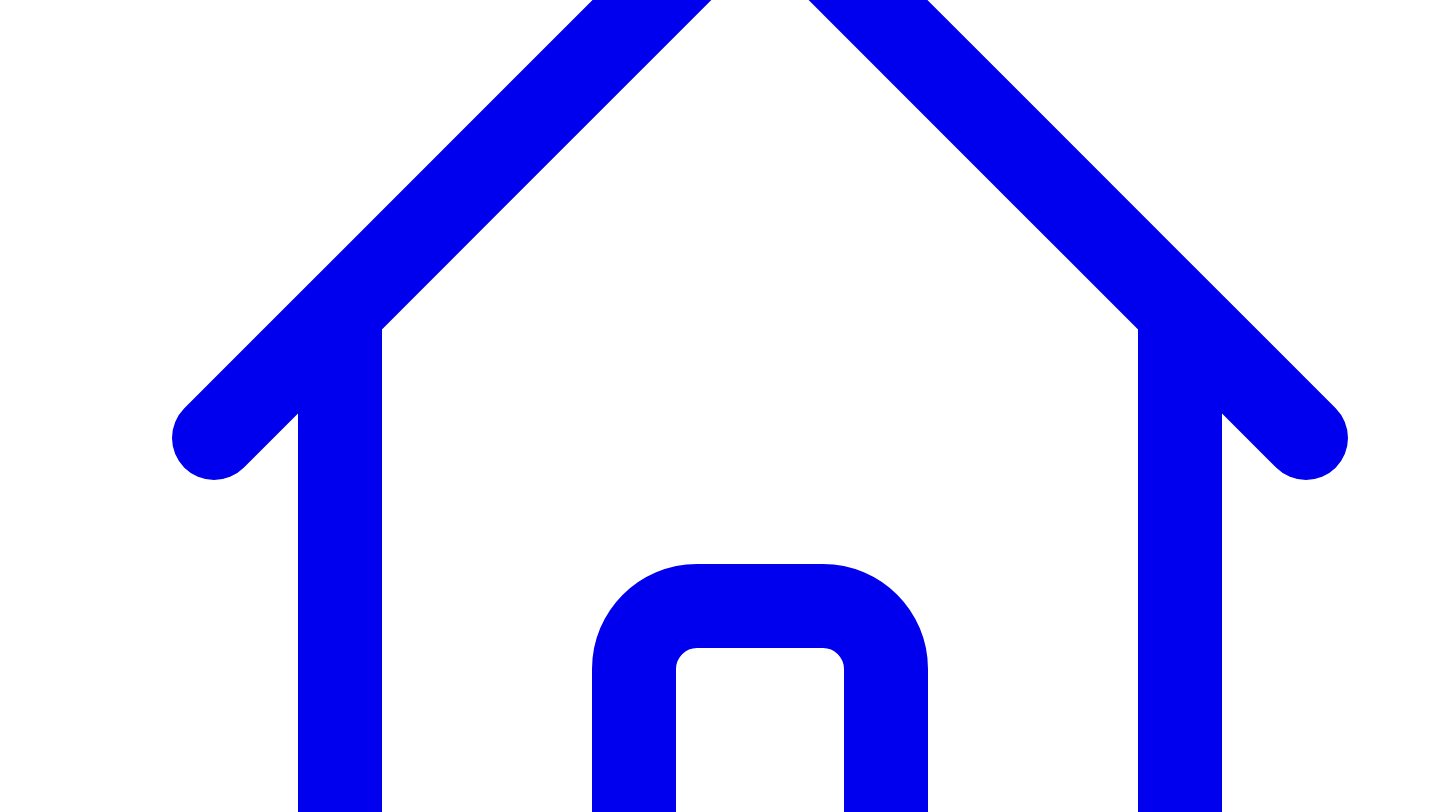 scroll, scrollTop: 401, scrollLeft: 0, axis: vertical 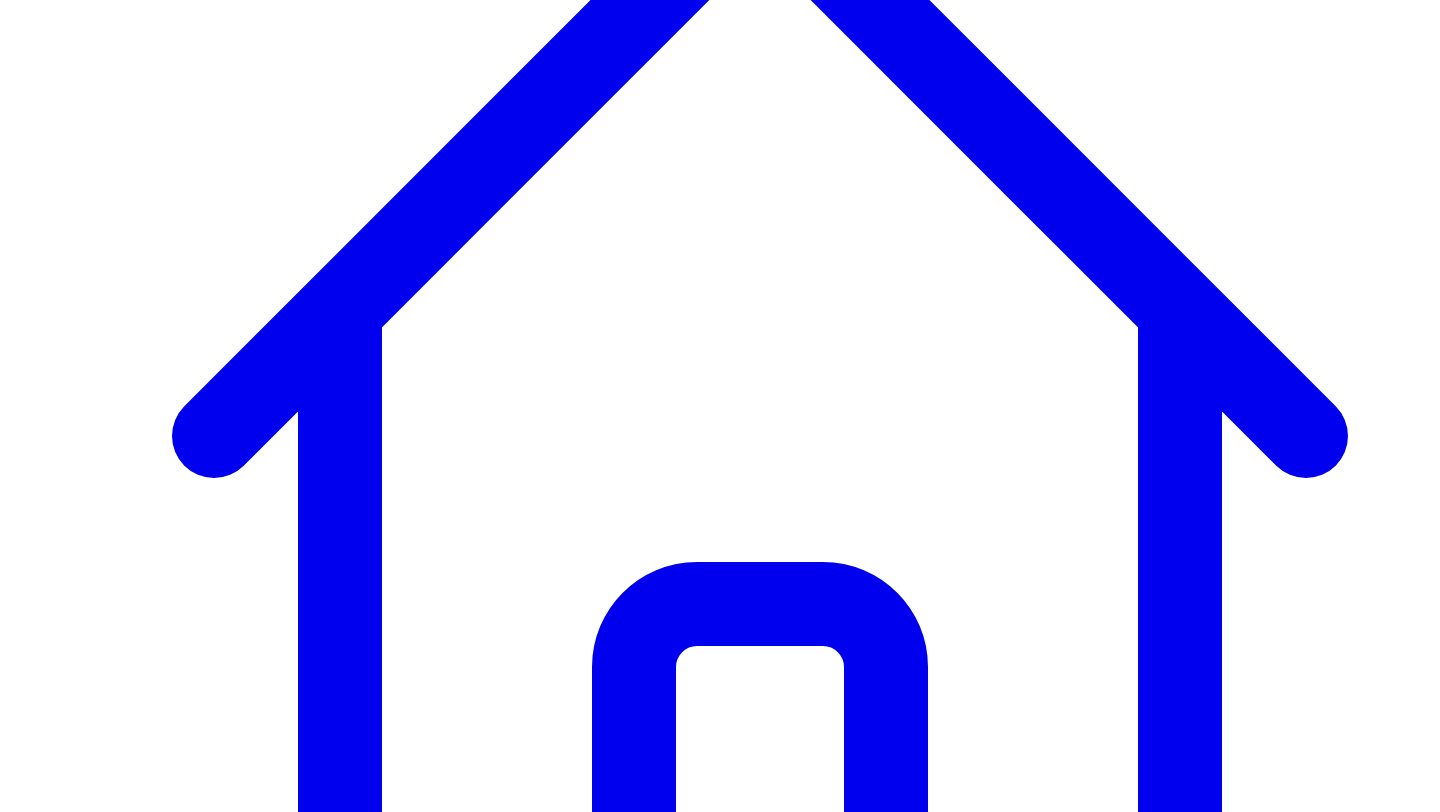 click at bounding box center [720, 7558] 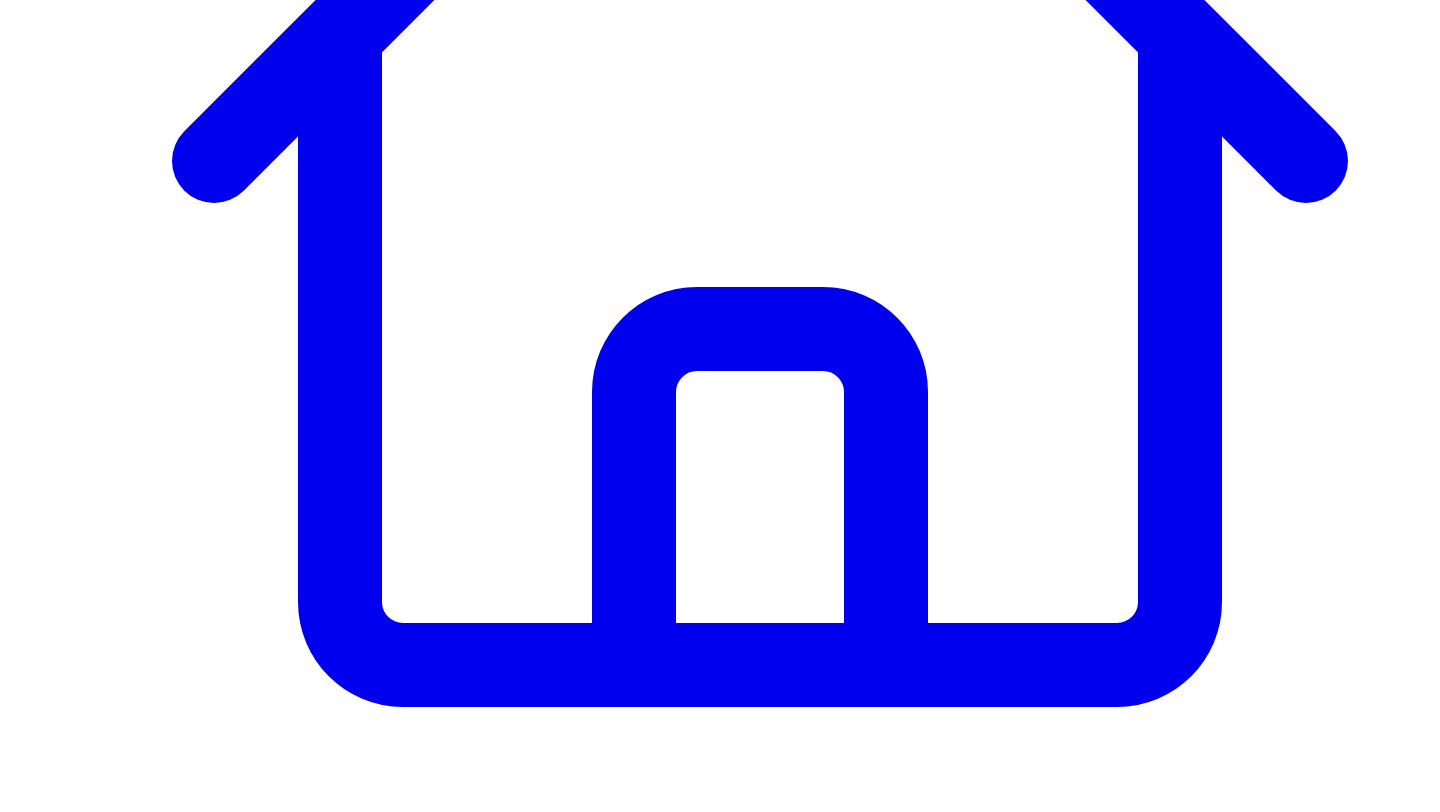 scroll, scrollTop: 680, scrollLeft: 0, axis: vertical 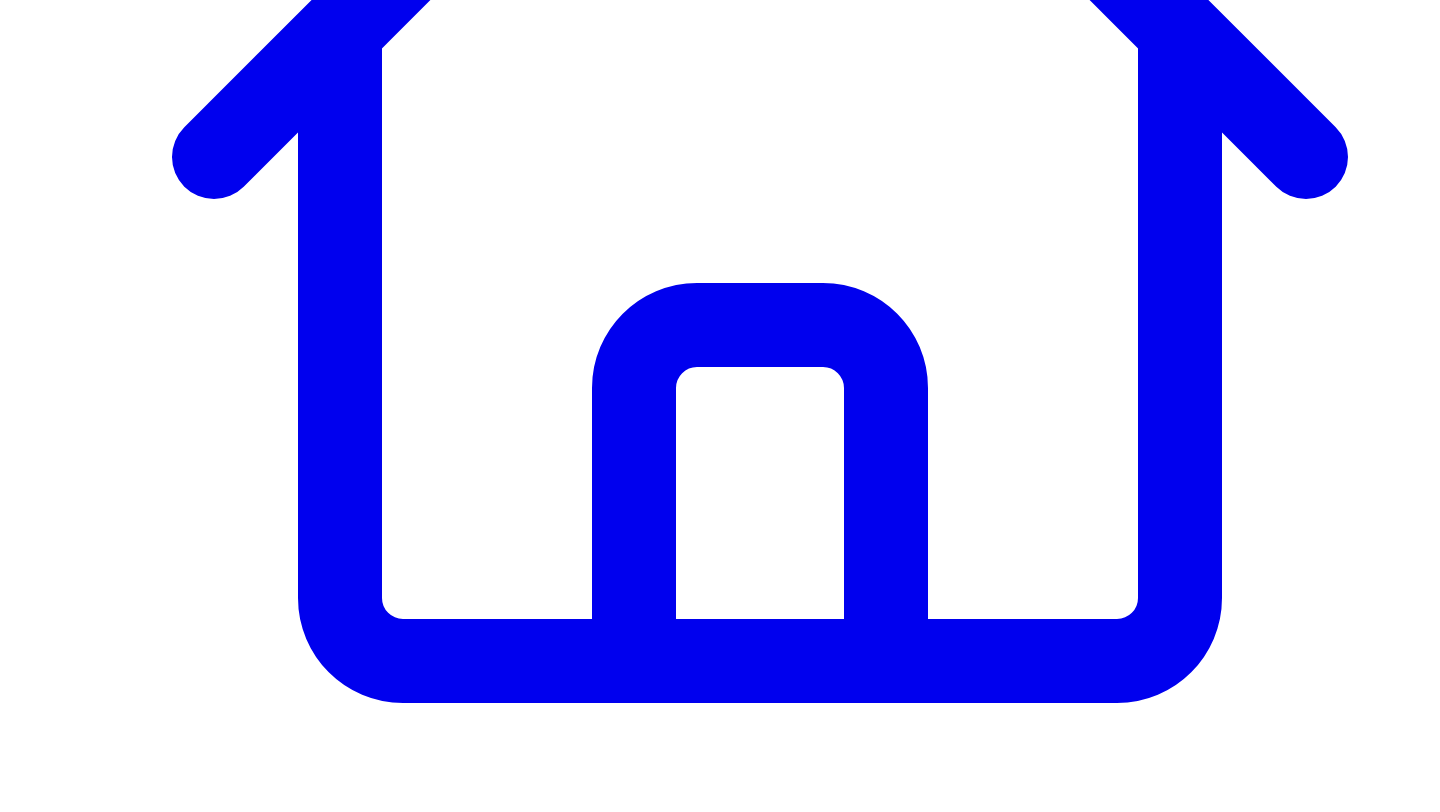 click on "Connect LinkedIn to Share" at bounding box center (119, 7550) 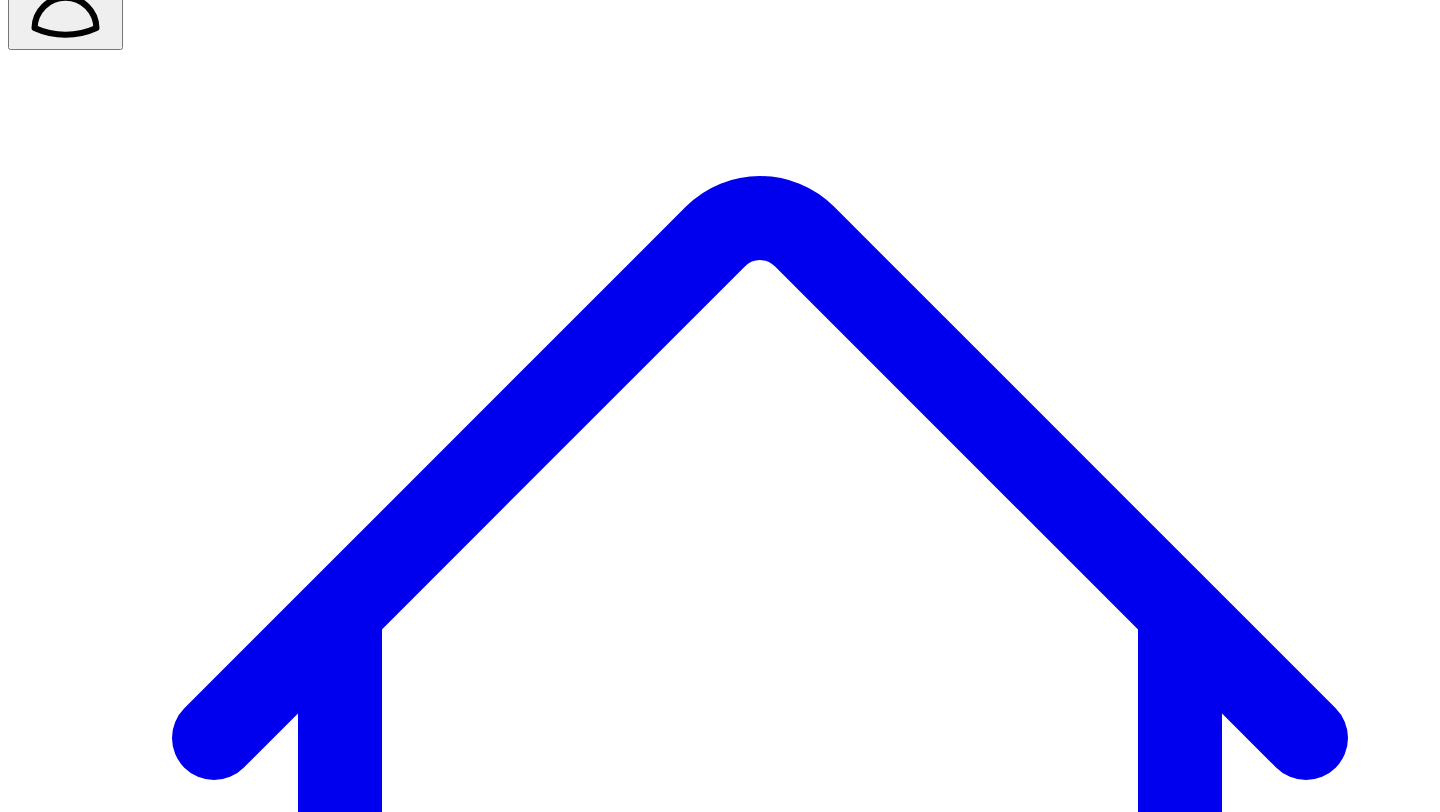 scroll, scrollTop: 118, scrollLeft: 0, axis: vertical 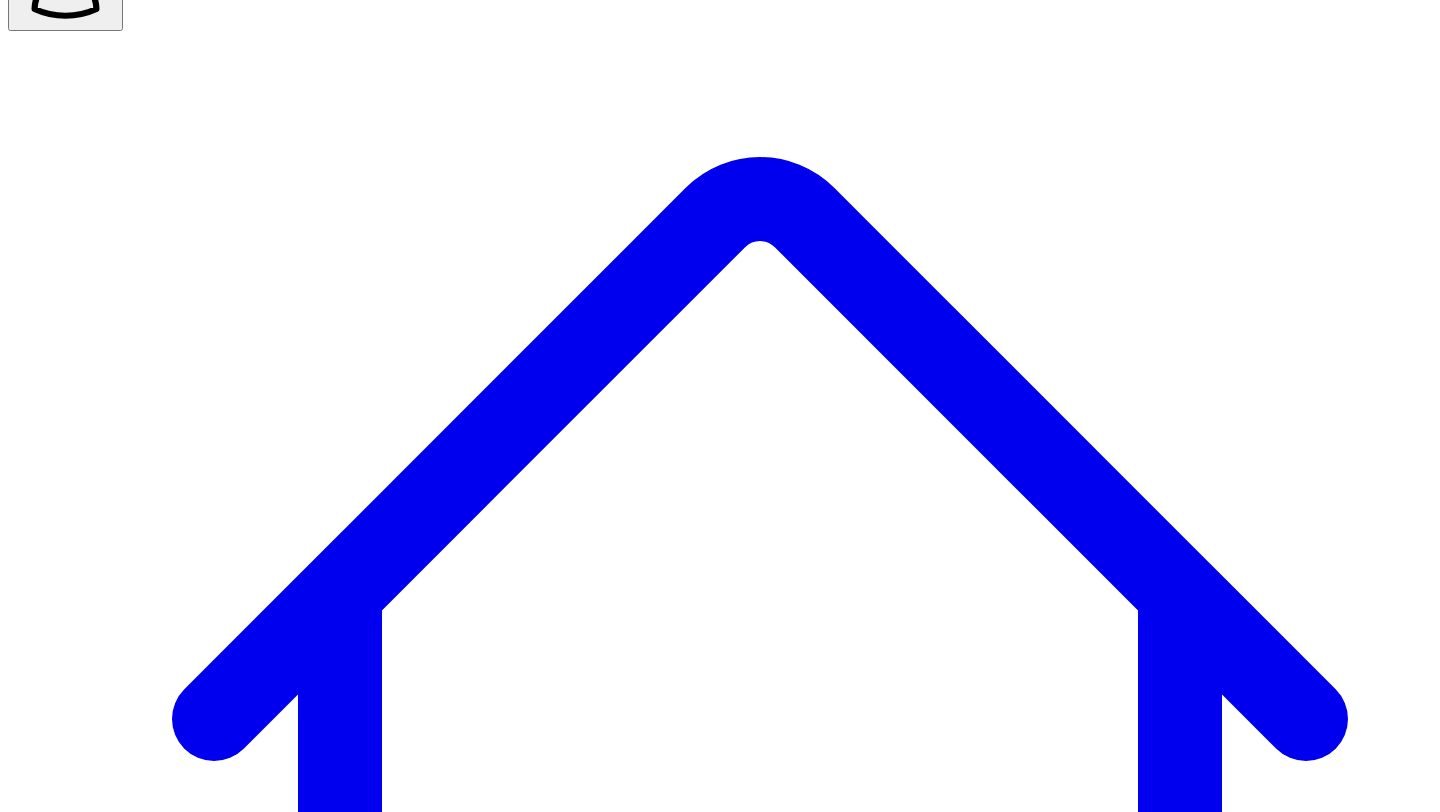 click on "@ Victor Ijidola 10  post s" at bounding box center [101, 7619] 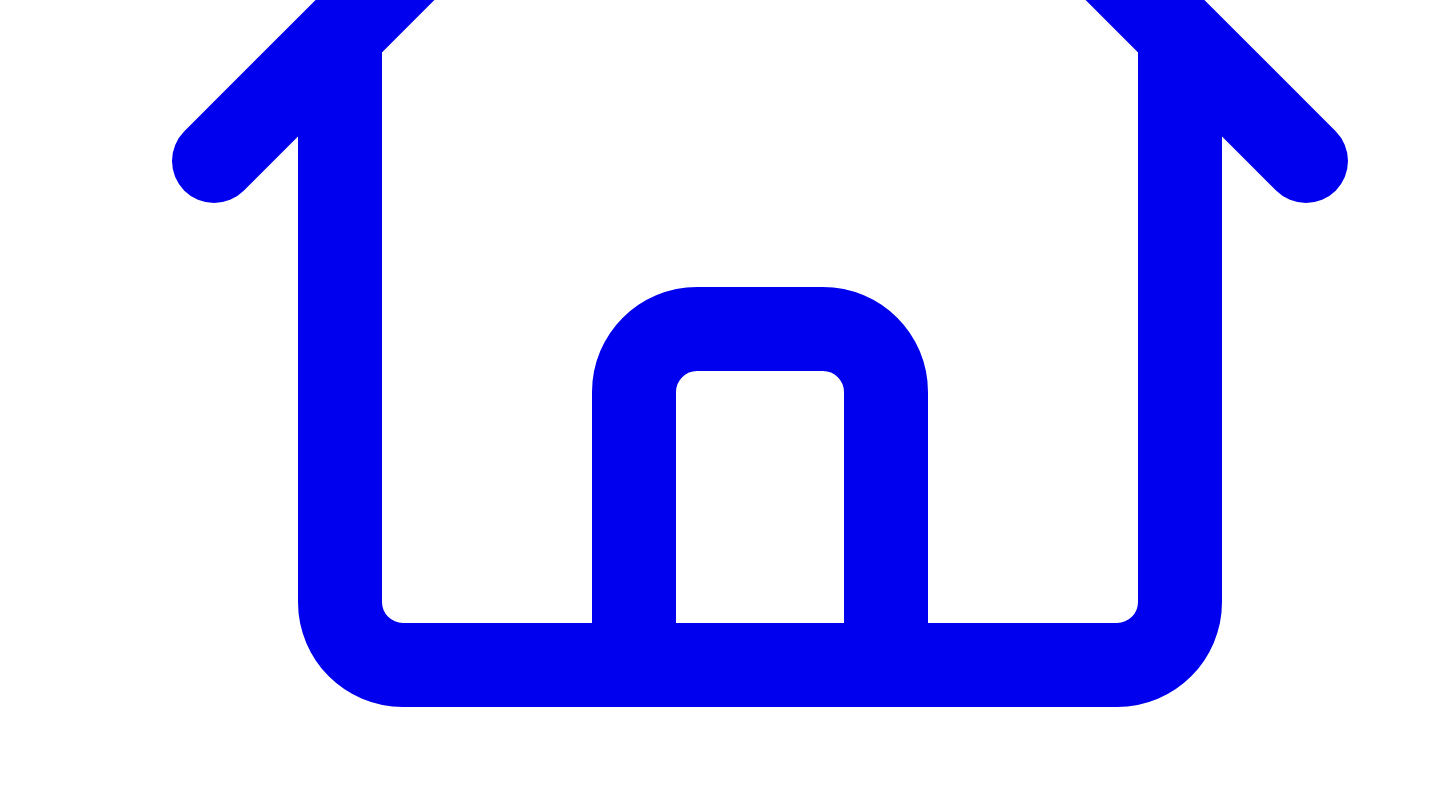 scroll, scrollTop: 679, scrollLeft: 0, axis: vertical 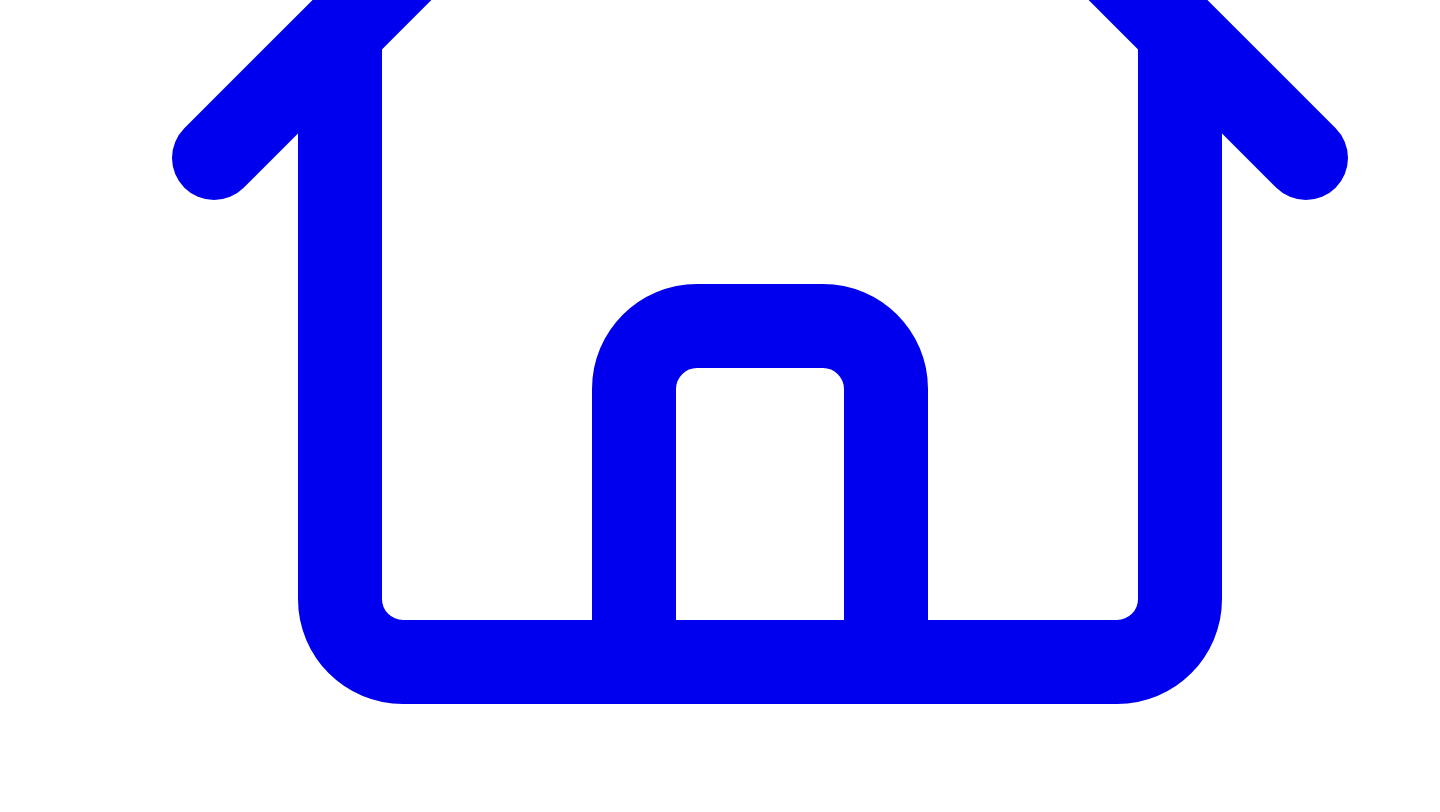 click on "Share on LinkedIn" at bounding box center [94, 7551] 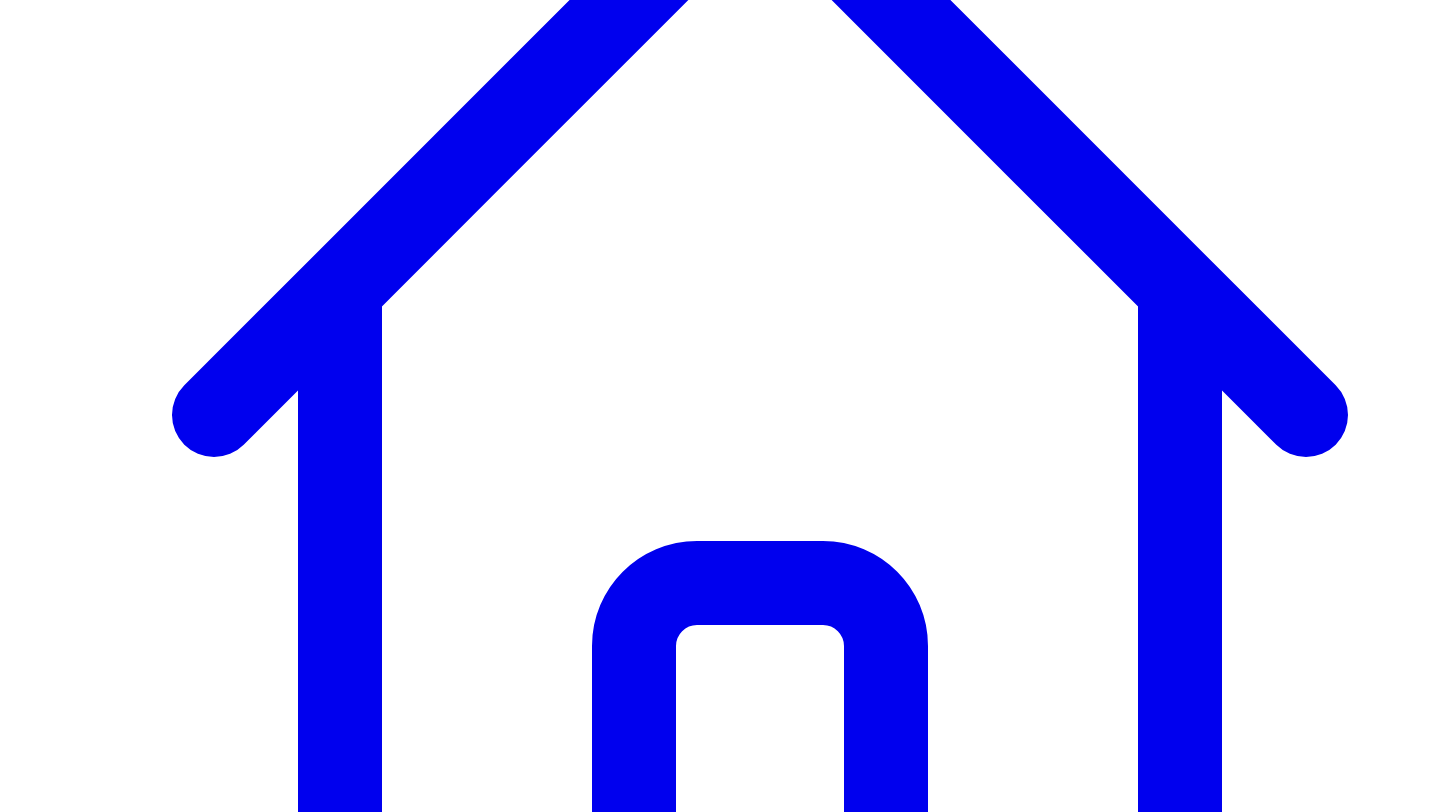 scroll, scrollTop: 408, scrollLeft: 0, axis: vertical 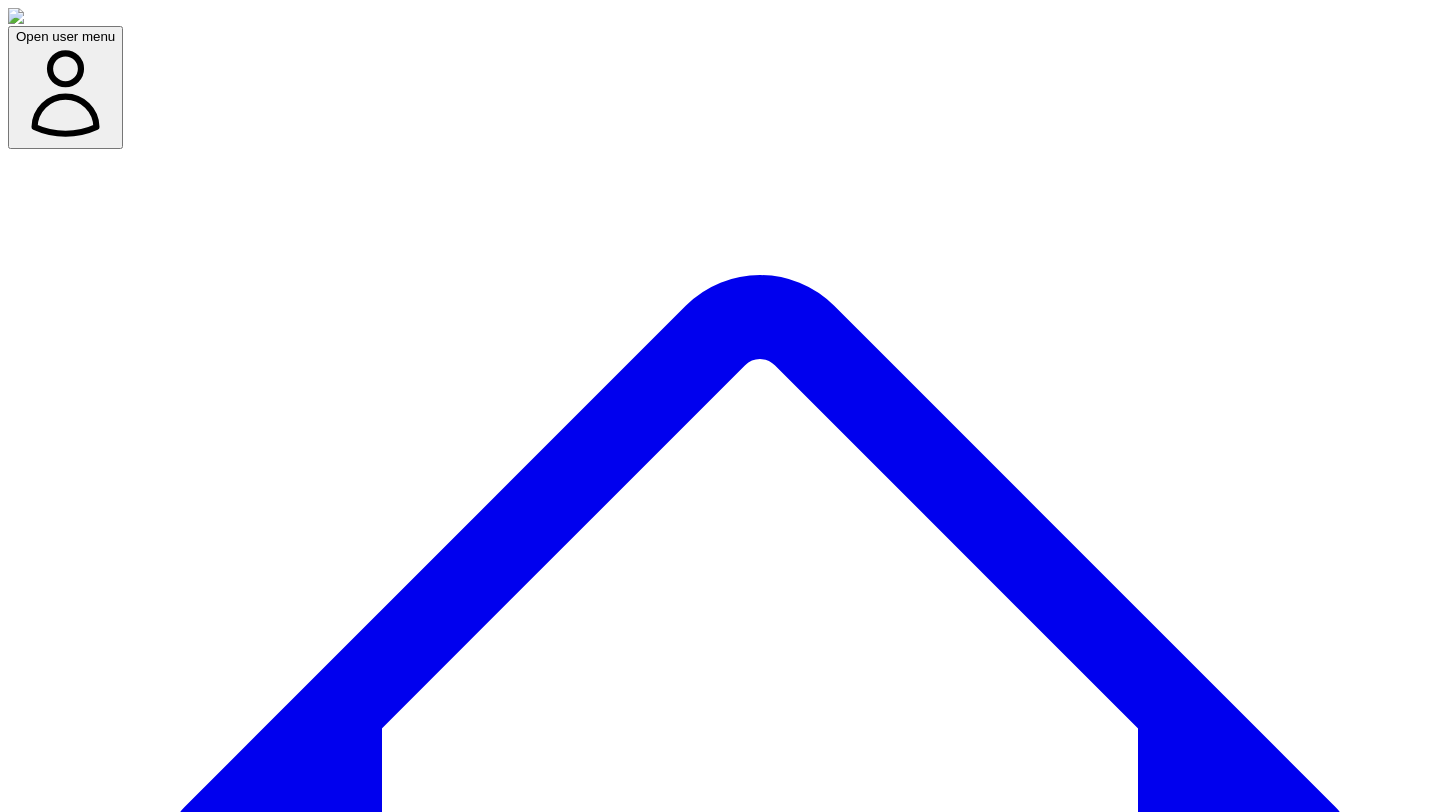 click on "[PERSON_NAME]" at bounding box center [983, 9364] 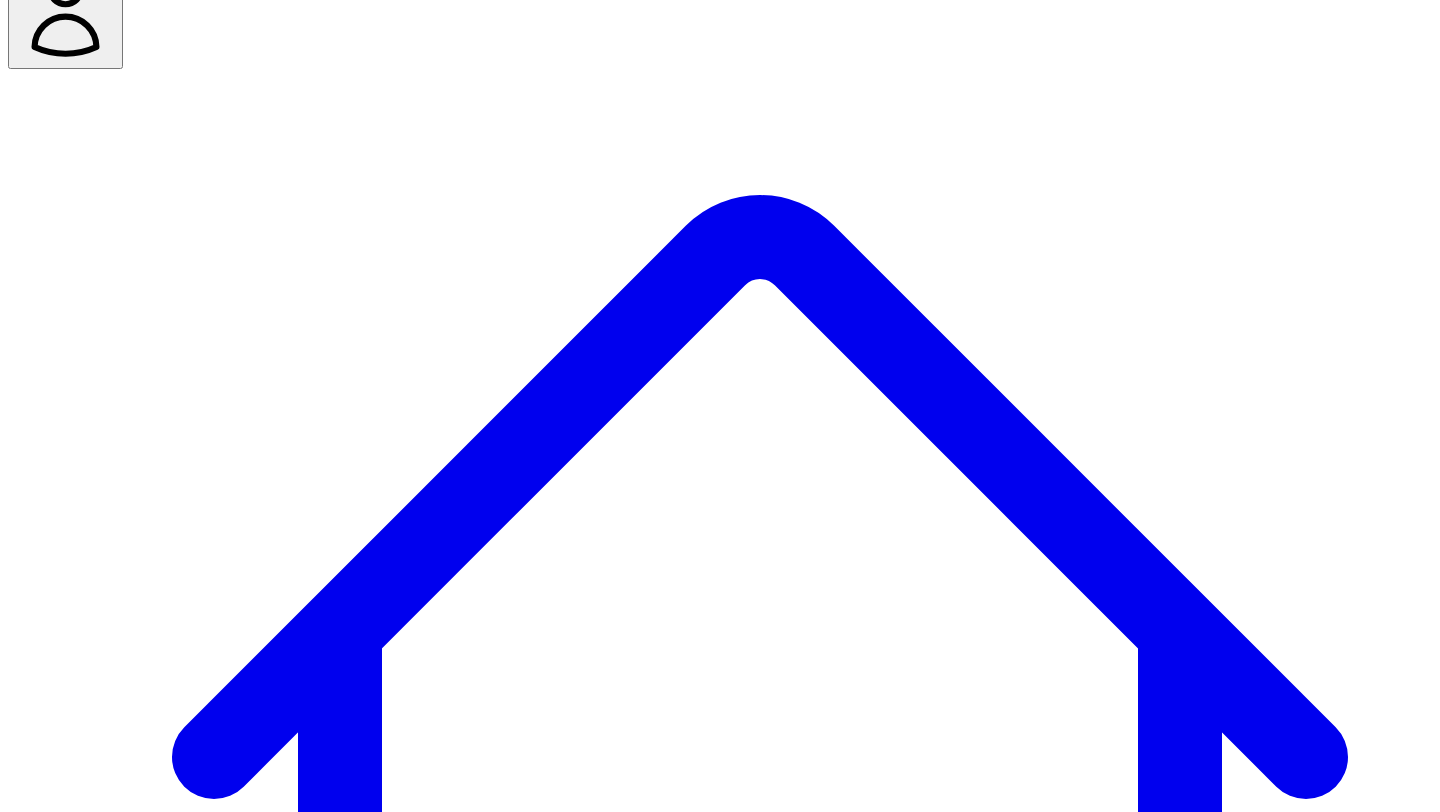 scroll, scrollTop: 81, scrollLeft: 0, axis: vertical 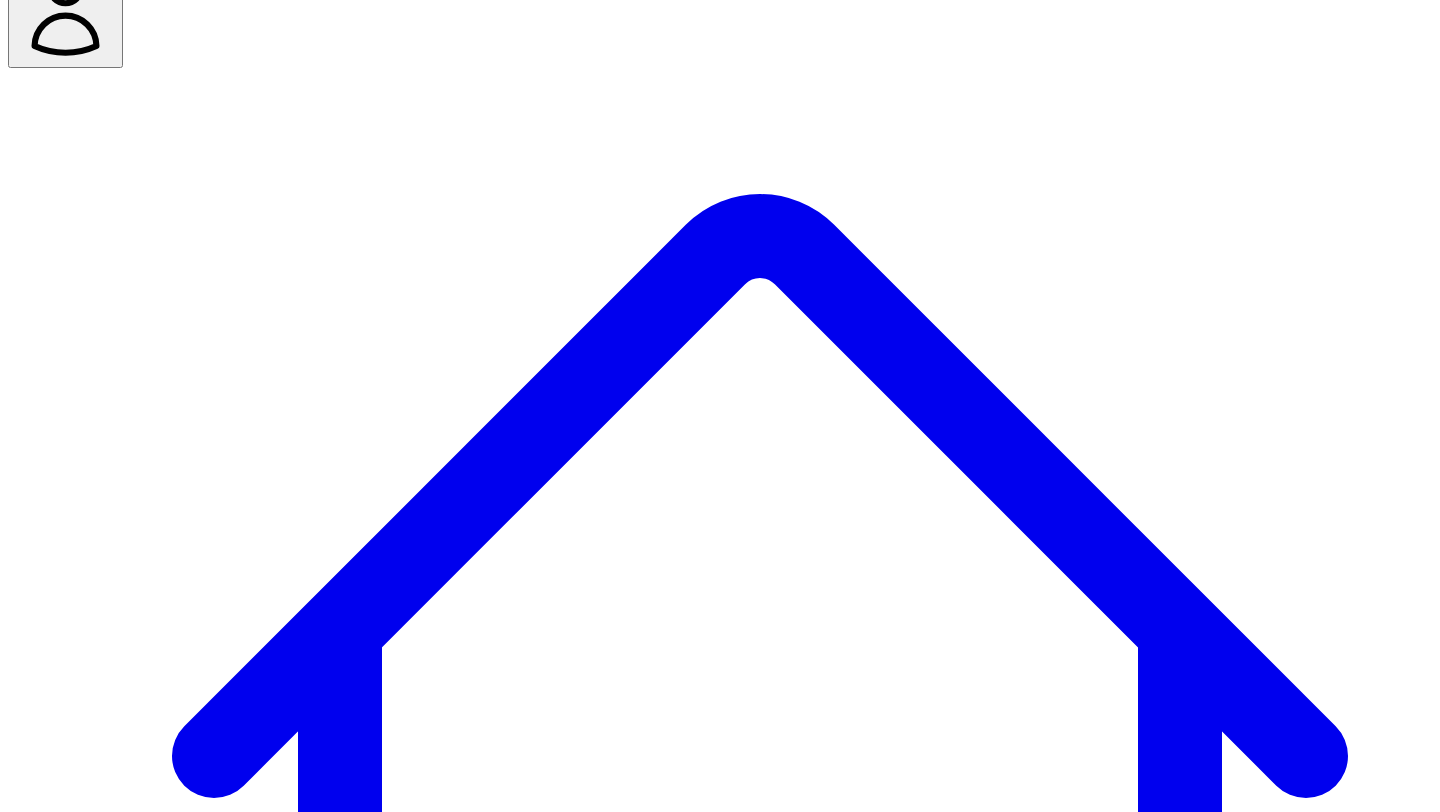 click on "@ [PERSON_NAME] 10  post s" at bounding box center [101, 7619] 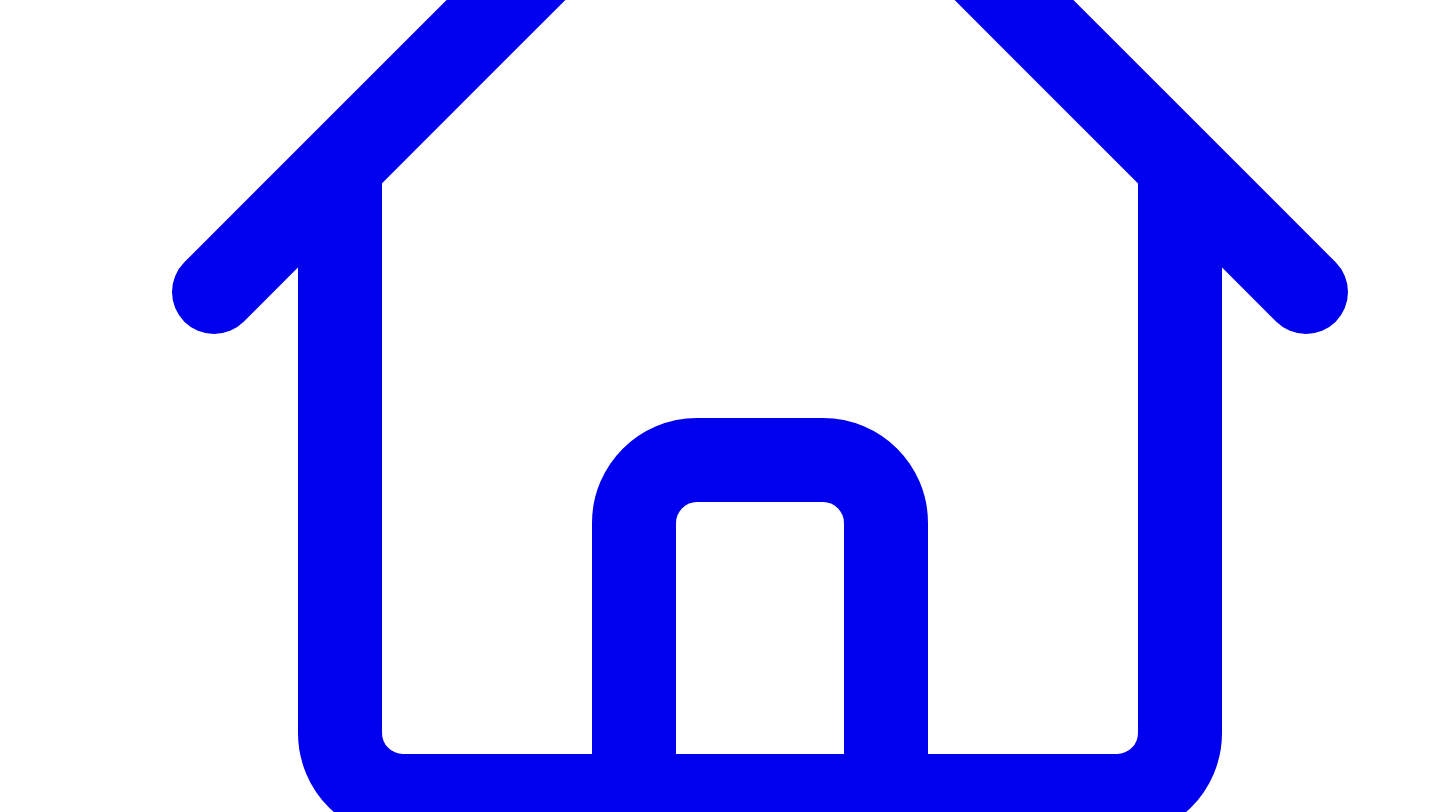 scroll, scrollTop: 568, scrollLeft: 0, axis: vertical 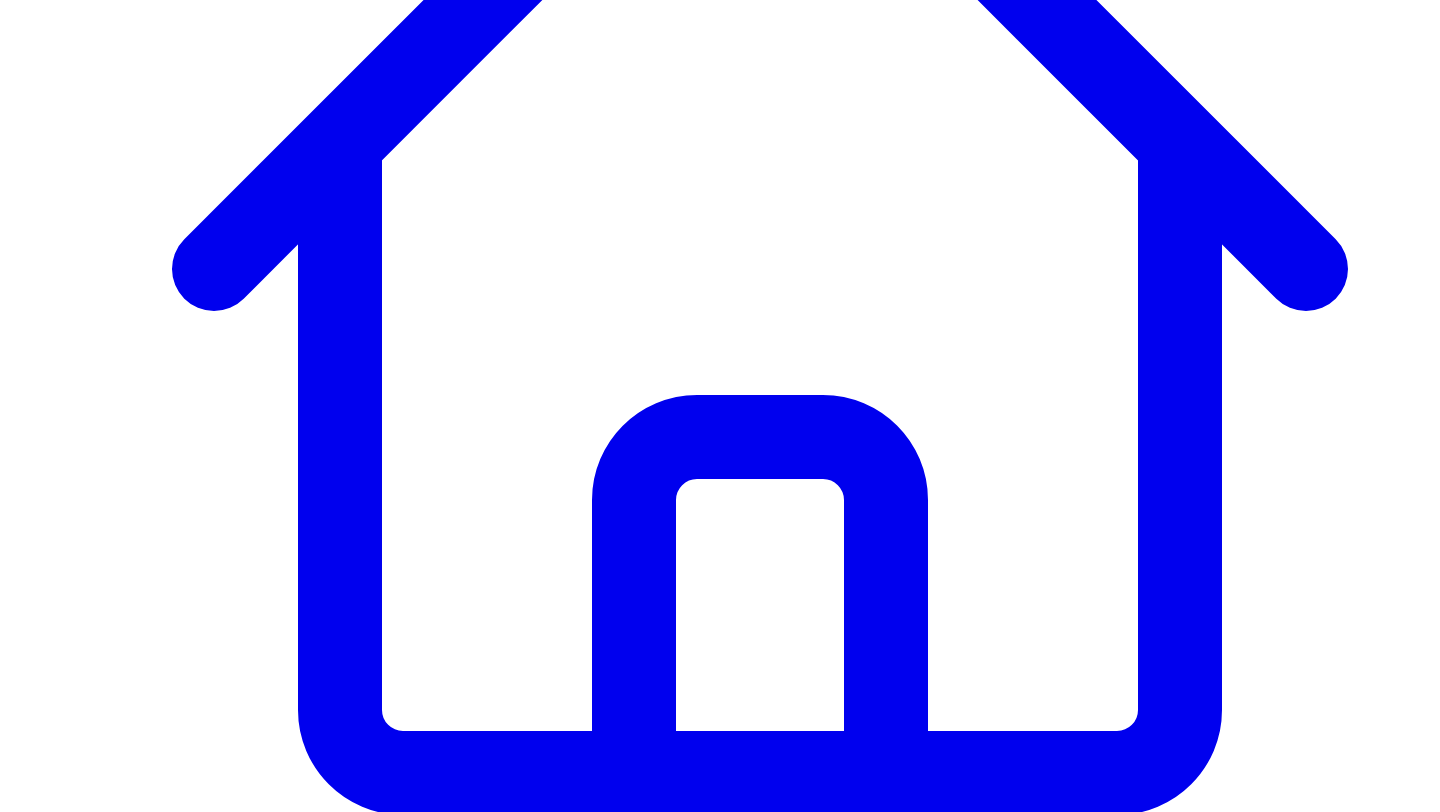 click on "Connect LinkedIn to Share" at bounding box center (107, 7601) 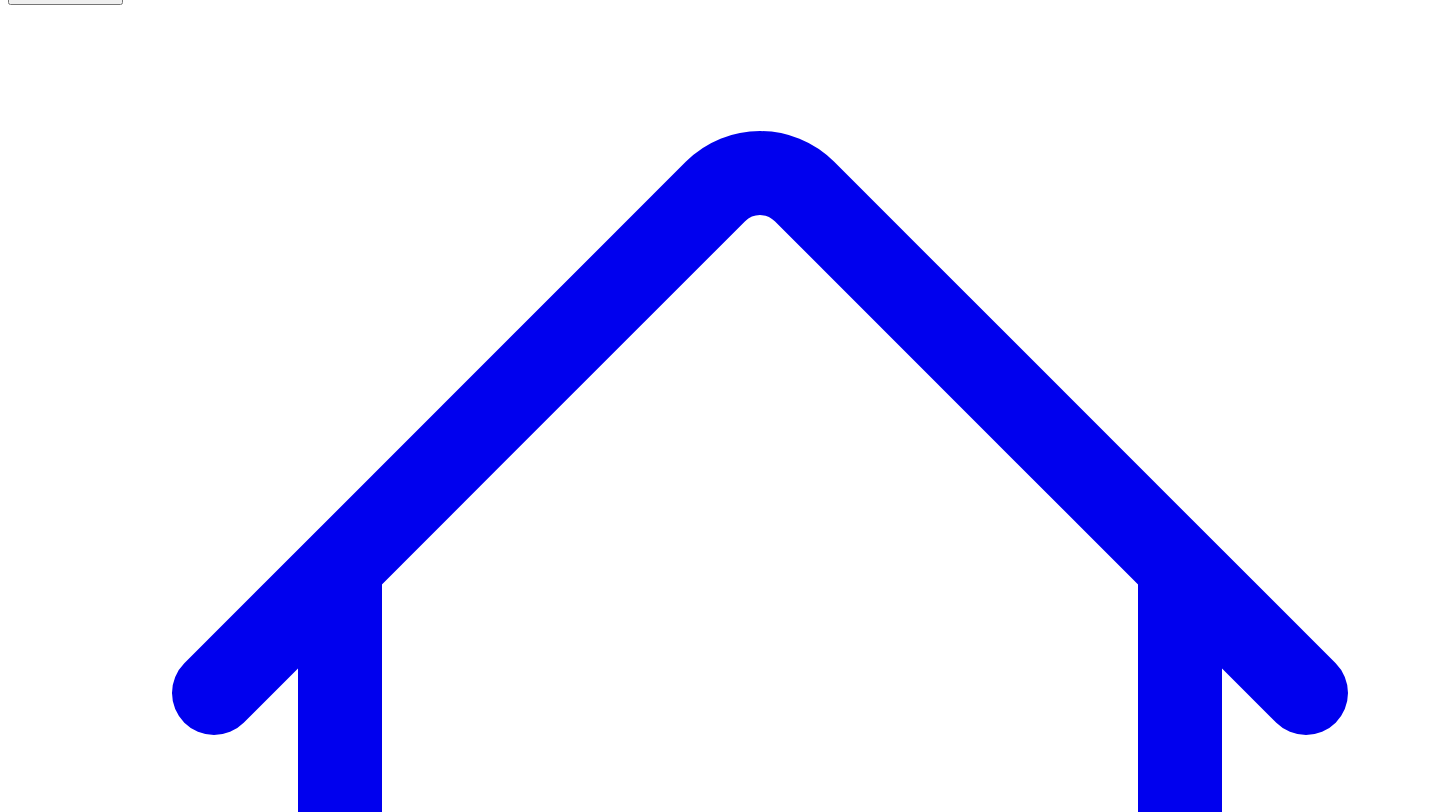 scroll, scrollTop: 144, scrollLeft: 0, axis: vertical 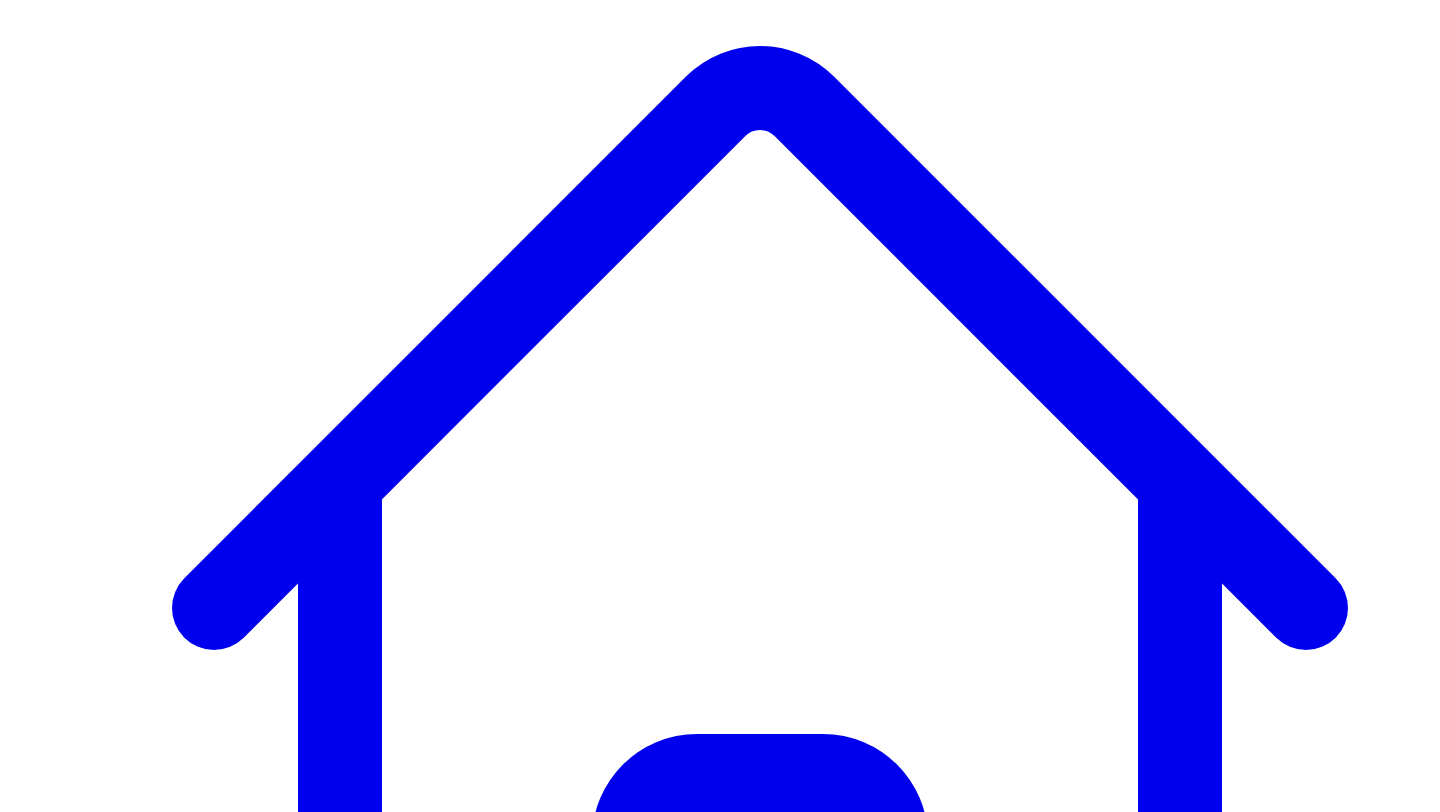 click on "Our easiest sales are inbound. Everytime we're tried outbound, i dont think we ever closed any. It's just so hard" at bounding box center [365, 9603] 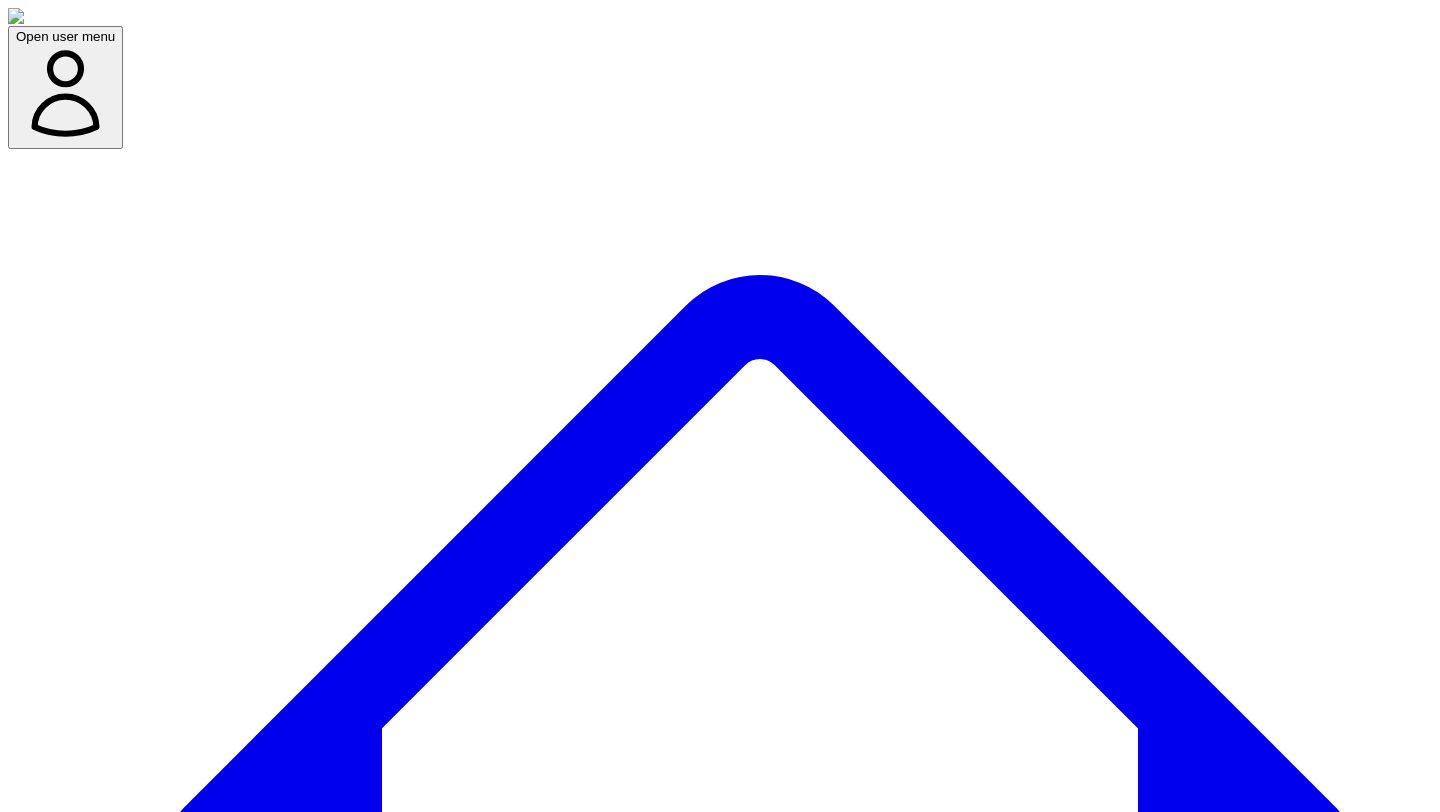 click on "Social Posts" at bounding box center [249, 7697] 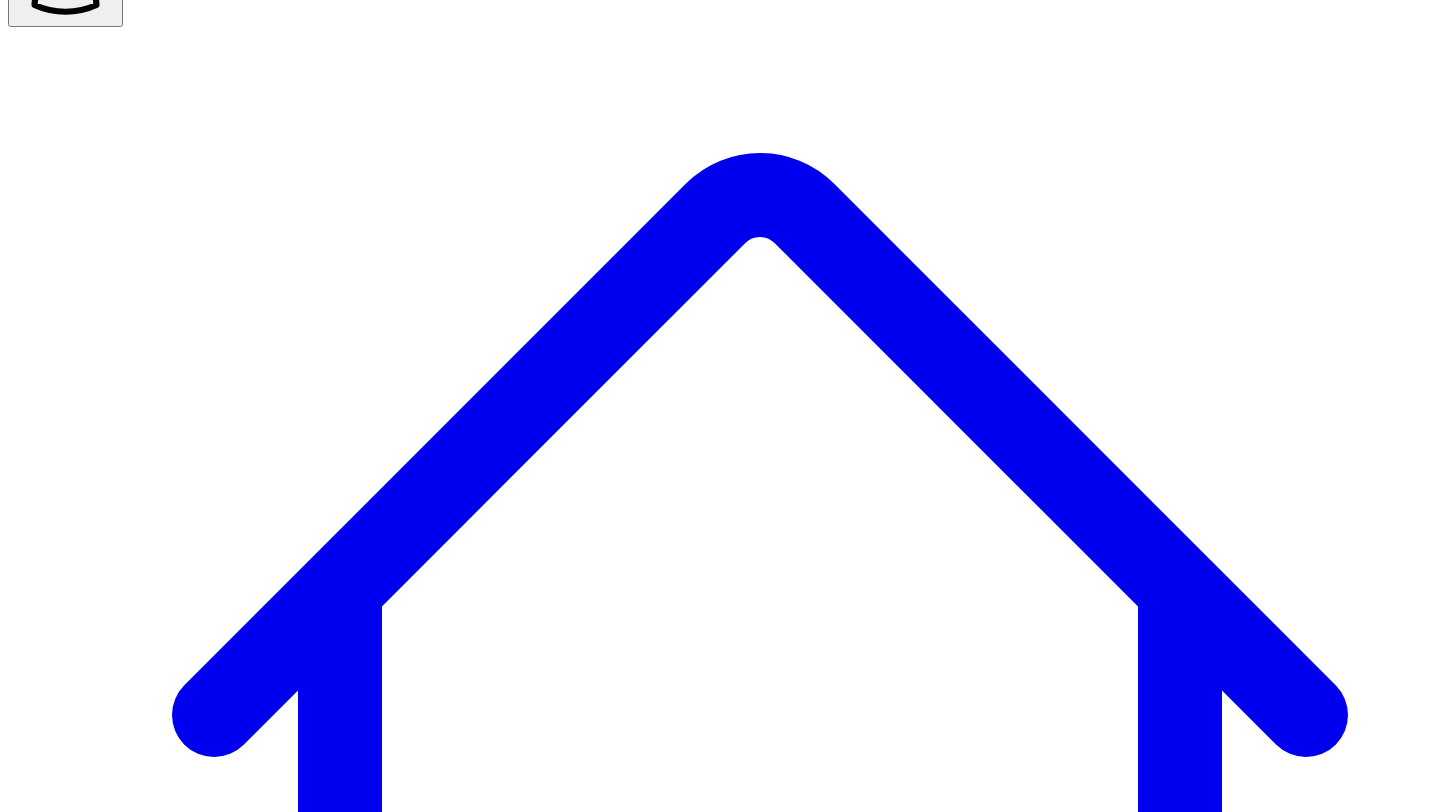 scroll, scrollTop: 140, scrollLeft: 0, axis: vertical 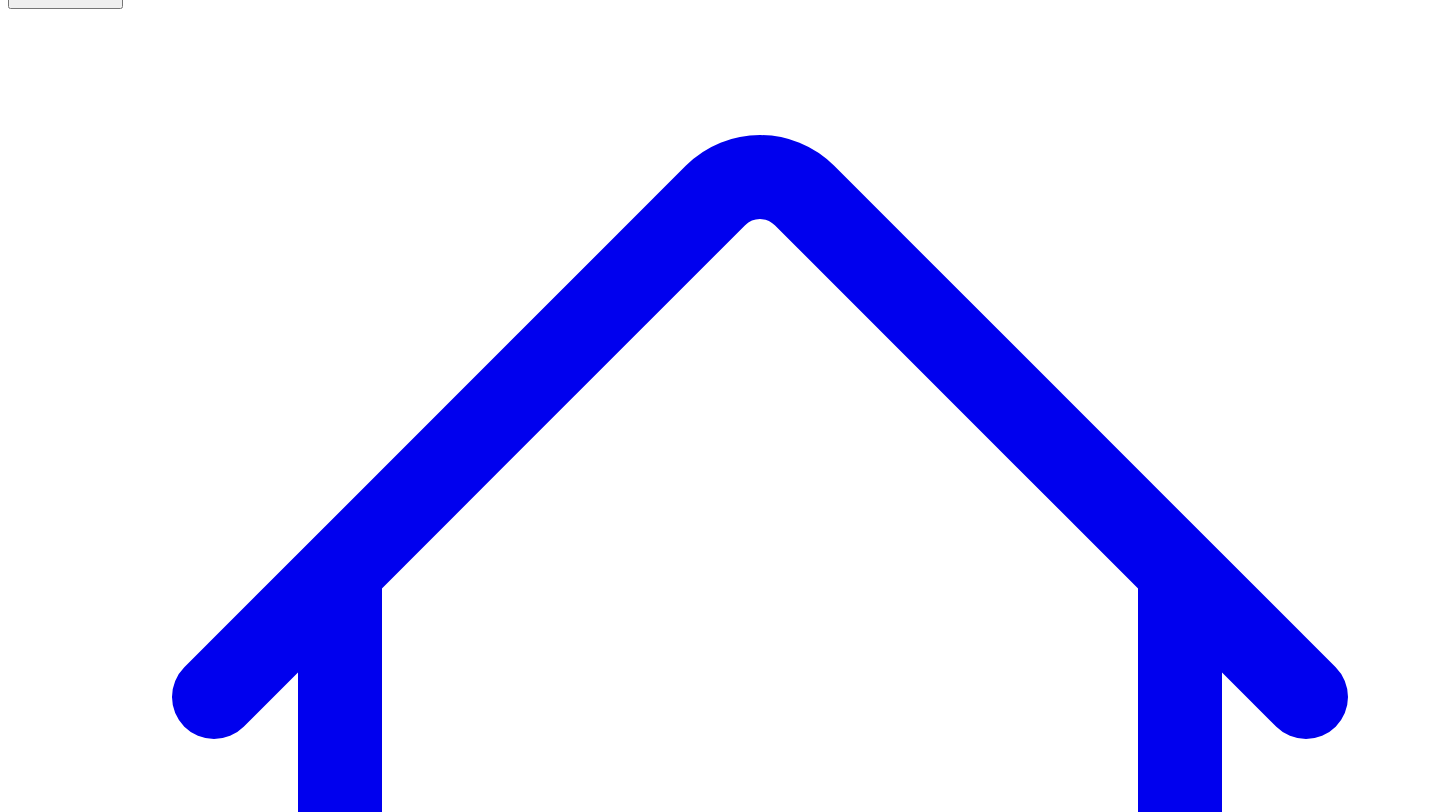 click on "@ [PERSON_NAME] 10  post s" at bounding box center (101, 7597) 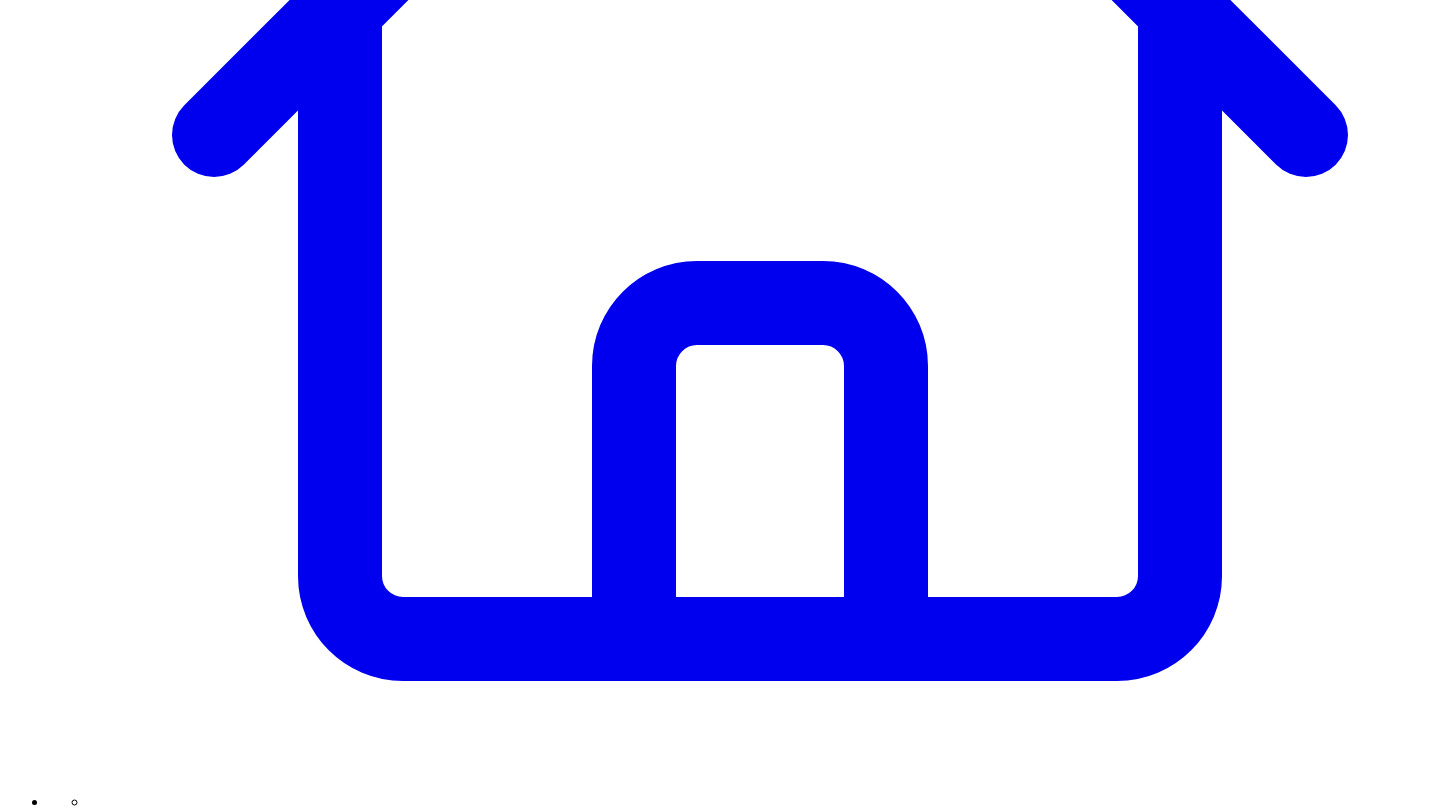scroll, scrollTop: 687, scrollLeft: 0, axis: vertical 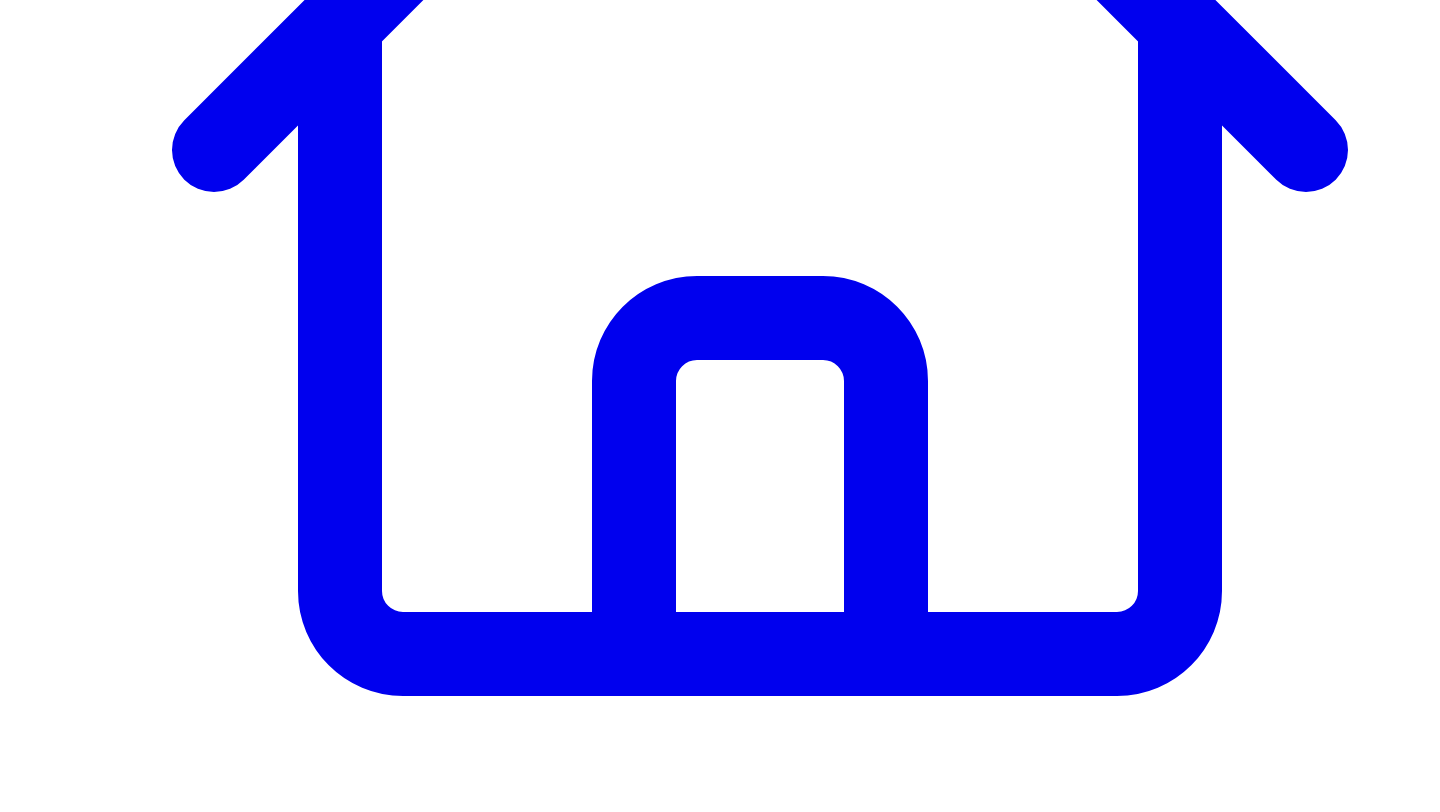 click on "Share on LinkedIn" at bounding box center [94, 7543] 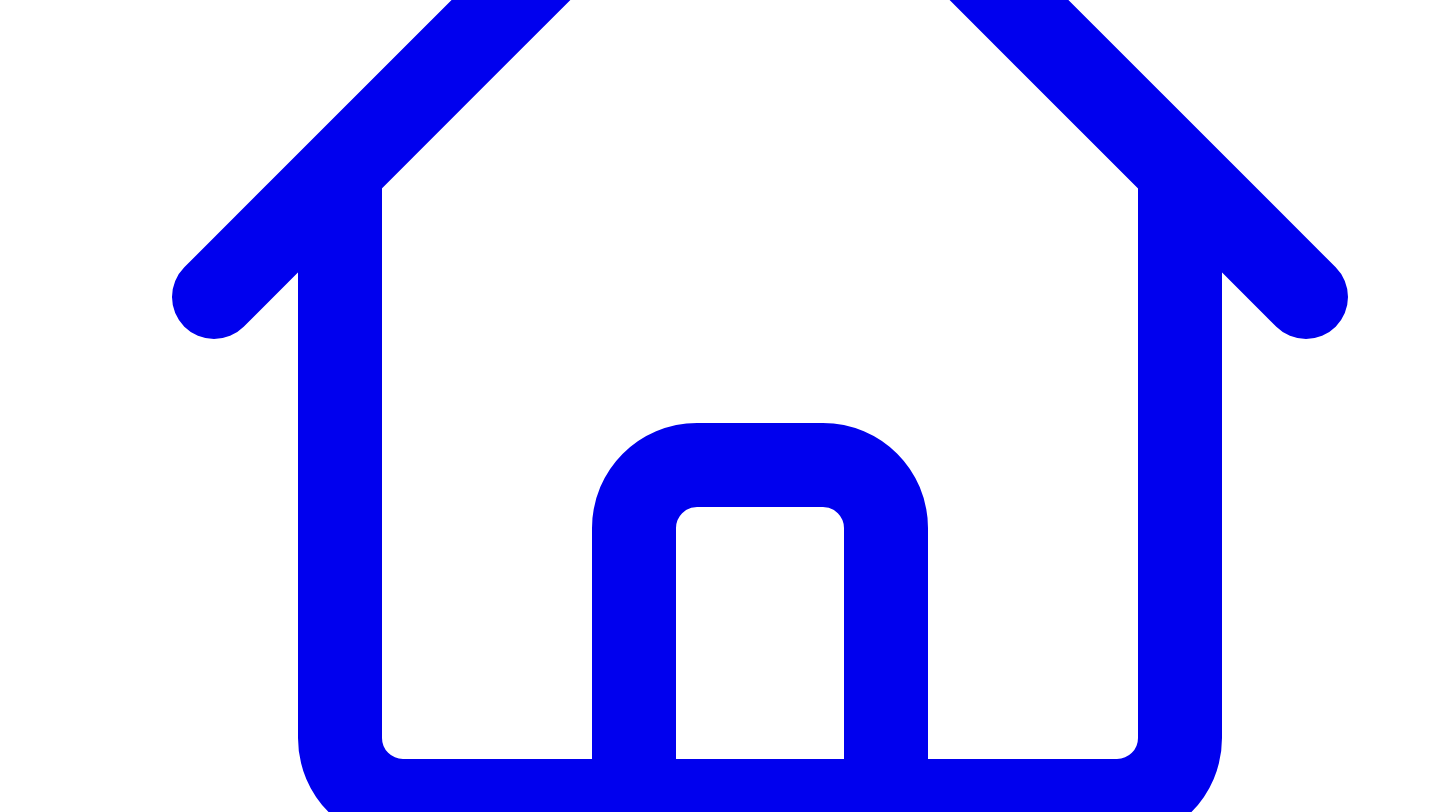 scroll, scrollTop: 672, scrollLeft: 0, axis: vertical 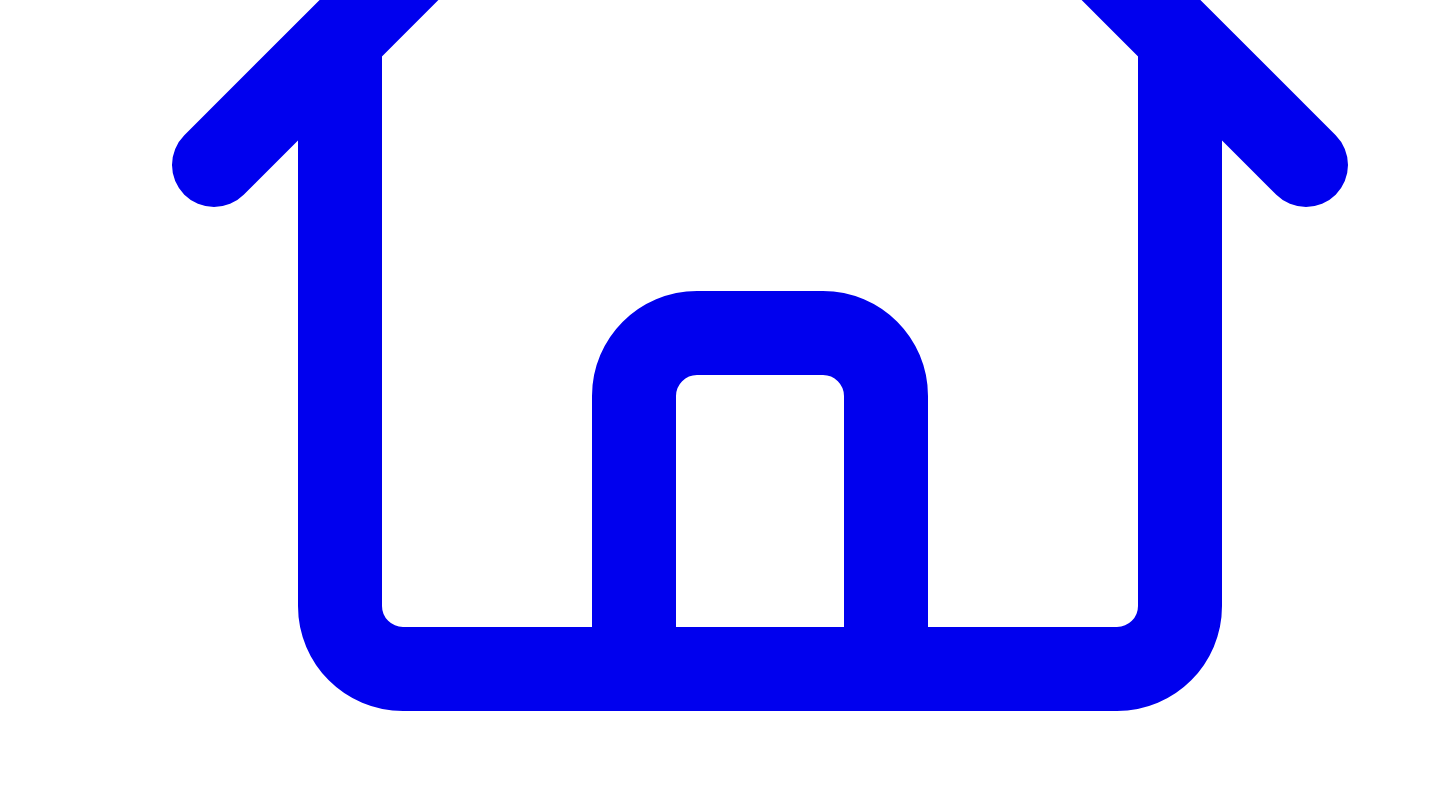 click on "Post Now" at bounding box center [44, 7579] 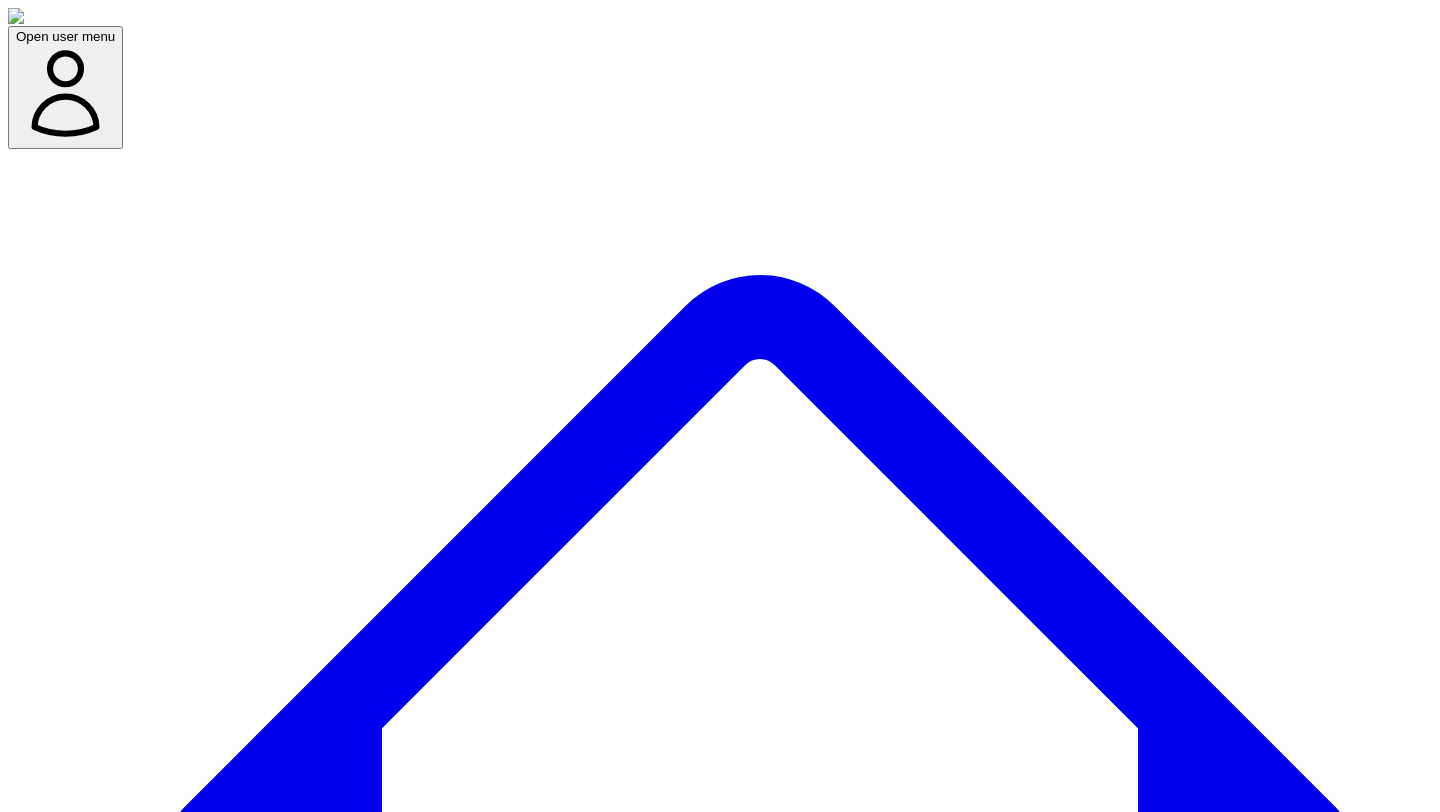scroll, scrollTop: 0, scrollLeft: 0, axis: both 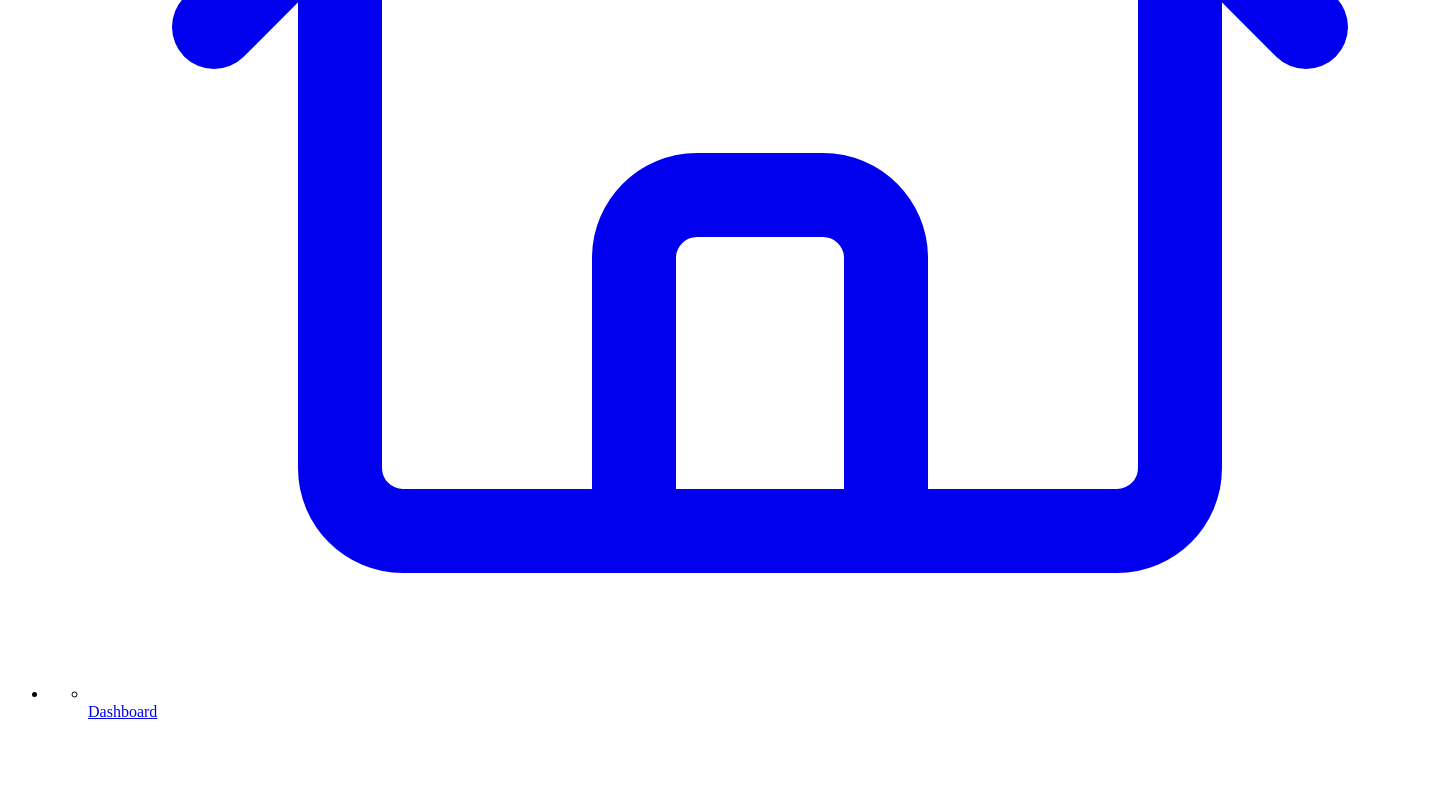 click on "Post Now" at bounding box center (44, 7441) 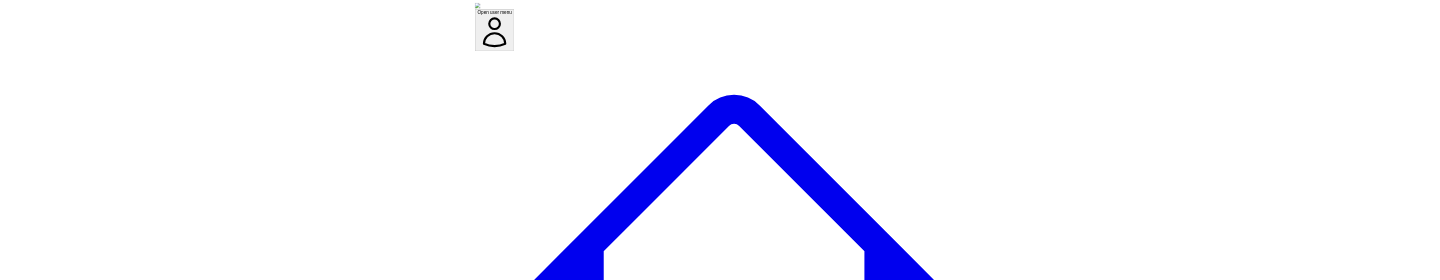 scroll, scrollTop: 689, scrollLeft: 0, axis: vertical 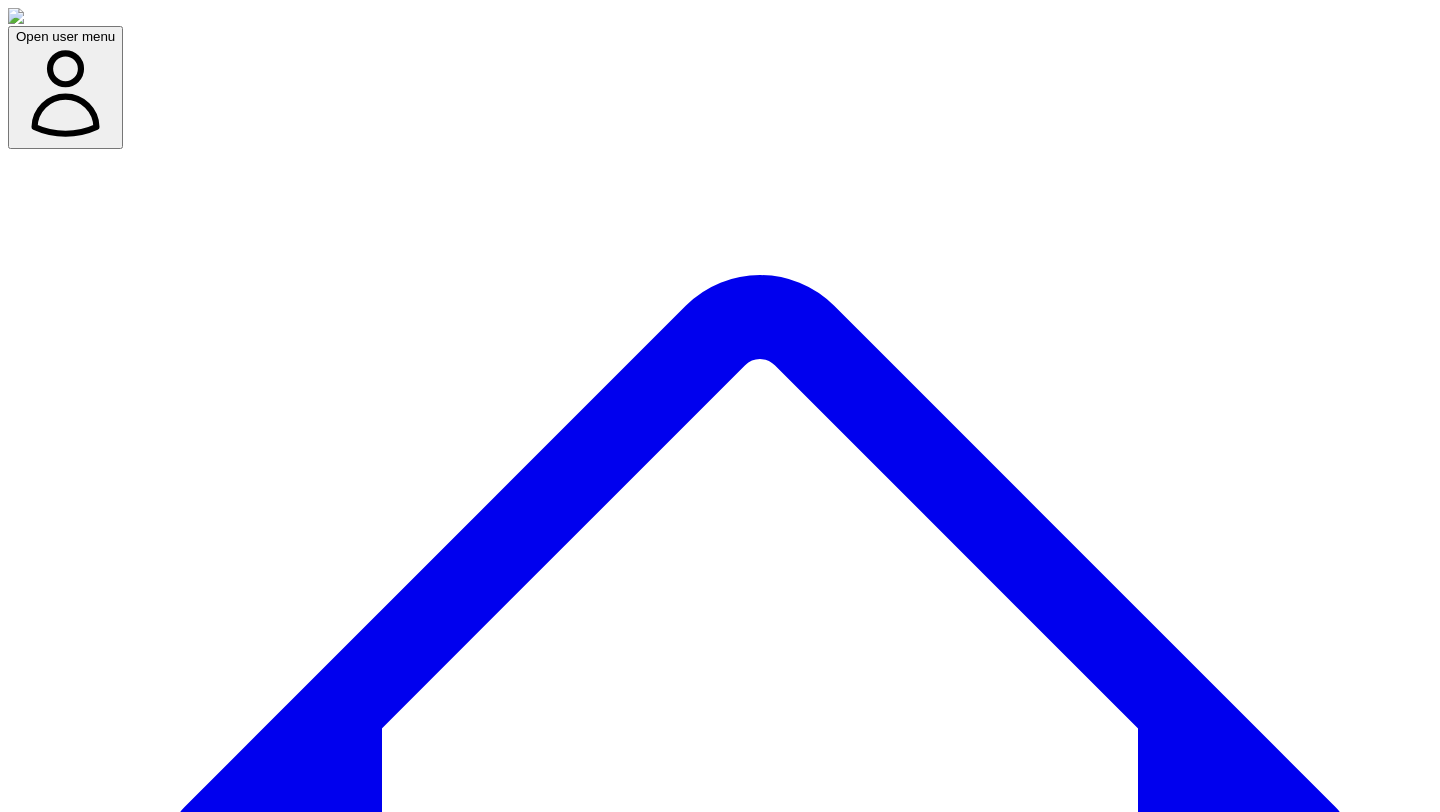 click at bounding box center (720, 11727) 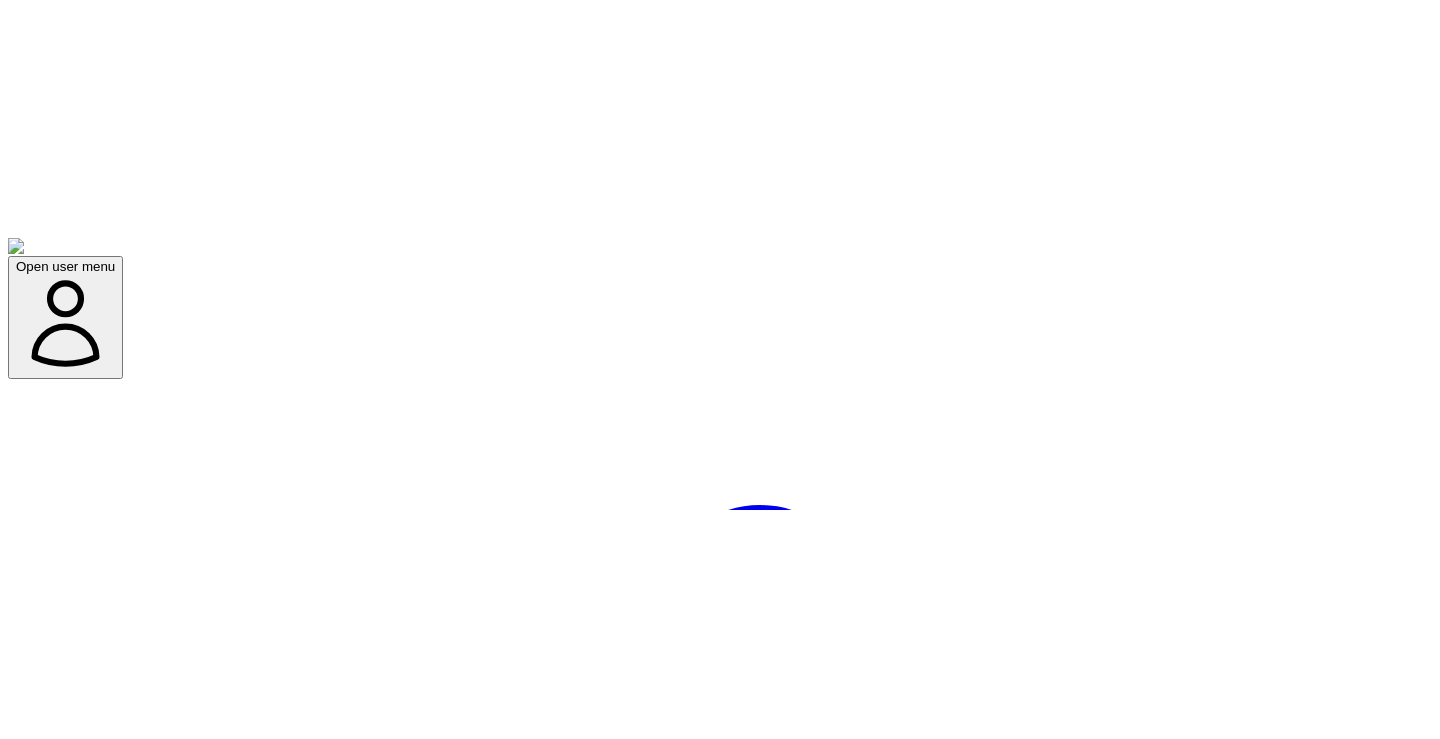scroll, scrollTop: 0, scrollLeft: 0, axis: both 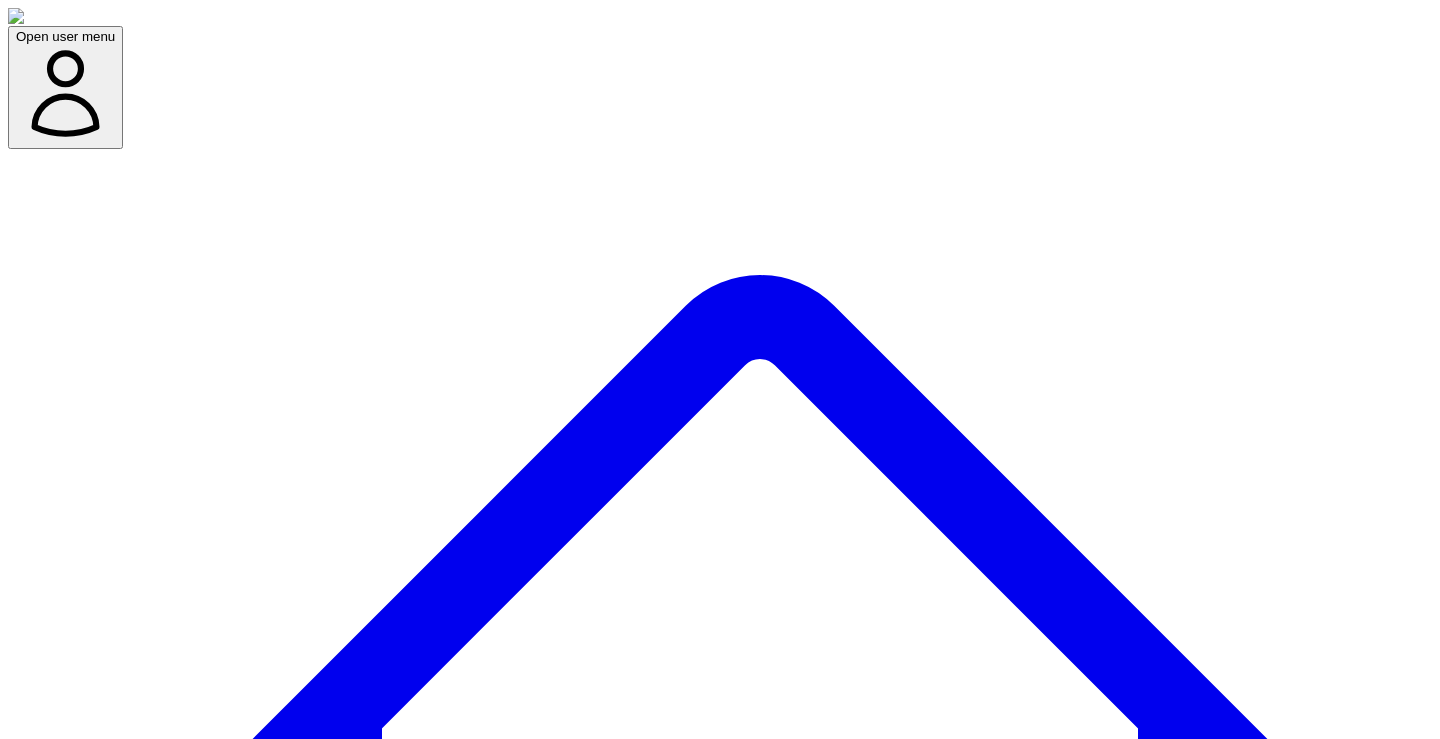 click on "Social Posts" at bounding box center [249, 7697] 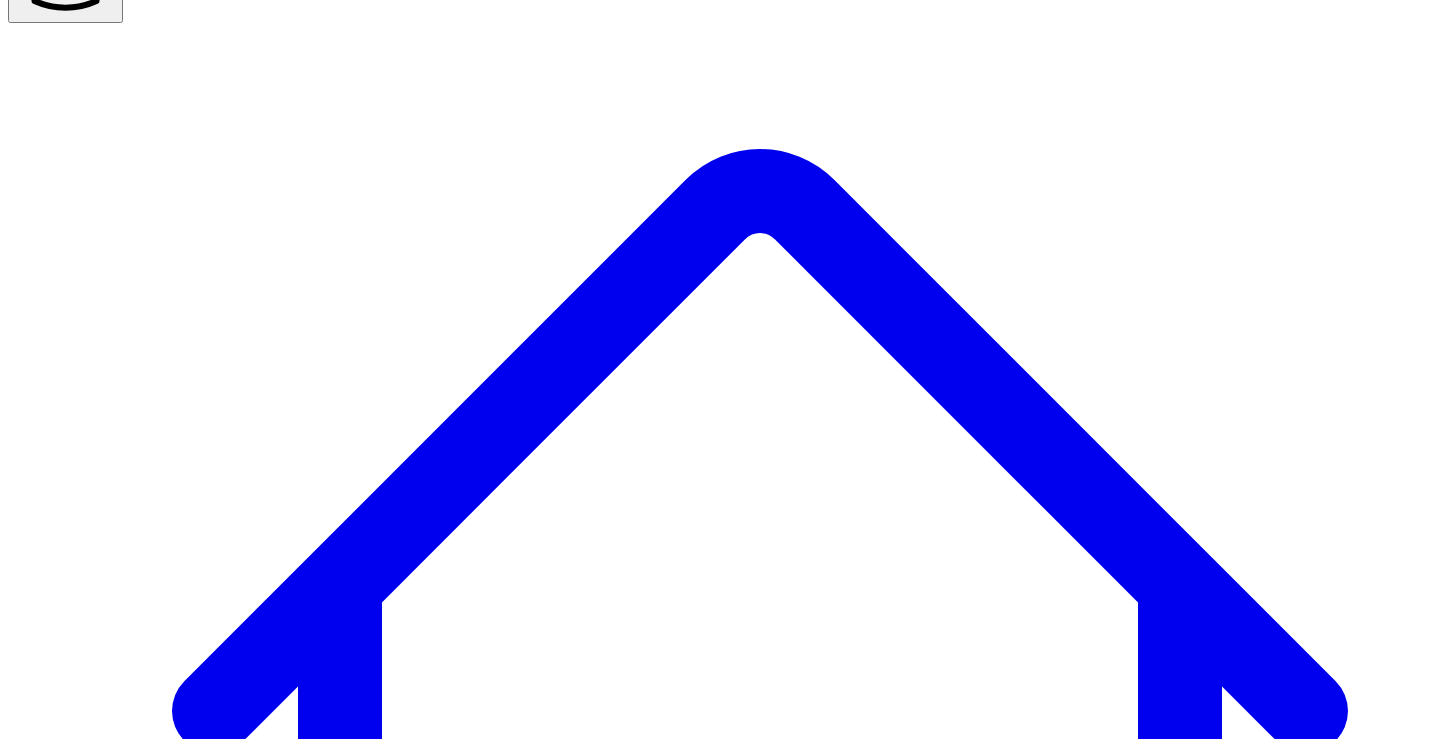 scroll, scrollTop: 144, scrollLeft: 0, axis: vertical 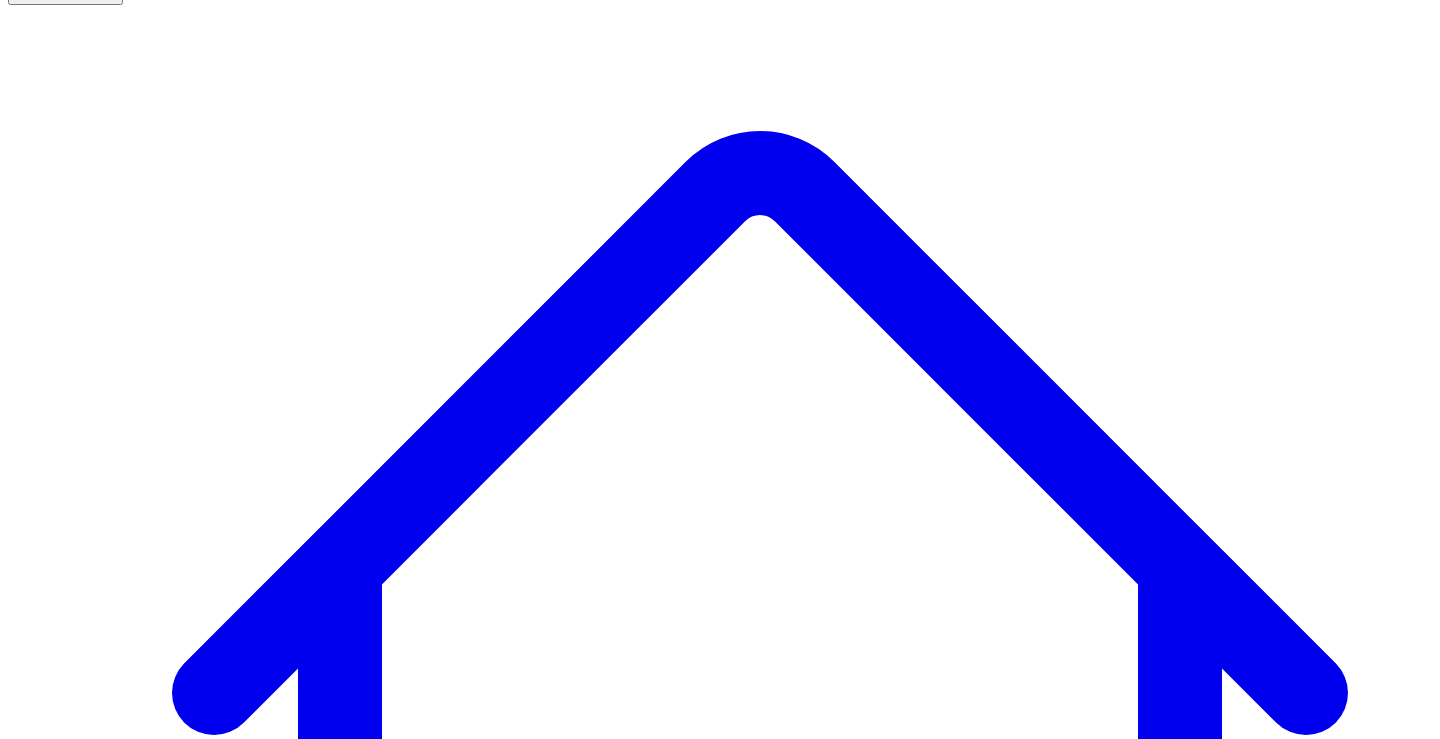 click on "@ [PERSON_NAME] 10  post s" at bounding box center (101, 7593) 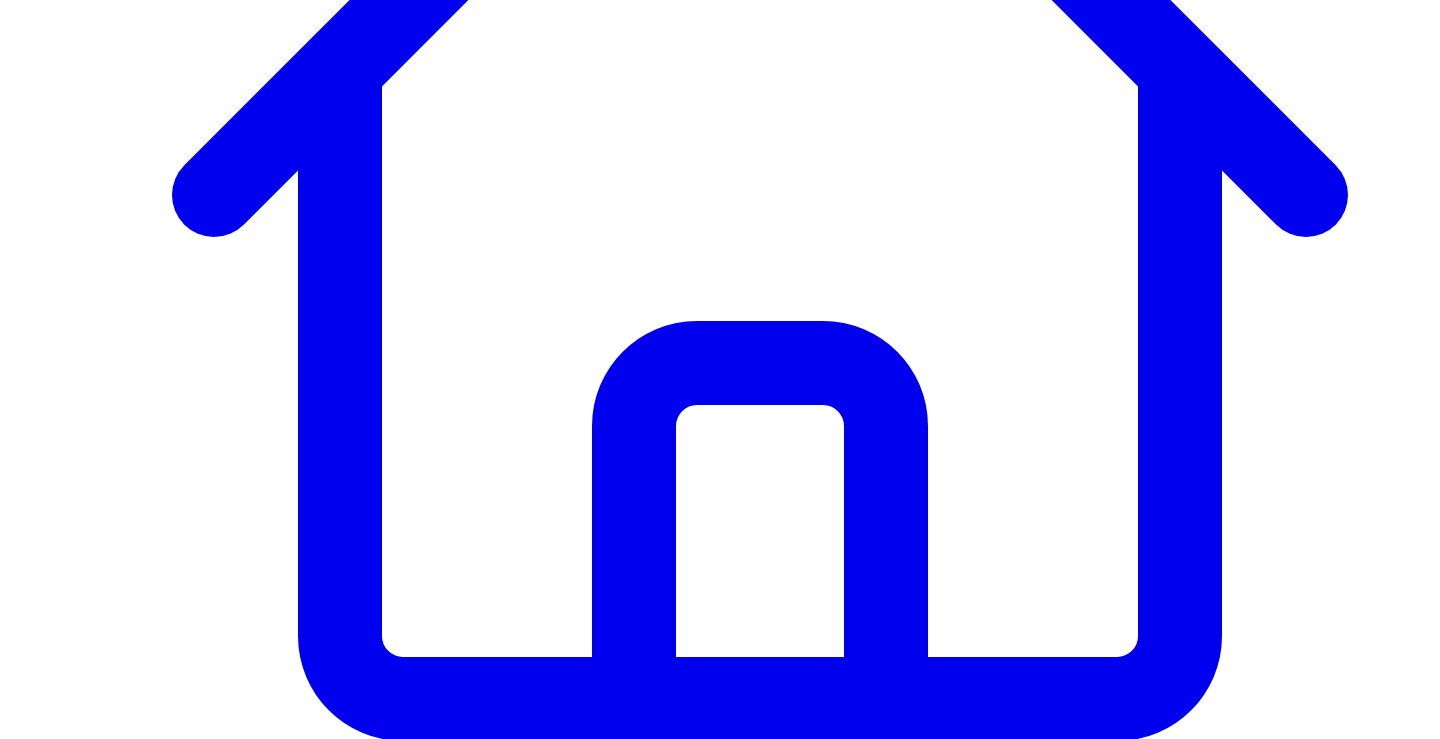 scroll, scrollTop: 774, scrollLeft: 0, axis: vertical 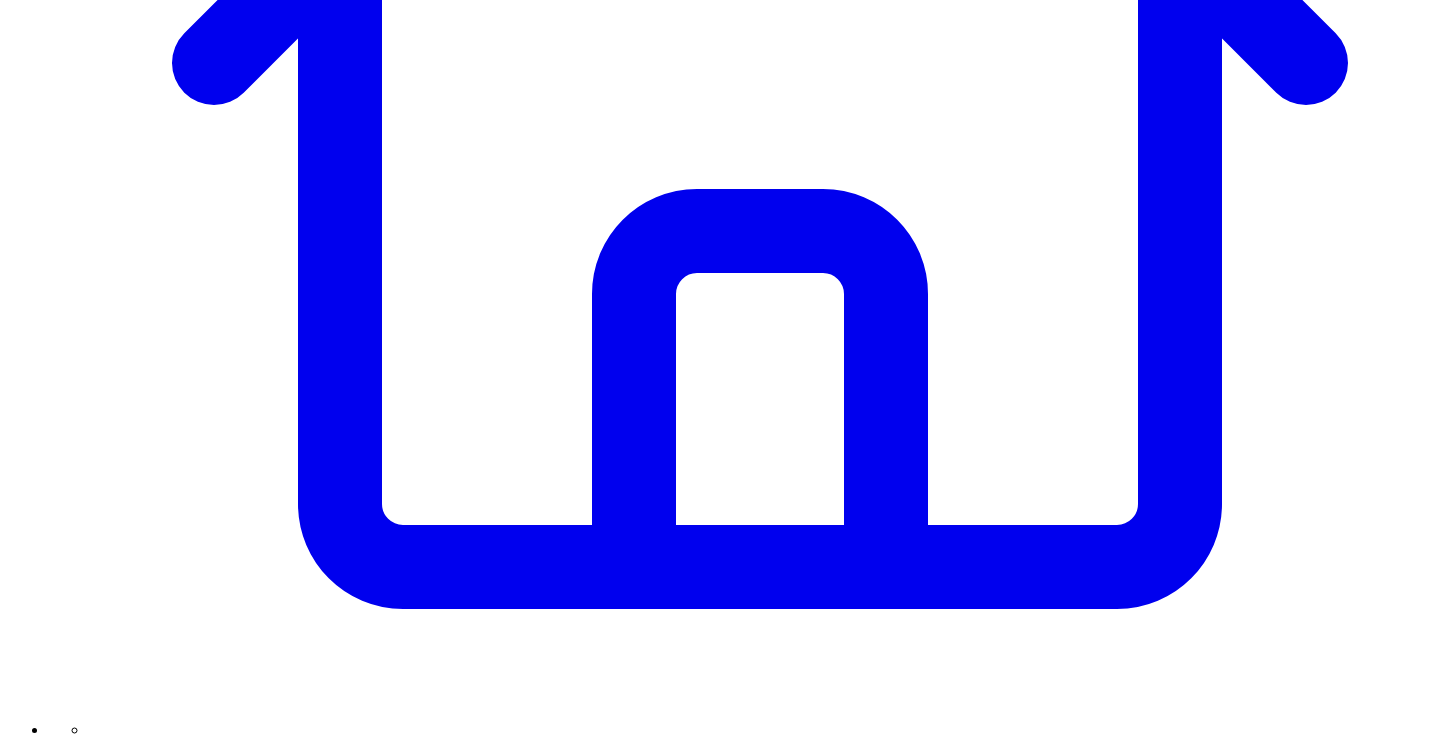 click on "Share on LinkedIn" at bounding box center (94, 7456) 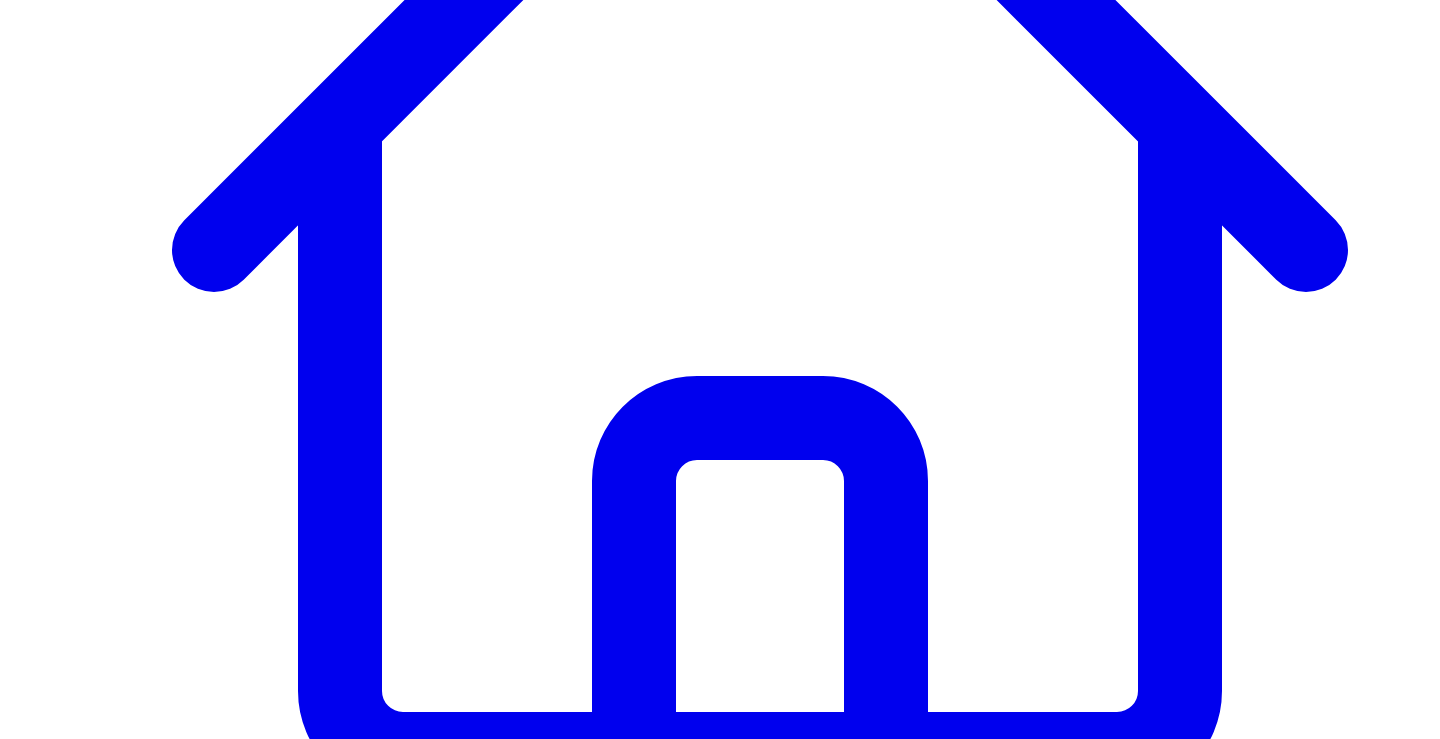 scroll, scrollTop: 590, scrollLeft: 0, axis: vertical 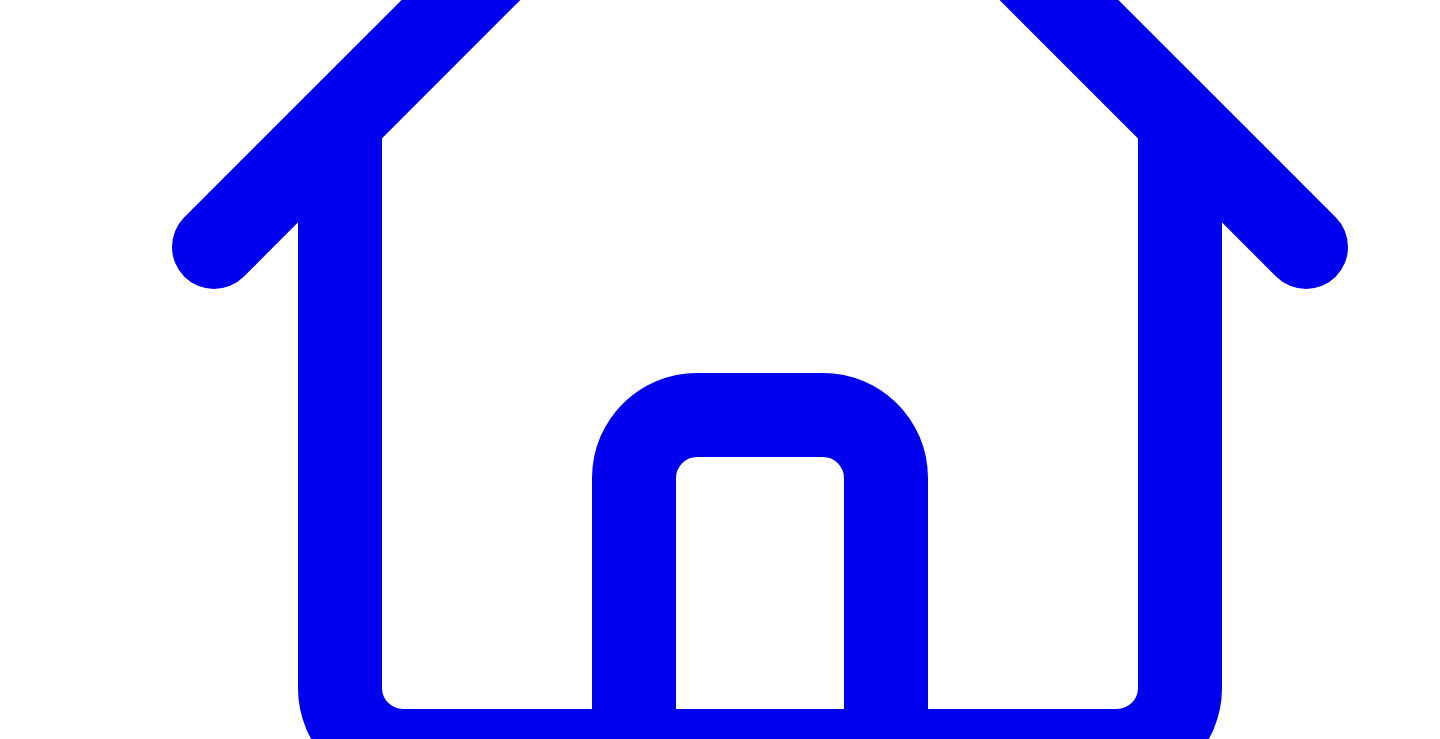click on "Post Now" at bounding box center (44, 7661) 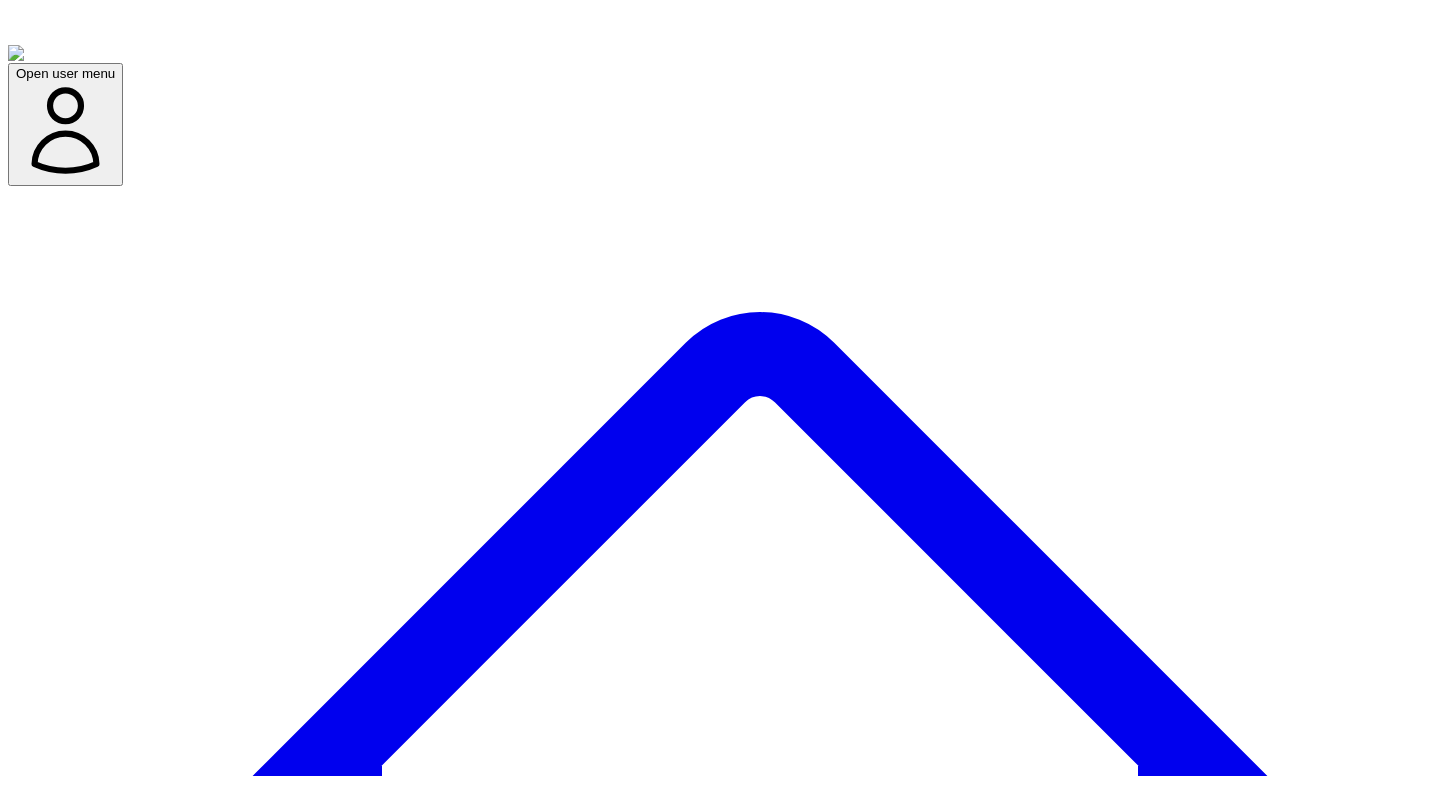 scroll, scrollTop: 327, scrollLeft: 0, axis: vertical 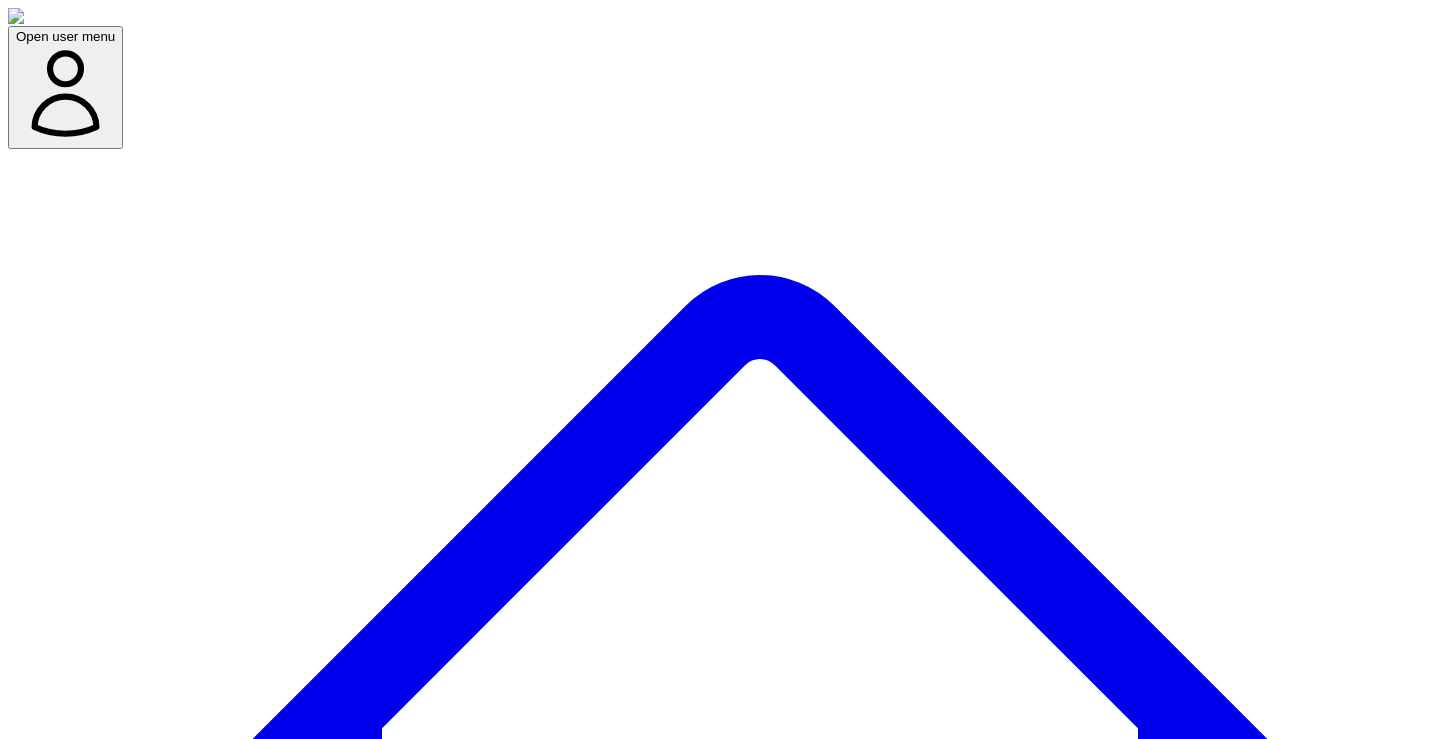 click on "Confirm & Post" at bounding box center [61, 11800] 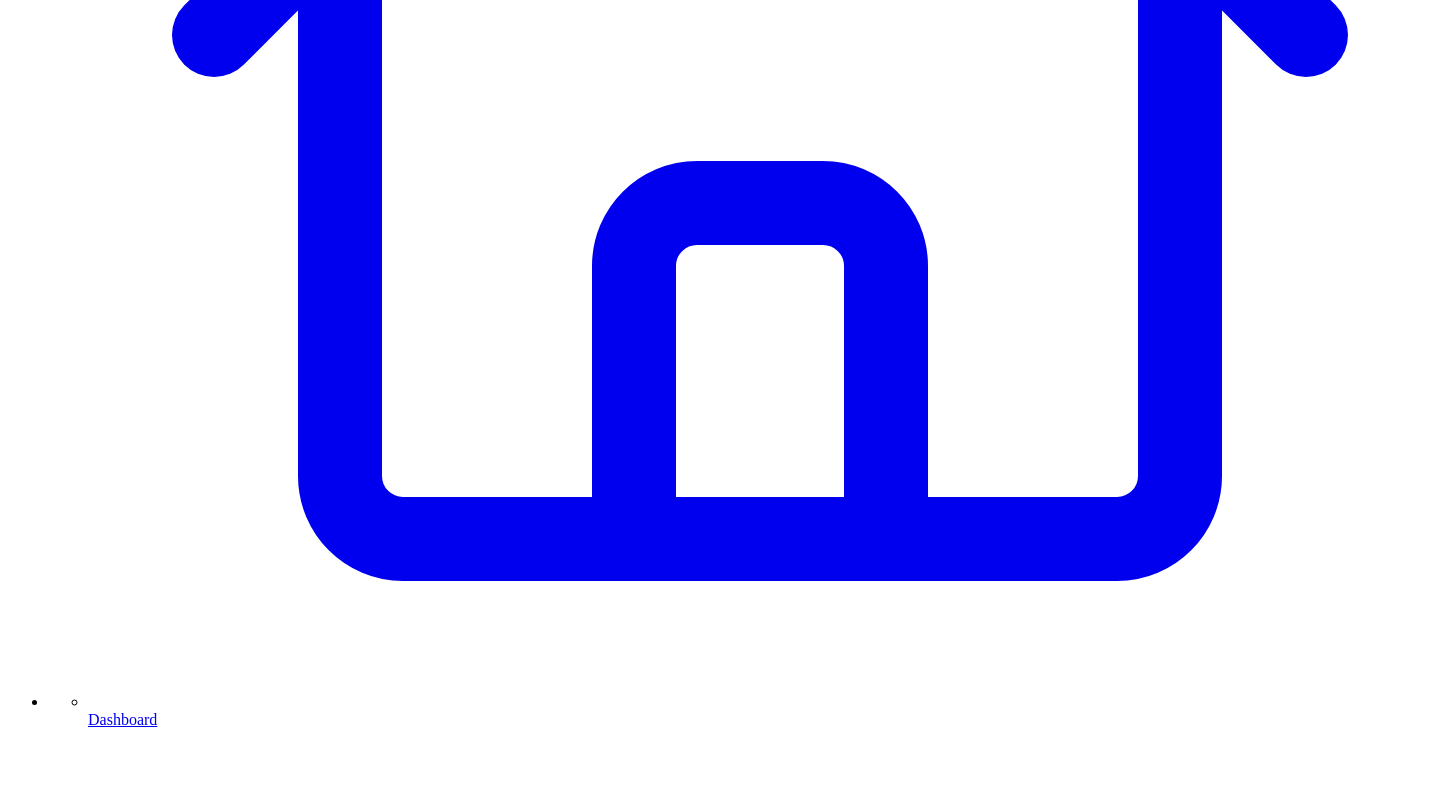 scroll, scrollTop: 803, scrollLeft: 0, axis: vertical 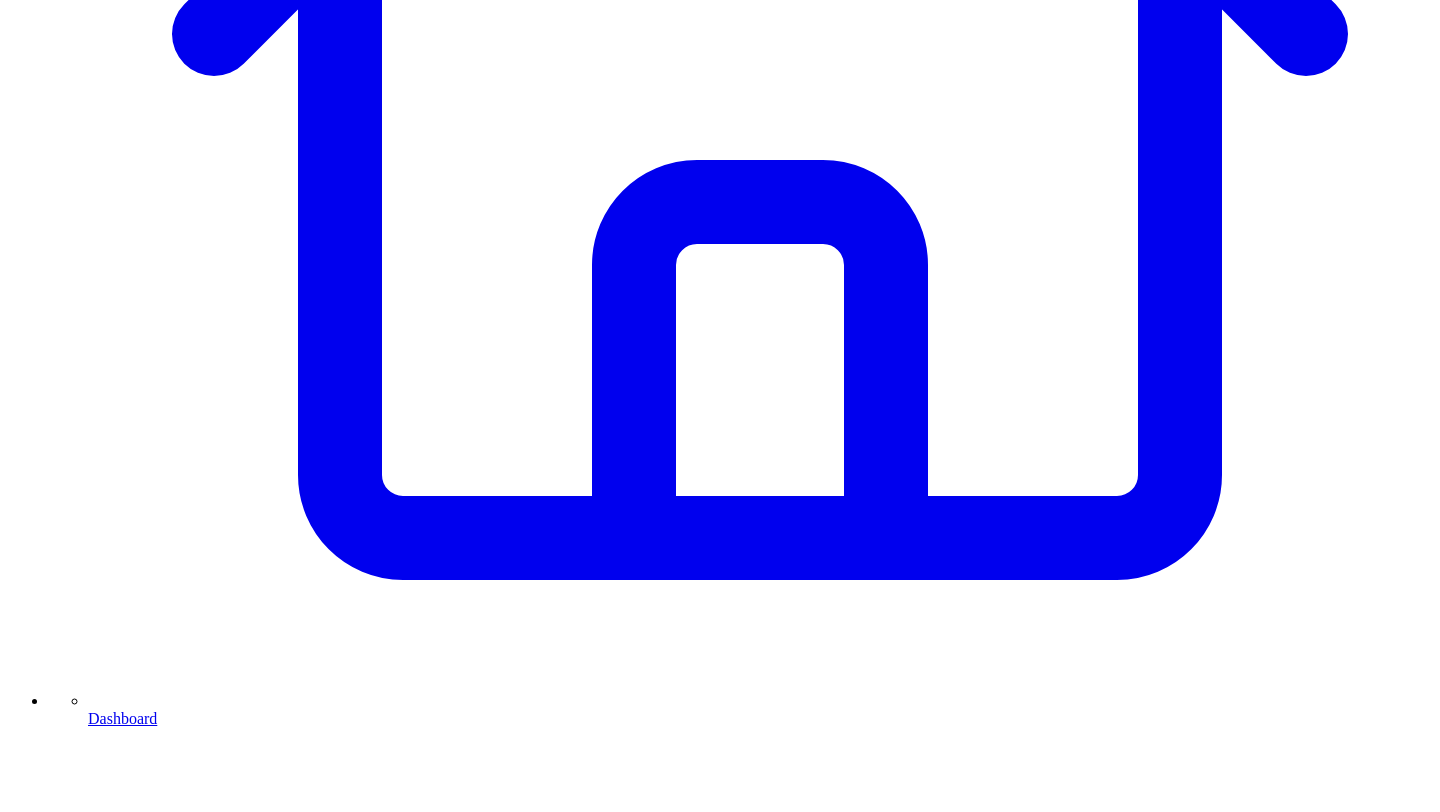 click on "Share on LinkedIn" at bounding box center (82, 7421) 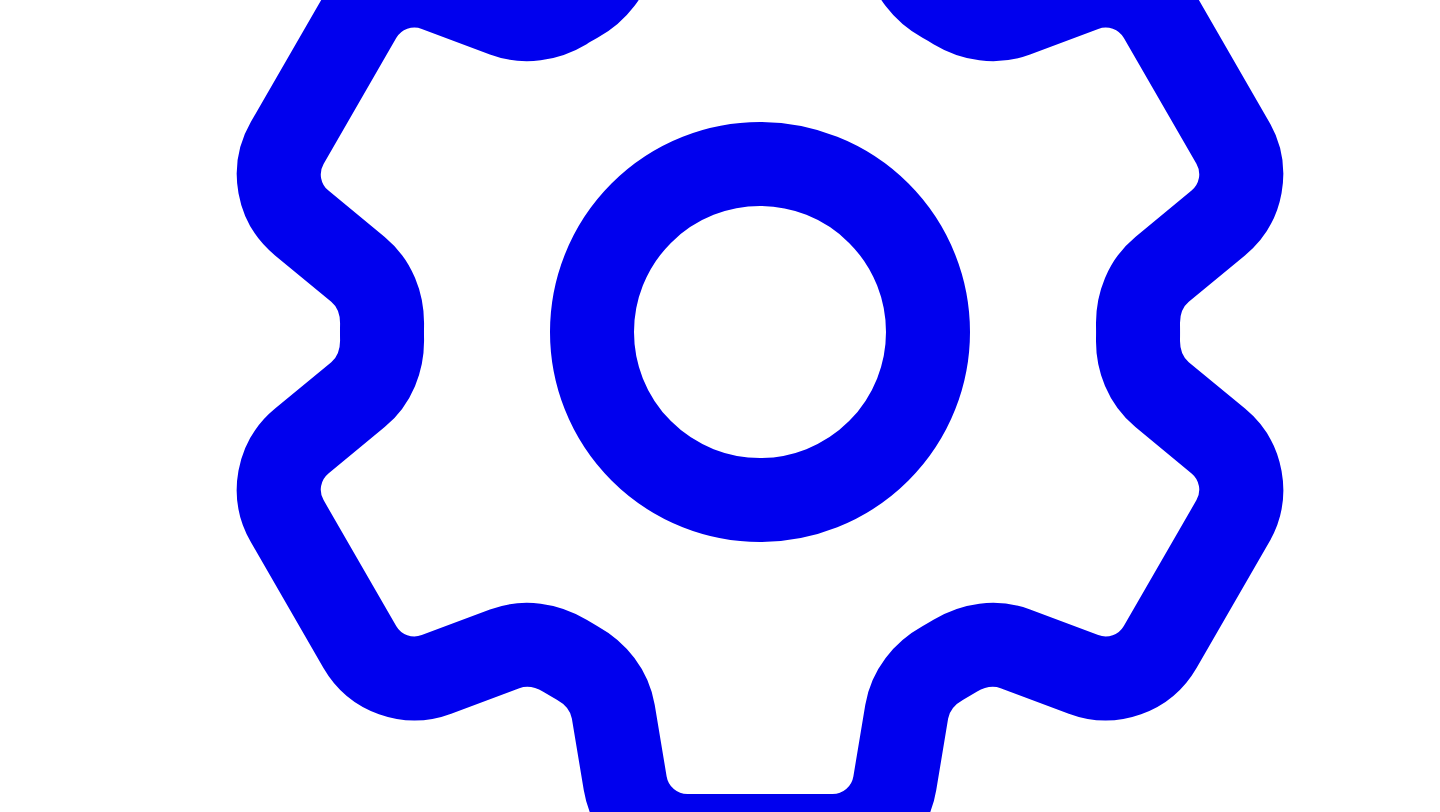 scroll, scrollTop: 6105, scrollLeft: 0, axis: vertical 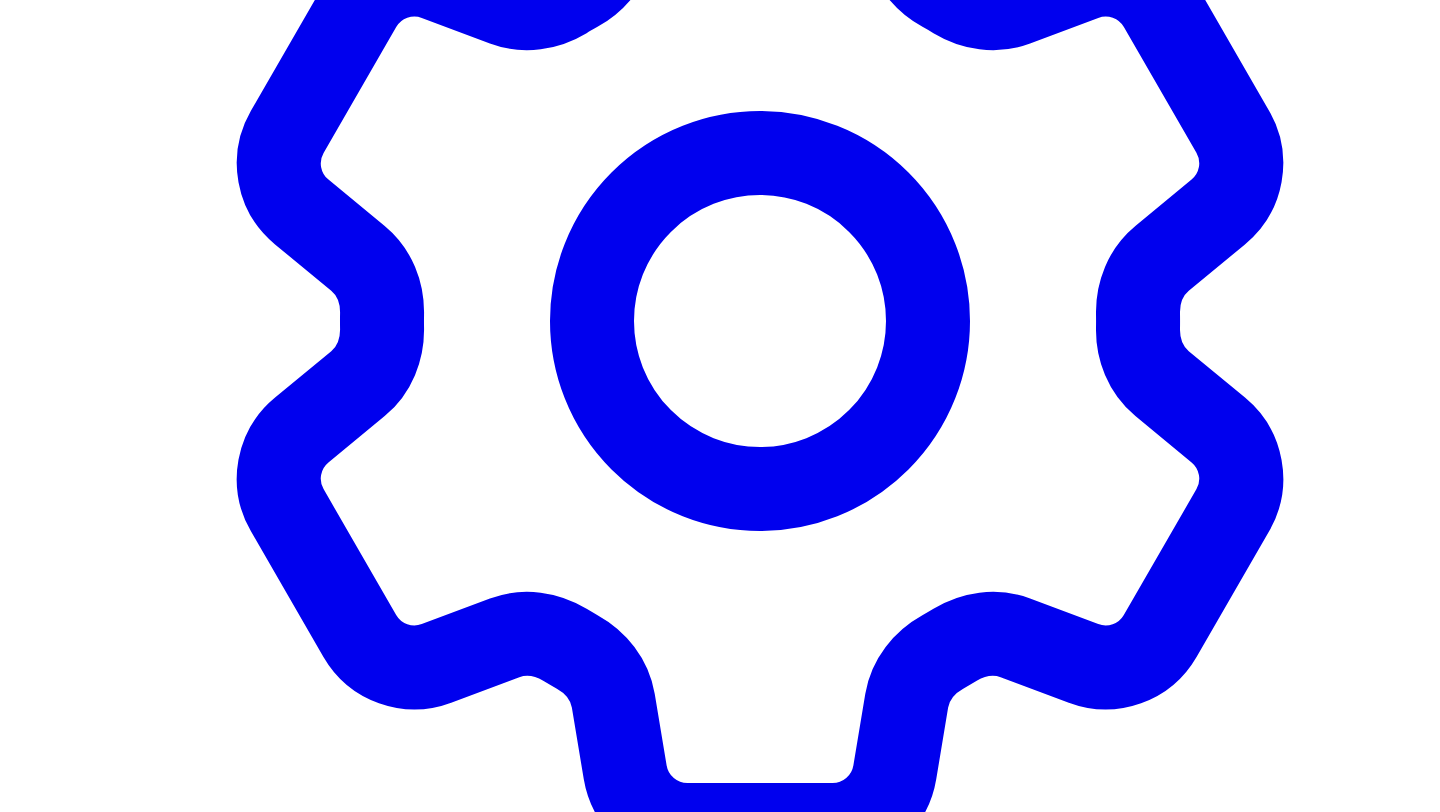click 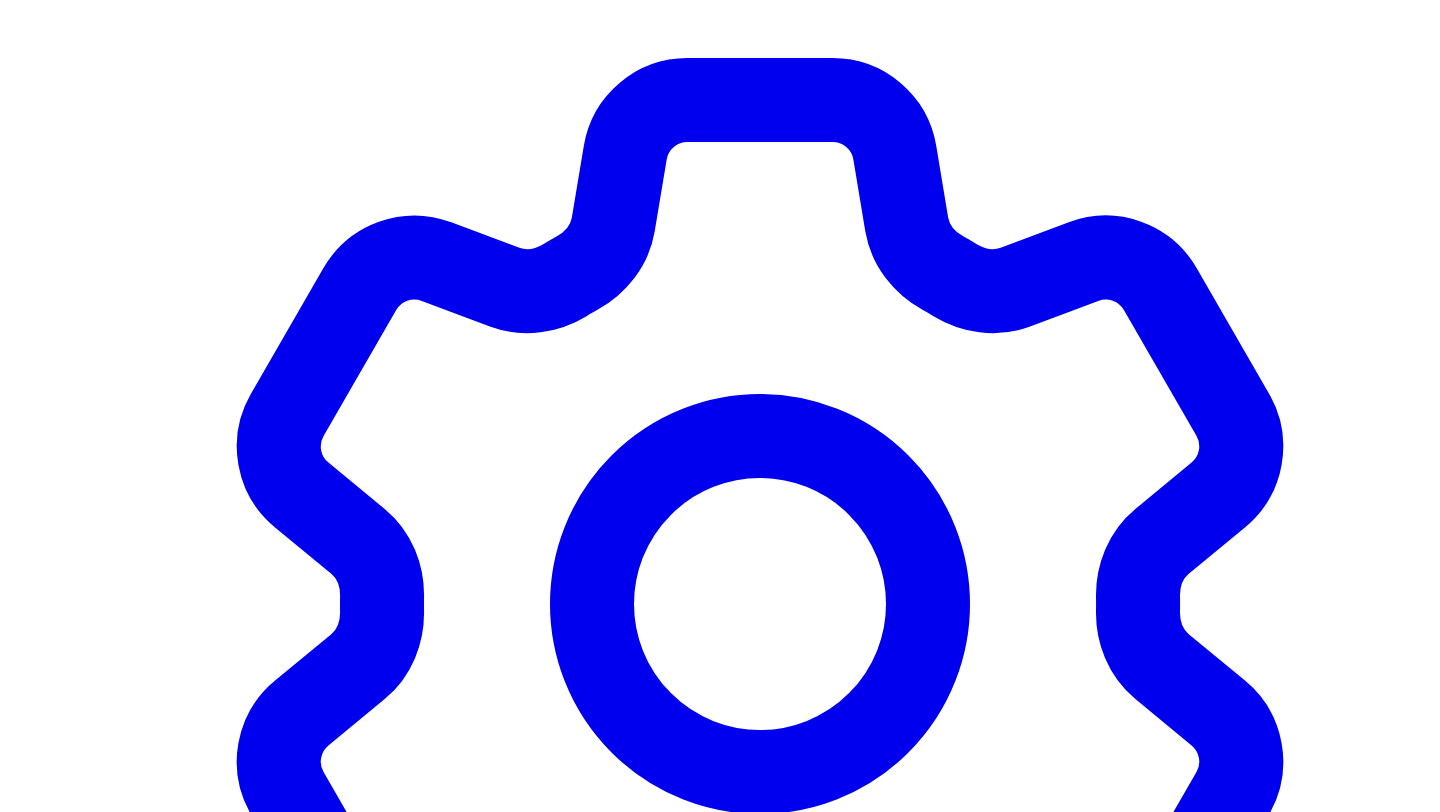 scroll, scrollTop: 5865, scrollLeft: 0, axis: vertical 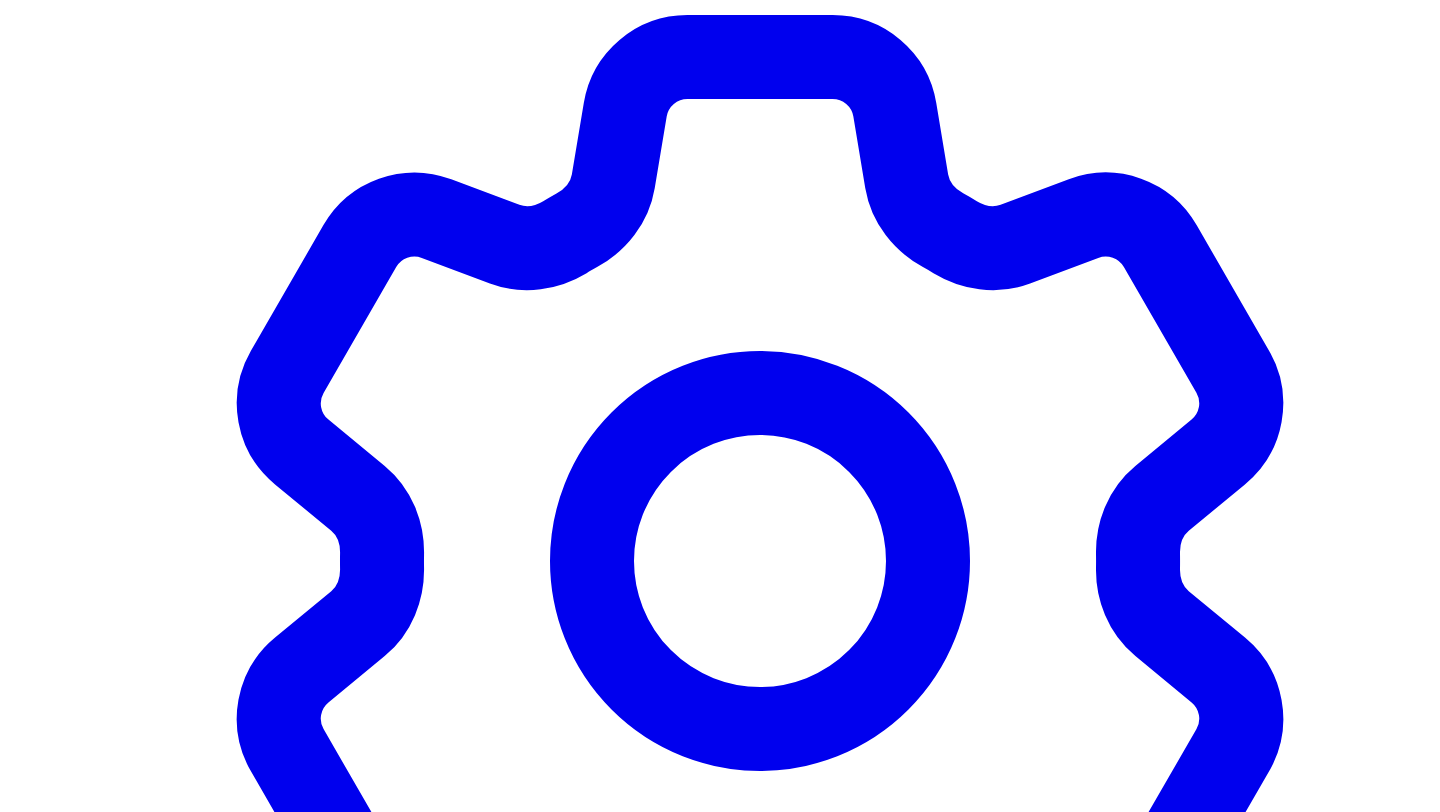 click on "**********" at bounding box center [313, 4271] 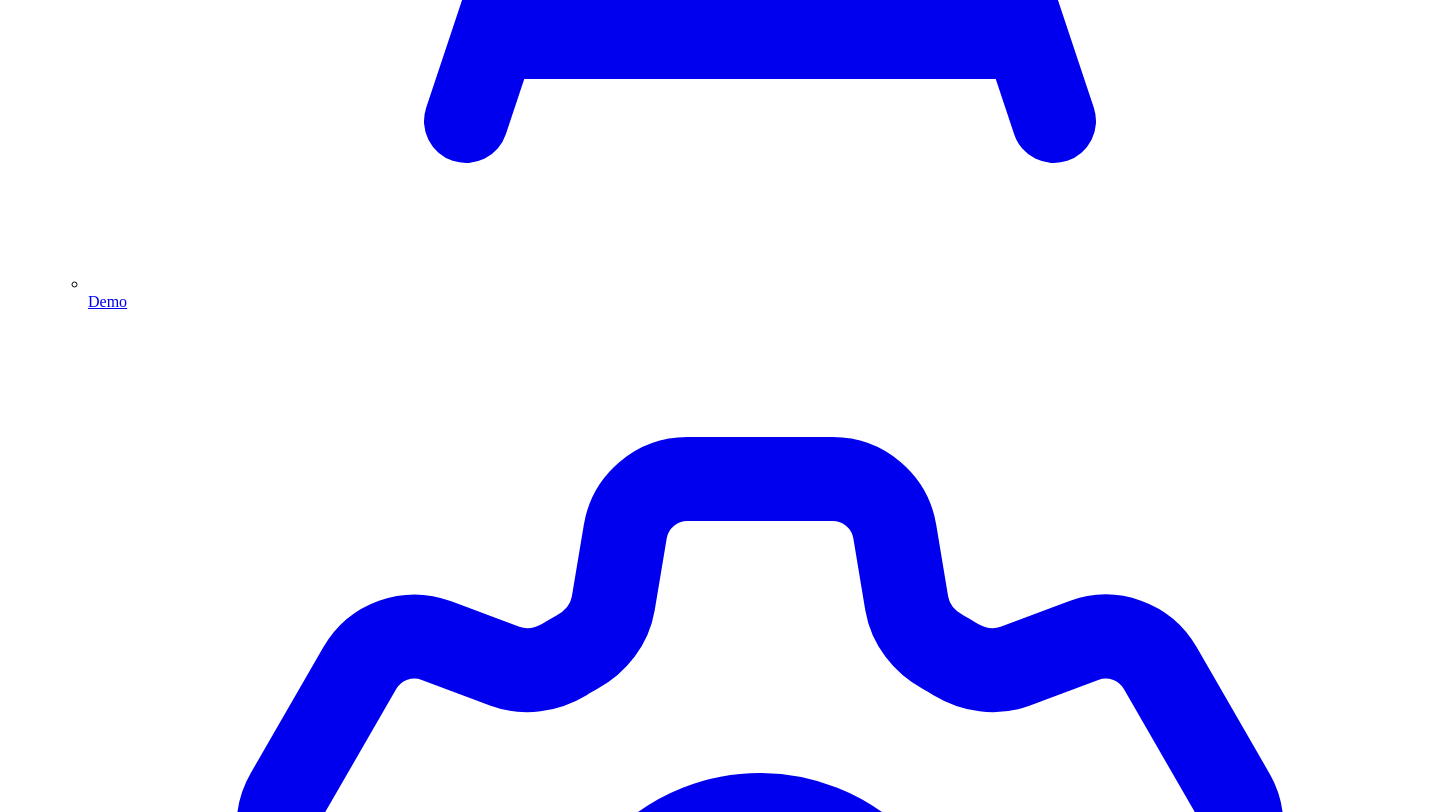 scroll, scrollTop: 5413, scrollLeft: 0, axis: vertical 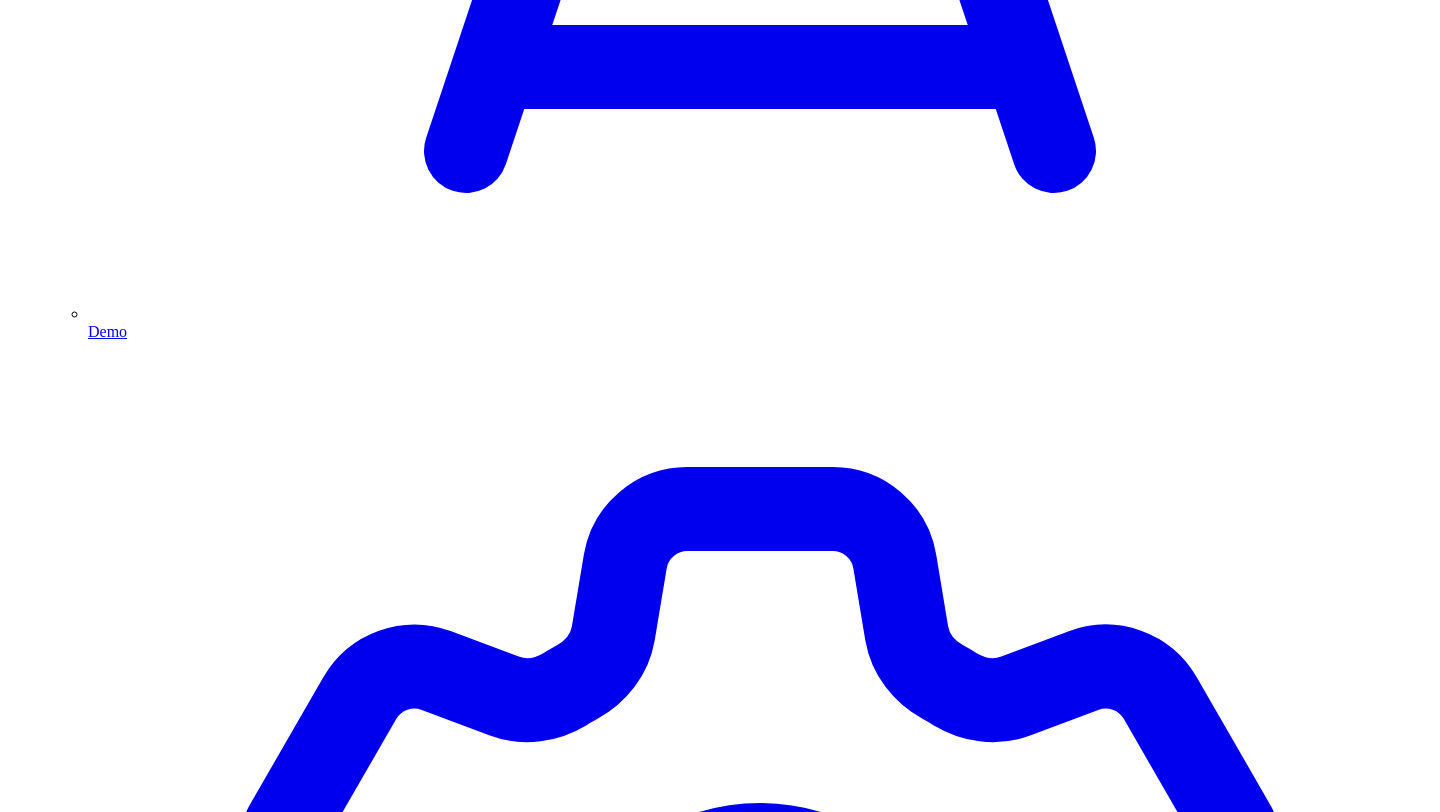 type on "*********" 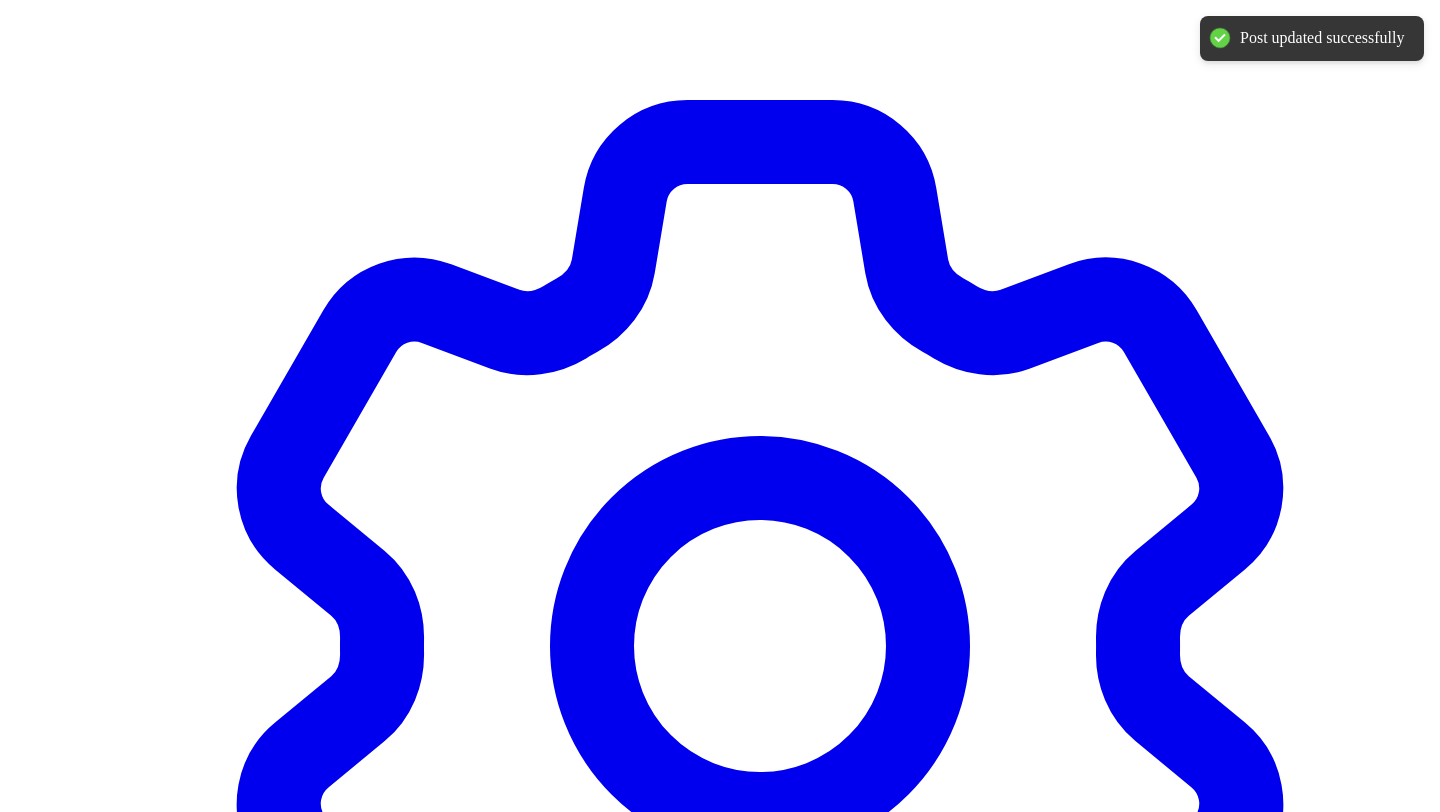 scroll, scrollTop: 5821, scrollLeft: 0, axis: vertical 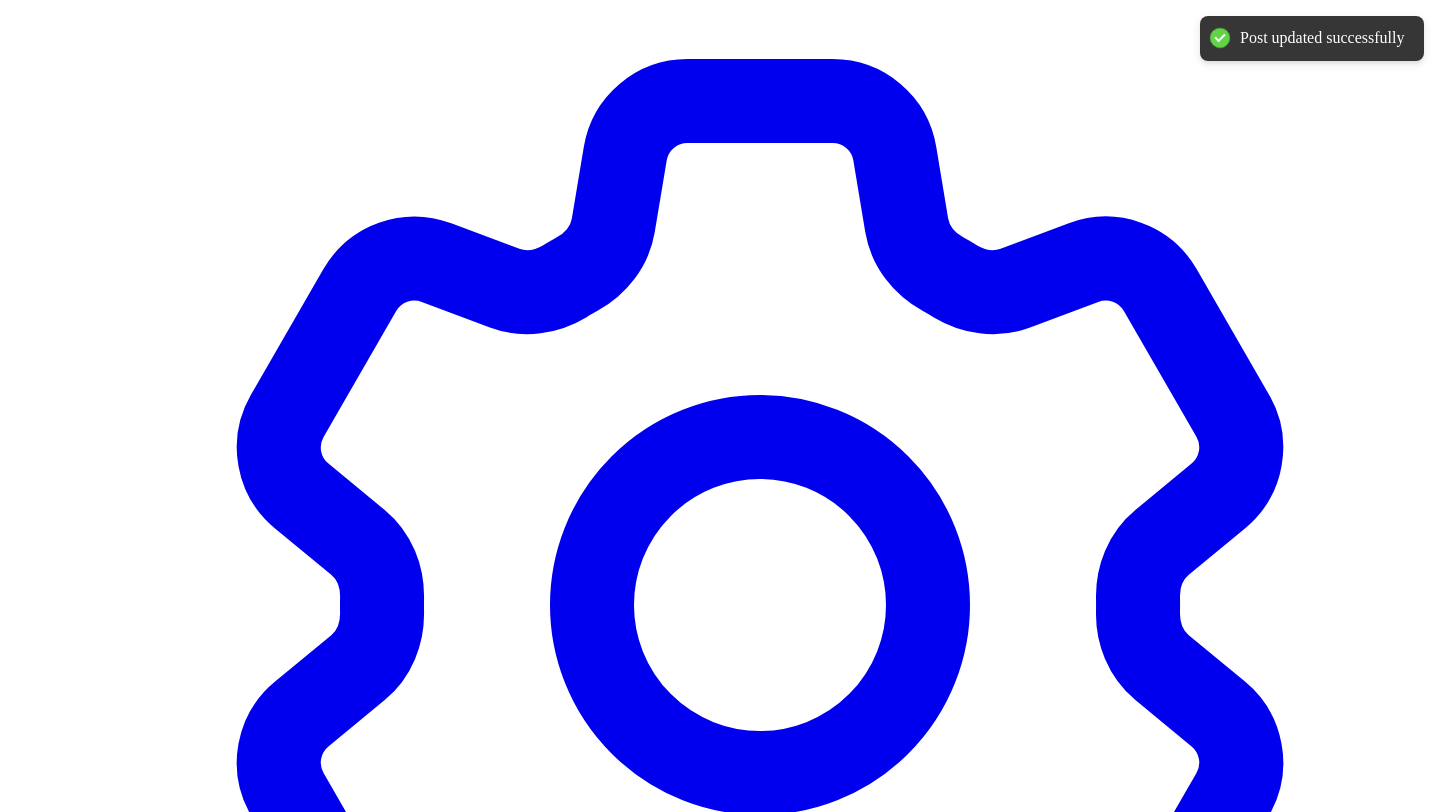 click on "Share on LinkedIn" at bounding box center (94, 4313) 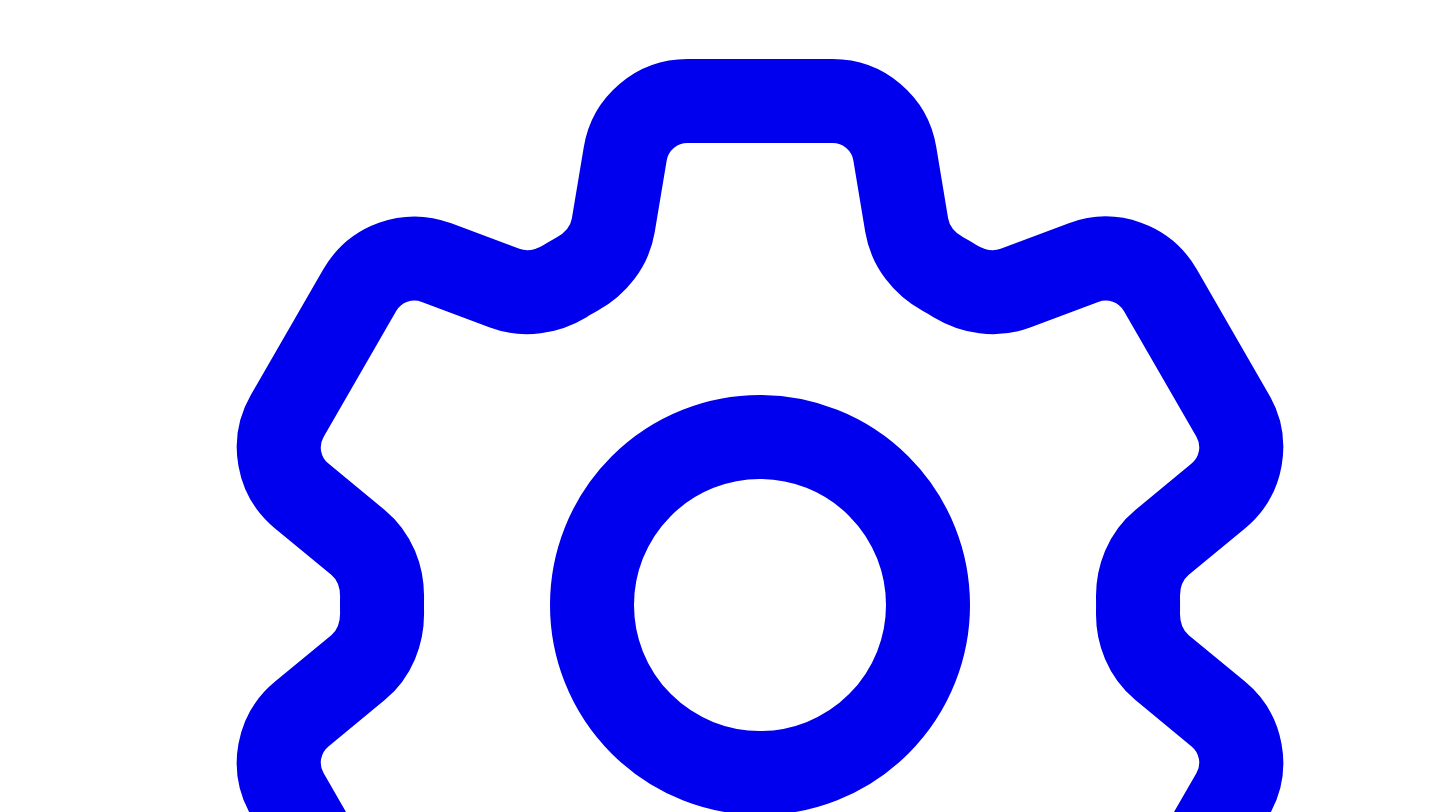 click on "Post Now" at bounding box center [44, 4313] 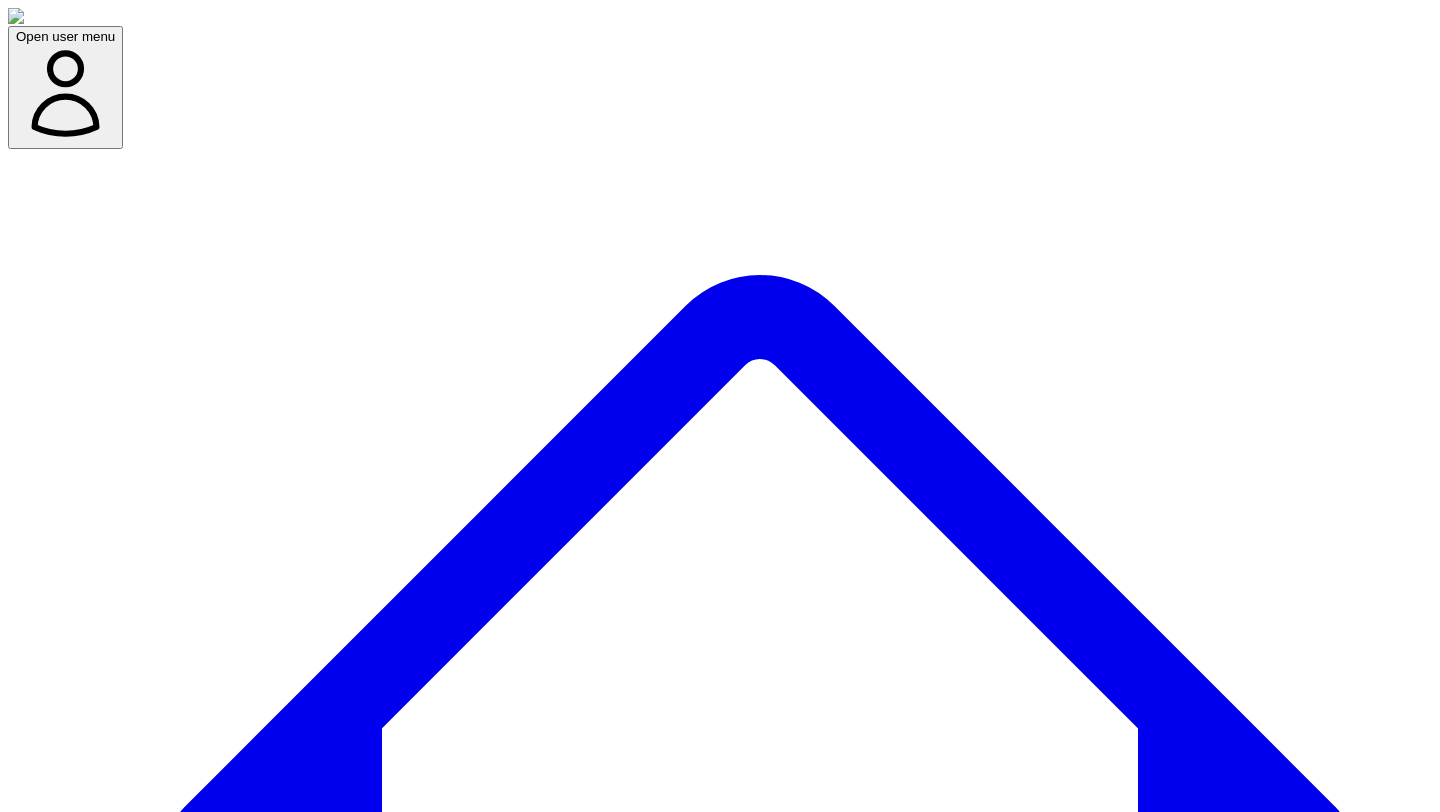click on "Confirm & Post" at bounding box center (61, 11700) 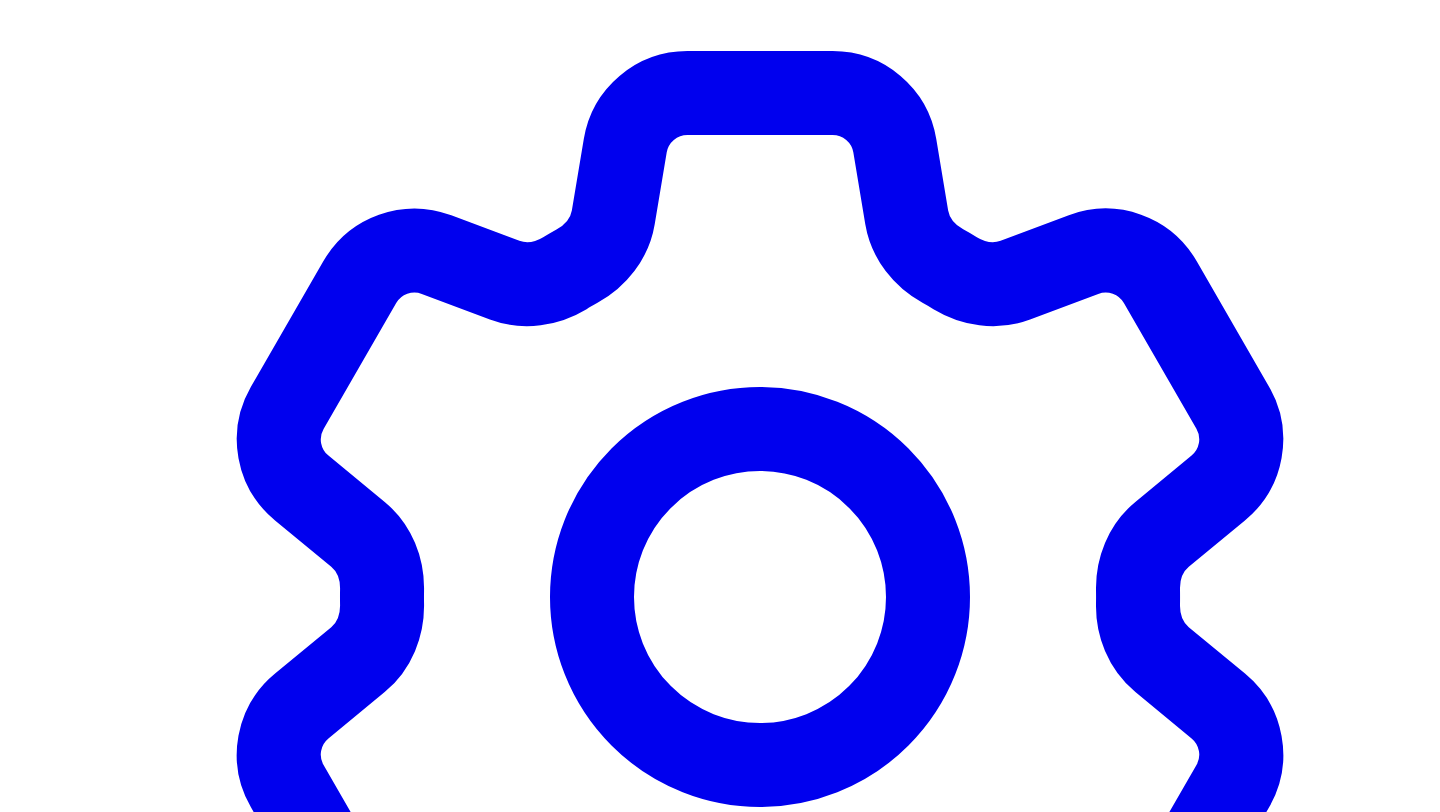 scroll, scrollTop: 5777, scrollLeft: 0, axis: vertical 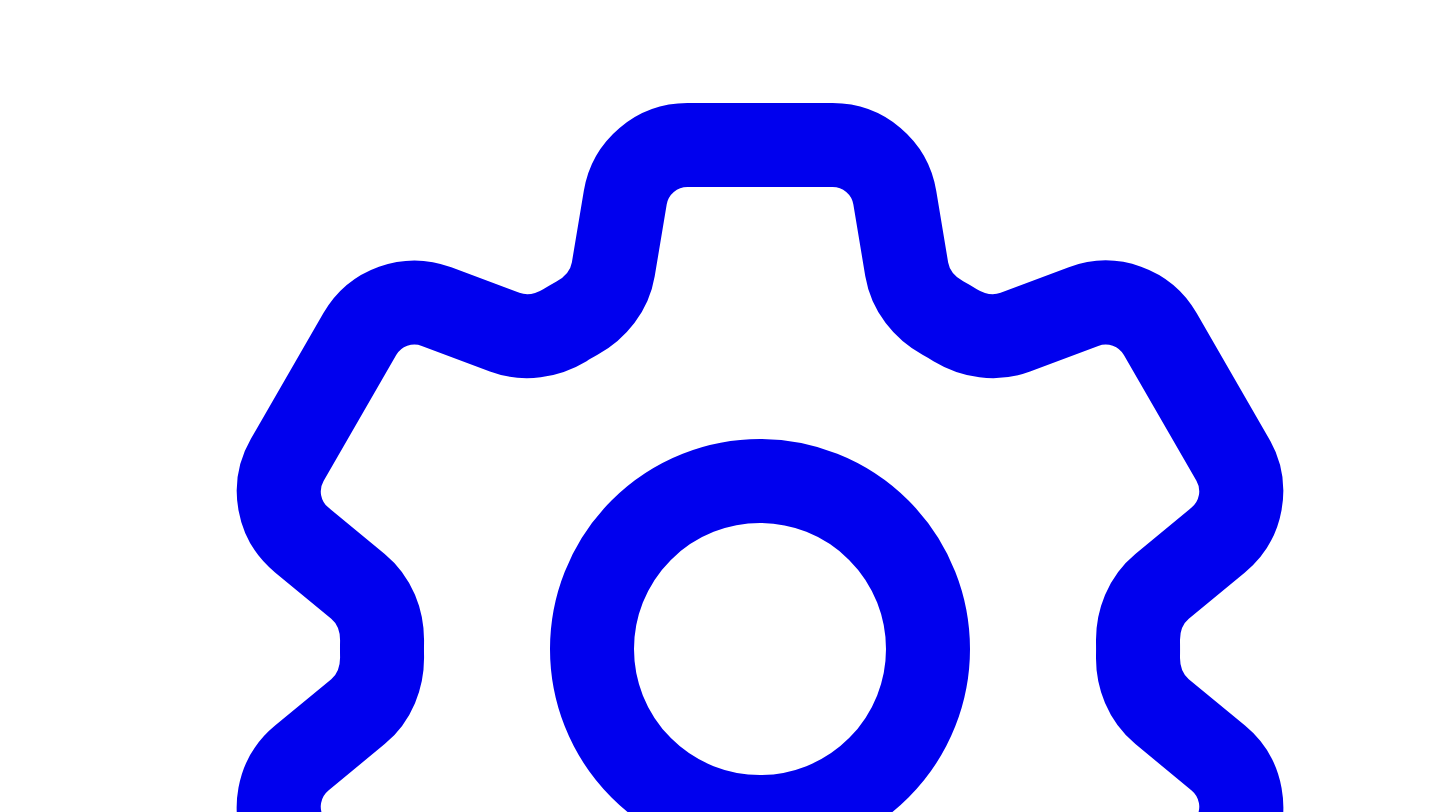 click on "6 9 /3000 characters (edited) test test I like this but... add more details from responses make it shorter make it sound more like original responses give a custom instruction Update post writing style for  Victor Ijidola Share on LinkedIn" at bounding box center [720, 4193] 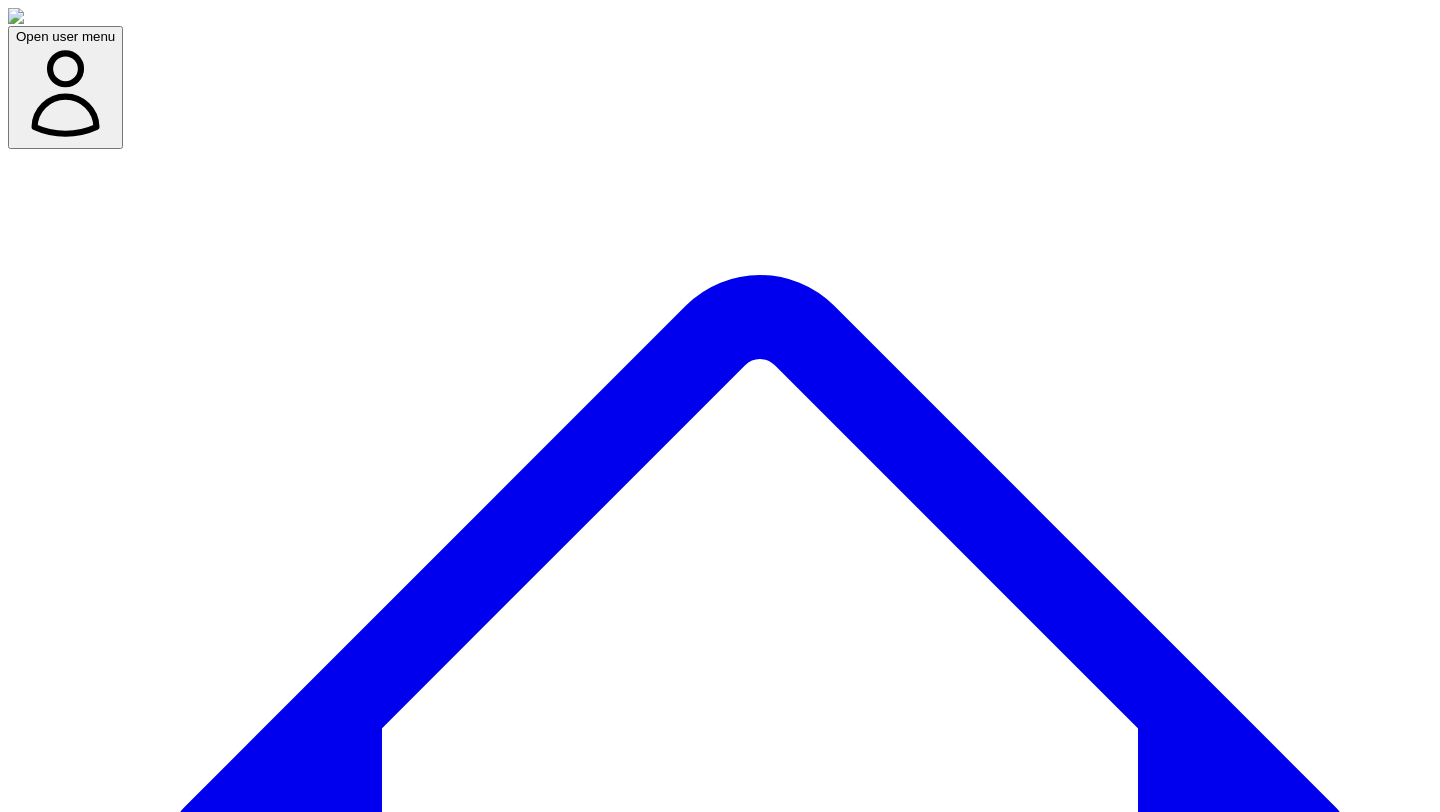 scroll, scrollTop: 144, scrollLeft: 0, axis: vertical 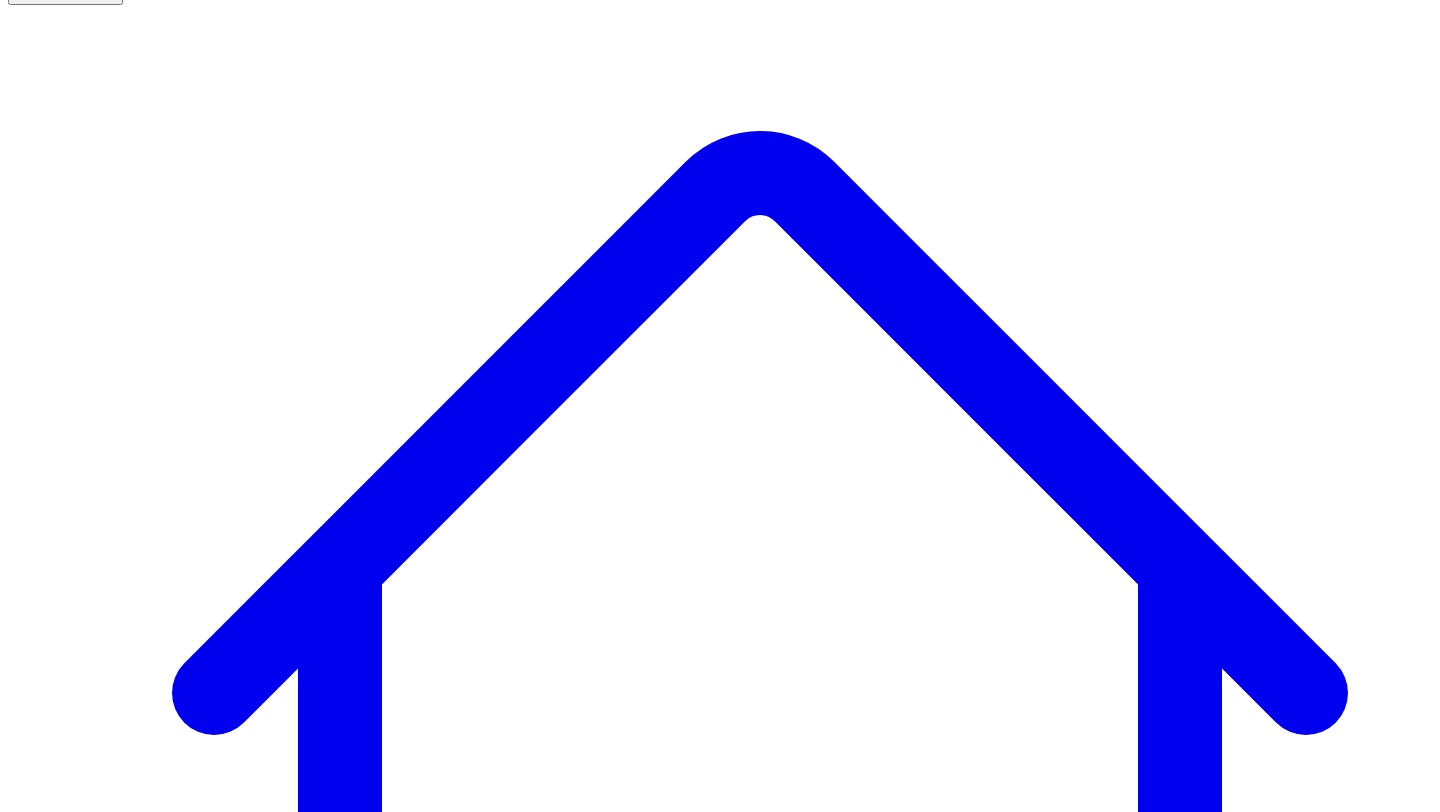 click on "Social Posts" at bounding box center [249, 7553] 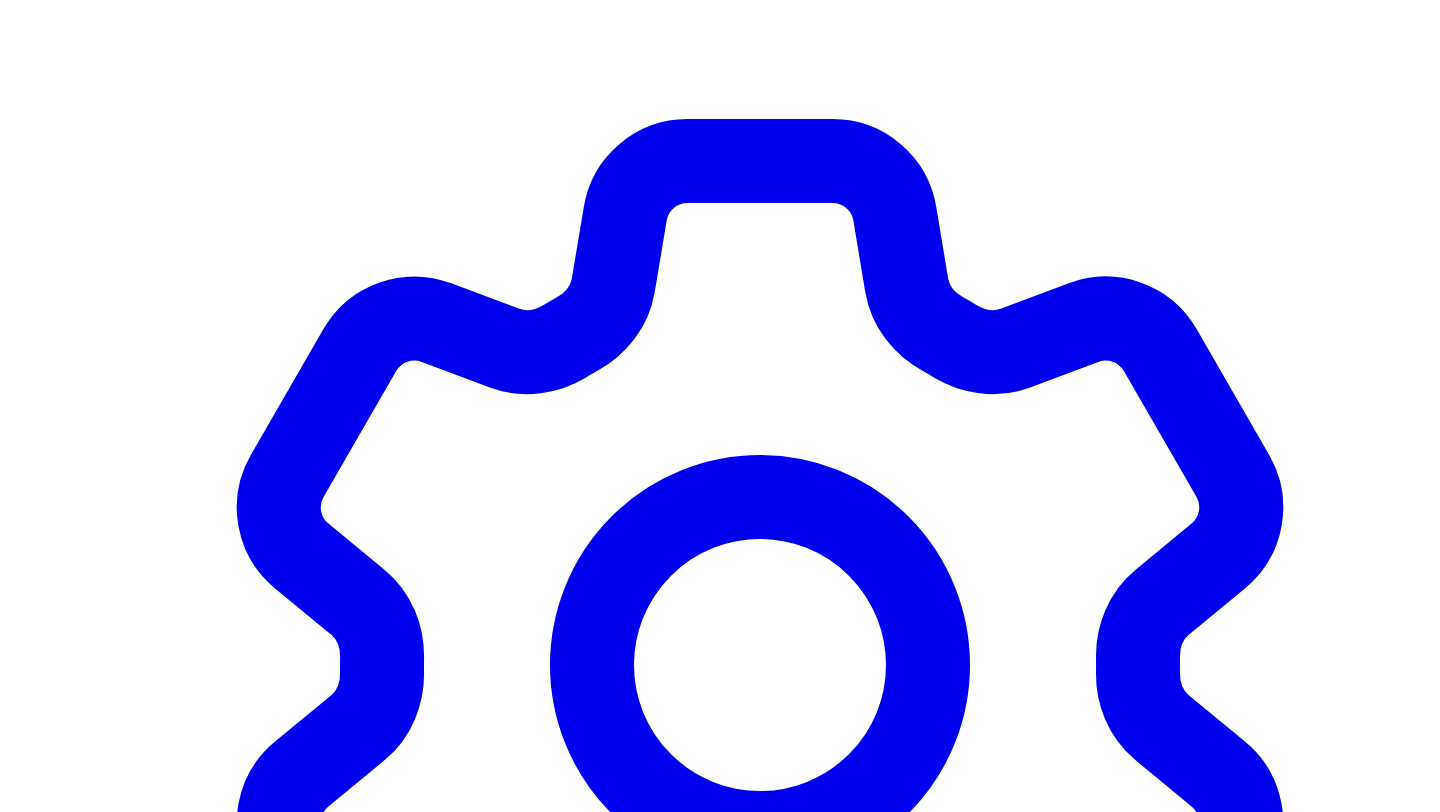 scroll, scrollTop: 5754, scrollLeft: 0, axis: vertical 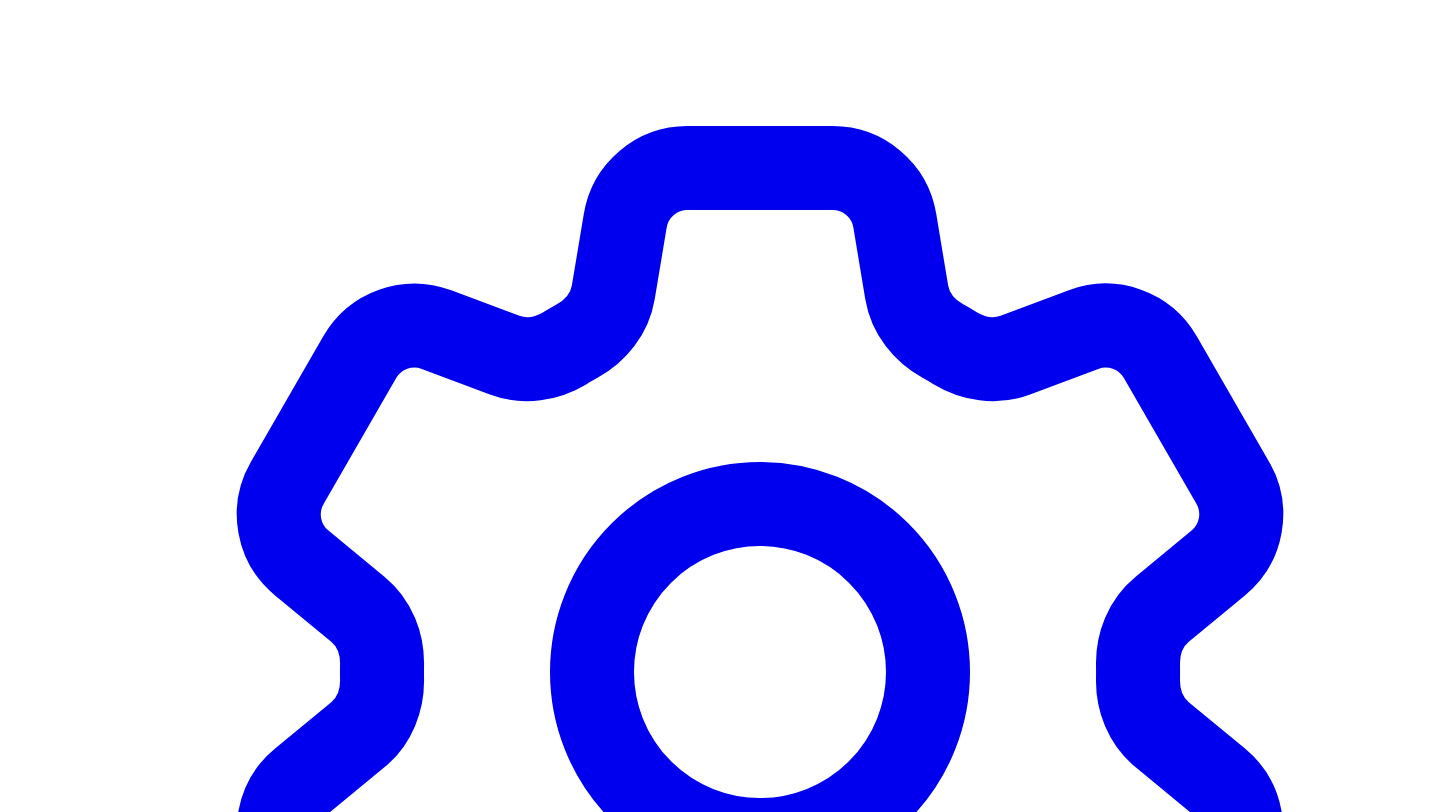 click on "Share on LinkedIn" at bounding box center (94, 4297) 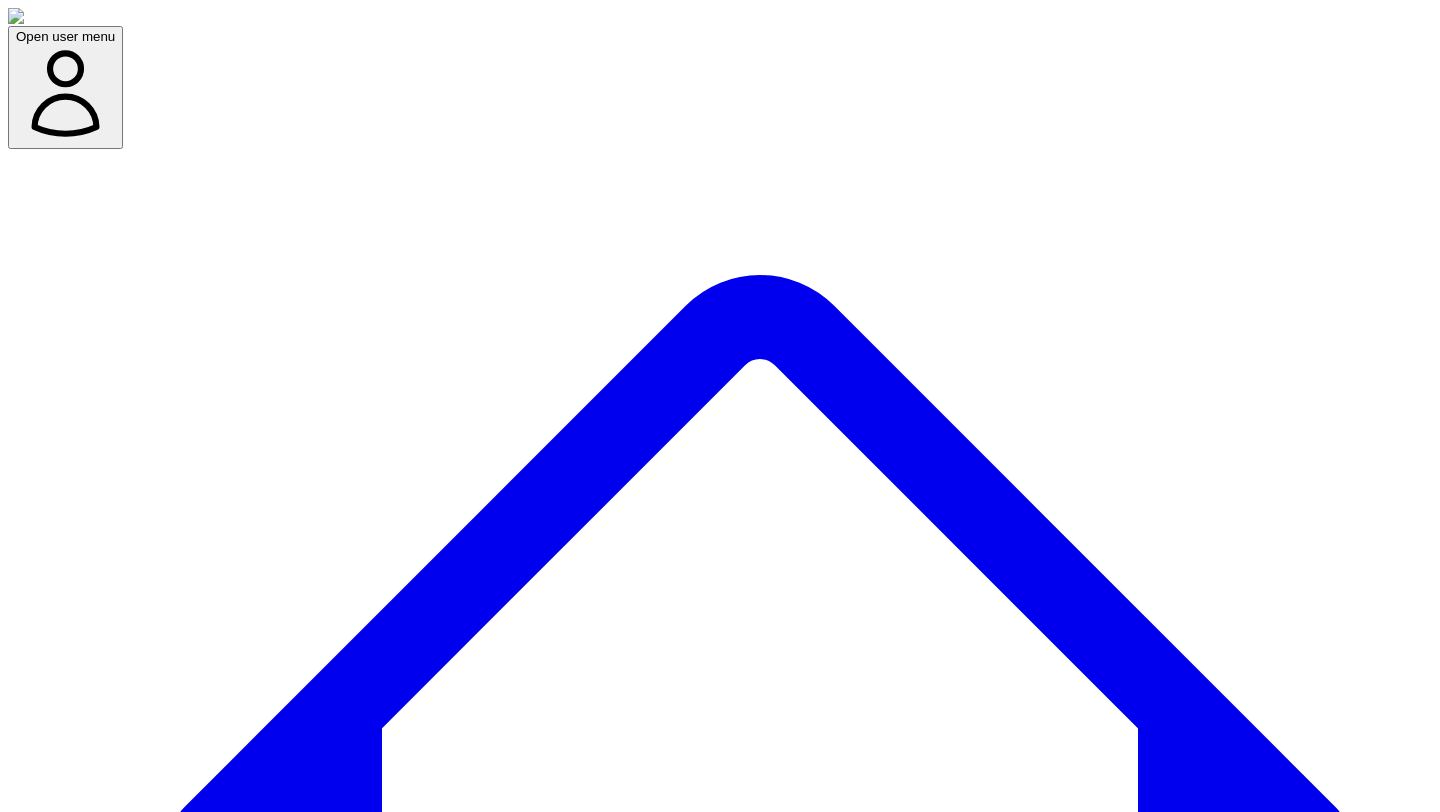 click on "Confirm & Post" at bounding box center [61, 11638] 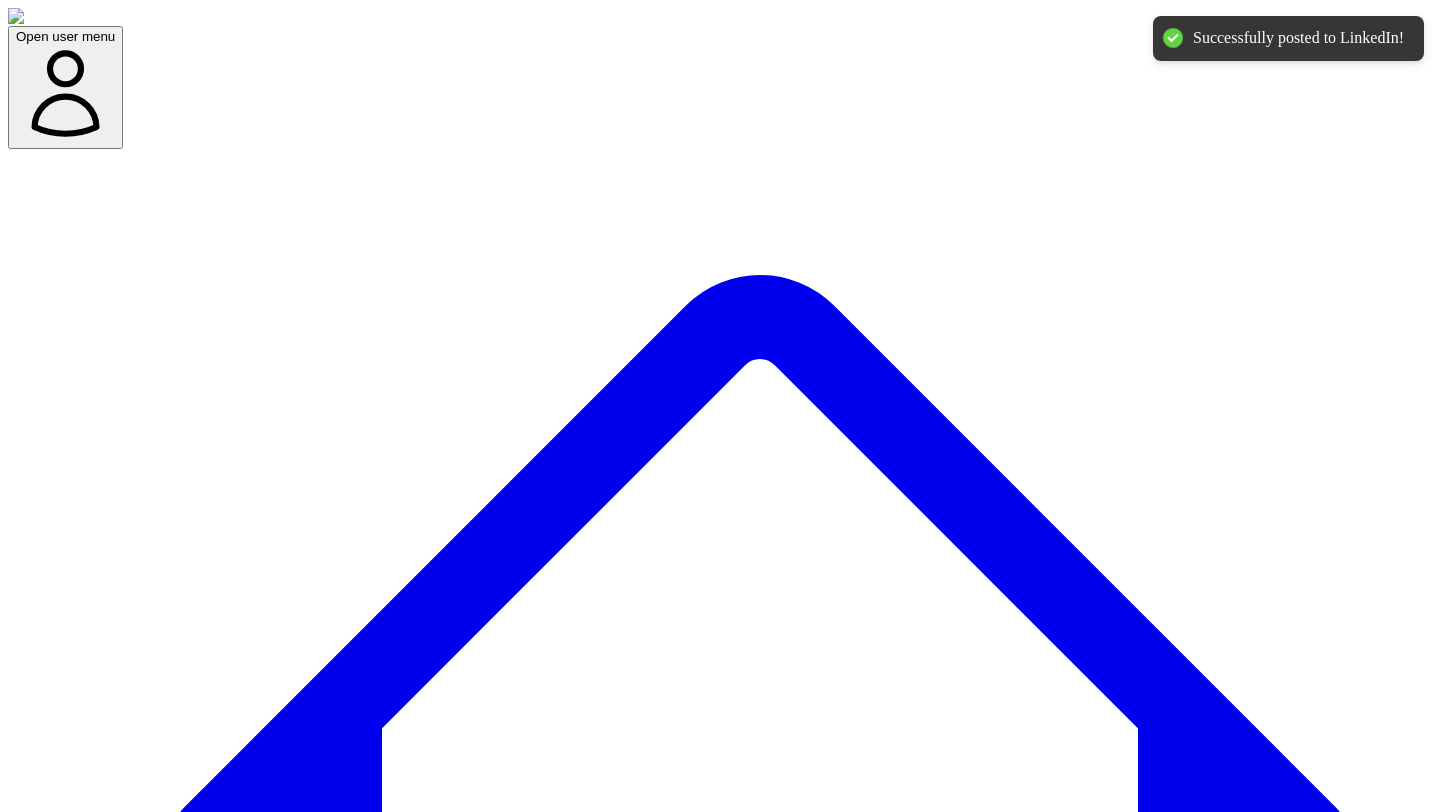 click on "@ [PERSON_NAME] 10  post s" at bounding box center (101, 7751) 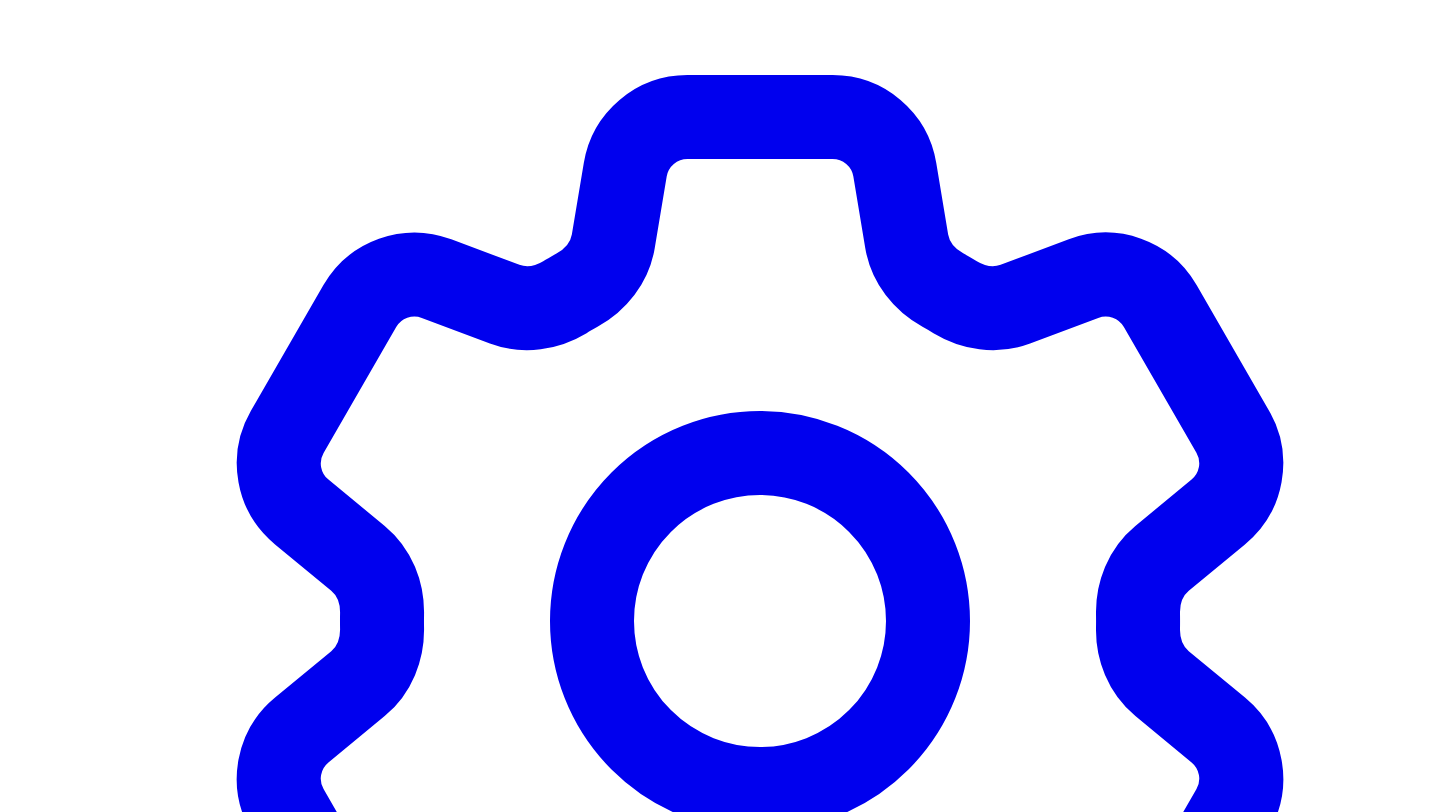 scroll, scrollTop: 5807, scrollLeft: 0, axis: vertical 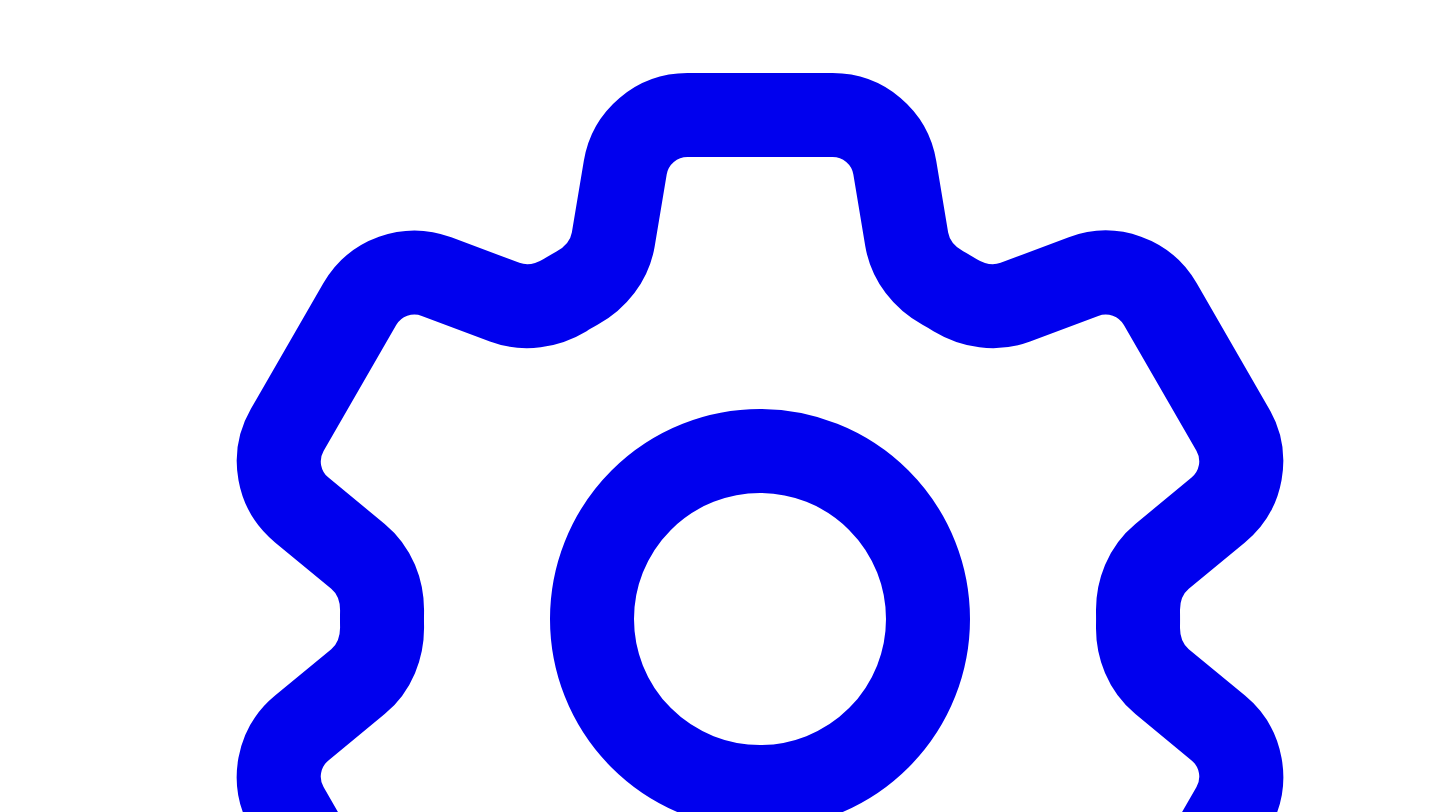 click on "Post Again" at bounding box center [60, 4238] 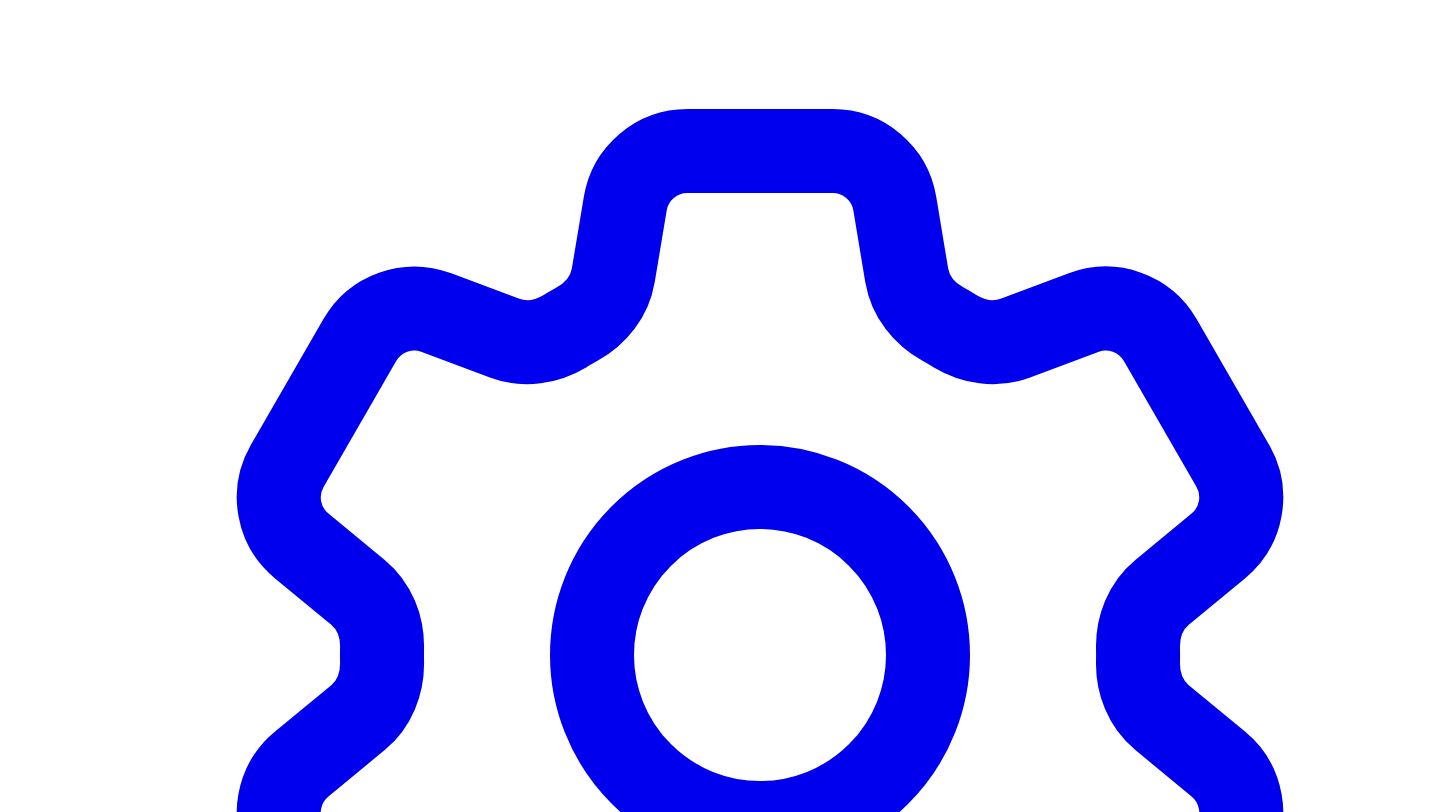 scroll, scrollTop: 5826, scrollLeft: 0, axis: vertical 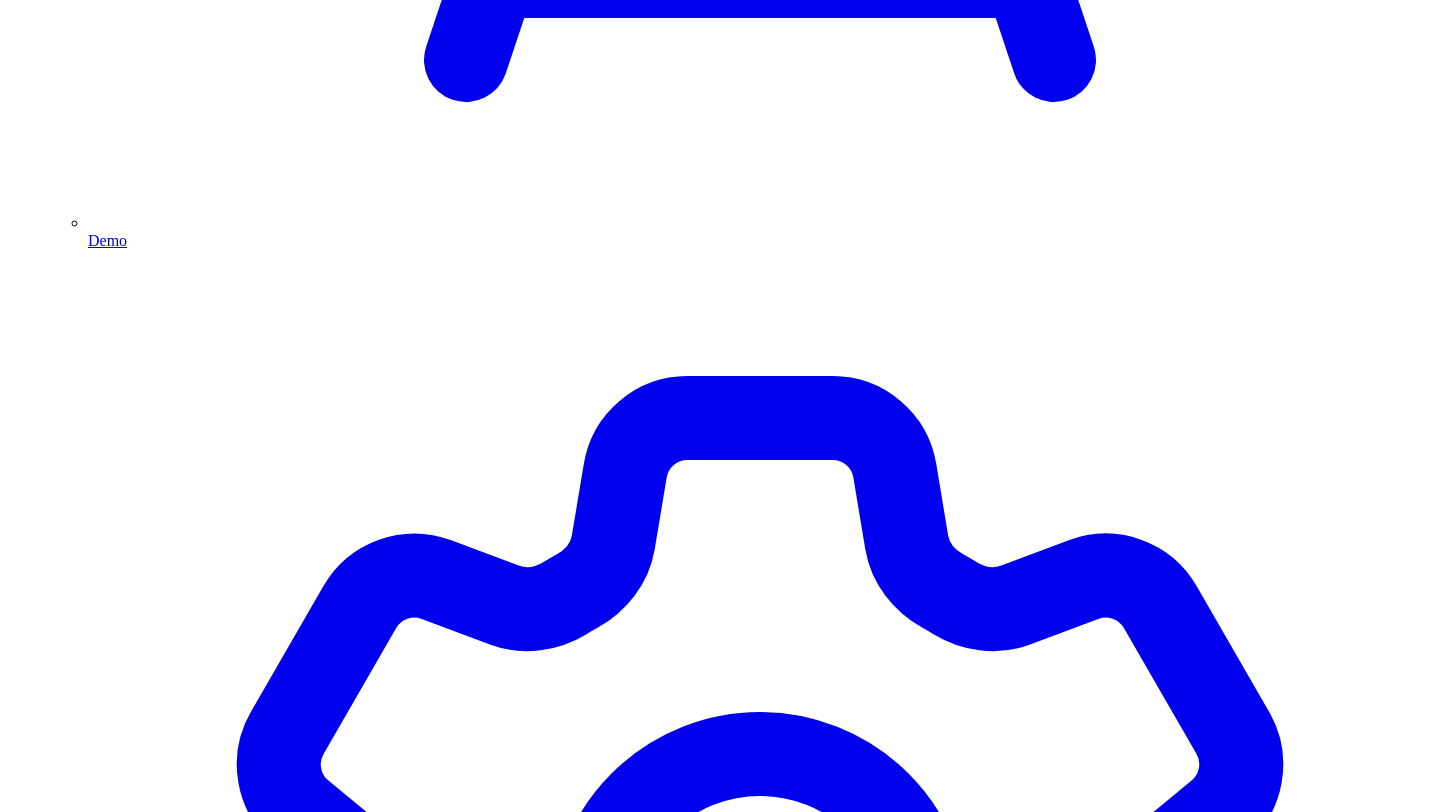 click on "Dashboard" at bounding box center [760, -3992] 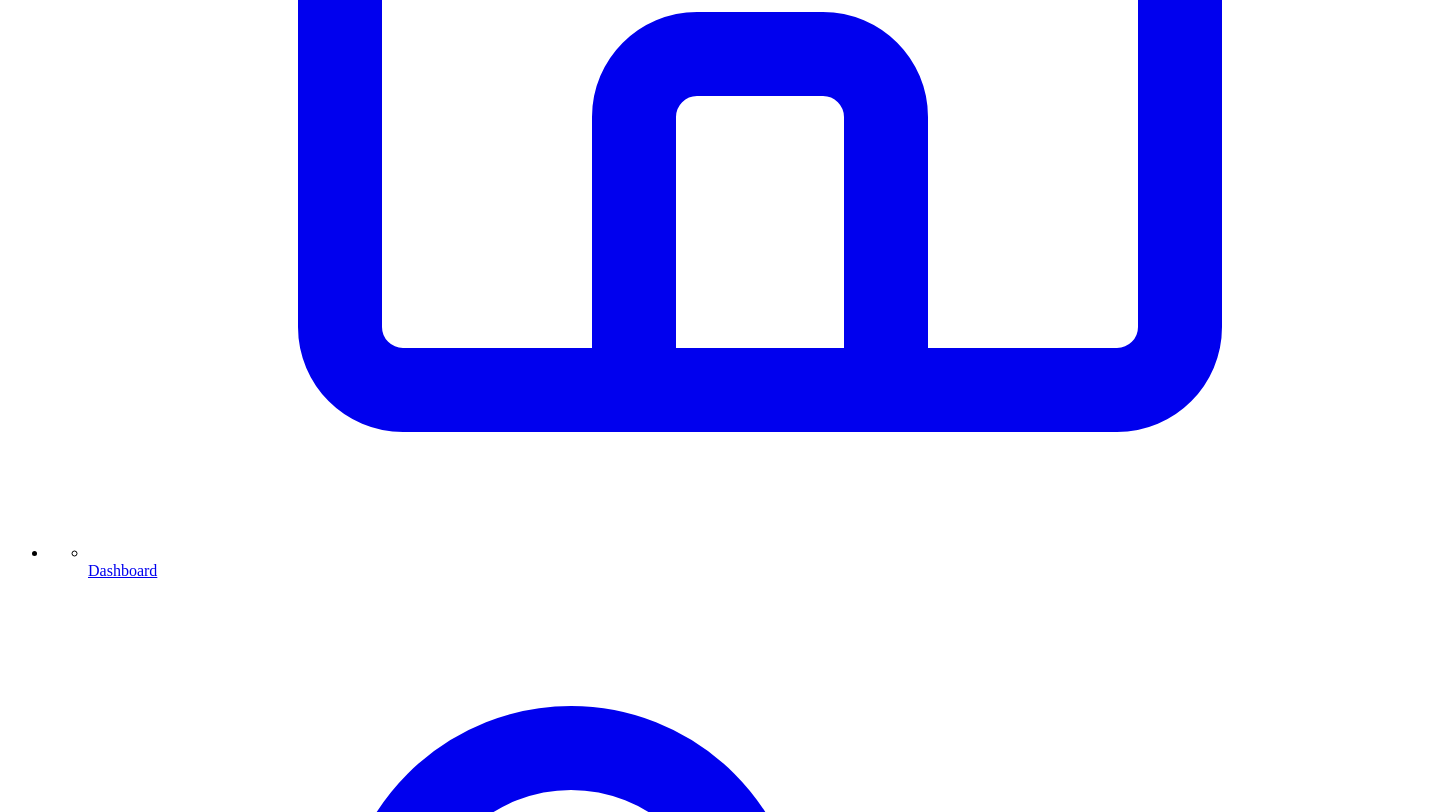 scroll, scrollTop: 953, scrollLeft: 0, axis: vertical 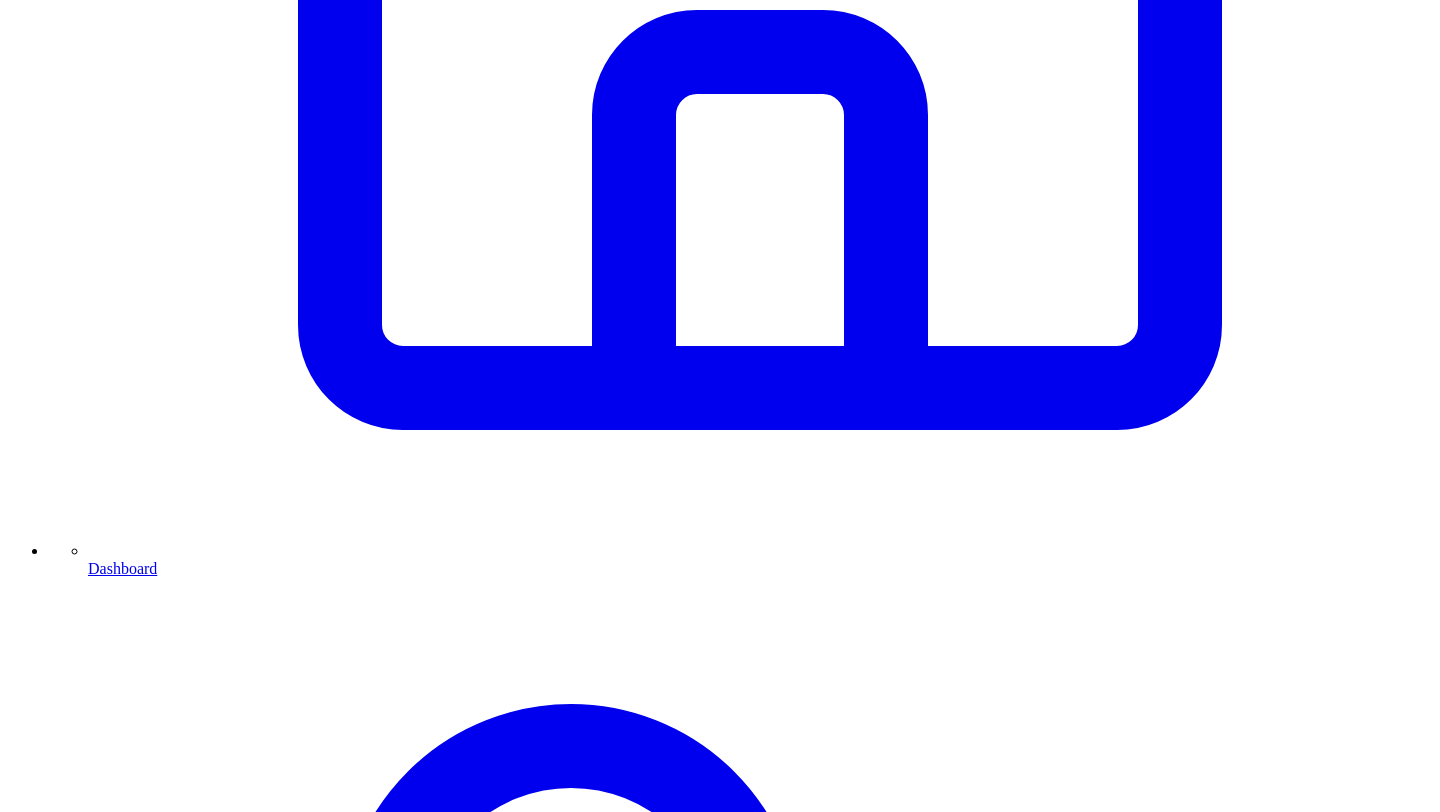 click on "Amidst 1000s of layoffs, this is how workers are thriving with personal branding" at bounding box center (433, 9483) 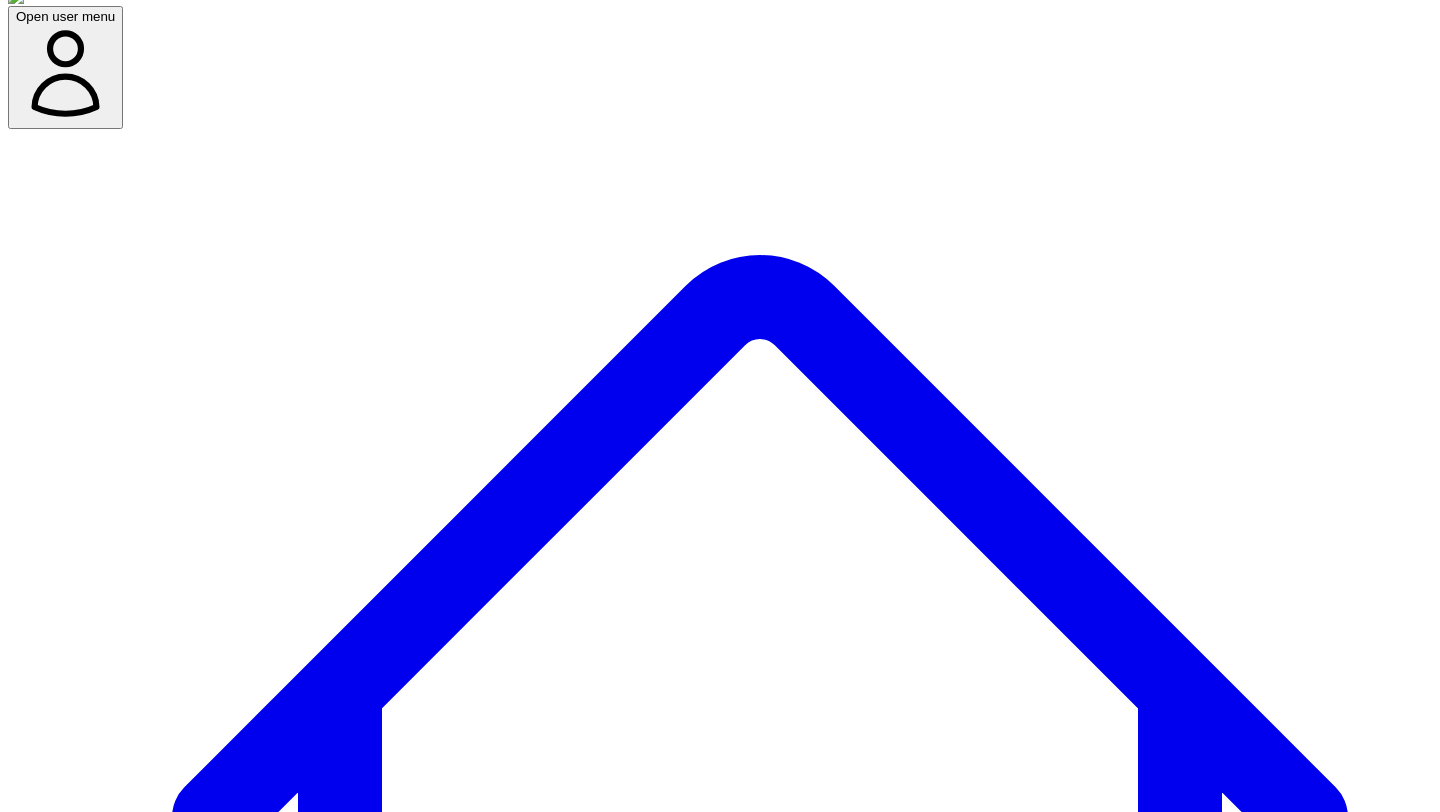 scroll, scrollTop: 28, scrollLeft: 0, axis: vertical 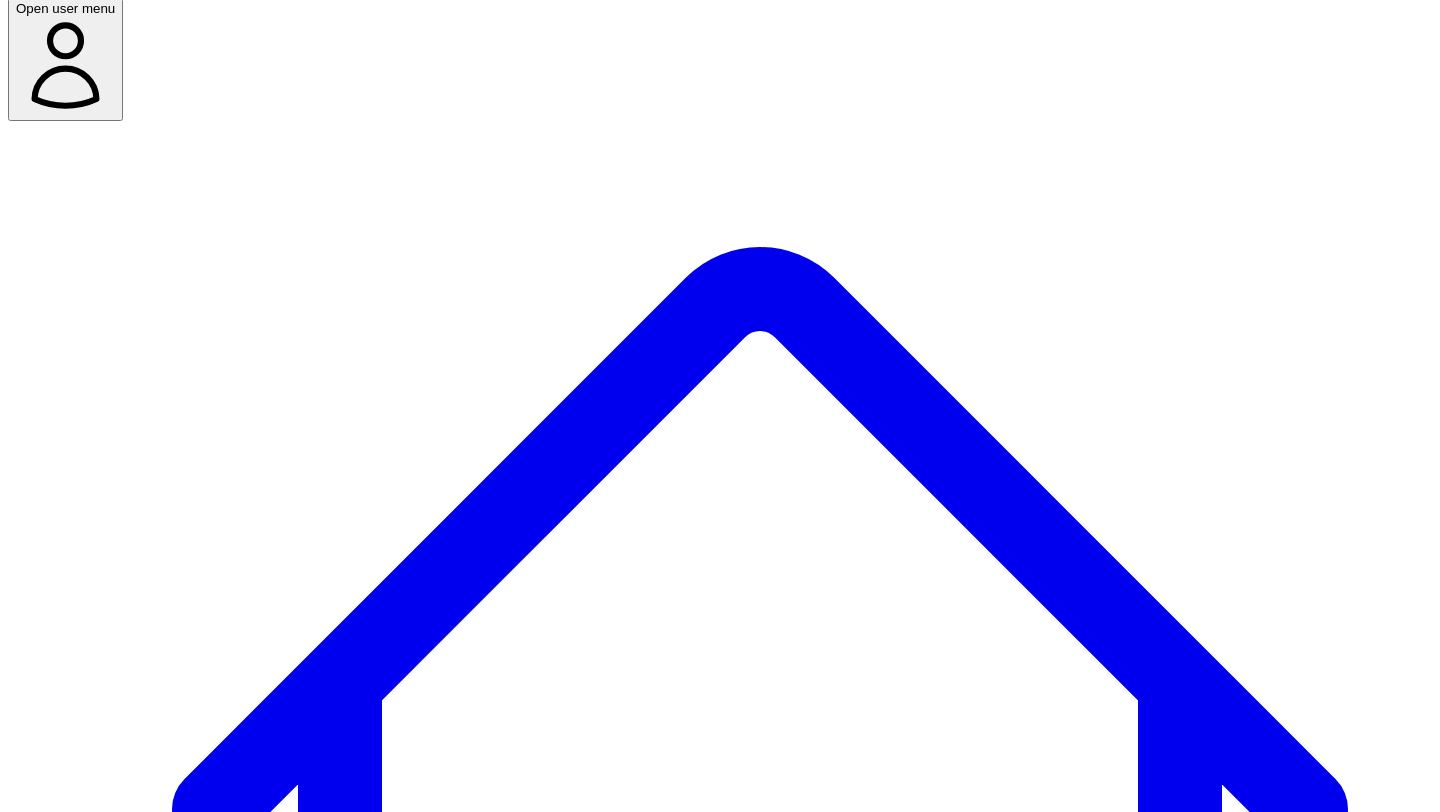 click on "Social Posts Social" at bounding box center (268, 7632) 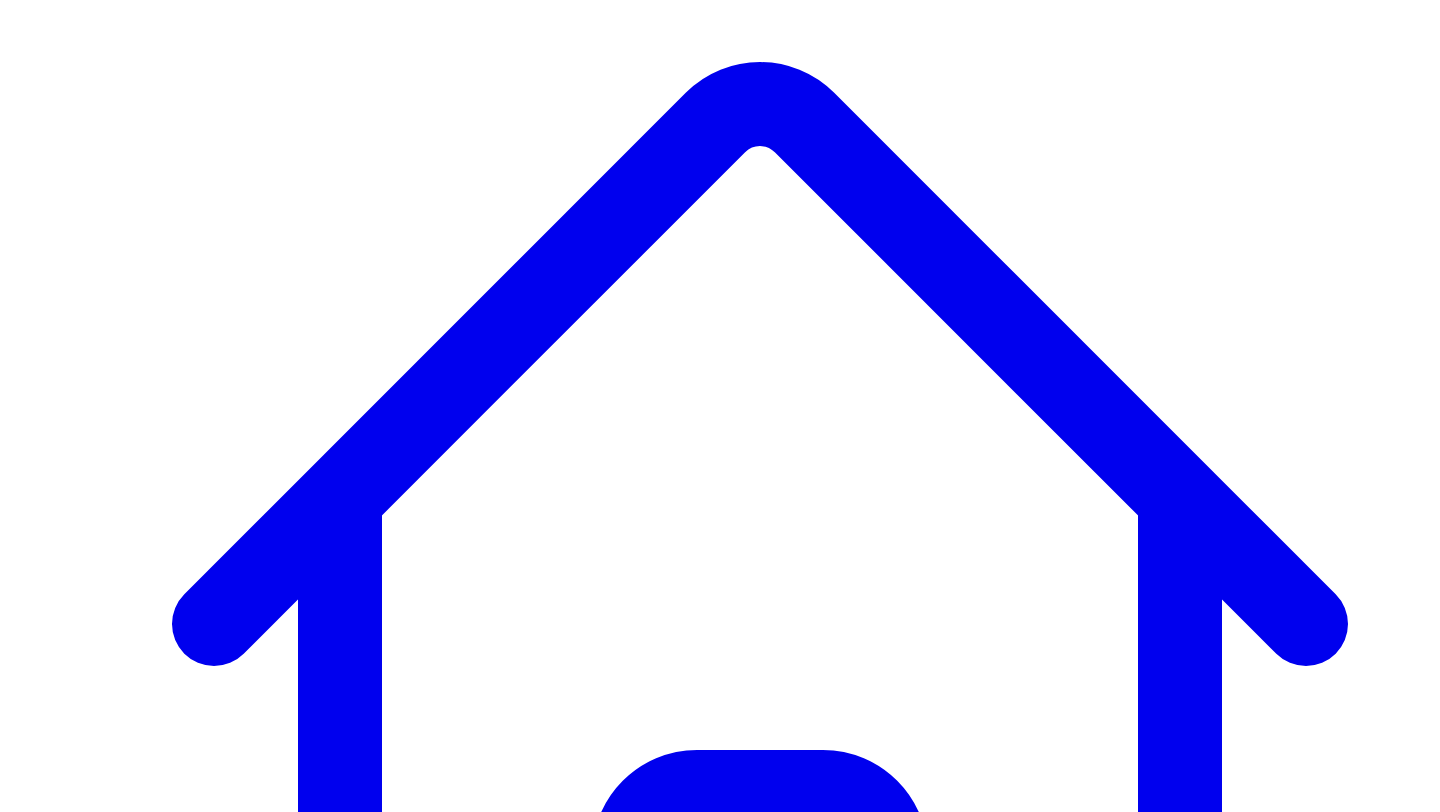 scroll, scrollTop: 198, scrollLeft: 0, axis: vertical 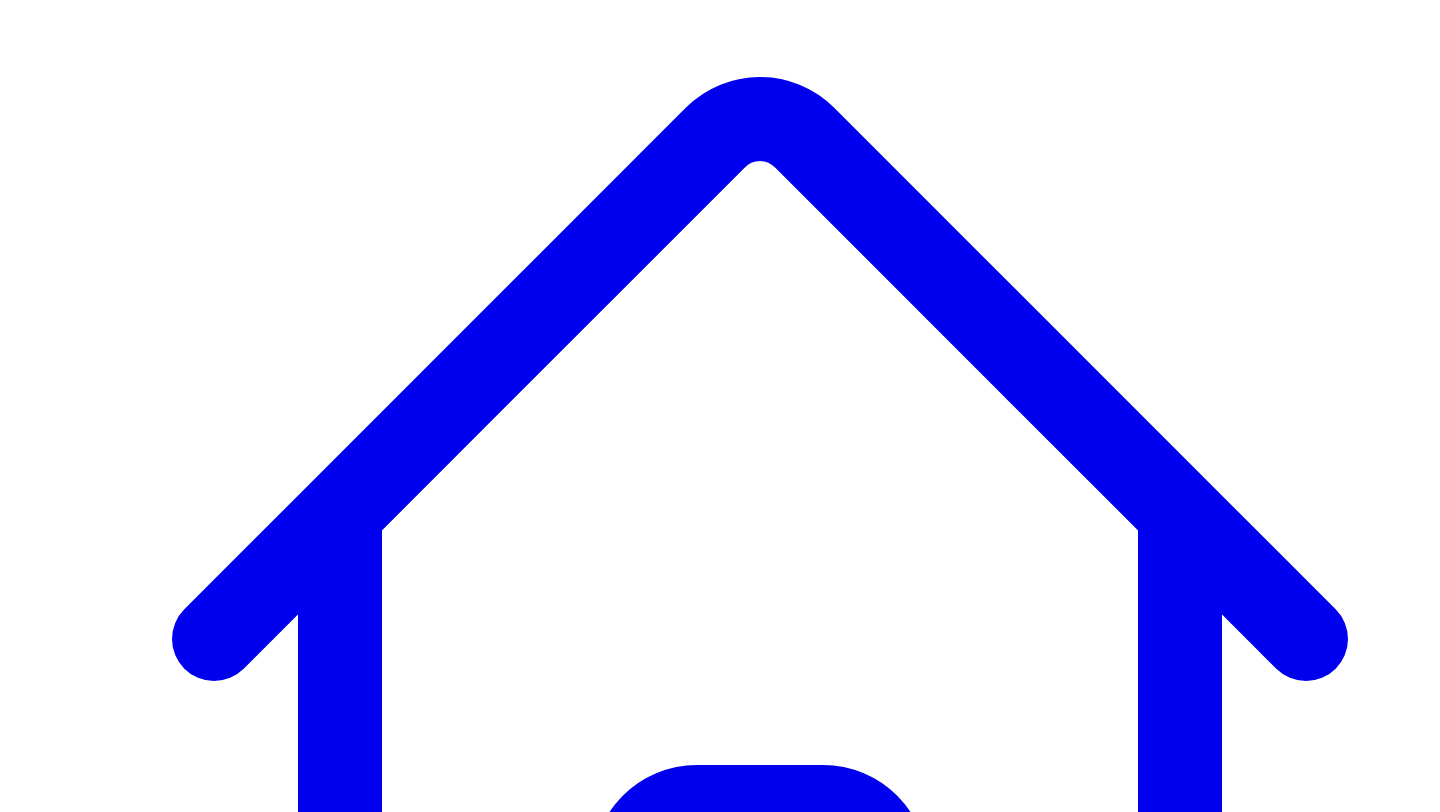 click on "@ [PERSON_NAME] 10  post s" at bounding box center (101, 7564) 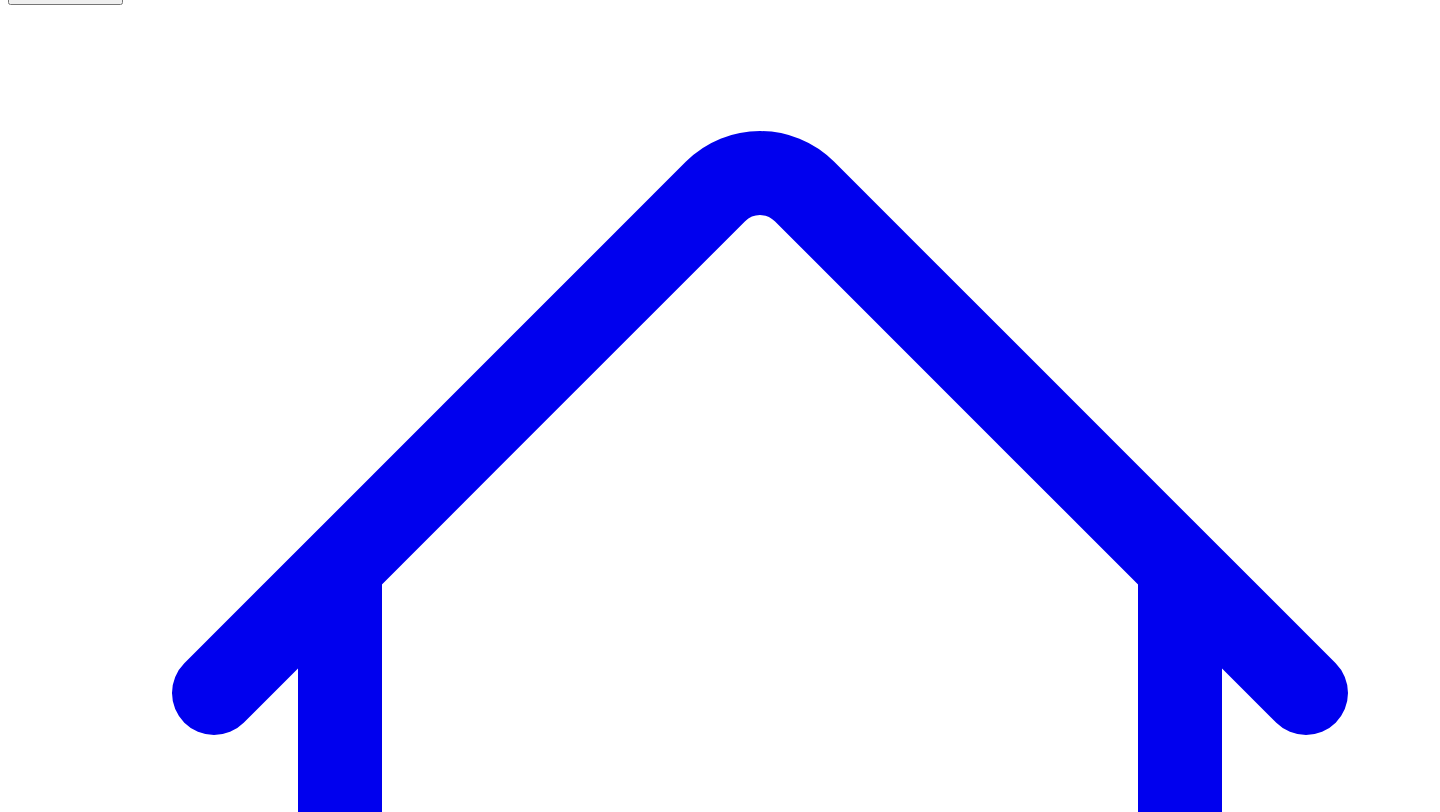 click on "@ [PERSON_NAME] 10  post s" at bounding box center [101, 7618] 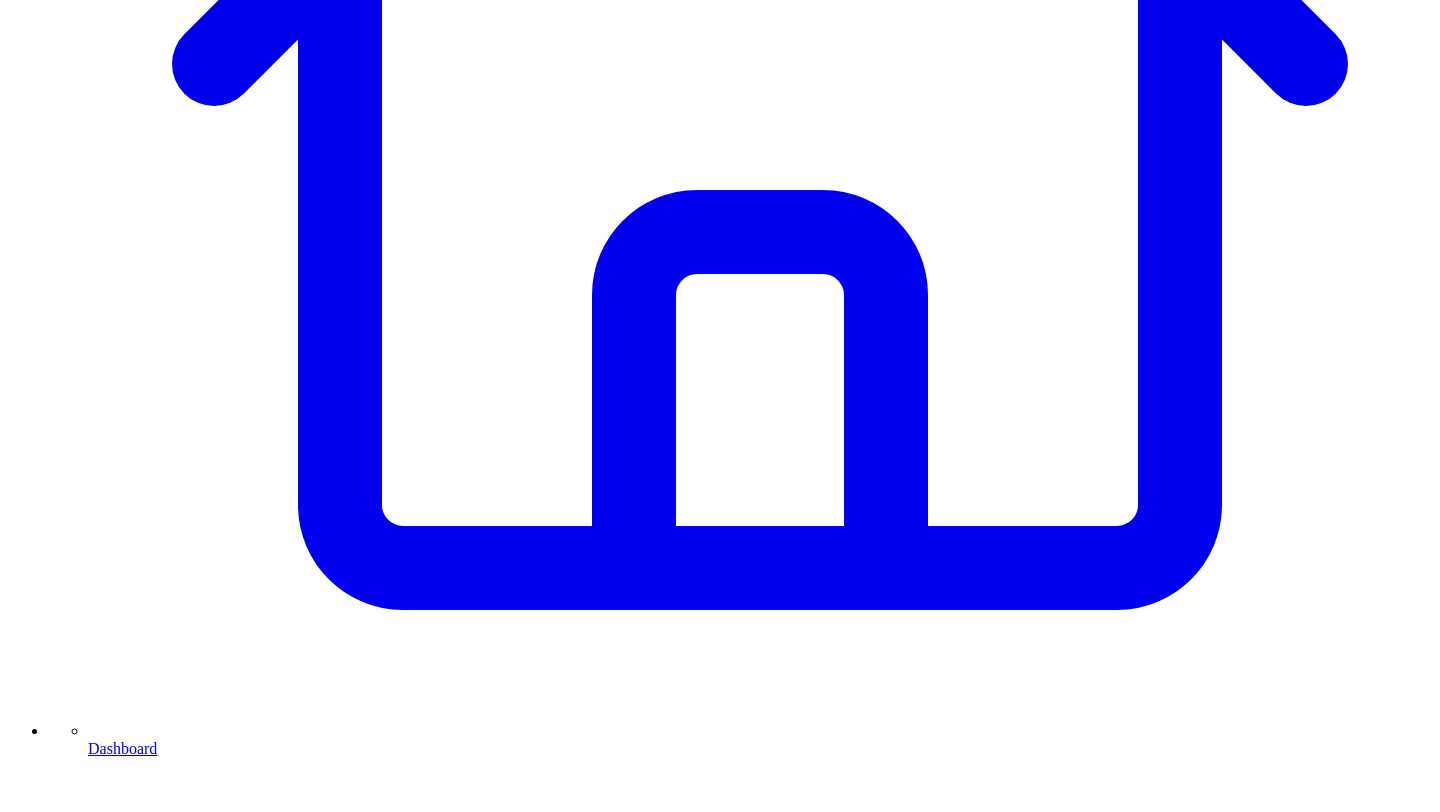 scroll, scrollTop: 838, scrollLeft: 0, axis: vertical 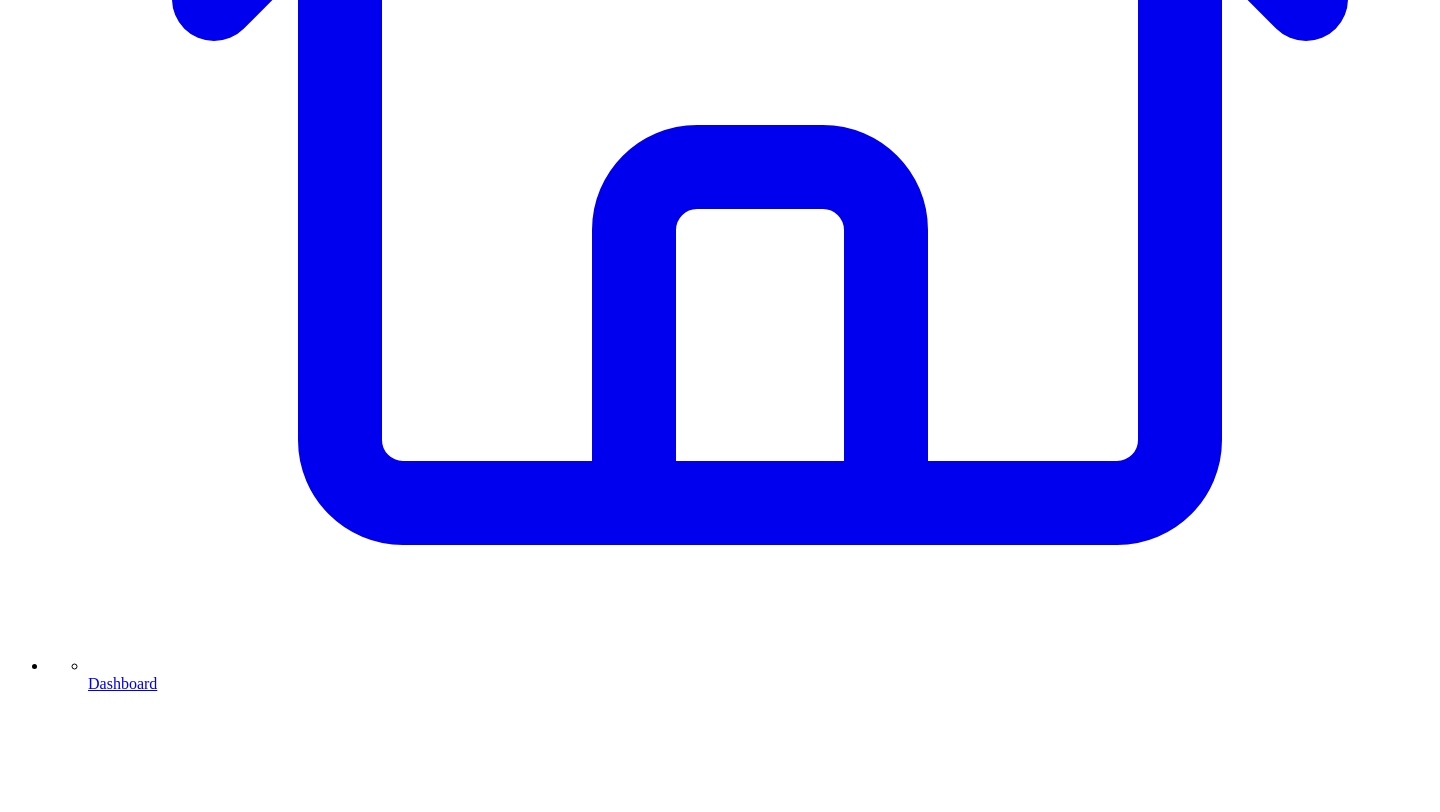 click on "Connect LinkedIn to Share" at bounding box center [107, 7375] 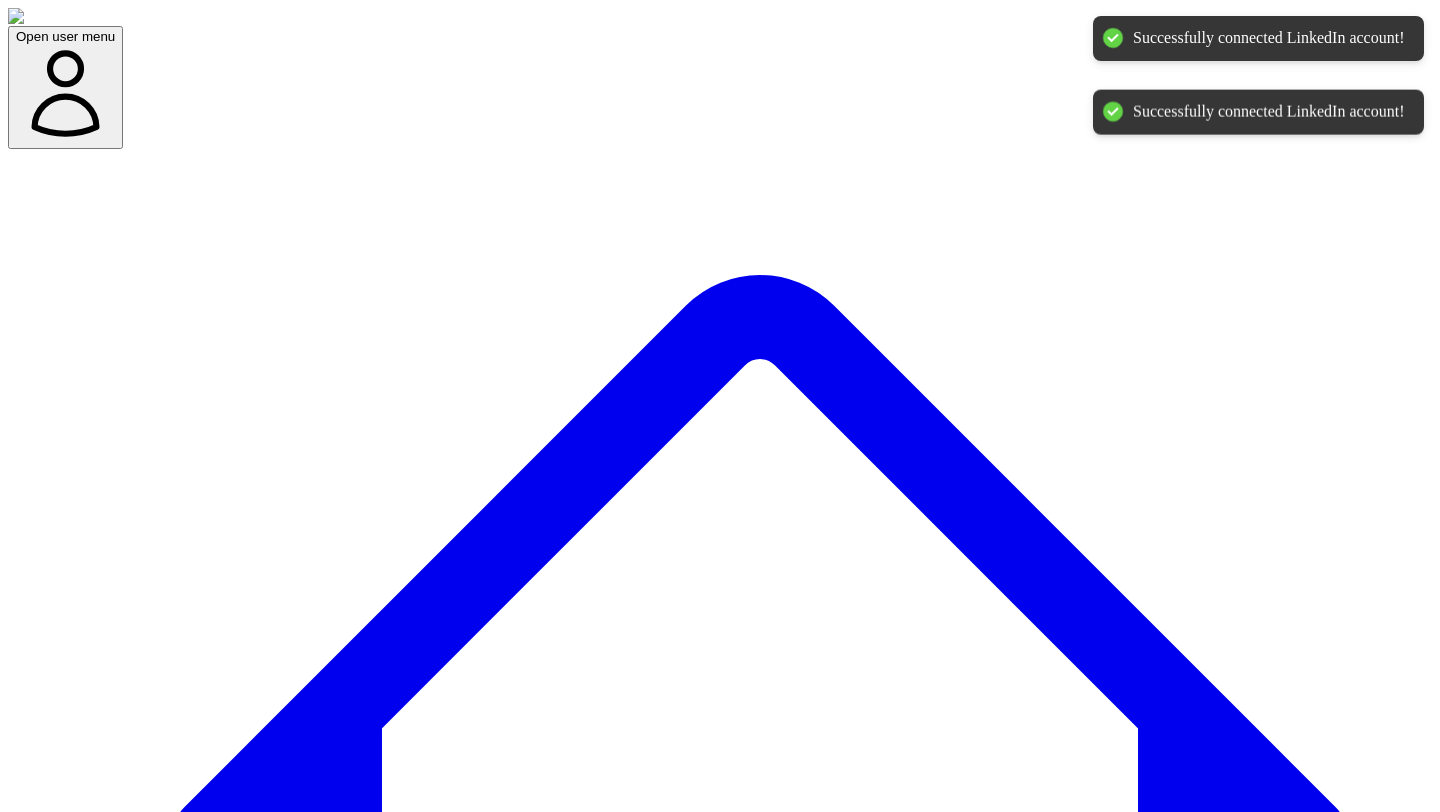 scroll, scrollTop: 0, scrollLeft: 0, axis: both 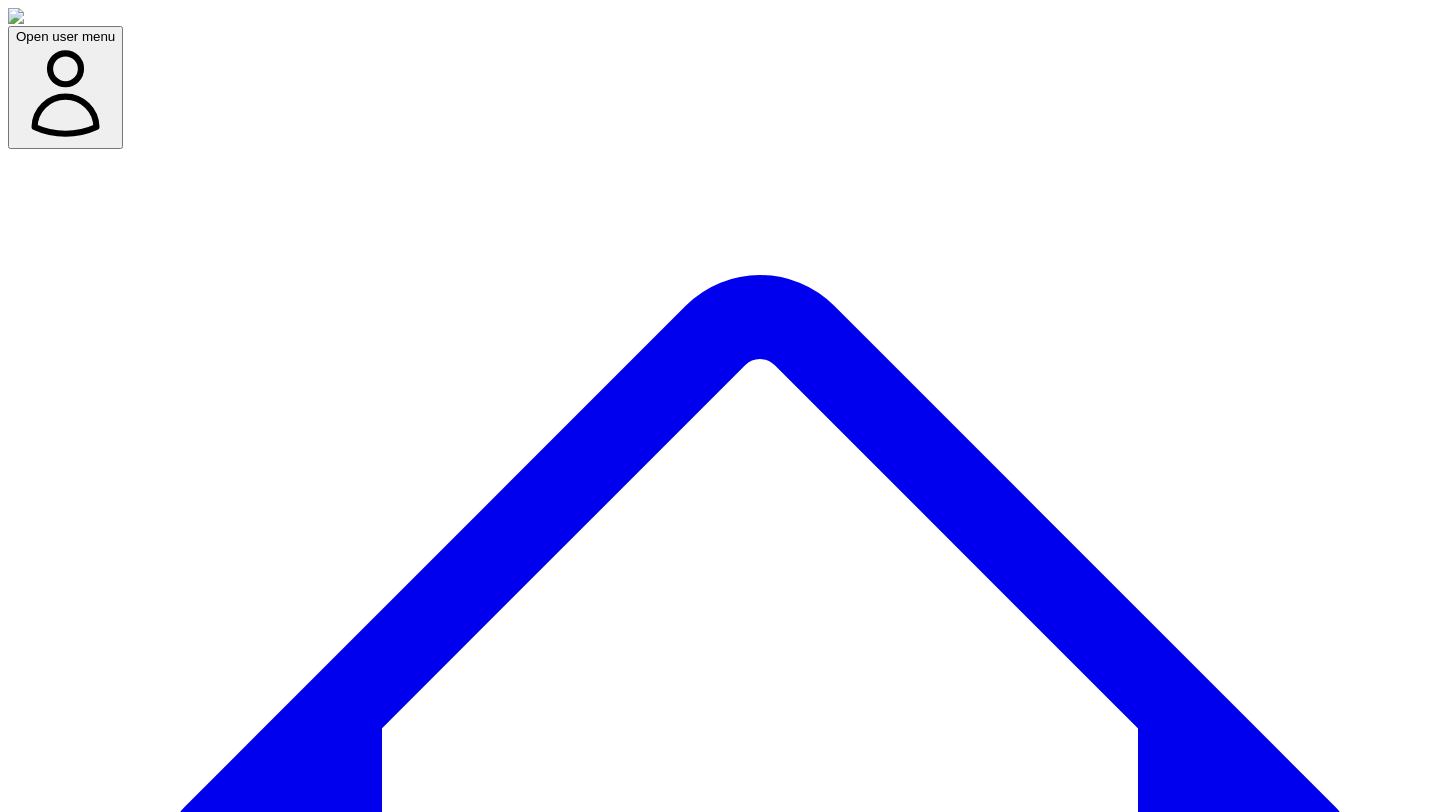 click on "@ [PERSON_NAME] 10  post s @ [PERSON_NAME] 10  post s @ [PERSON_NAME] [PERSON_NAME] 10  post s @ [PERSON_NAME] 0  post s" at bounding box center [720, 7814] 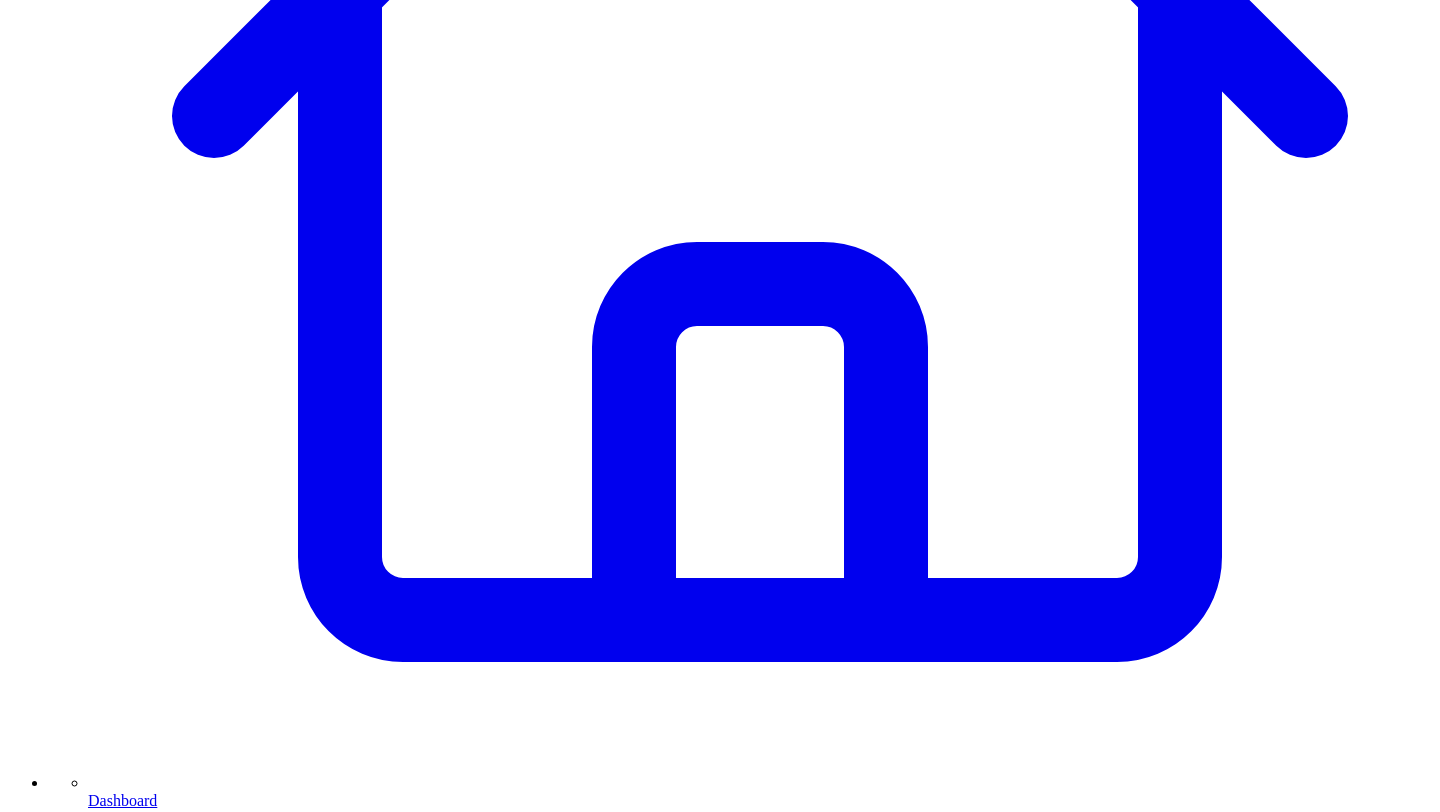 scroll, scrollTop: 725, scrollLeft: 0, axis: vertical 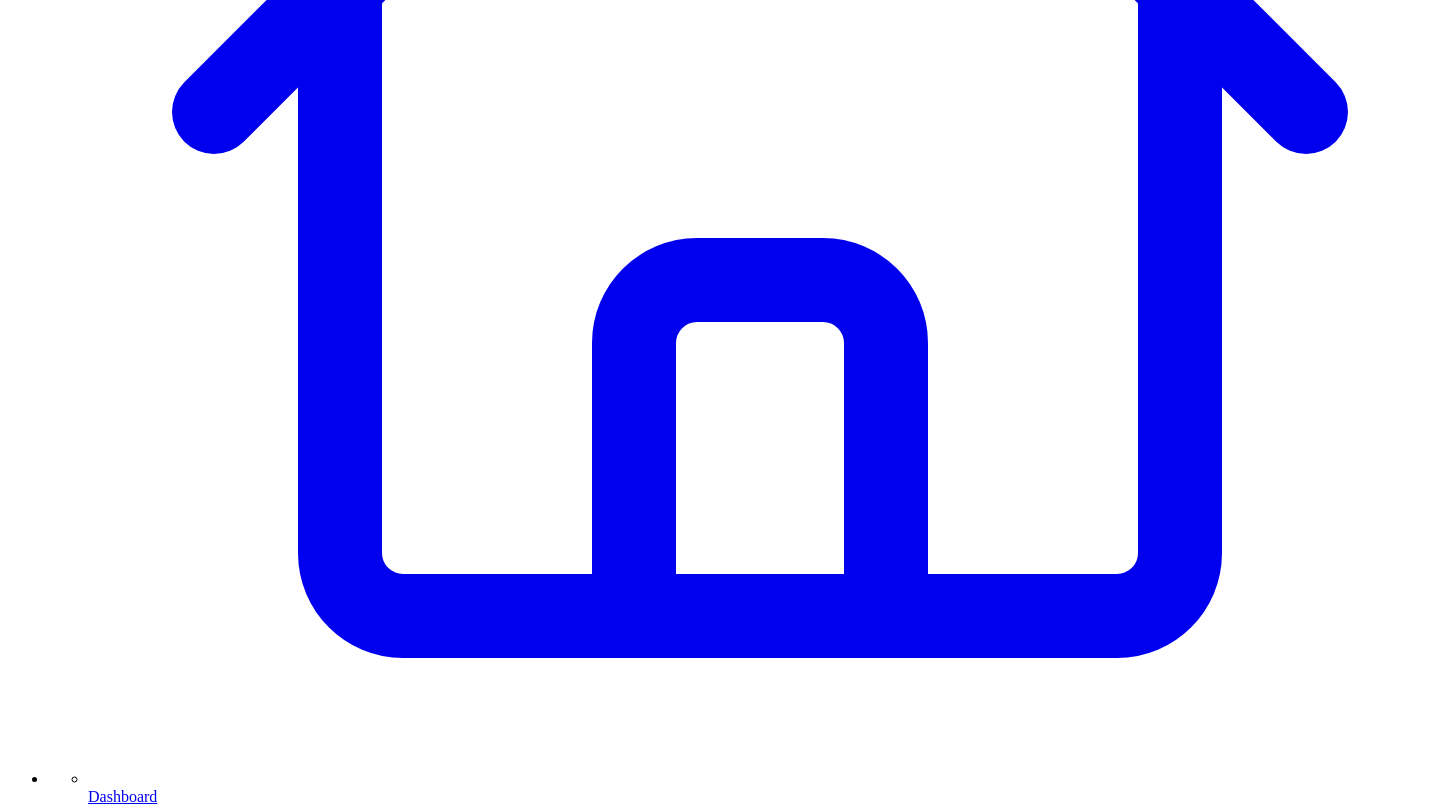 click on "Share on LinkedIn" at bounding box center (94, 7432) 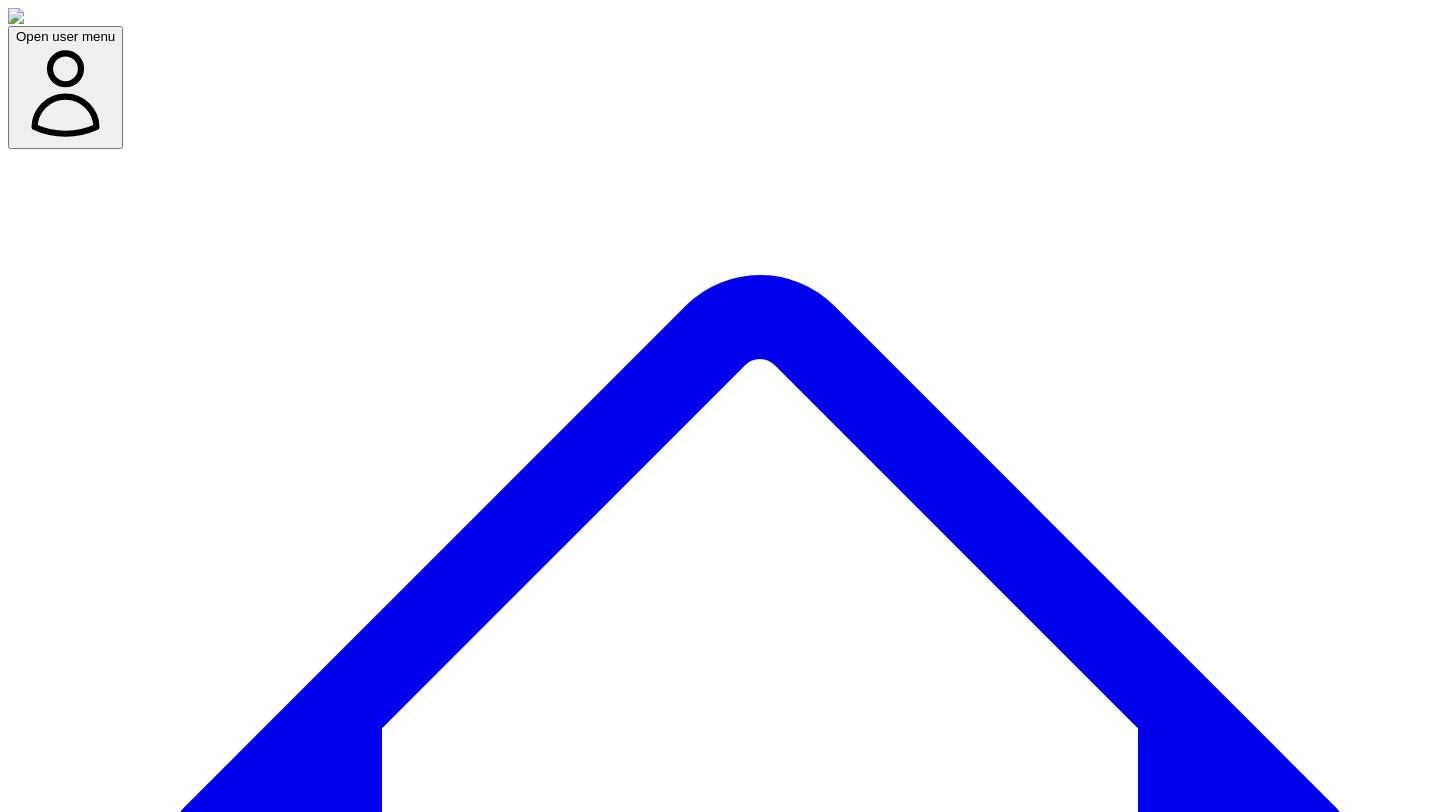 click on "Cancel" at bounding box center [143, 11640] 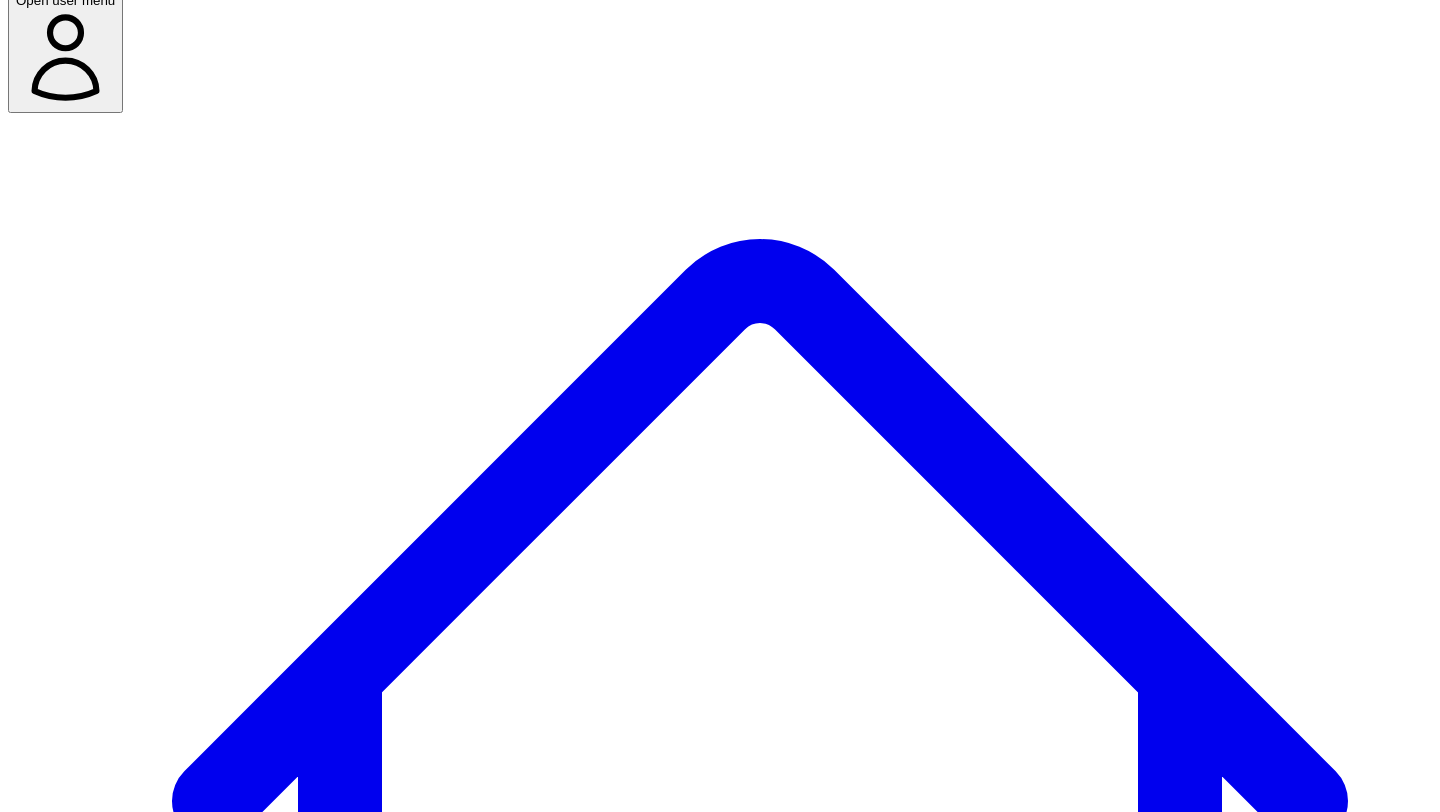 scroll, scrollTop: 43, scrollLeft: 0, axis: vertical 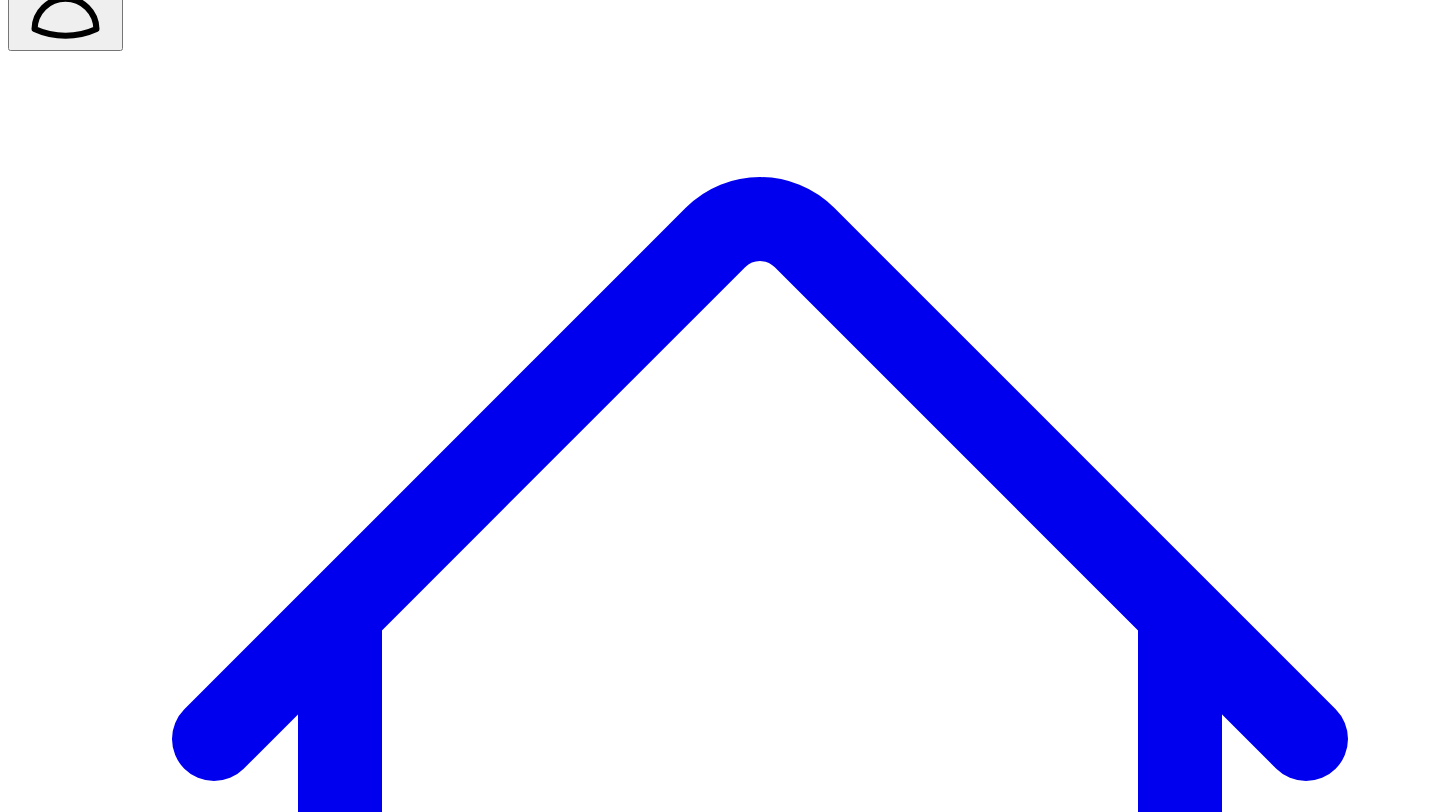 click on "[PERSON_NAME]" at bounding box center [983, 9333] 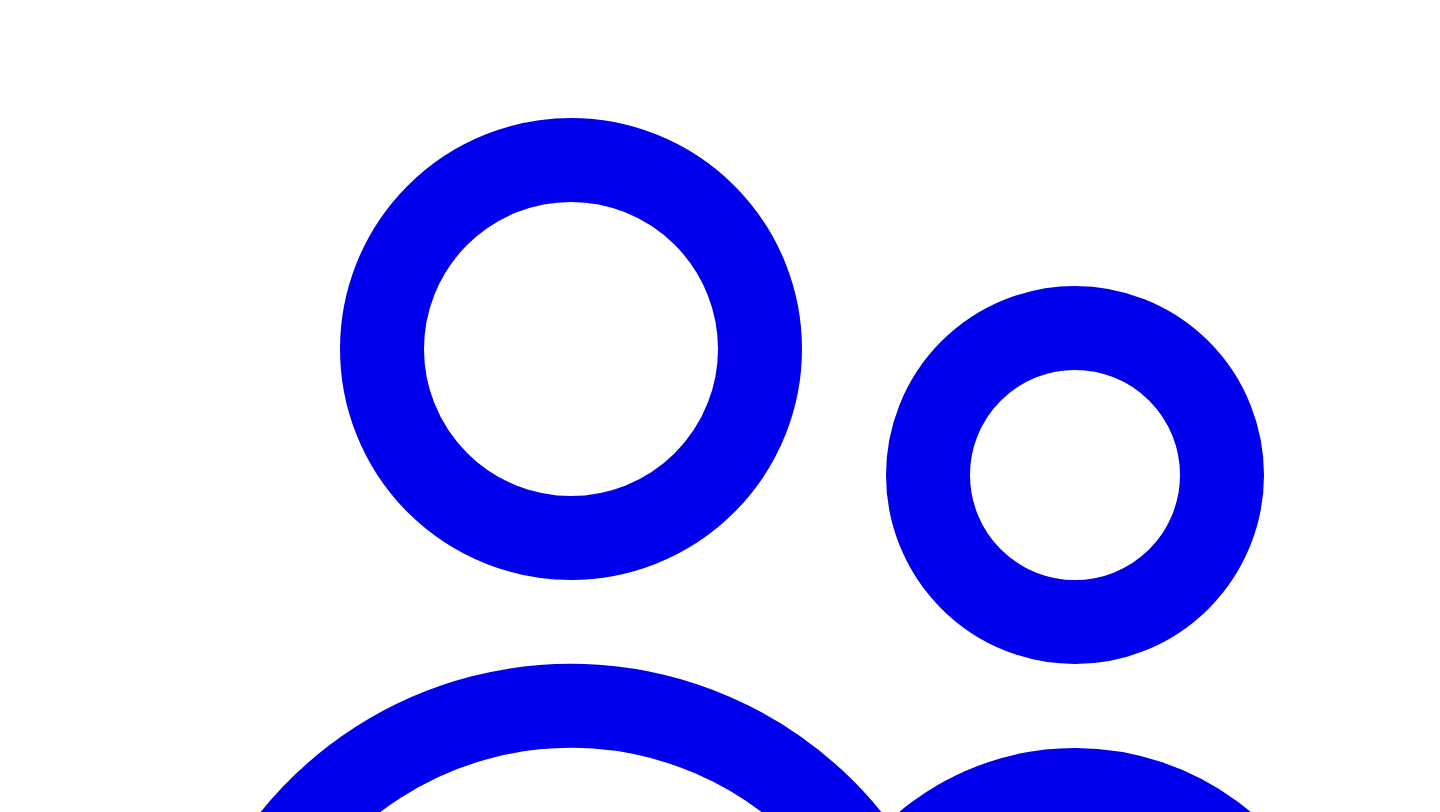 scroll, scrollTop: 1540, scrollLeft: 0, axis: vertical 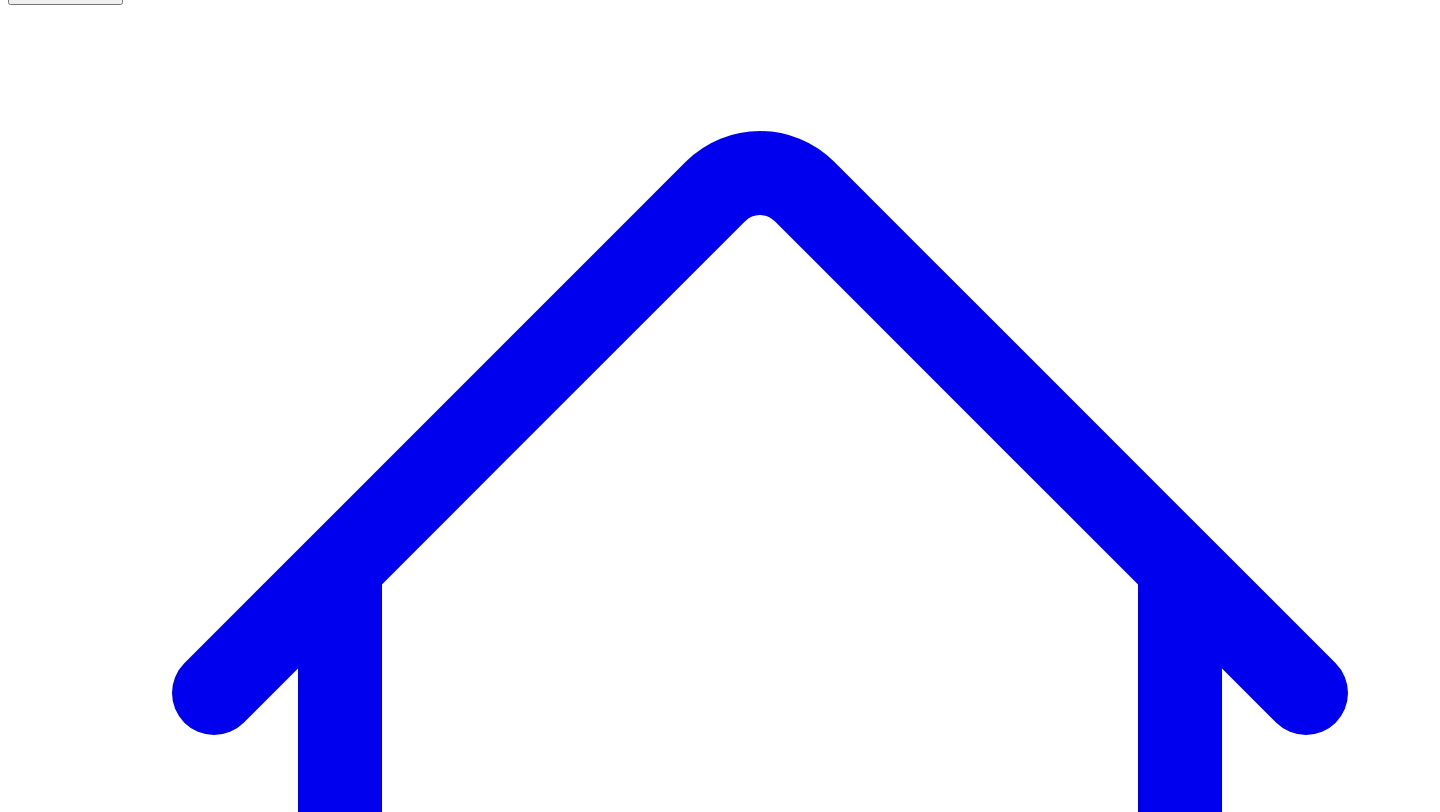 select on "*" 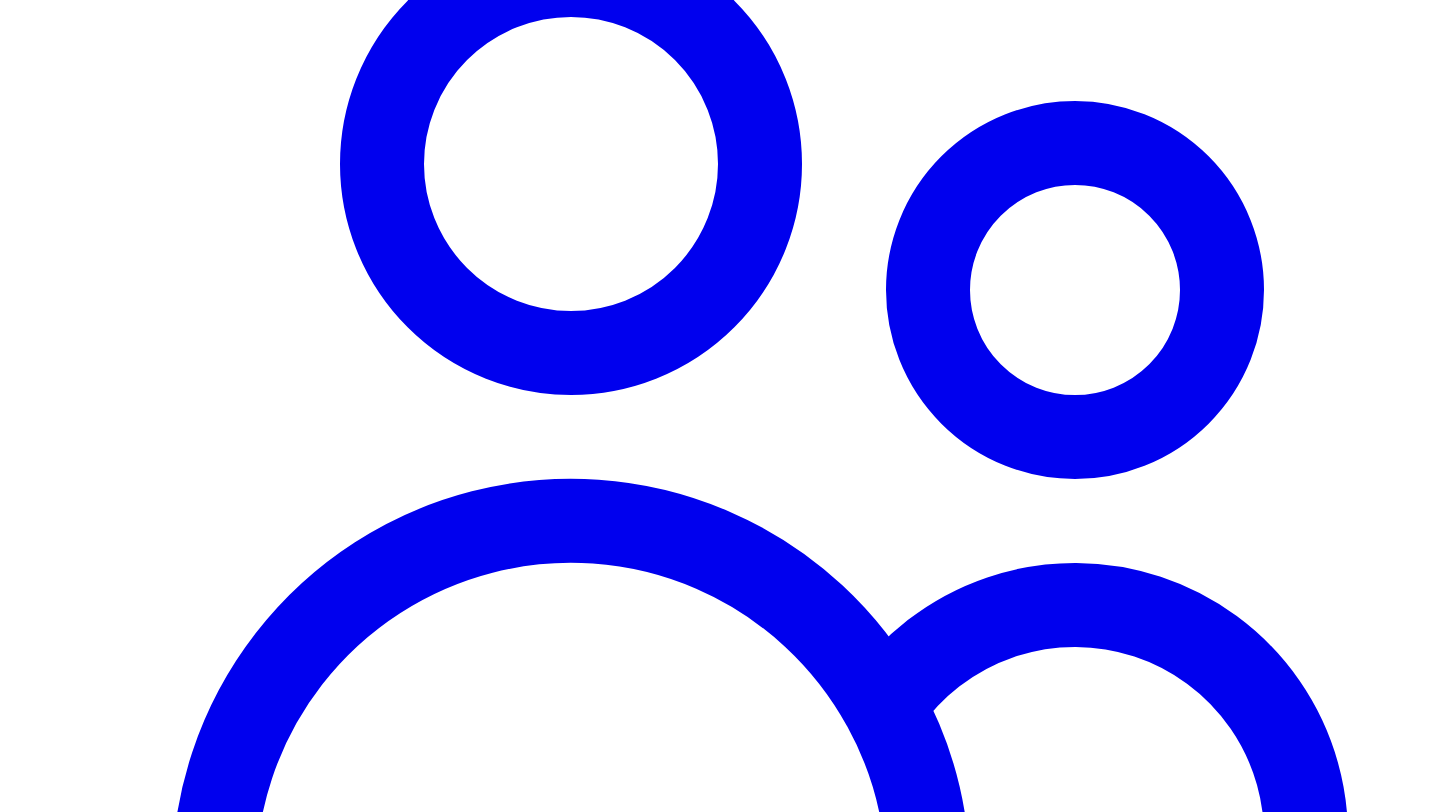 scroll, scrollTop: 1864, scrollLeft: 0, axis: vertical 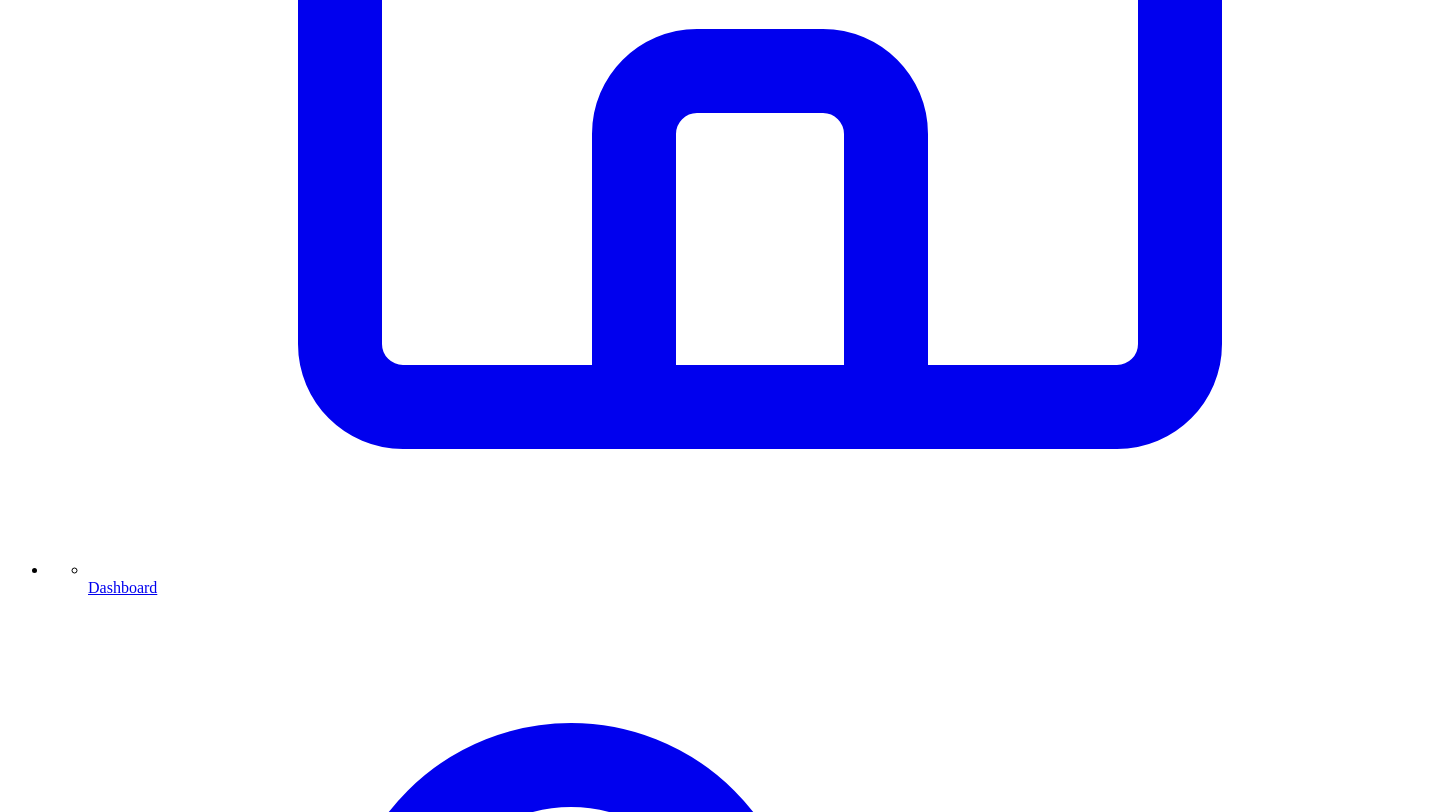 click on "[DATE]" at bounding box center [885, 9501] 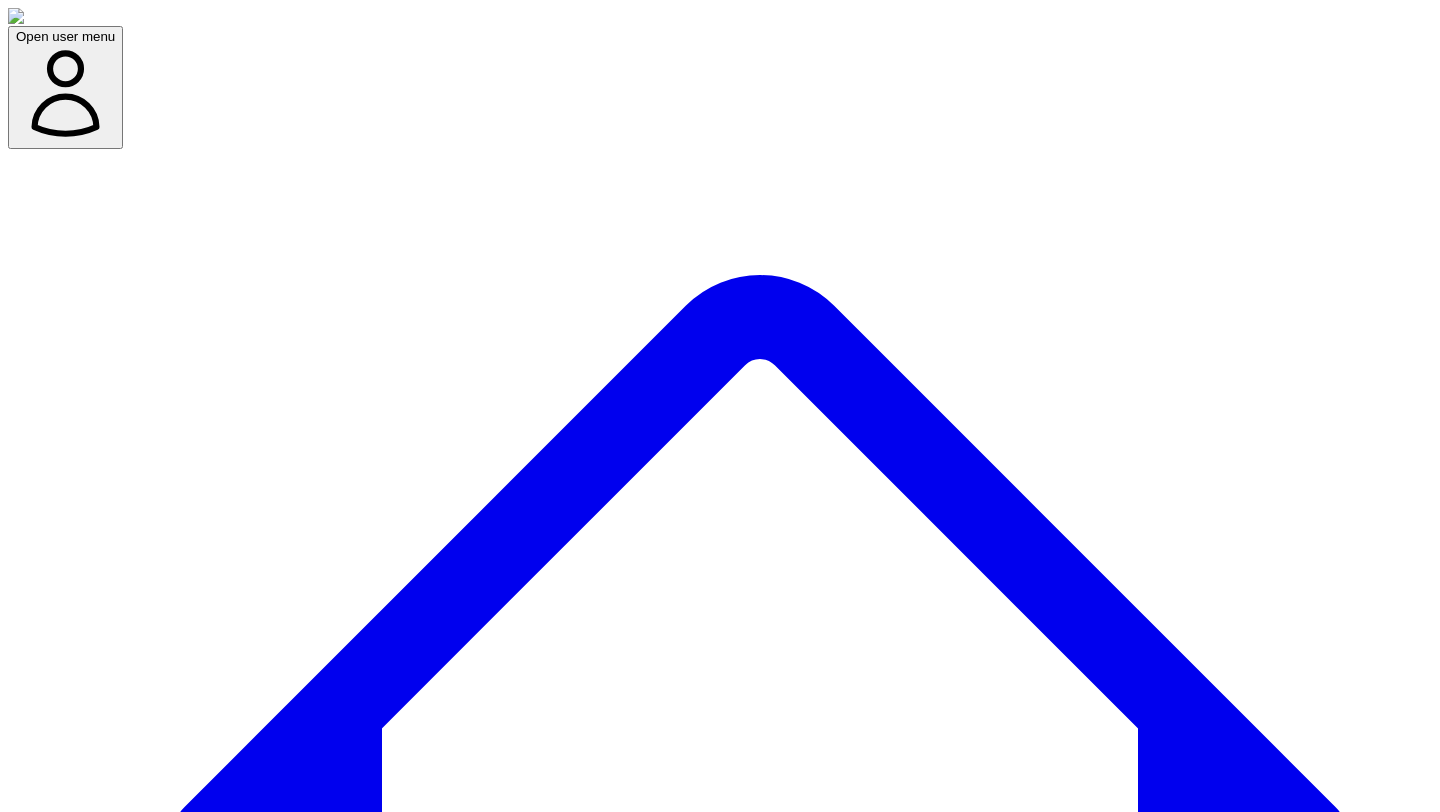 click on "Social Posts Social" at bounding box center [256, 7654] 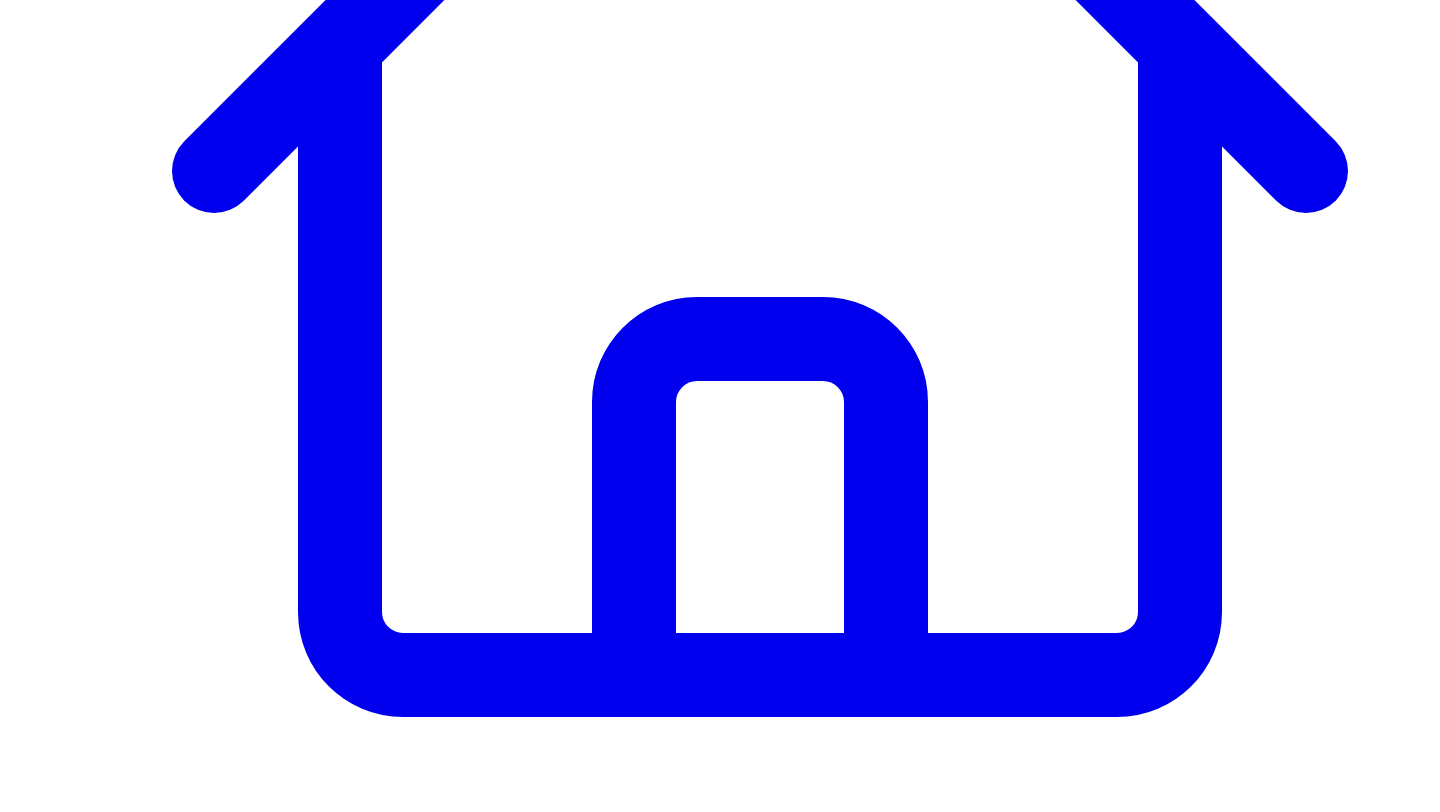 scroll, scrollTop: 691, scrollLeft: 0, axis: vertical 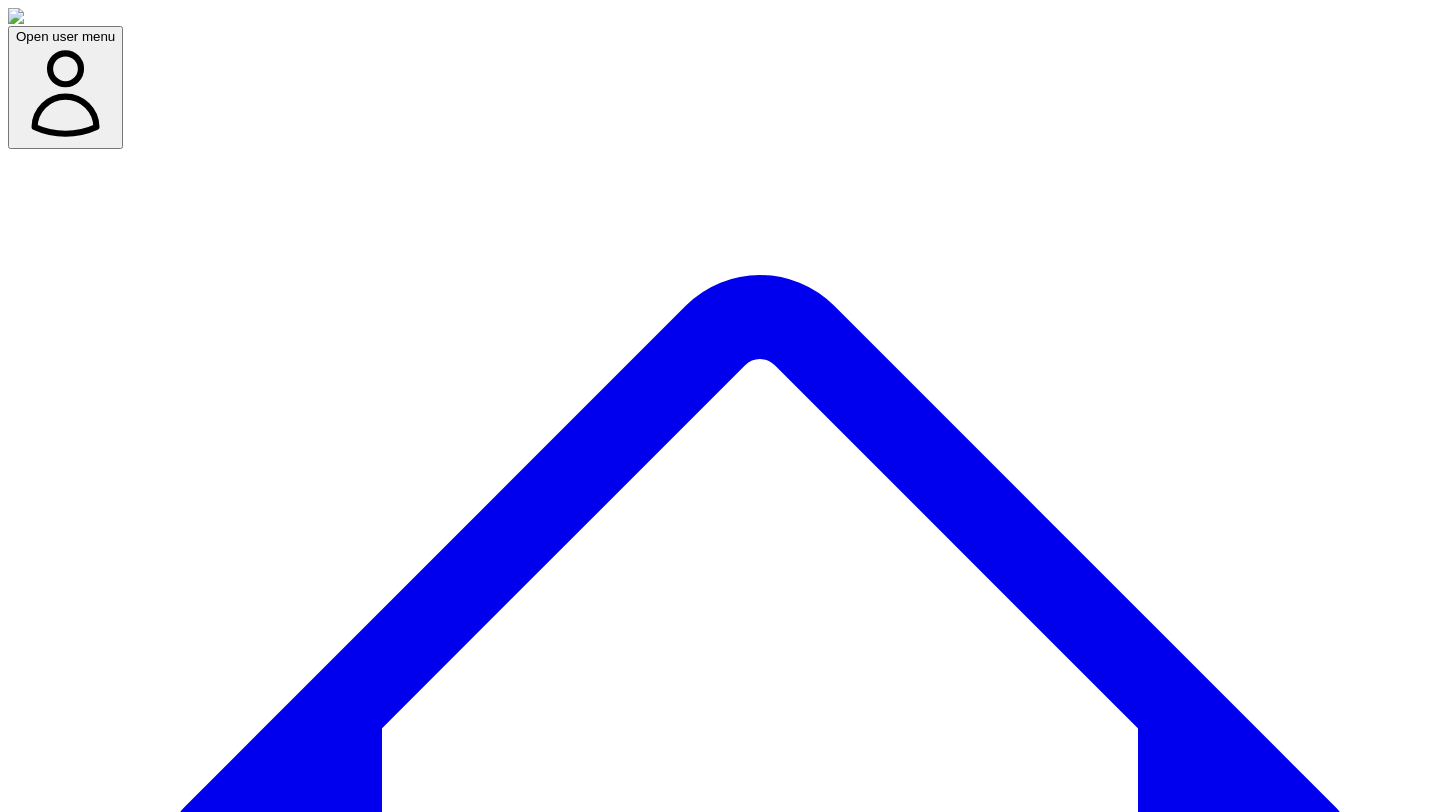 type 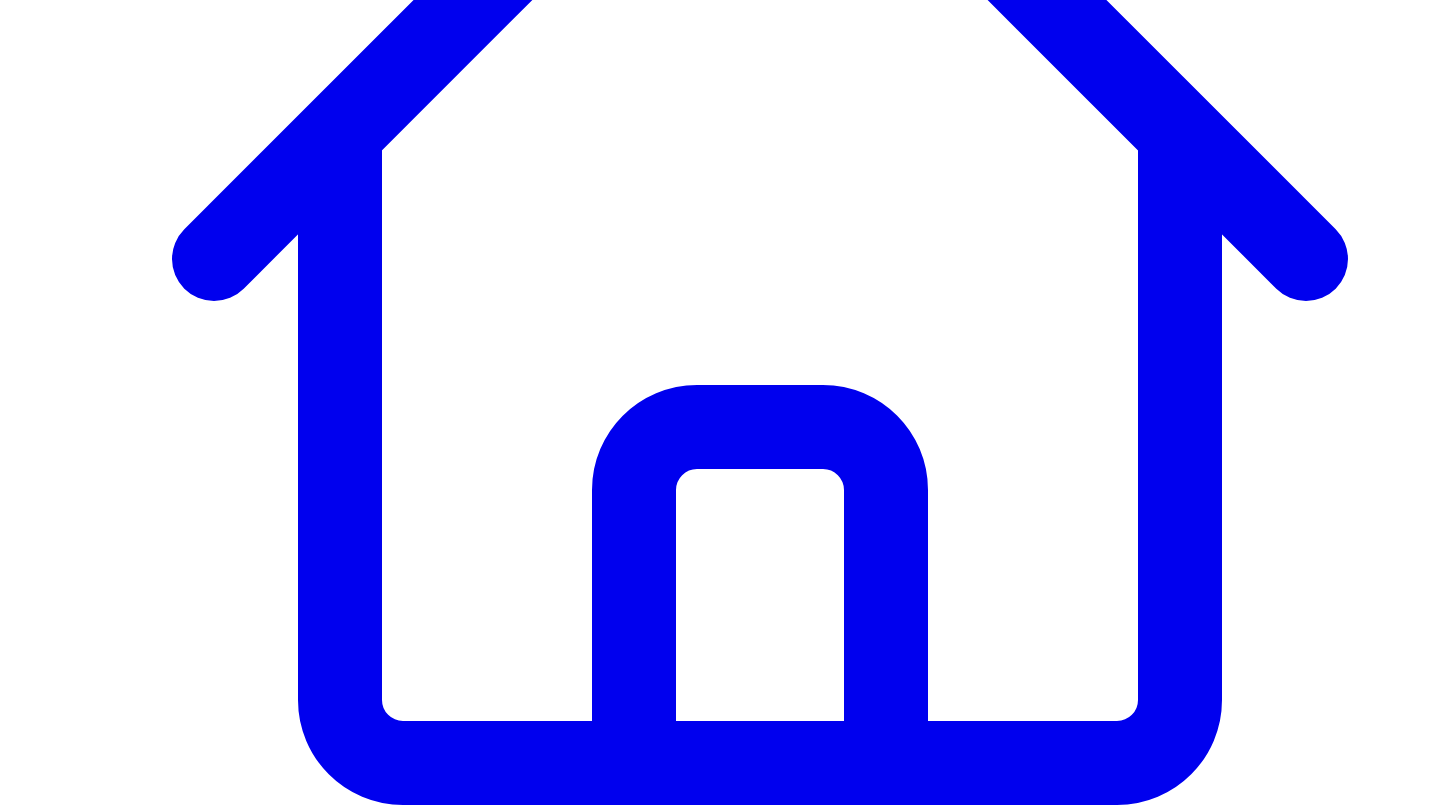 scroll, scrollTop: 677, scrollLeft: 0, axis: vertical 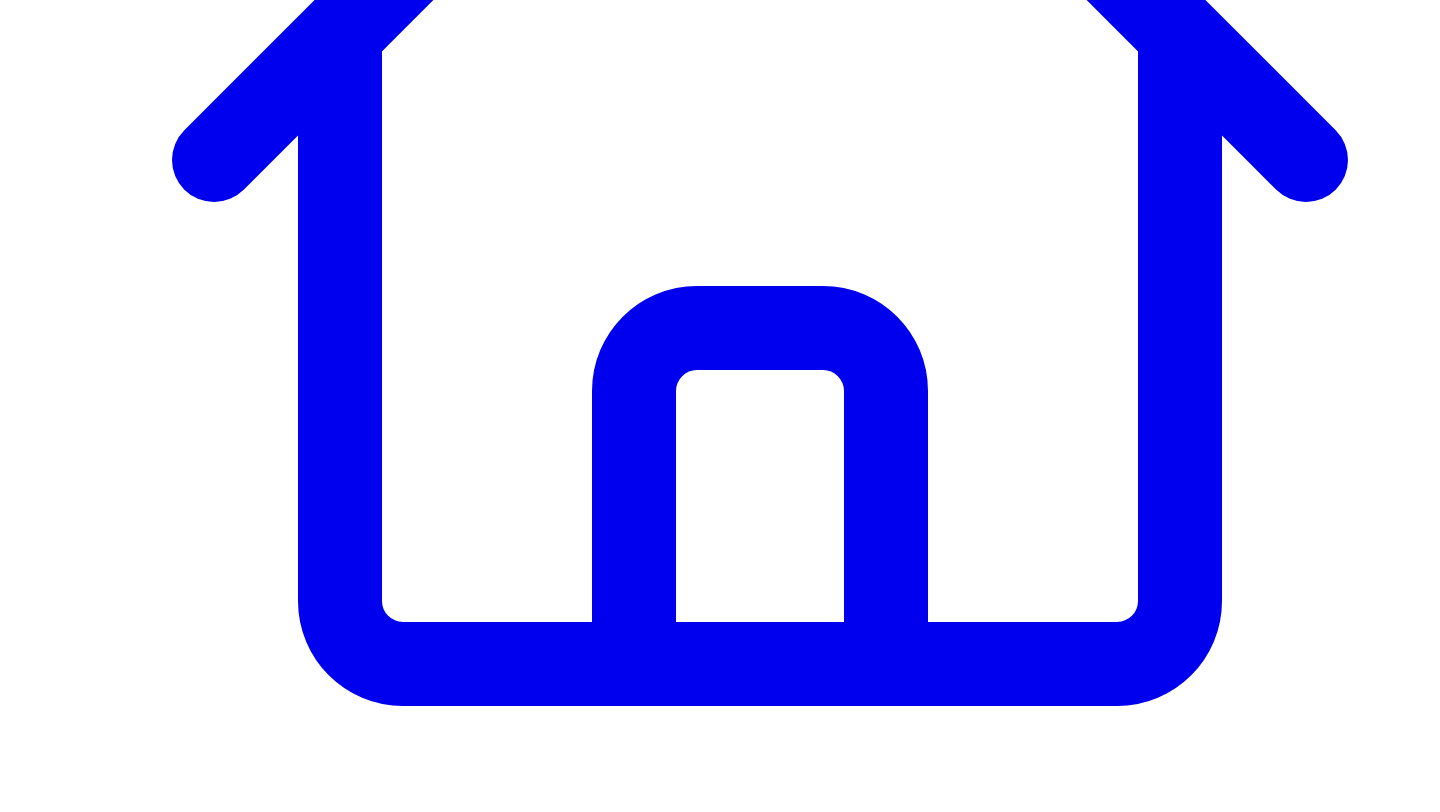 click on "Share on LinkedIn" at bounding box center [94, 7480] 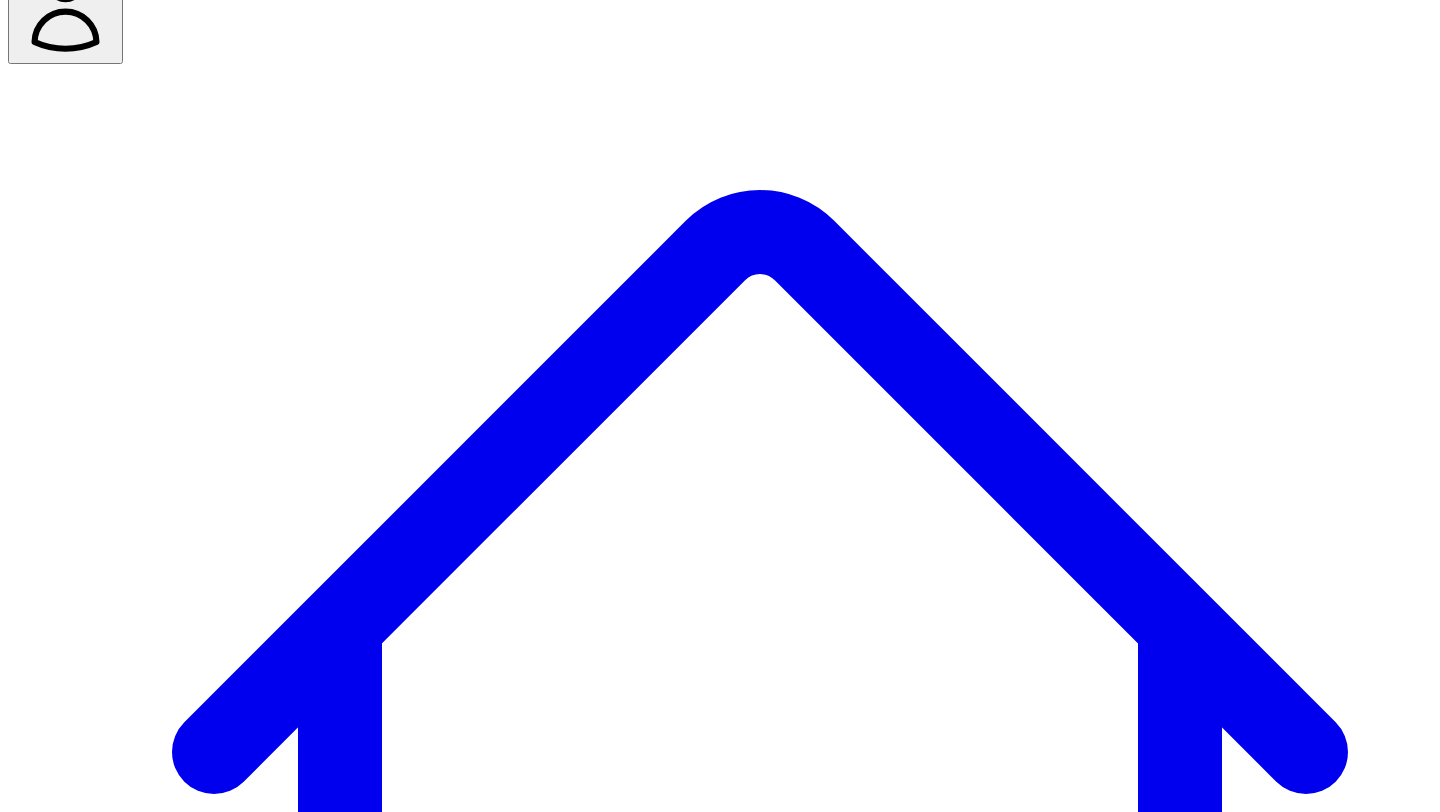 scroll, scrollTop: 0, scrollLeft: 0, axis: both 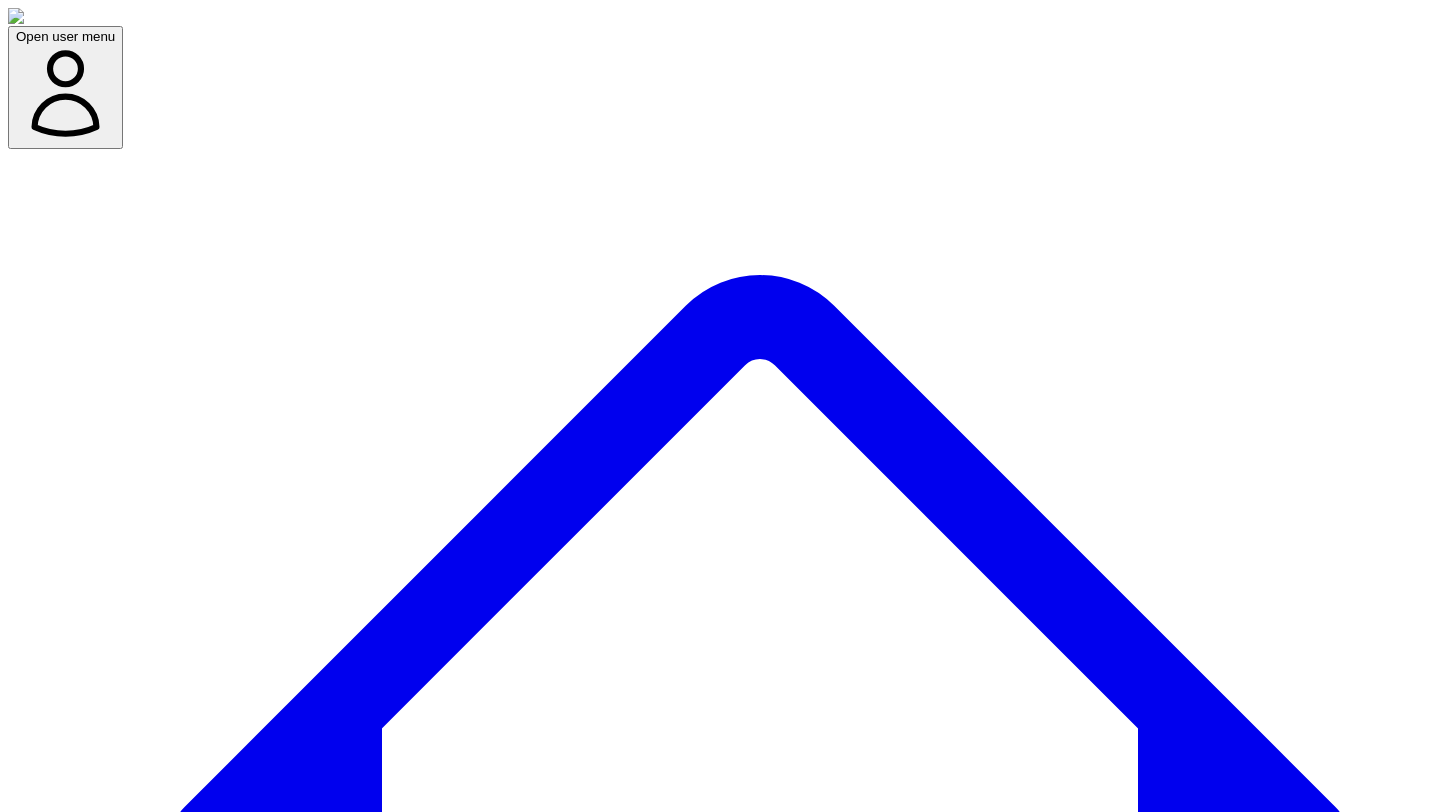 click on "Dashboard" at bounding box center [760, 1512] 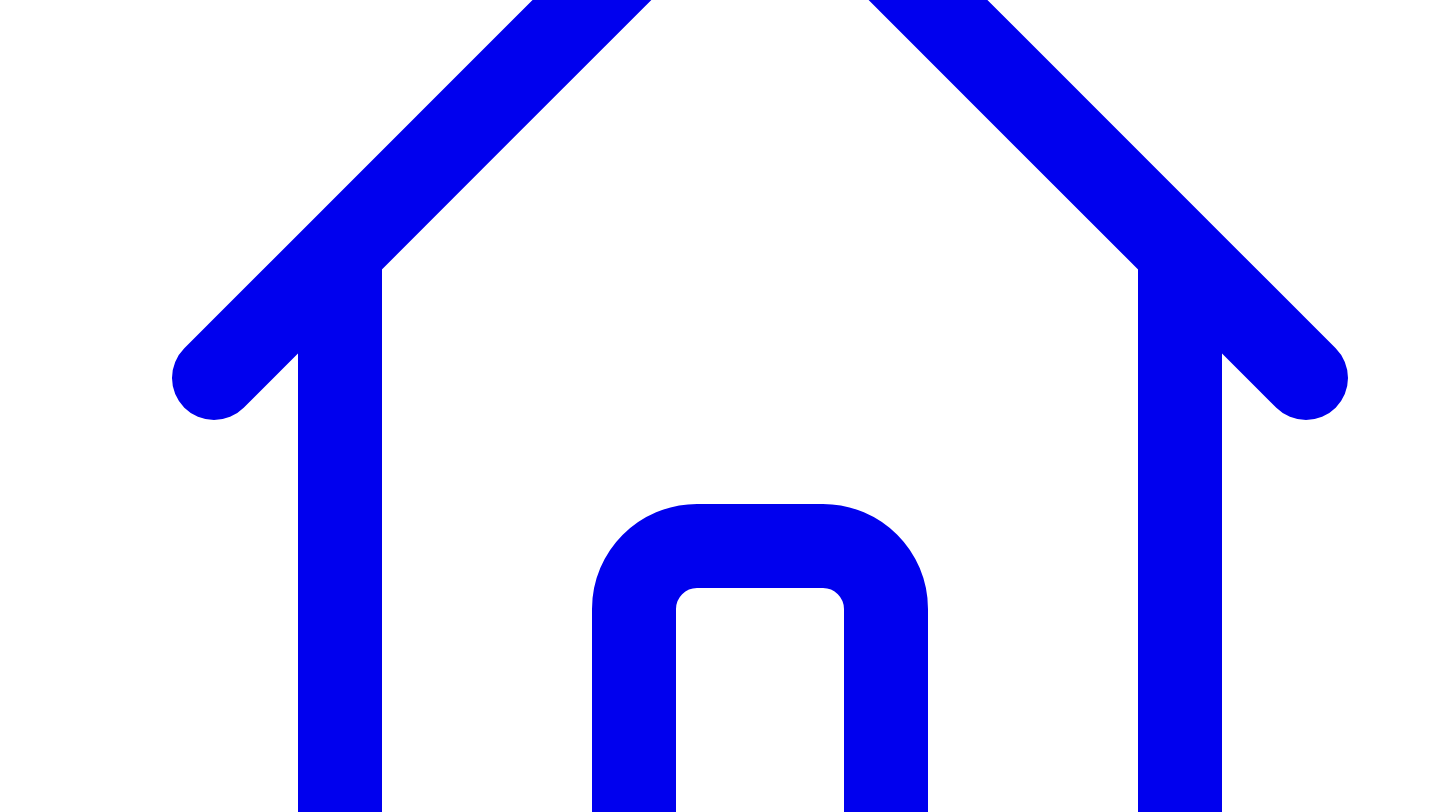 scroll, scrollTop: 441, scrollLeft: 0, axis: vertical 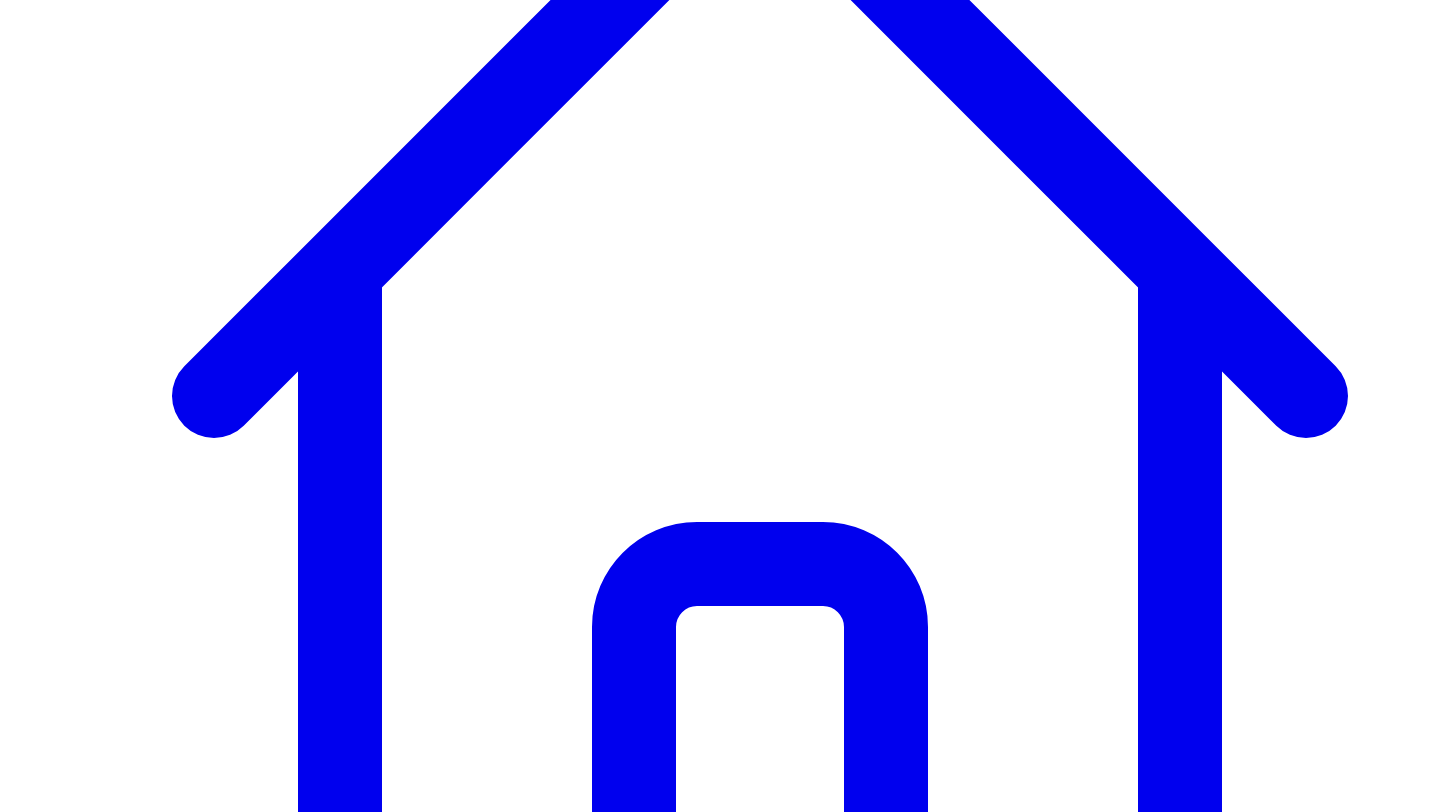 click on "Our easiest sales are inbound. Everytime we're tried outbound, i dont think we ever closed any. It's just so hard" at bounding box center (365, 9391) 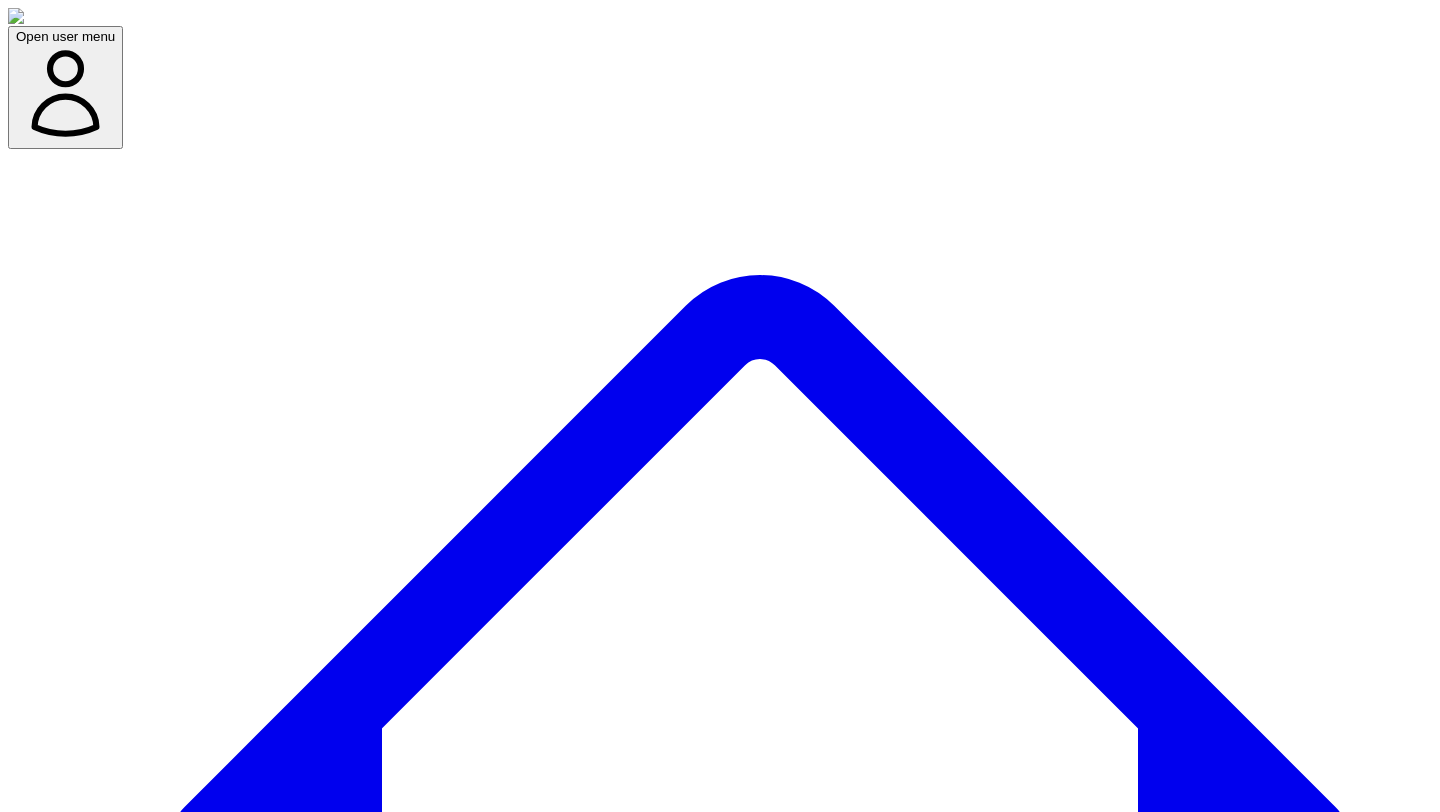 click on "Social Posts" at bounding box center (249, 7697) 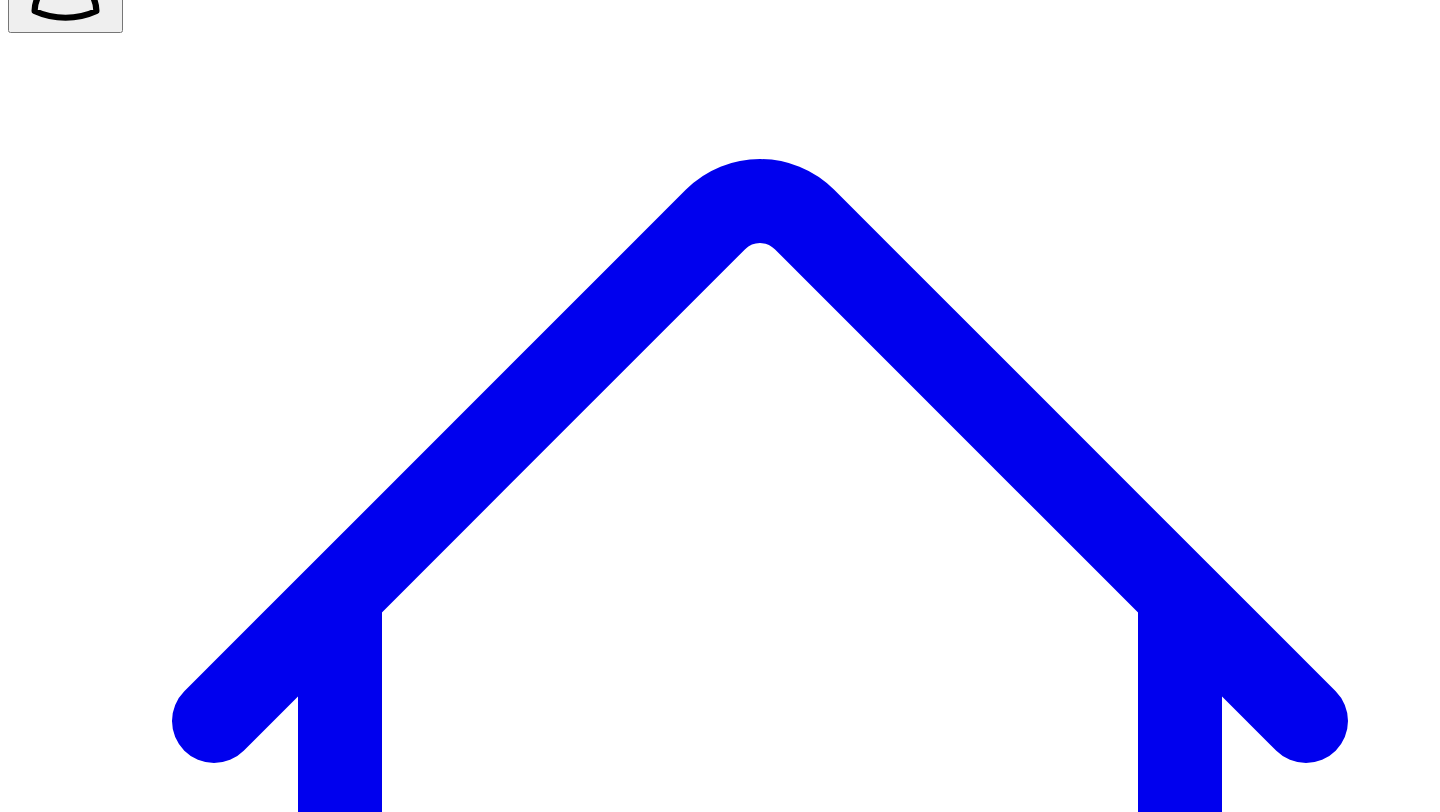scroll, scrollTop: 144, scrollLeft: 0, axis: vertical 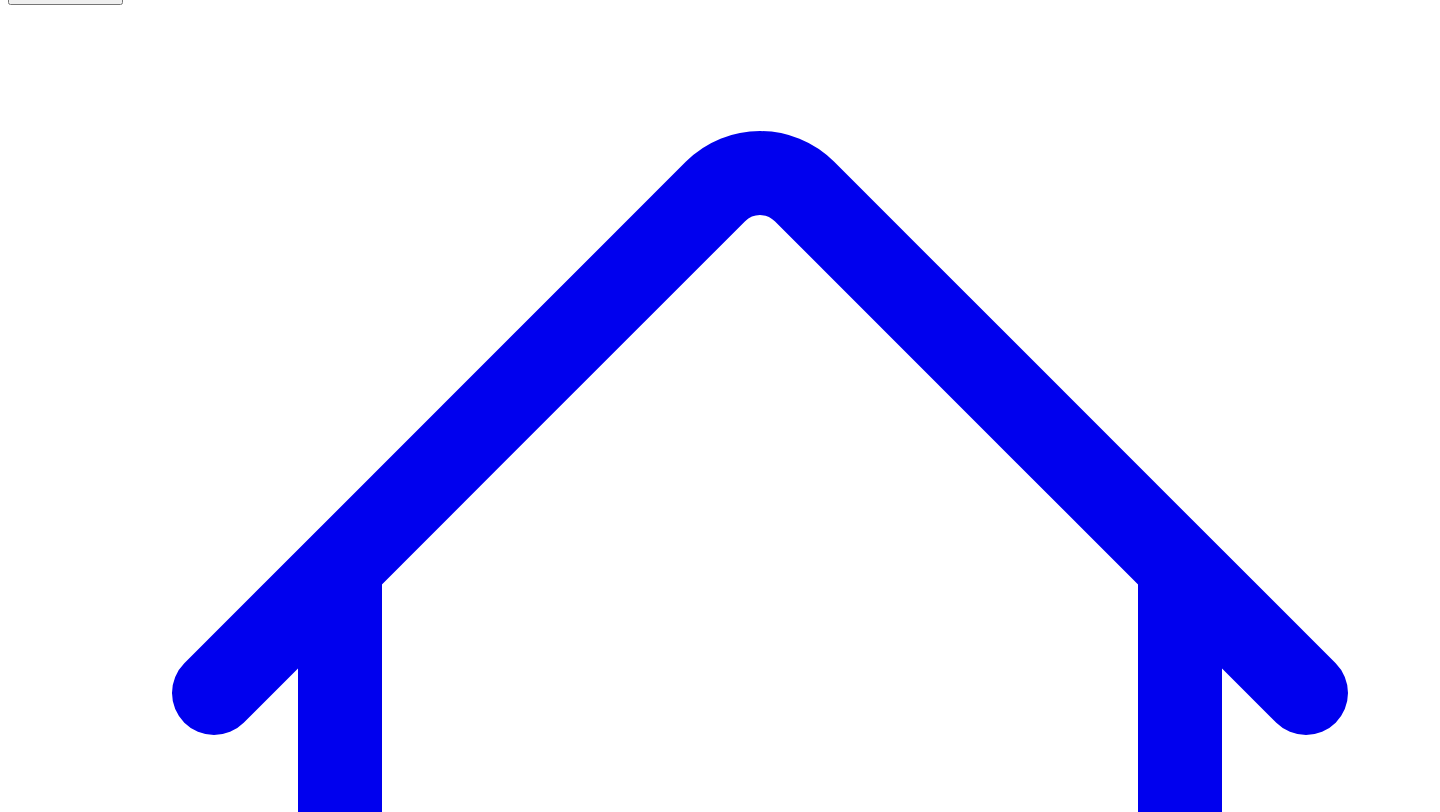 click on "@ [PERSON_NAME] 10  post s" at bounding box center (101, 7593) 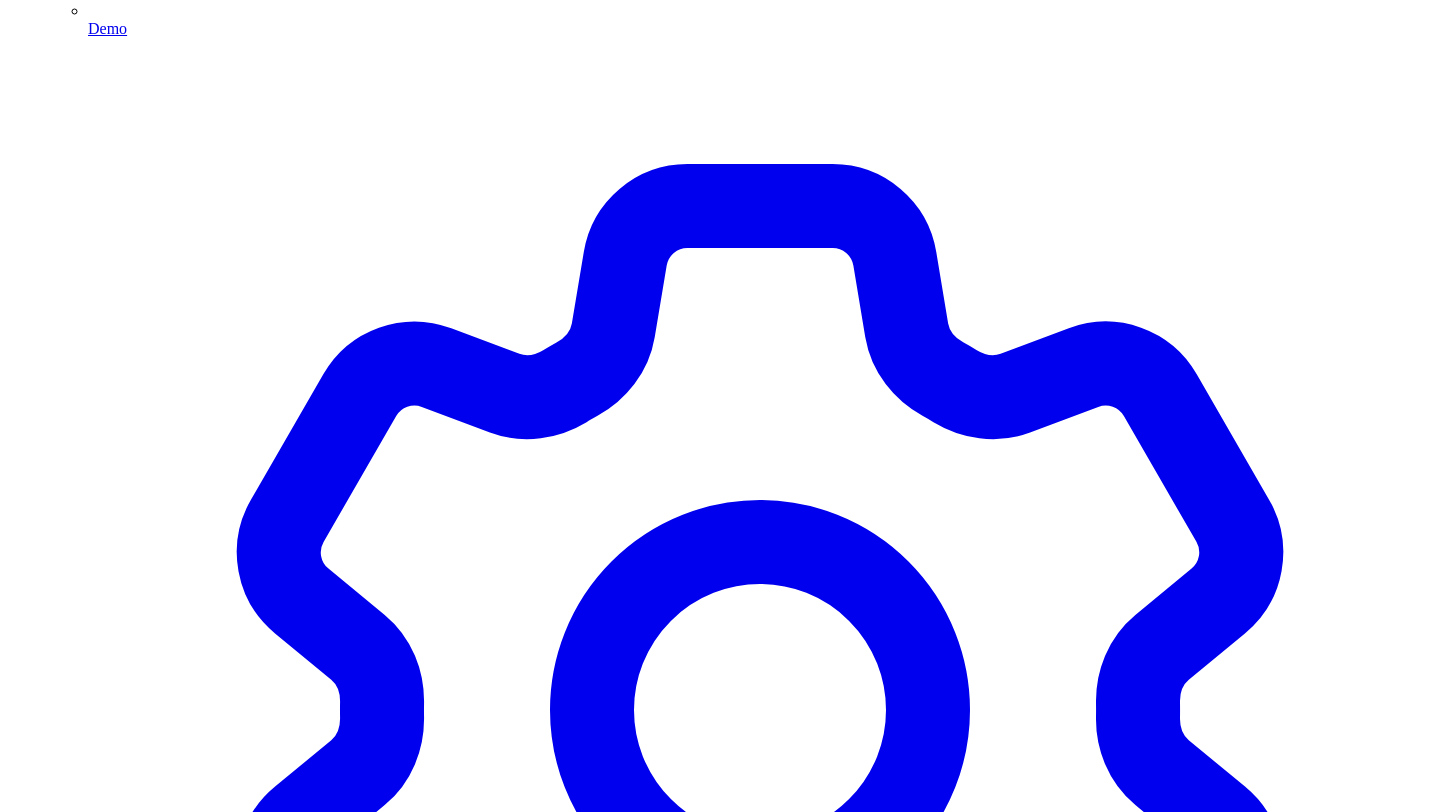 scroll, scrollTop: 5723, scrollLeft: 0, axis: vertical 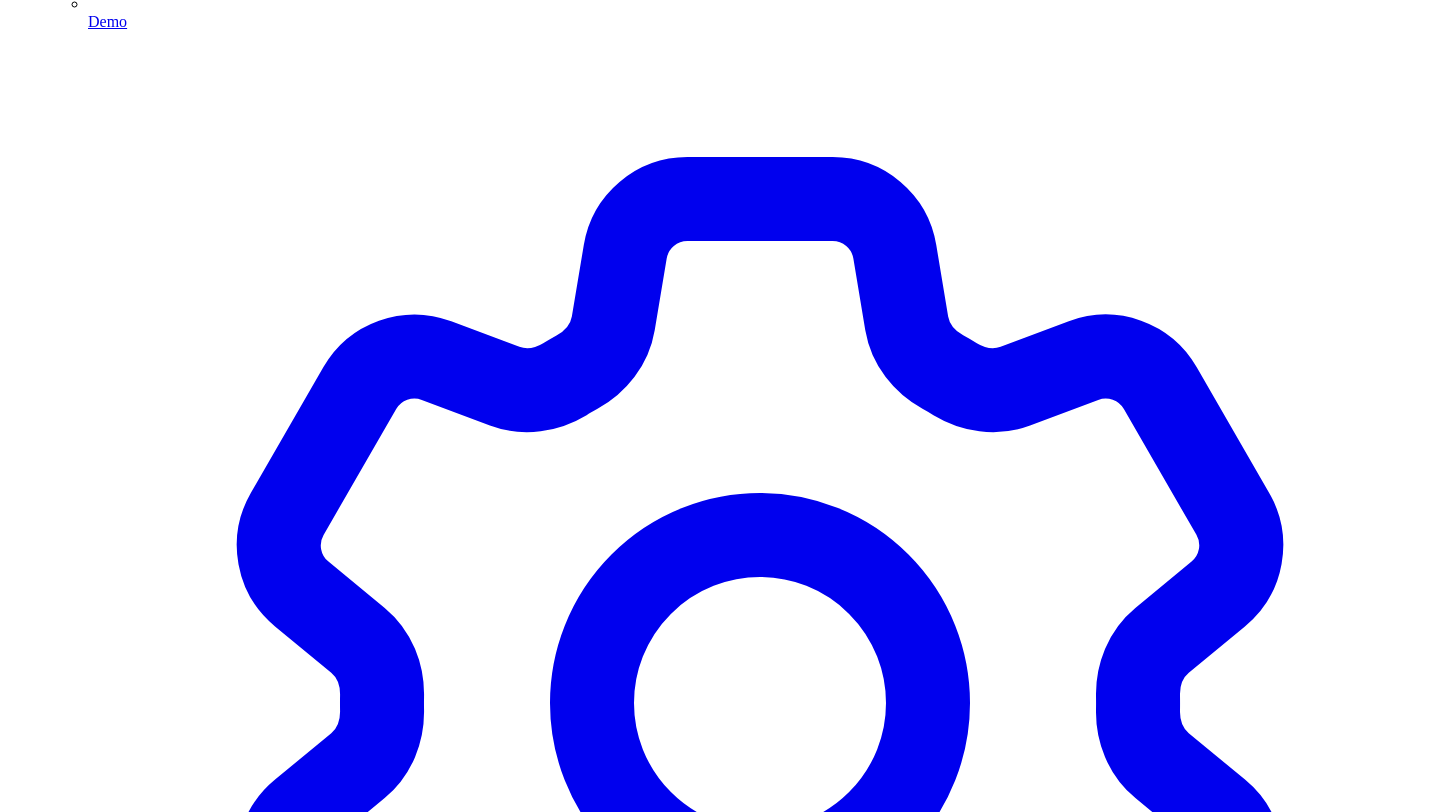 click on "Post Again" at bounding box center (60, 4322) 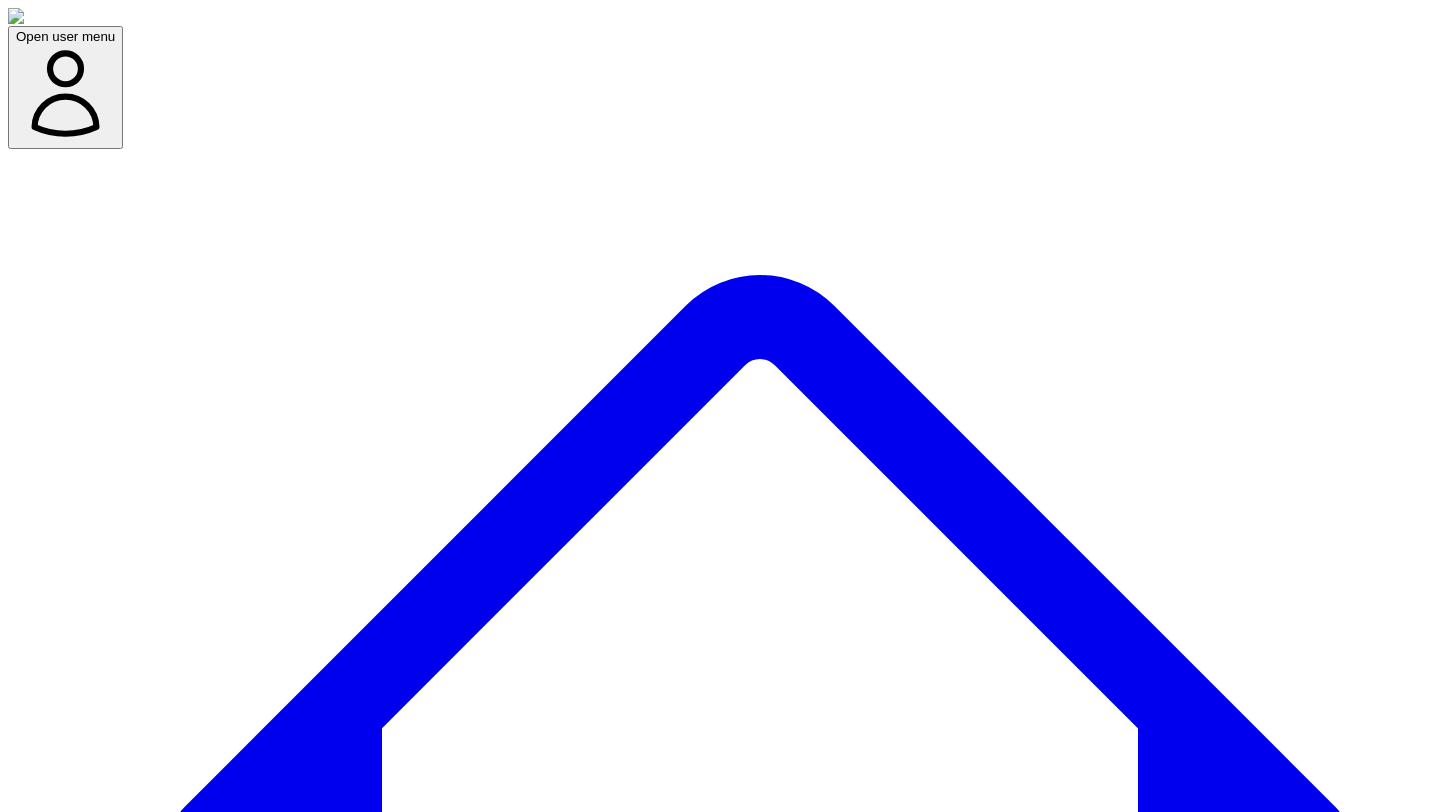 click on "Confirm & Post" at bounding box center [61, 11688] 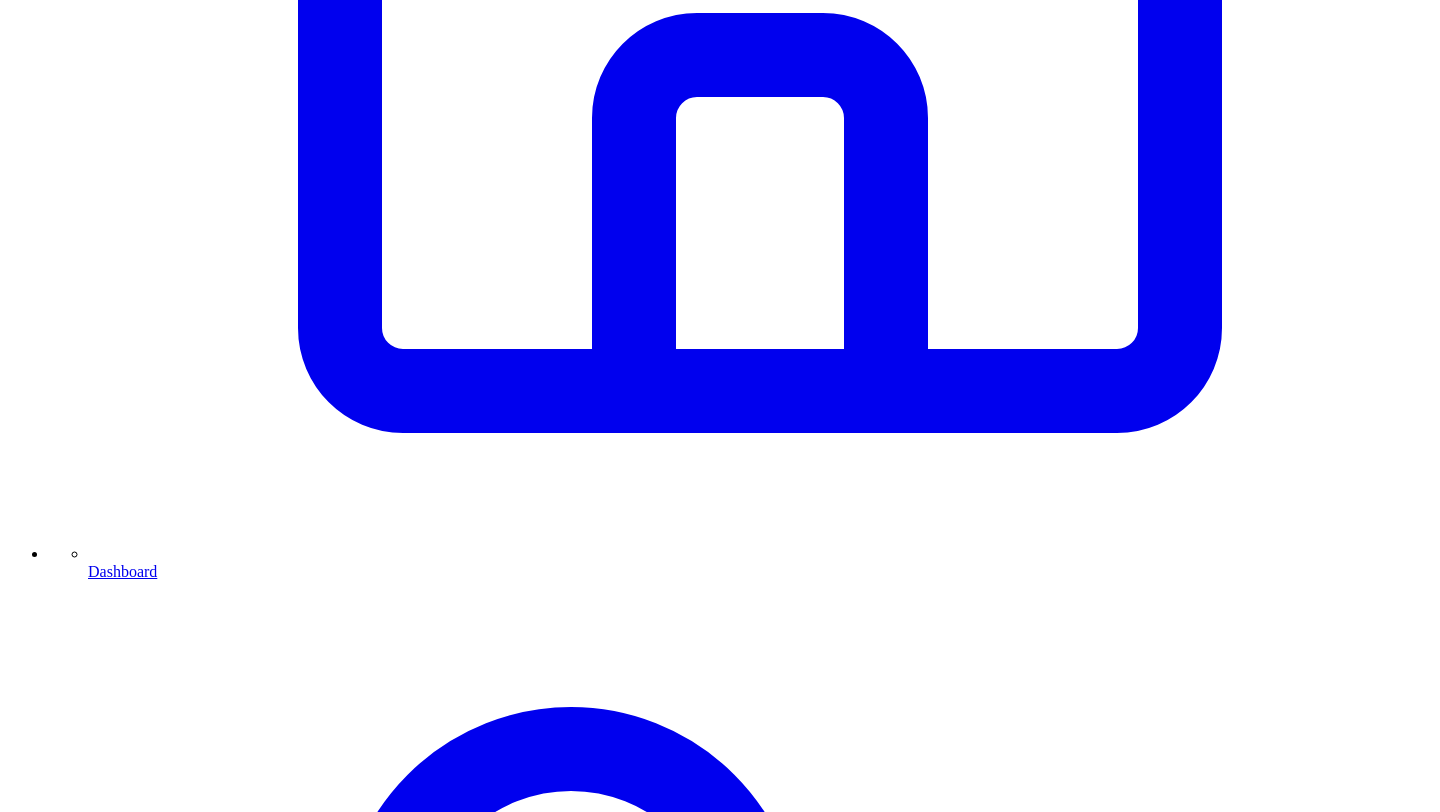 scroll, scrollTop: 963, scrollLeft: 0, axis: vertical 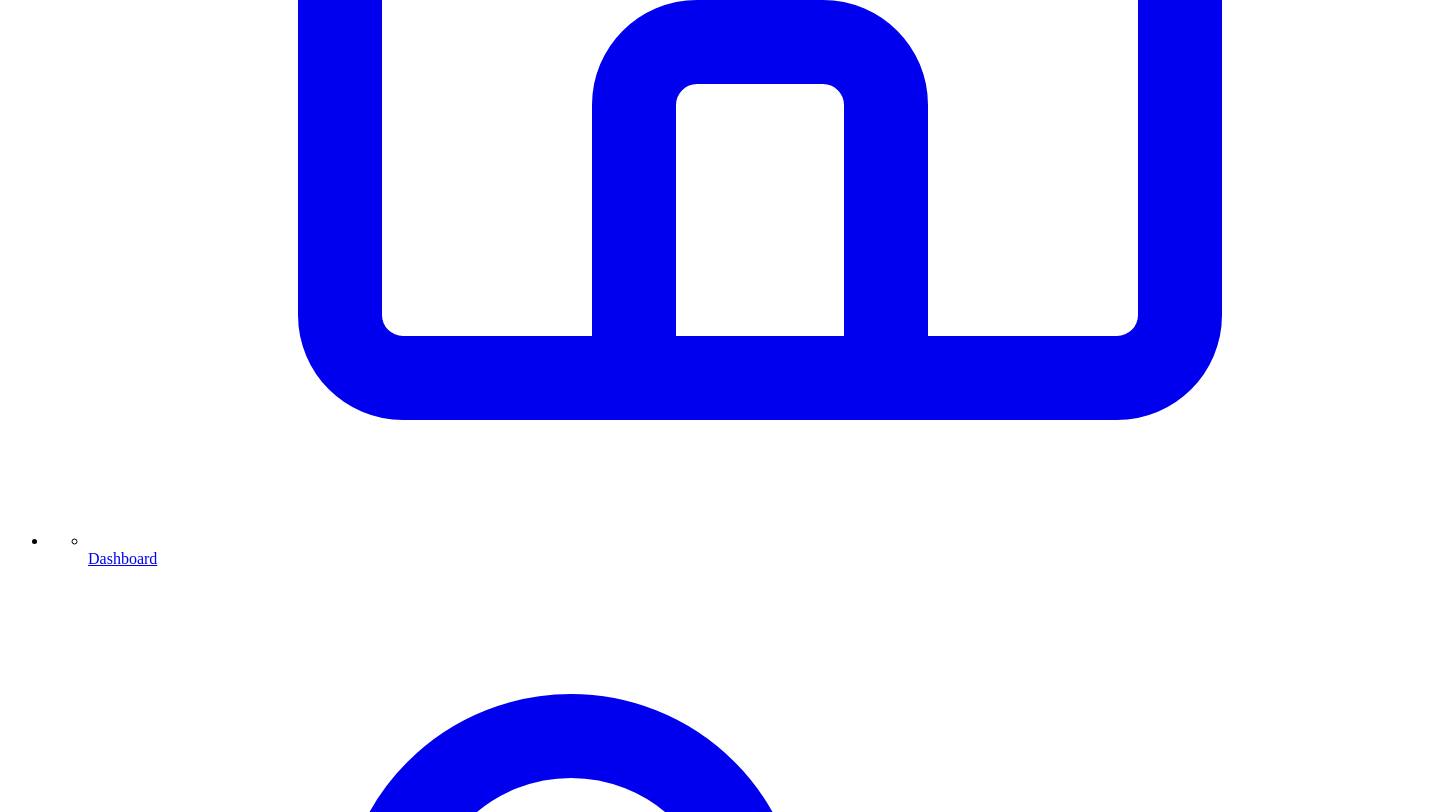 click on "Amidst 1000s of layoffs, this is how workers are thriving with personal branding" at bounding box center [269, 9472] 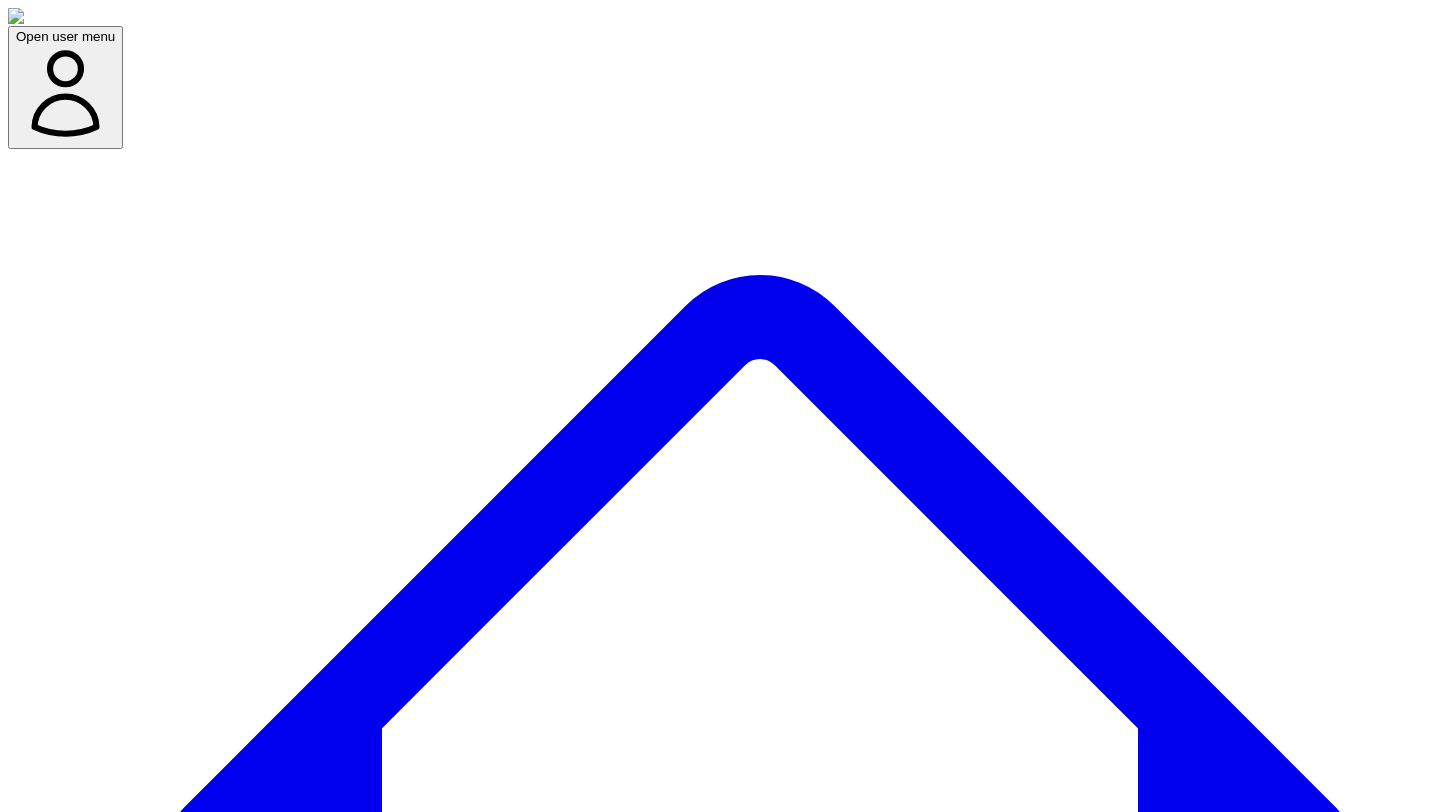 click on "Social Posts" at bounding box center [249, 7660] 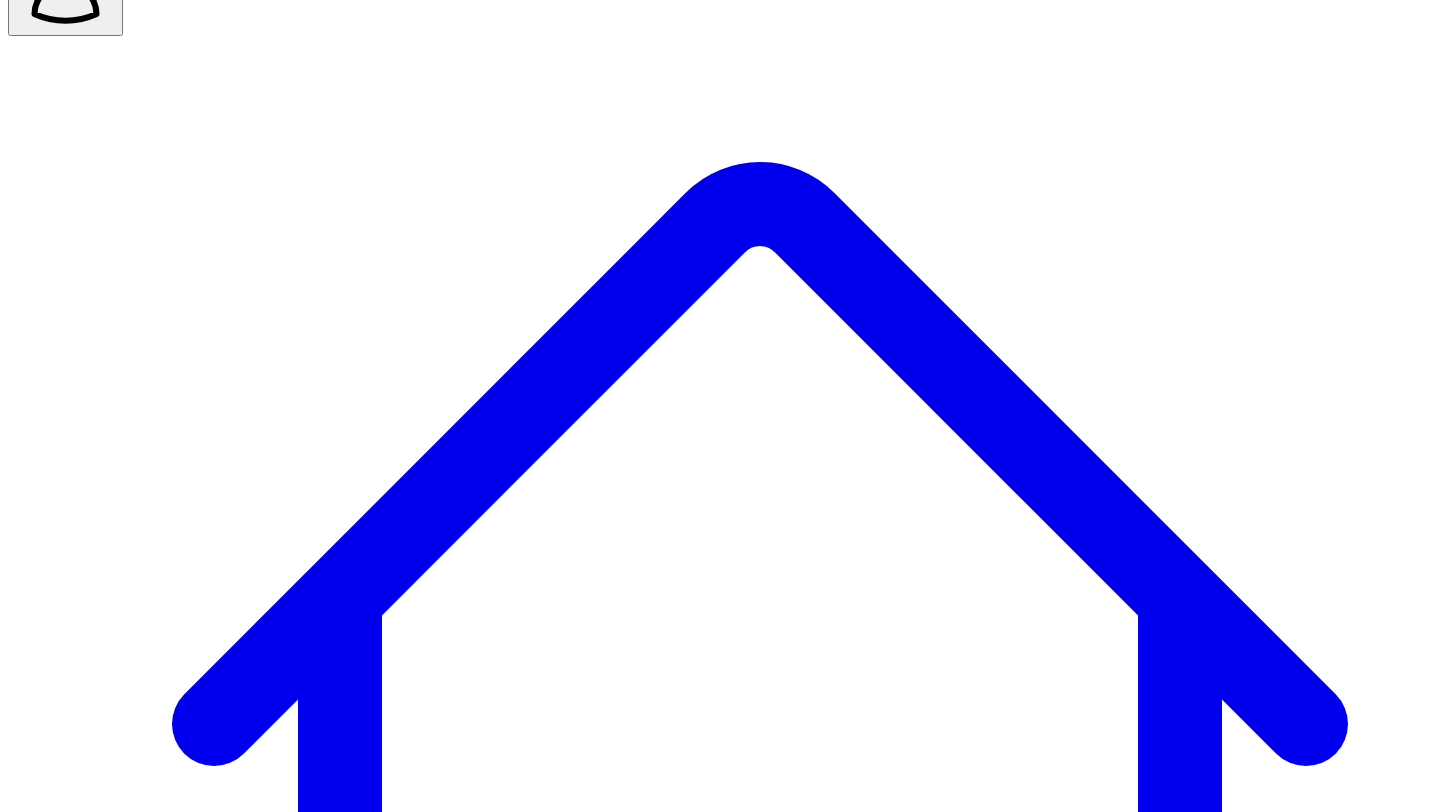 scroll, scrollTop: 144, scrollLeft: 0, axis: vertical 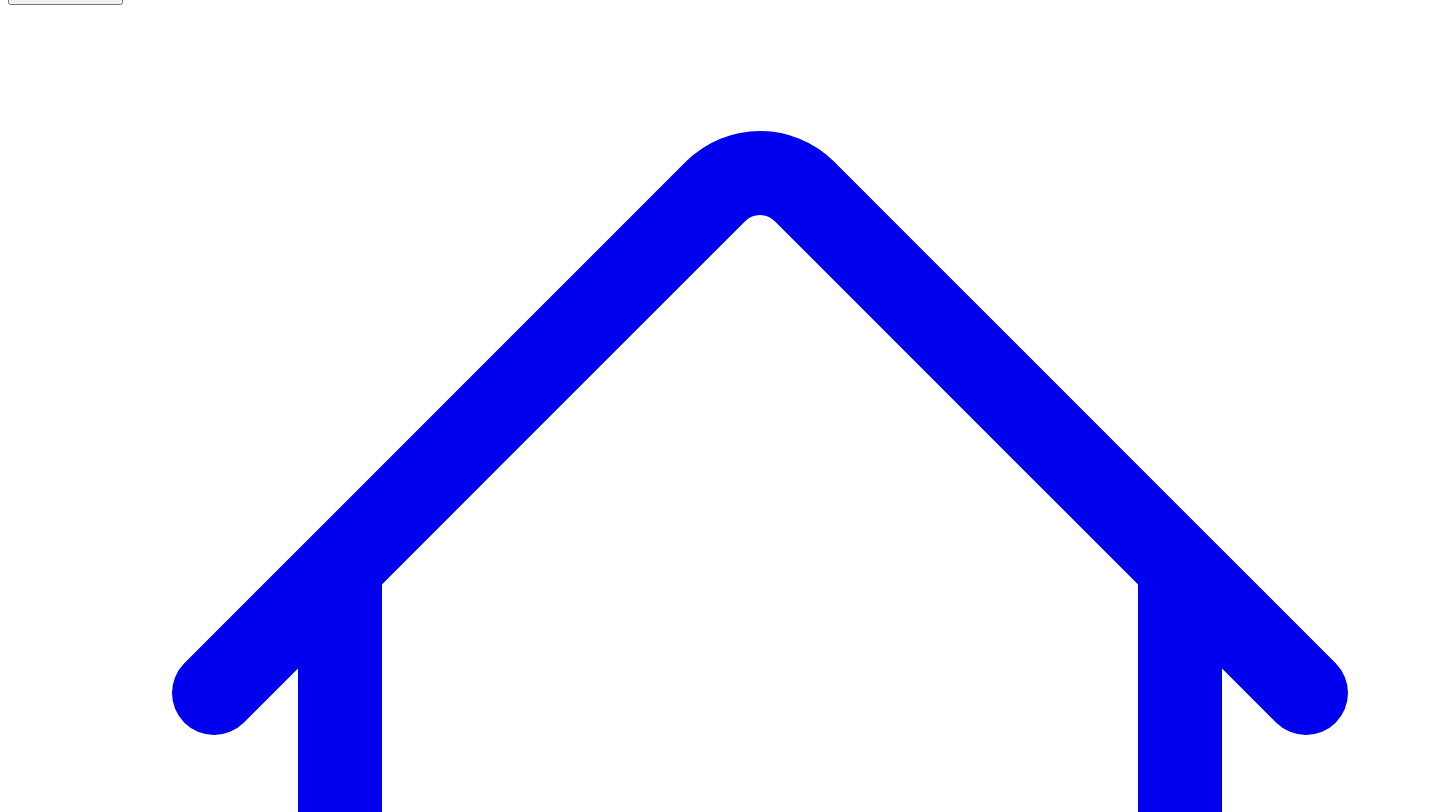 click on "@ Paul O'Brien 0  post s" at bounding box center (97, 7770) 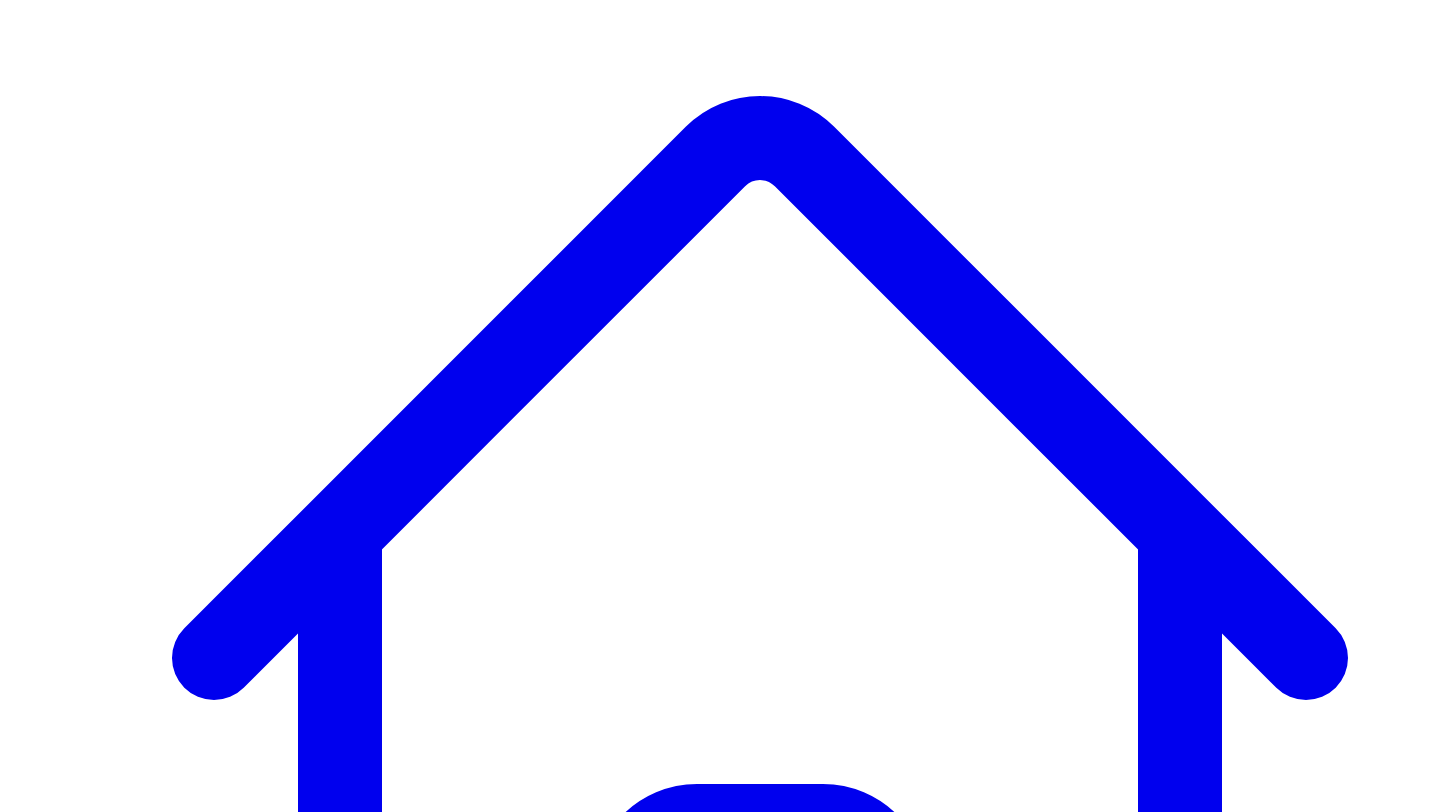 click on "@ Ana Calin 10  post s" at bounding box center (101, 7521) 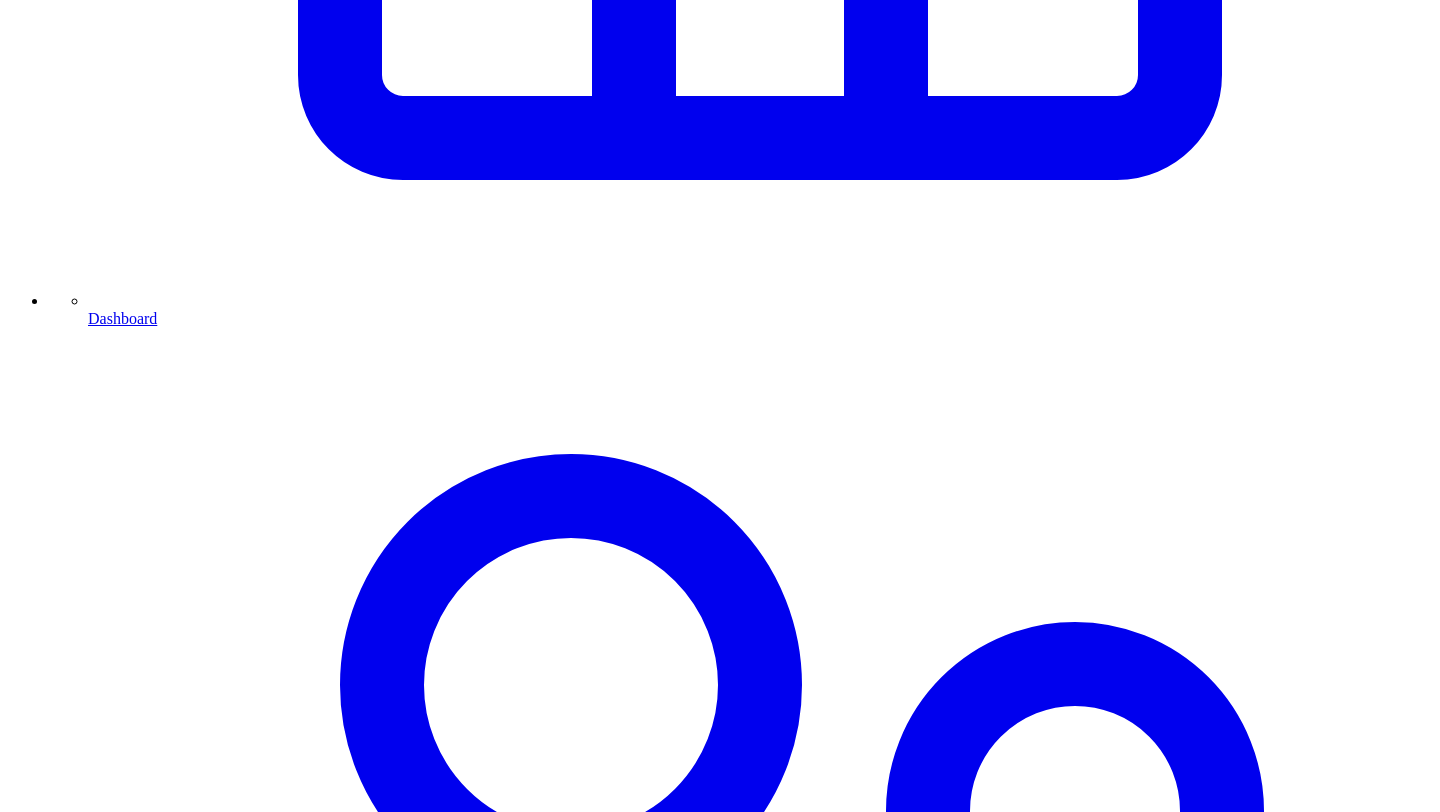 click at bounding box center [68, 6778] 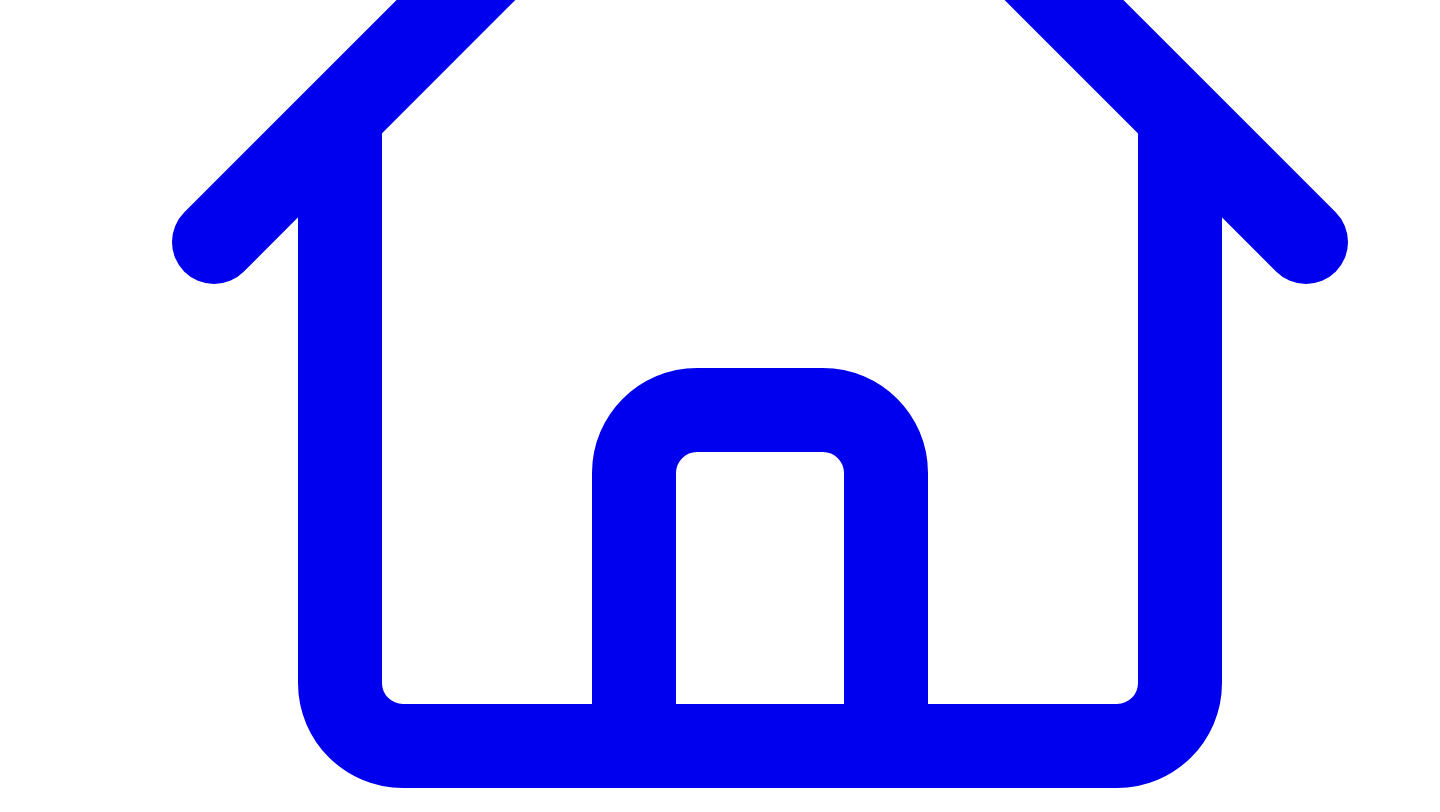 scroll, scrollTop: 601, scrollLeft: 0, axis: vertical 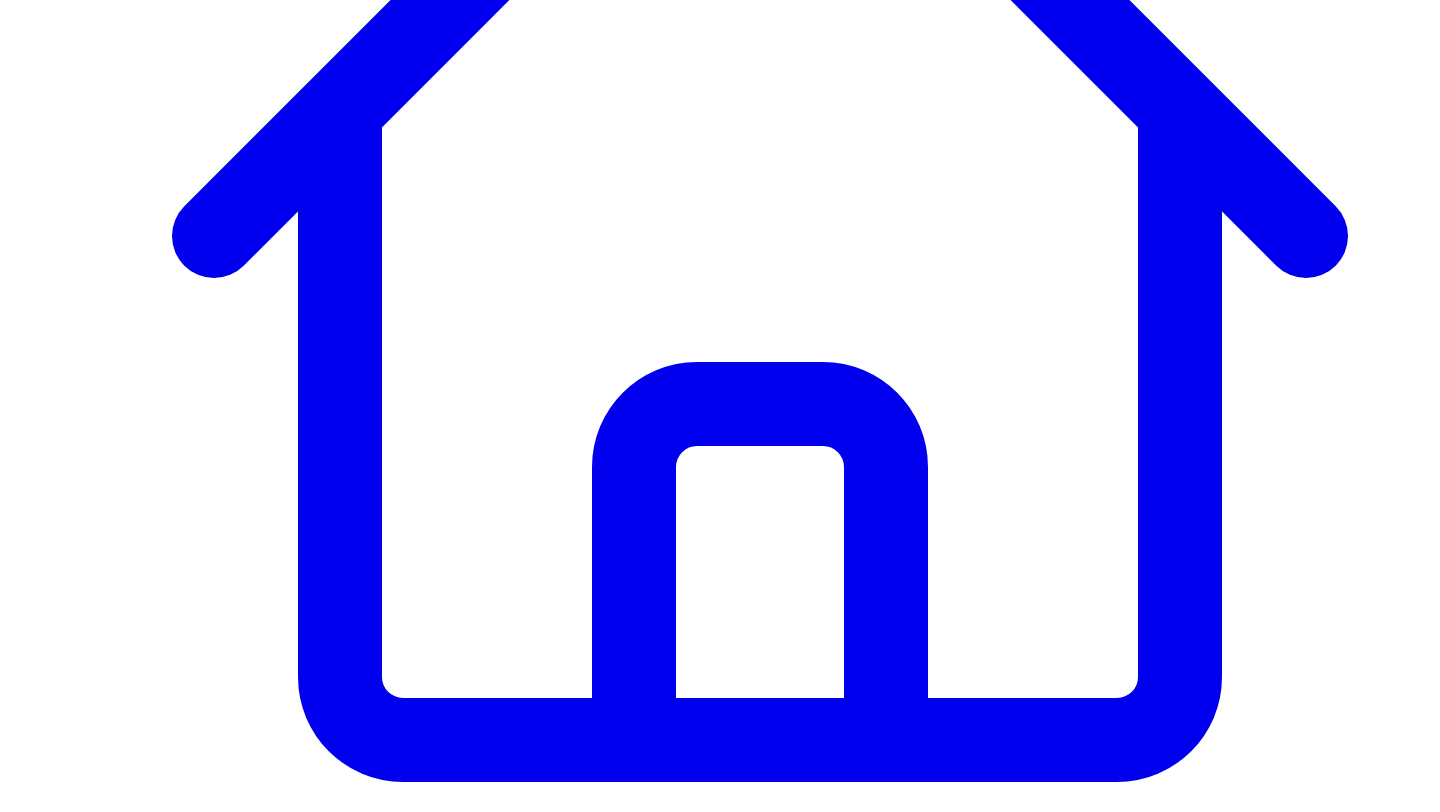 click at bounding box center [313, 7680] 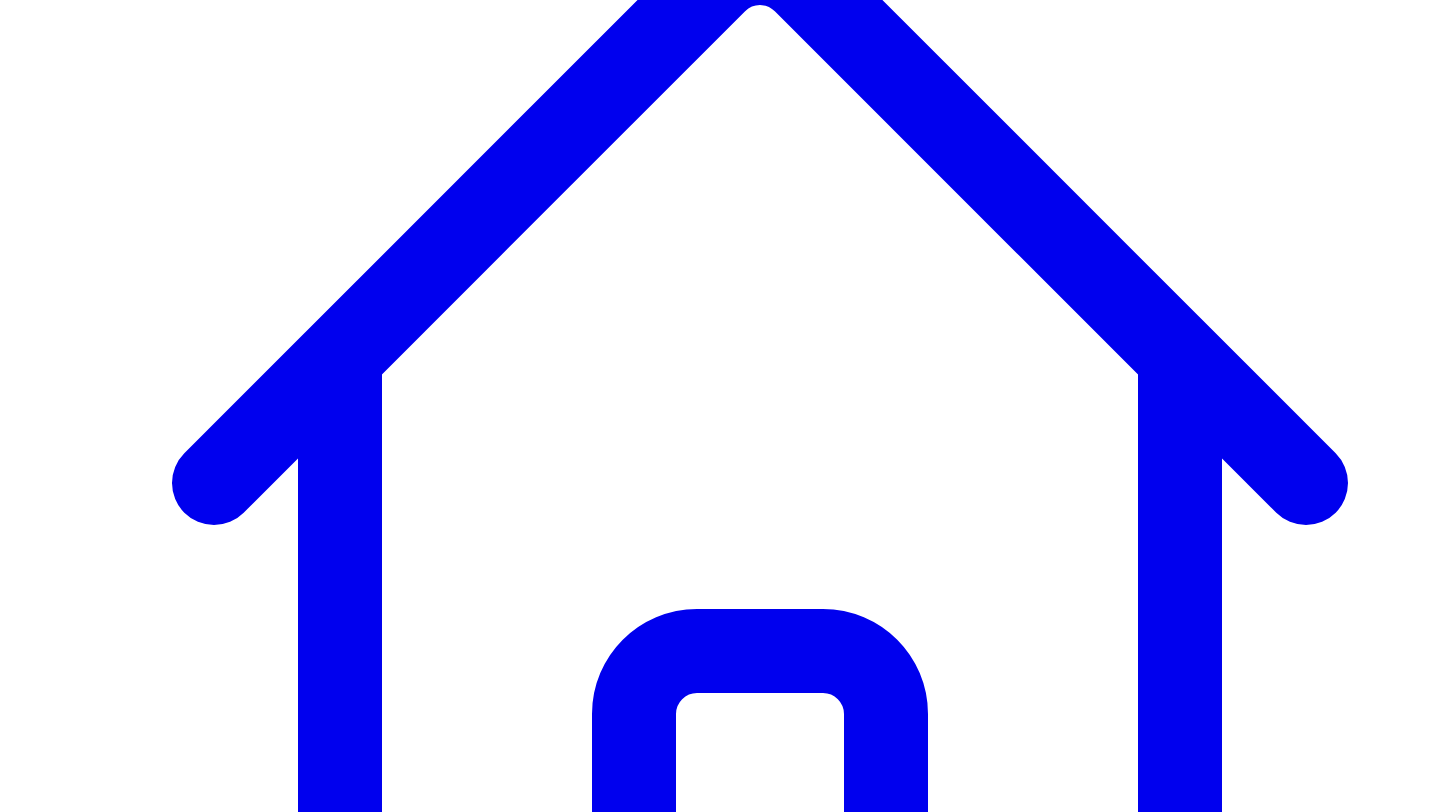 scroll, scrollTop: 344, scrollLeft: 0, axis: vertical 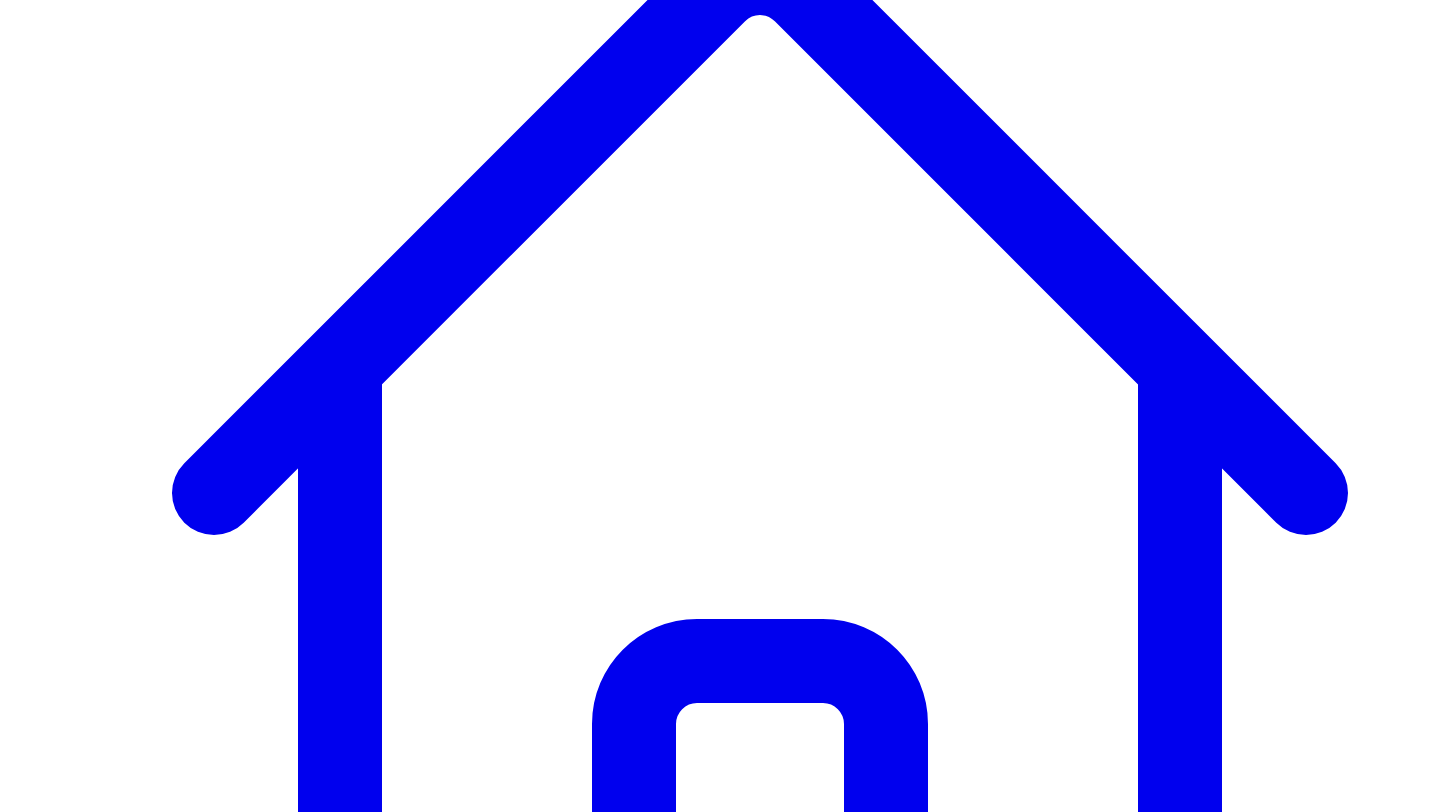 type on "*********" 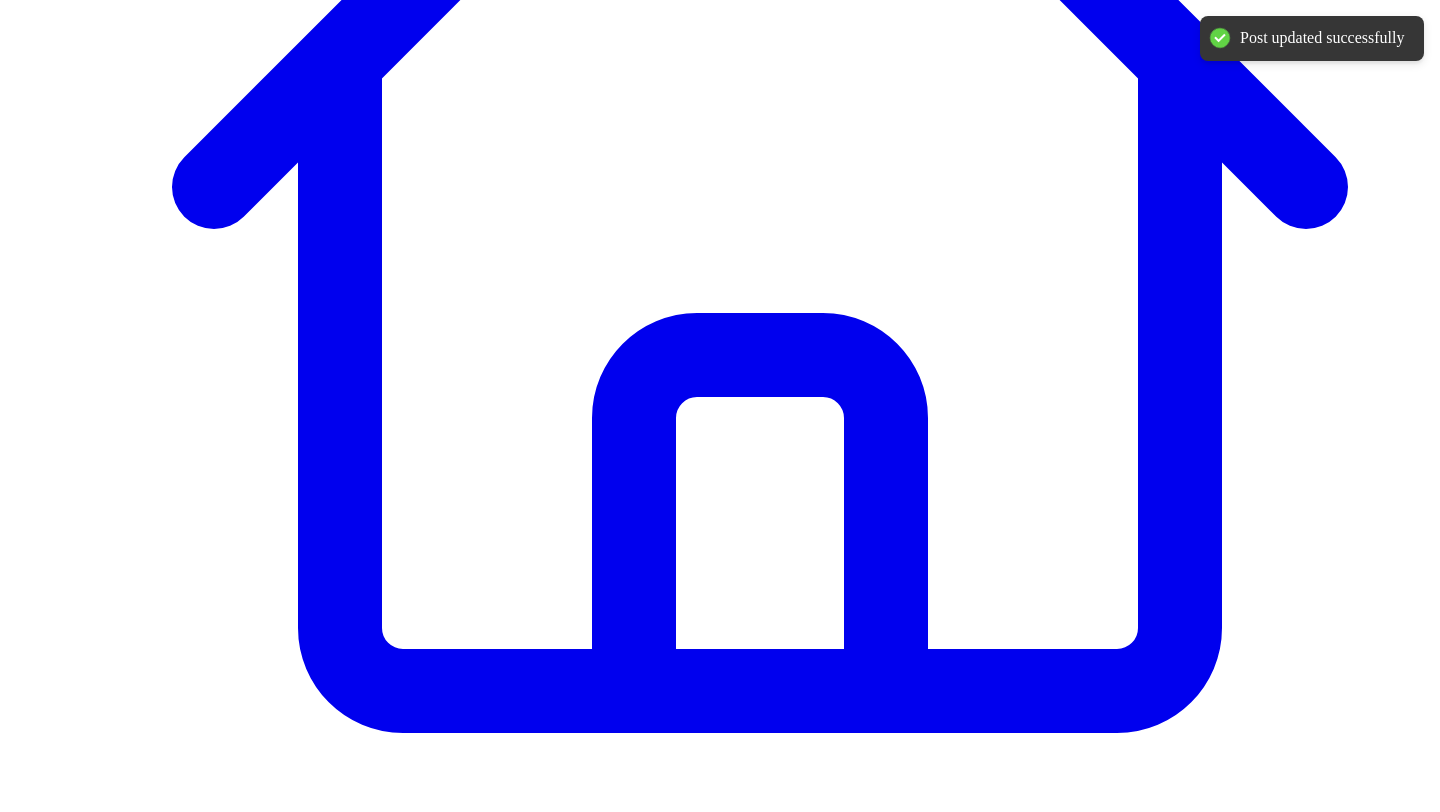 scroll, scrollTop: 655, scrollLeft: 0, axis: vertical 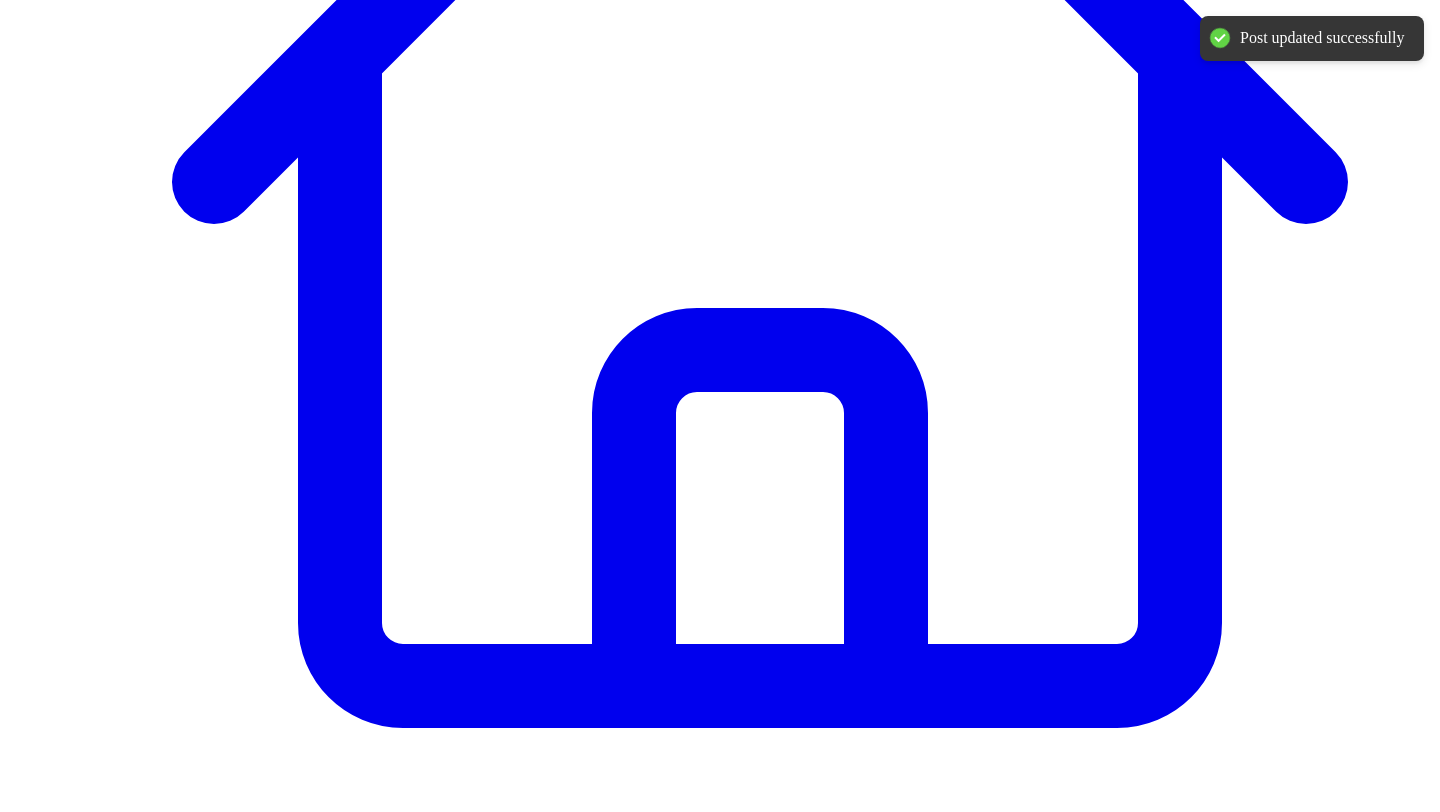 click on "Share on LinkedIn" at bounding box center [94, 7492] 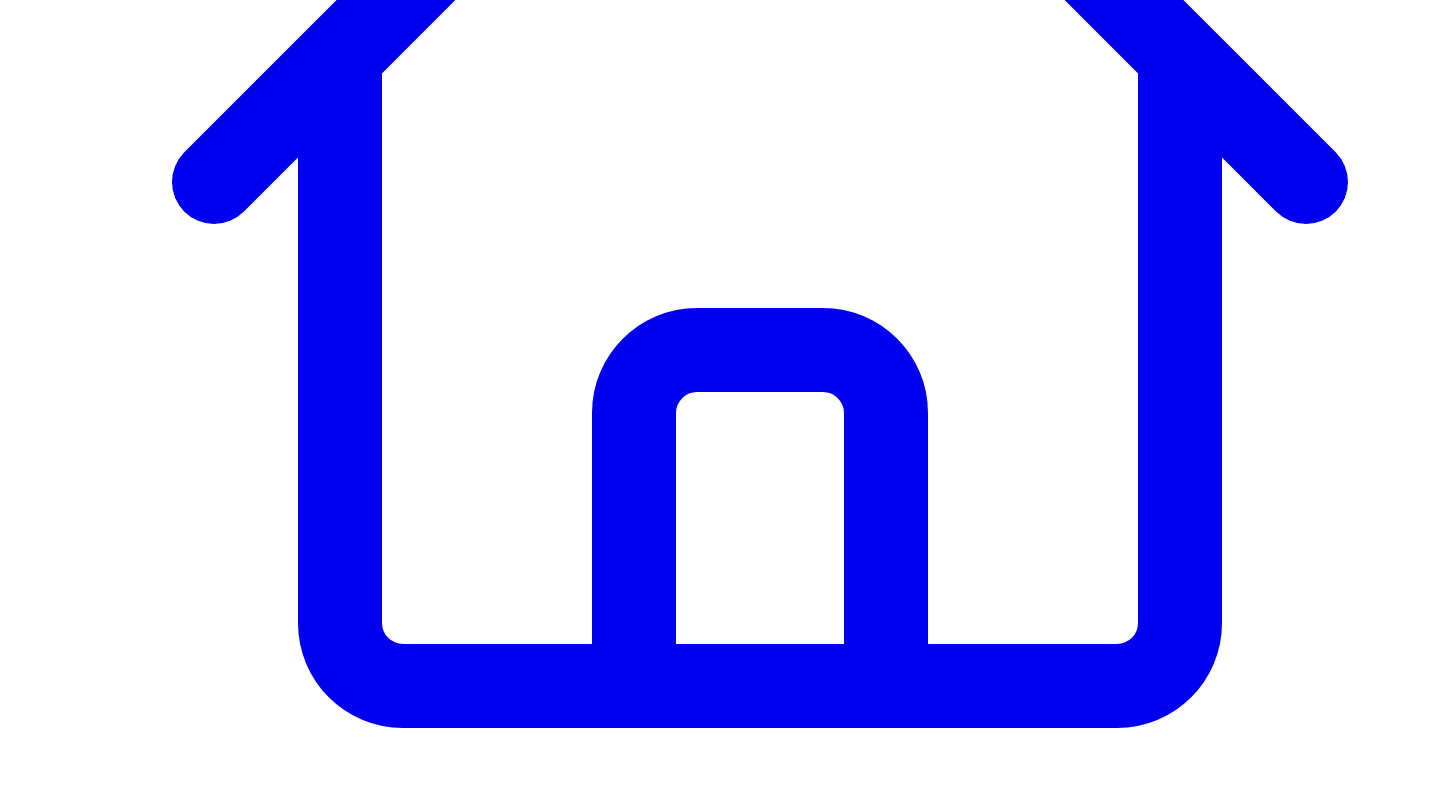click on "Post Now" at bounding box center (44, 7513) 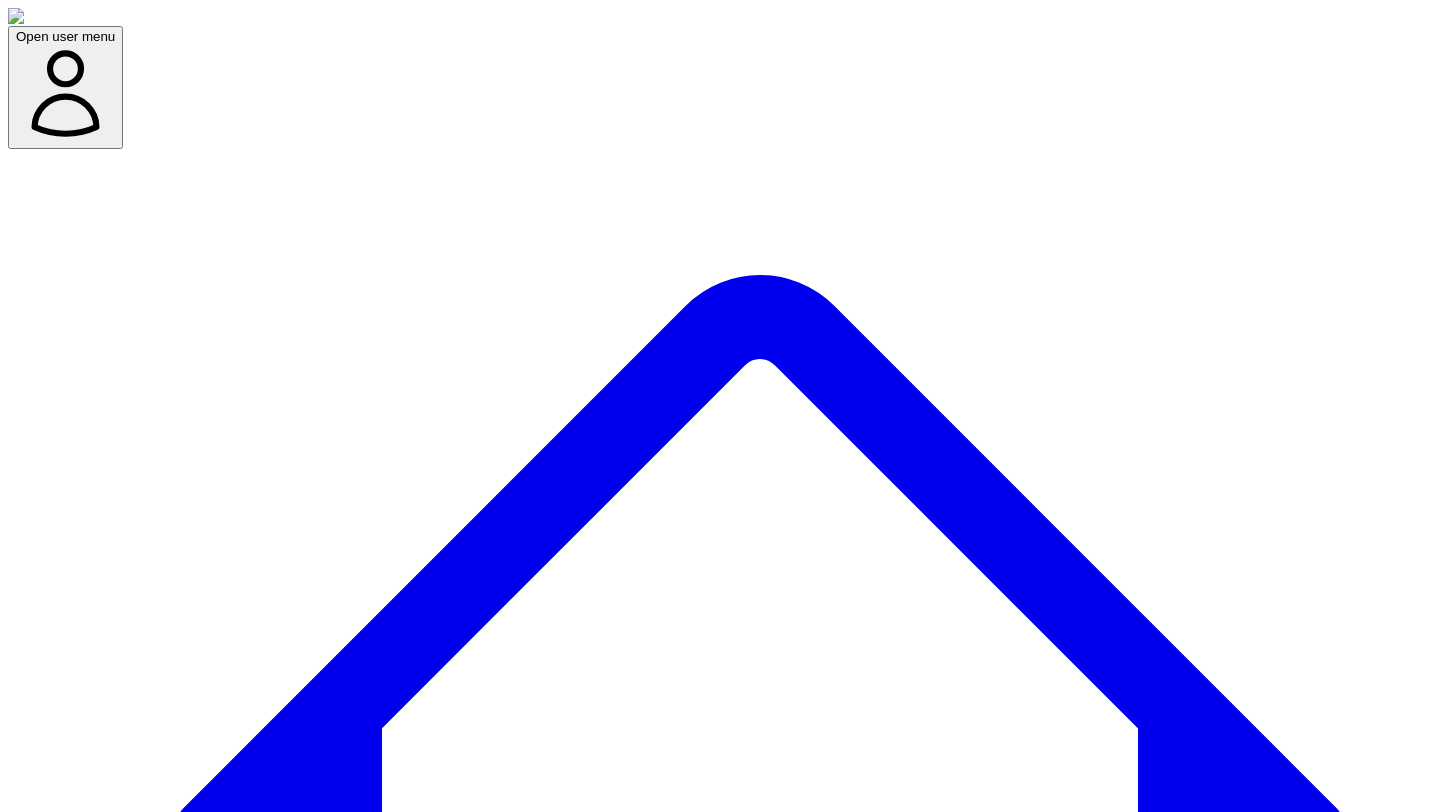 click on "Confirm & Post" at bounding box center [61, 11607] 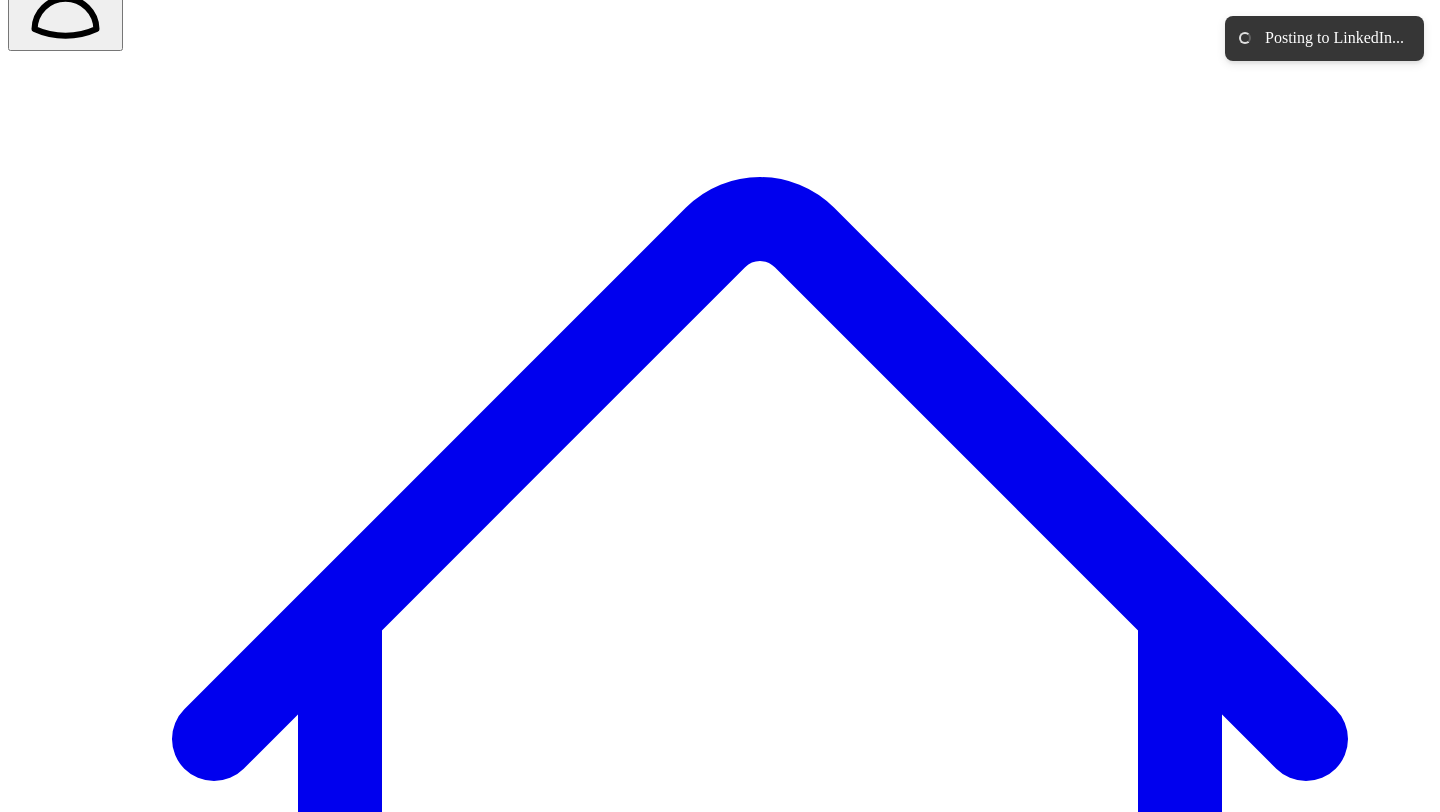 scroll, scrollTop: 100, scrollLeft: 0, axis: vertical 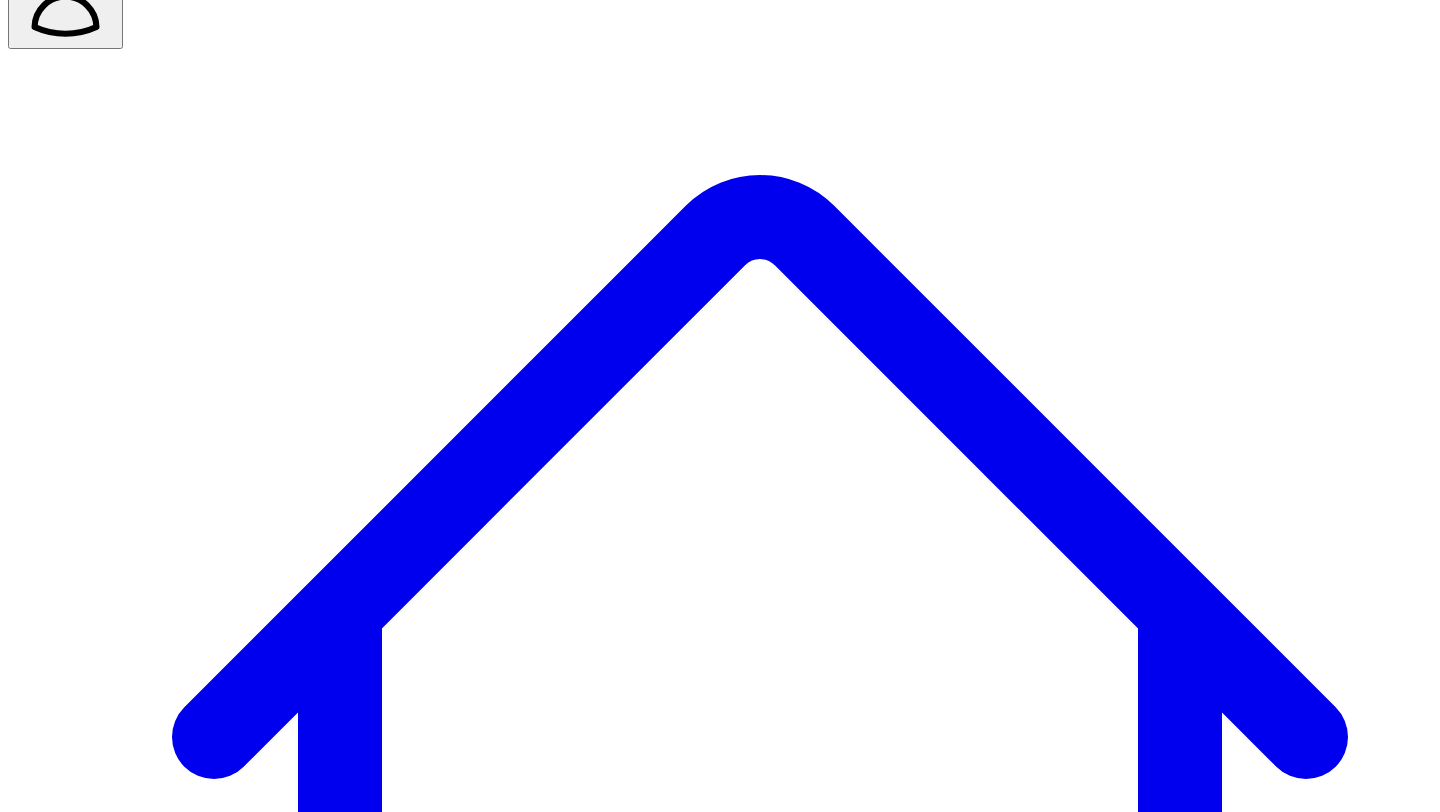 click on "@ Ana Calin 10  post s" at bounding box center (101, 7662) 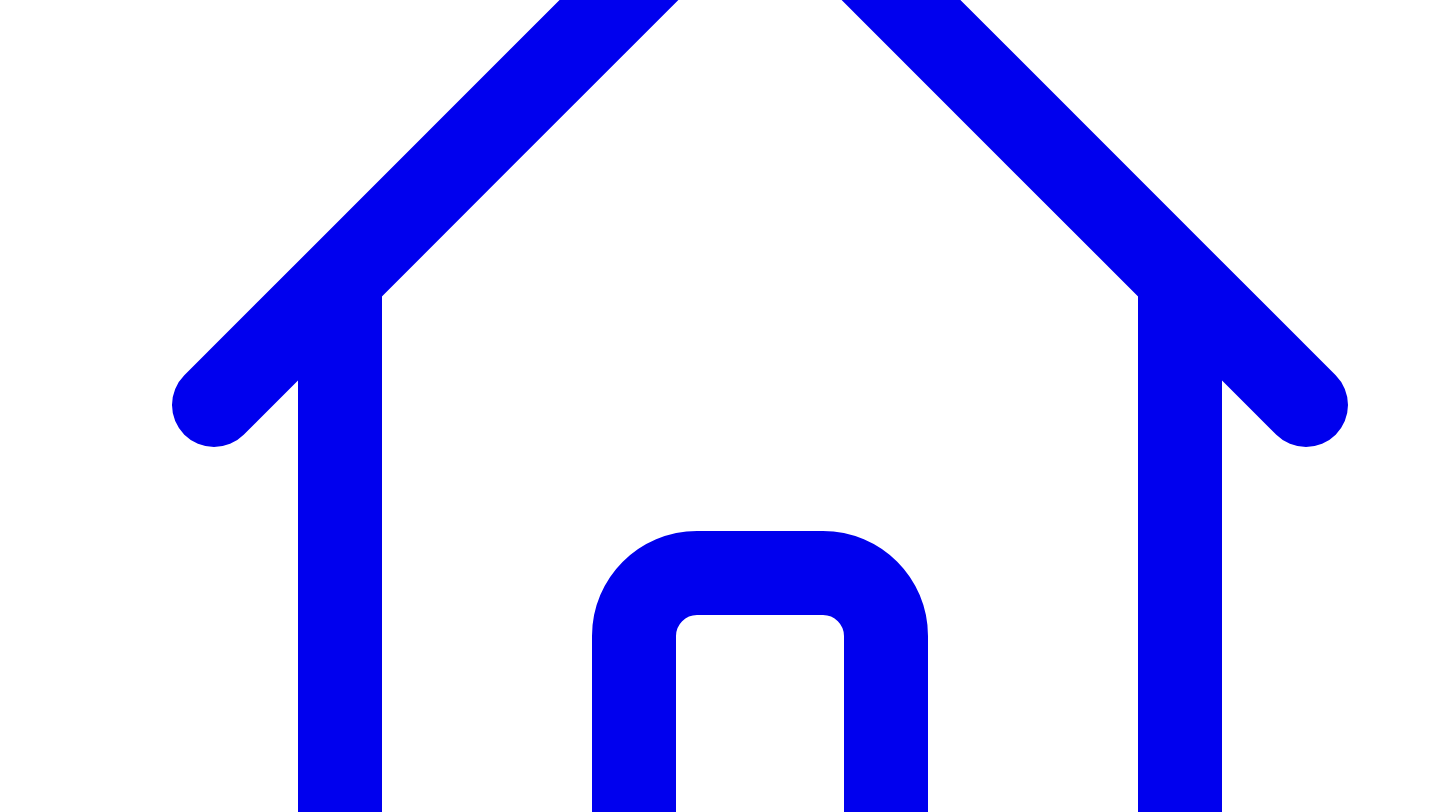scroll, scrollTop: 445, scrollLeft: 0, axis: vertical 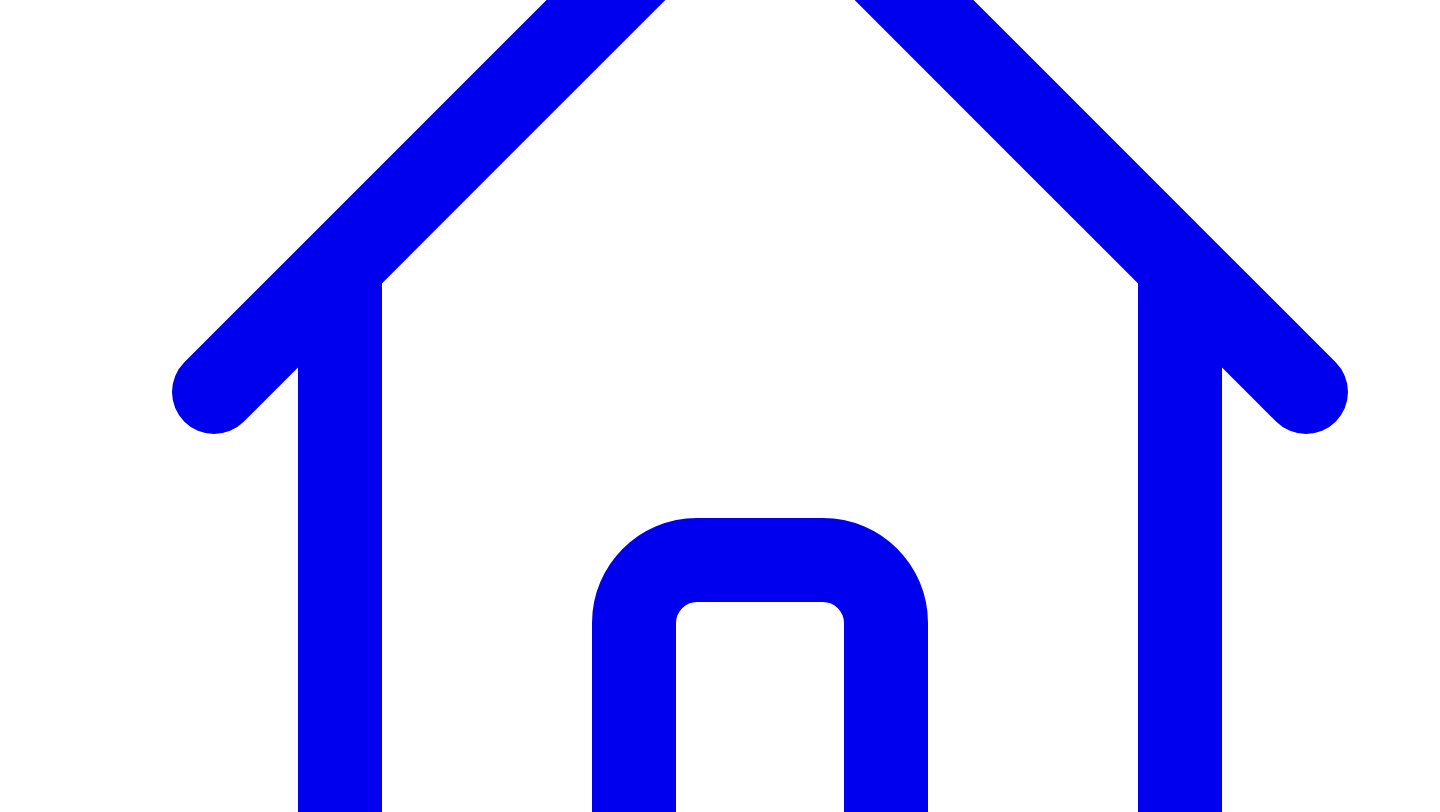 click on "Dashboard" at bounding box center [760, 1067] 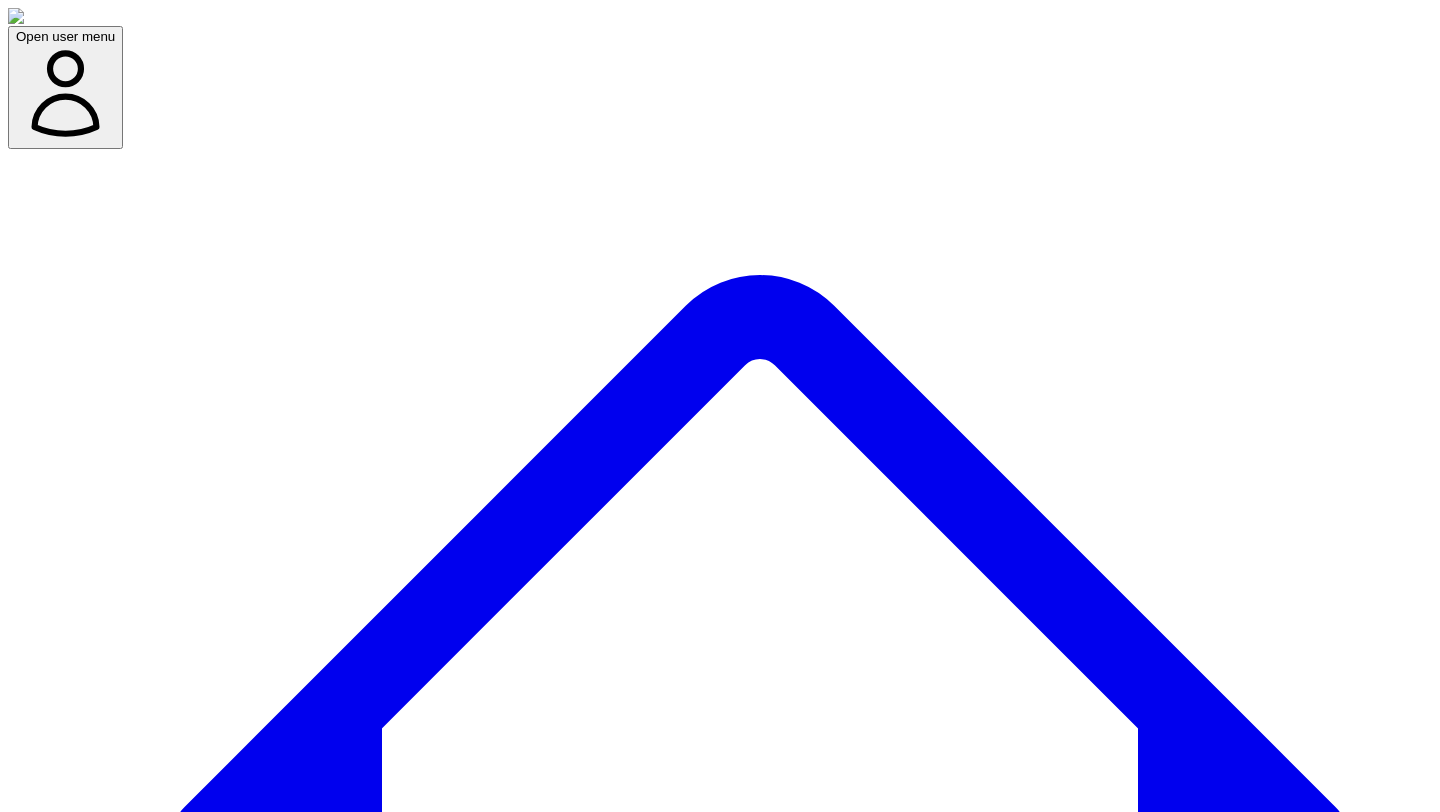 click on "Leaps Demo (the Expertise to Content Platform)" at bounding box center (166, 9430) 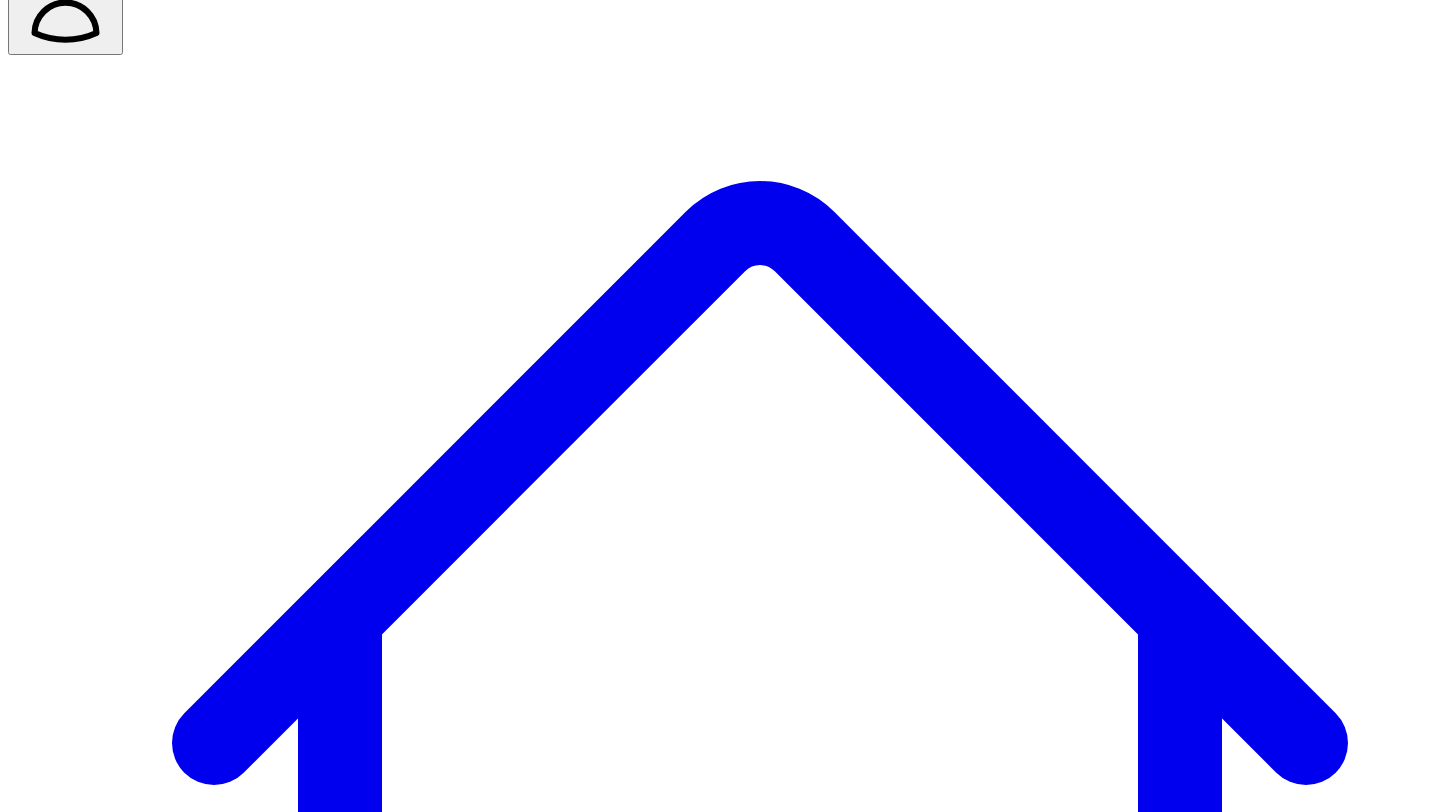 scroll, scrollTop: 144, scrollLeft: 0, axis: vertical 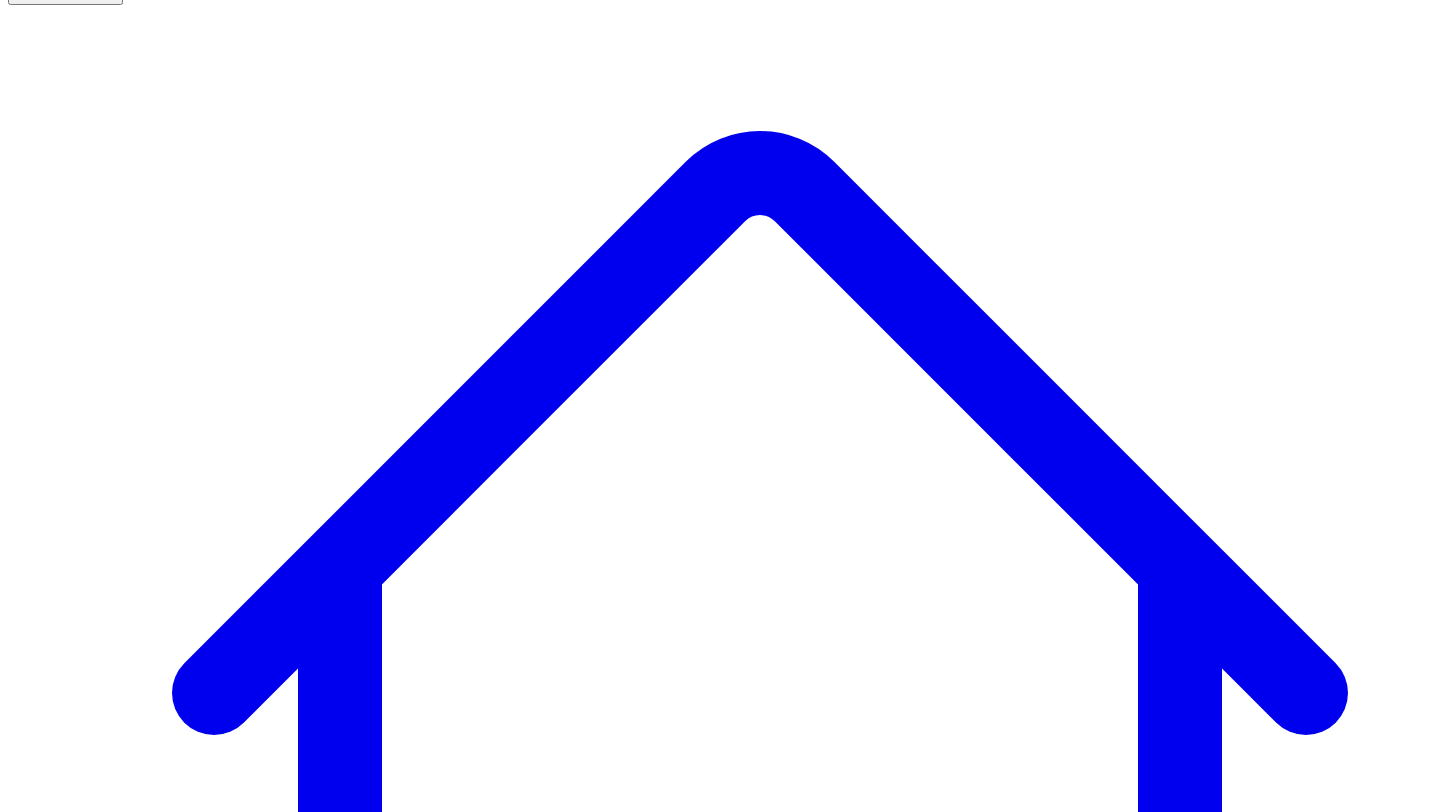 click on "@ [PERSON_NAME] 10  post s" at bounding box center (101, 7556) 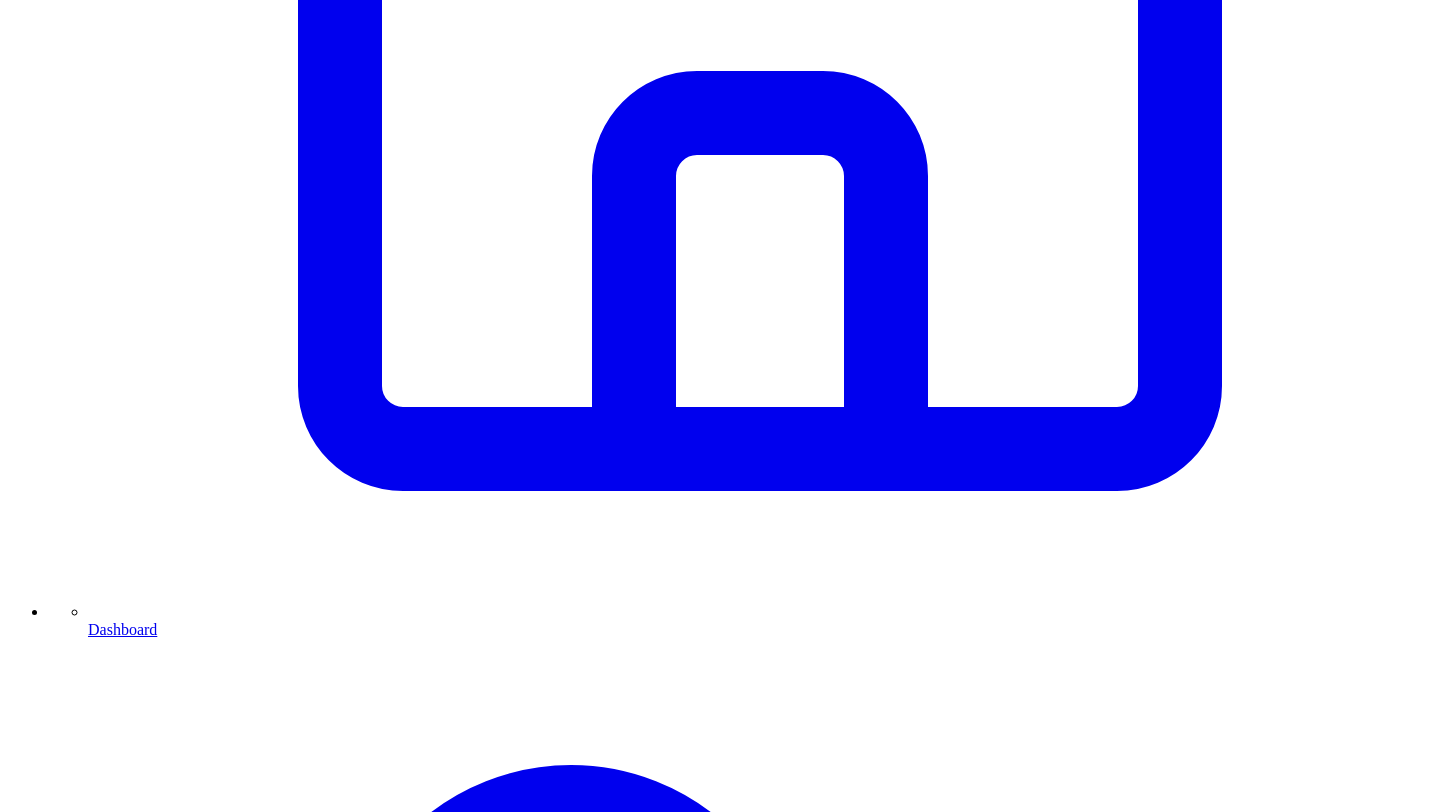 scroll, scrollTop: 900, scrollLeft: 0, axis: vertical 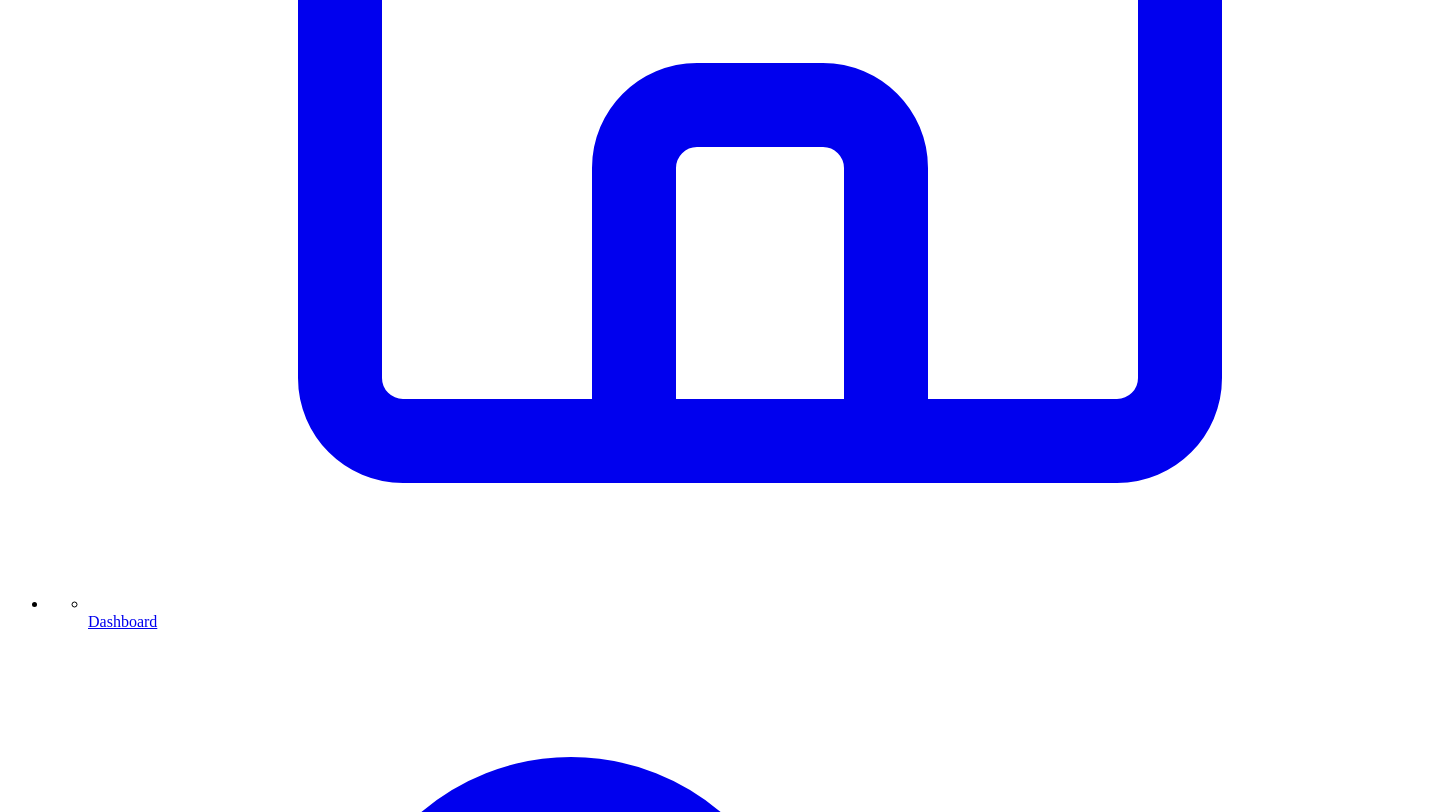 click on "1 1383 /3000 characters" at bounding box center (720, 7002) 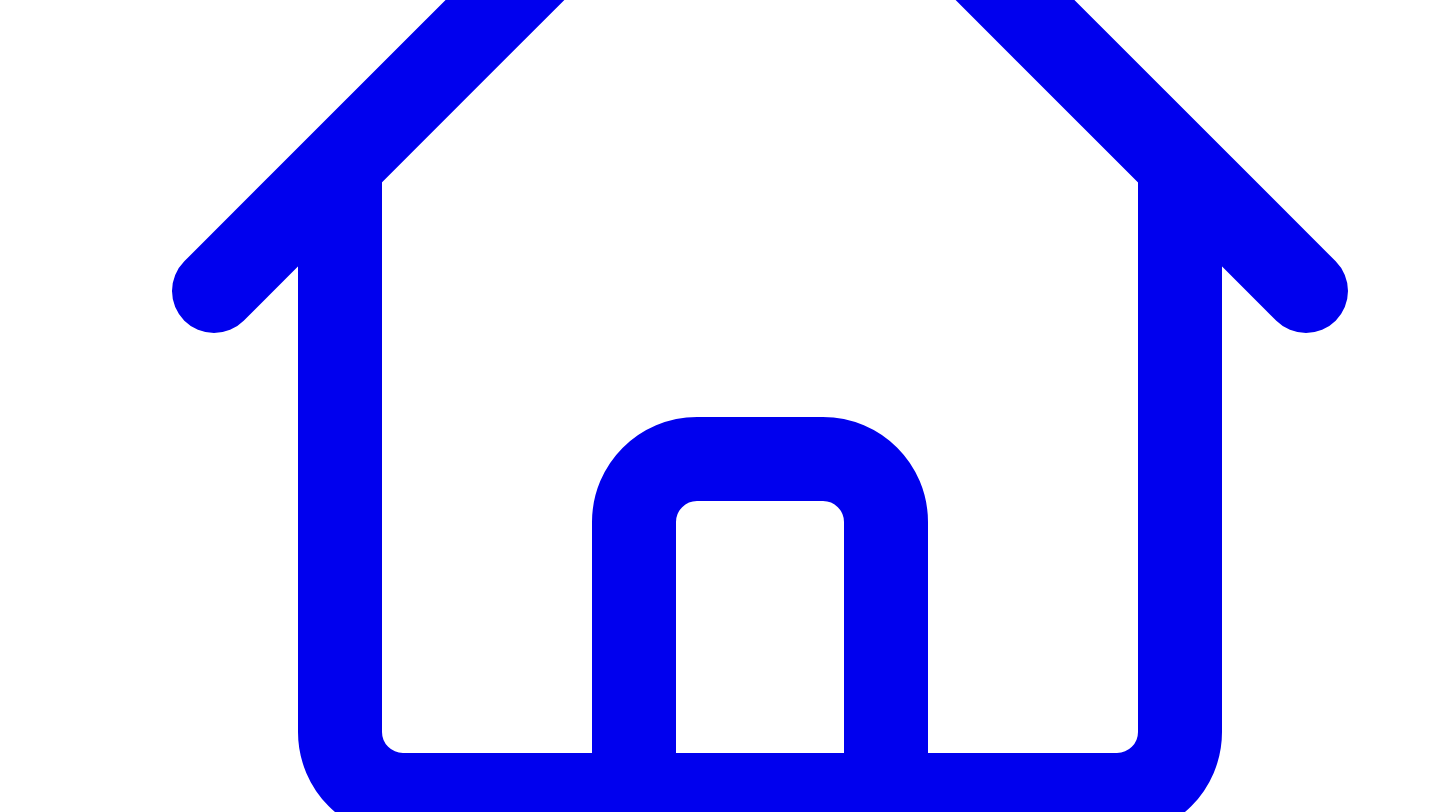 scroll, scrollTop: 601, scrollLeft: 0, axis: vertical 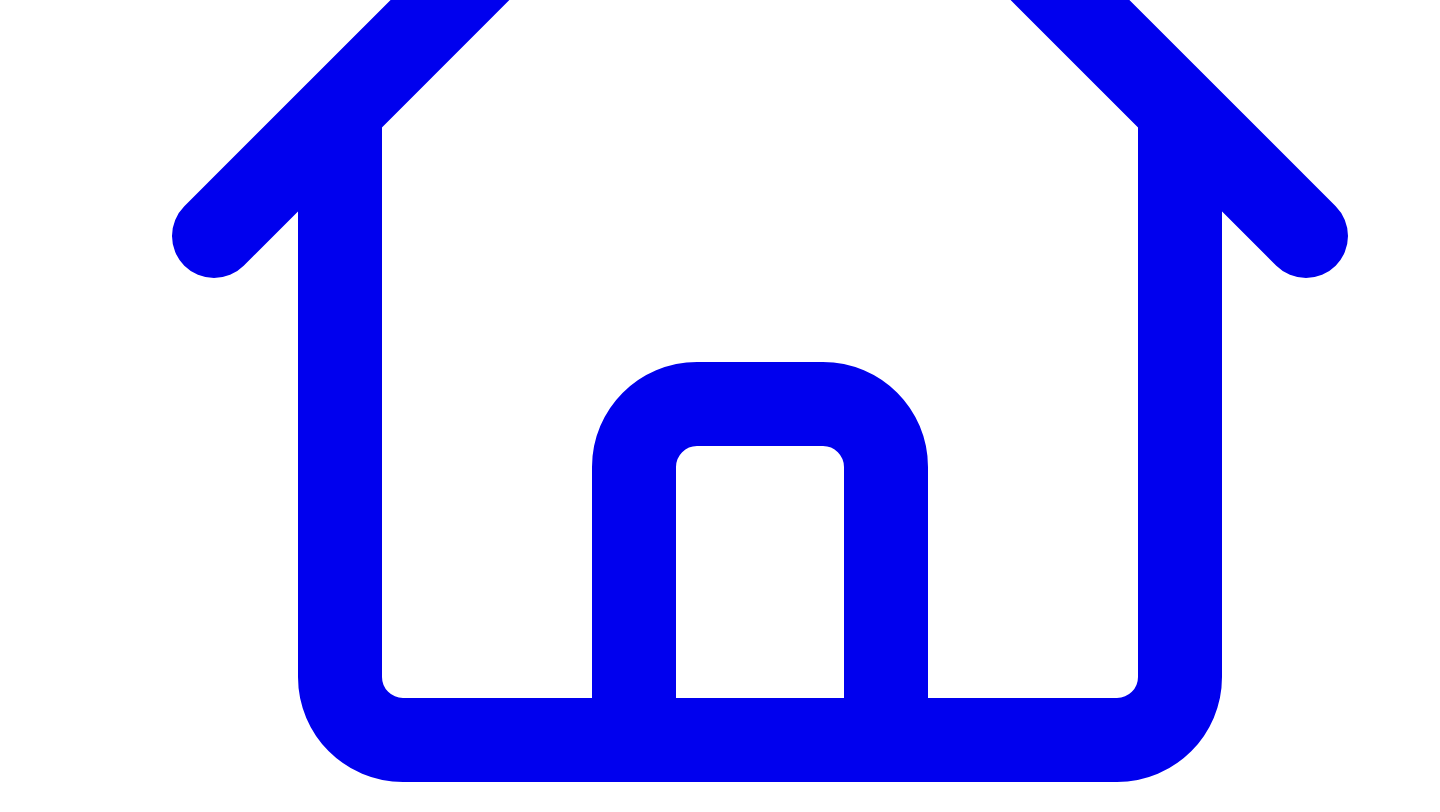 click at bounding box center [313, 7608] 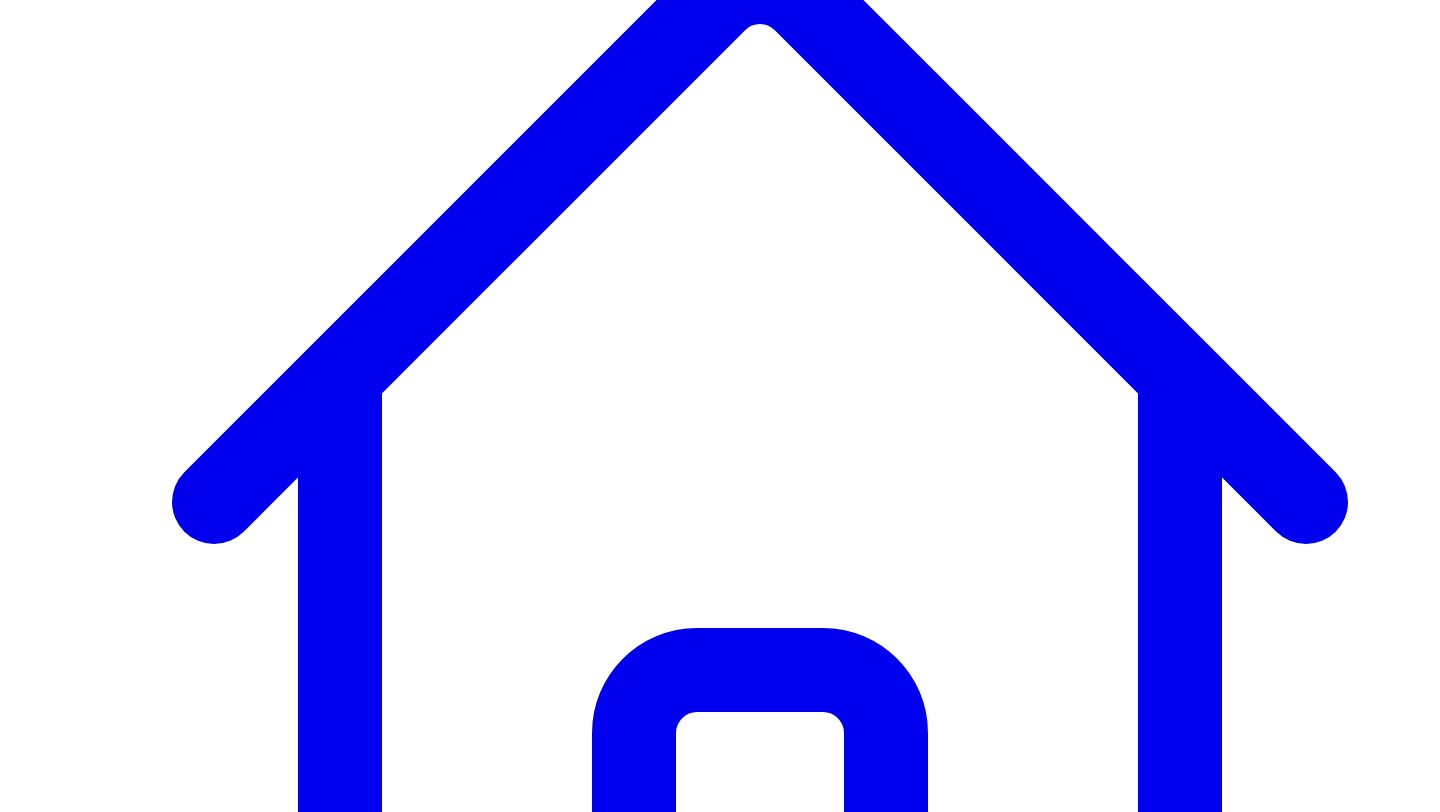 scroll, scrollTop: 332, scrollLeft: 0, axis: vertical 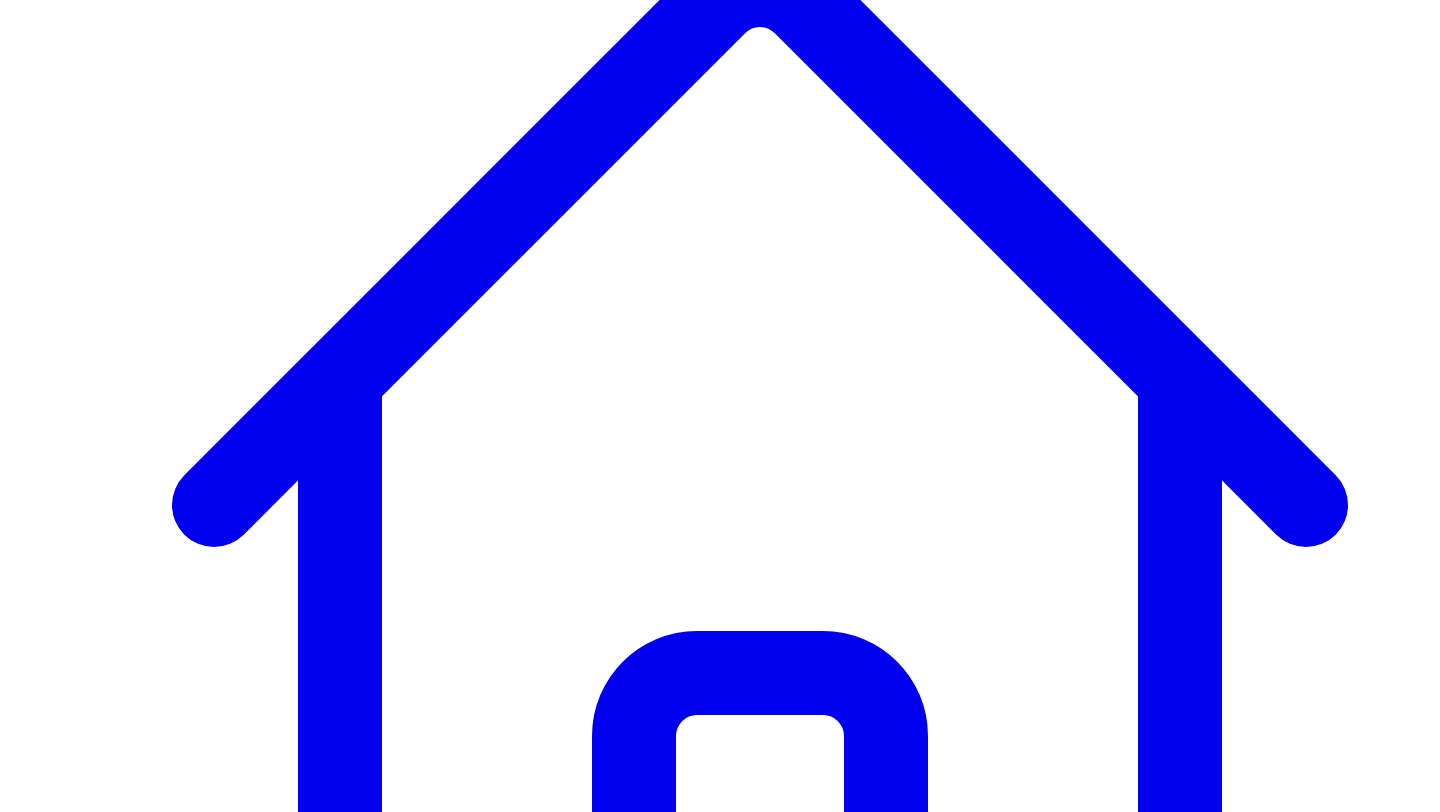 type on "*********" 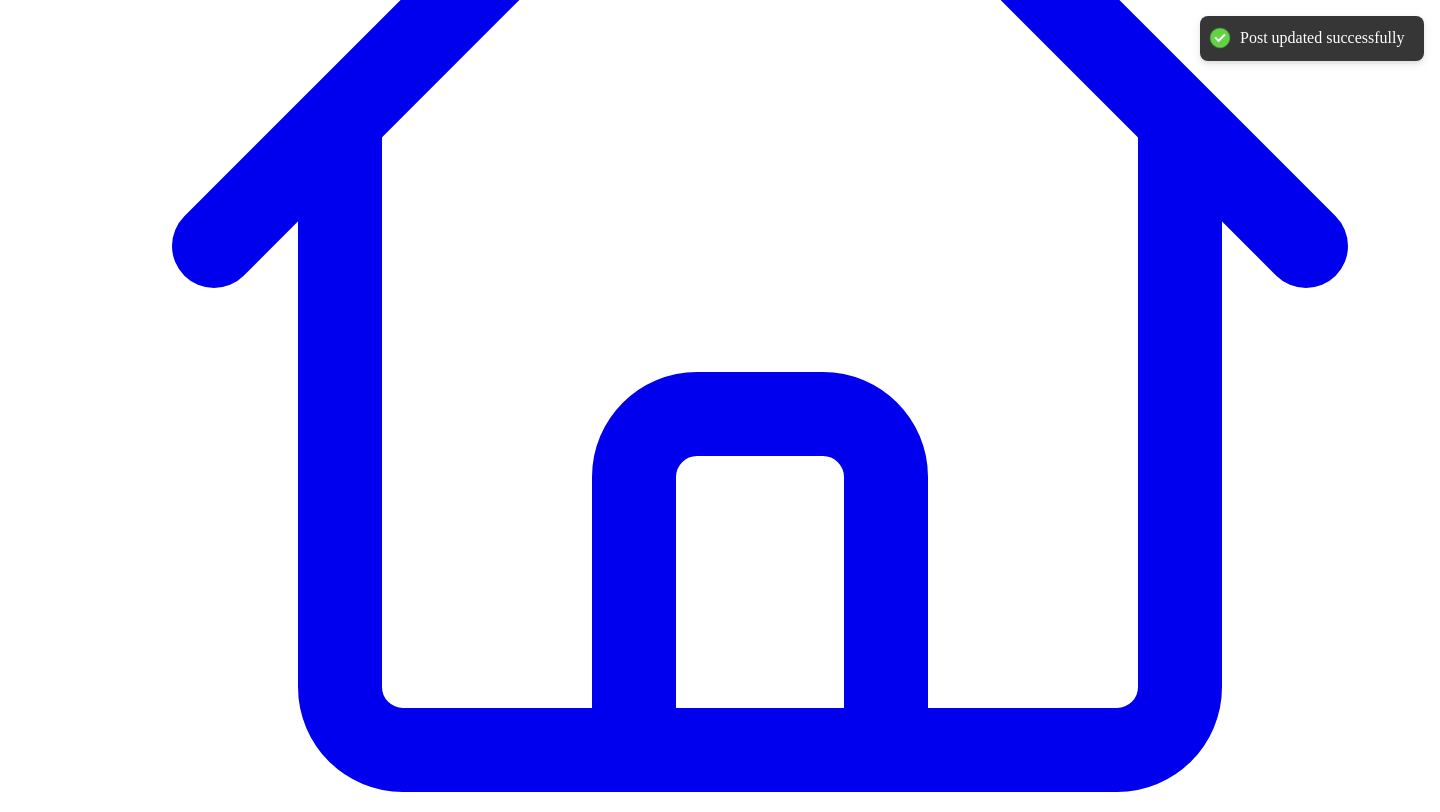 scroll, scrollTop: 630, scrollLeft: 0, axis: vertical 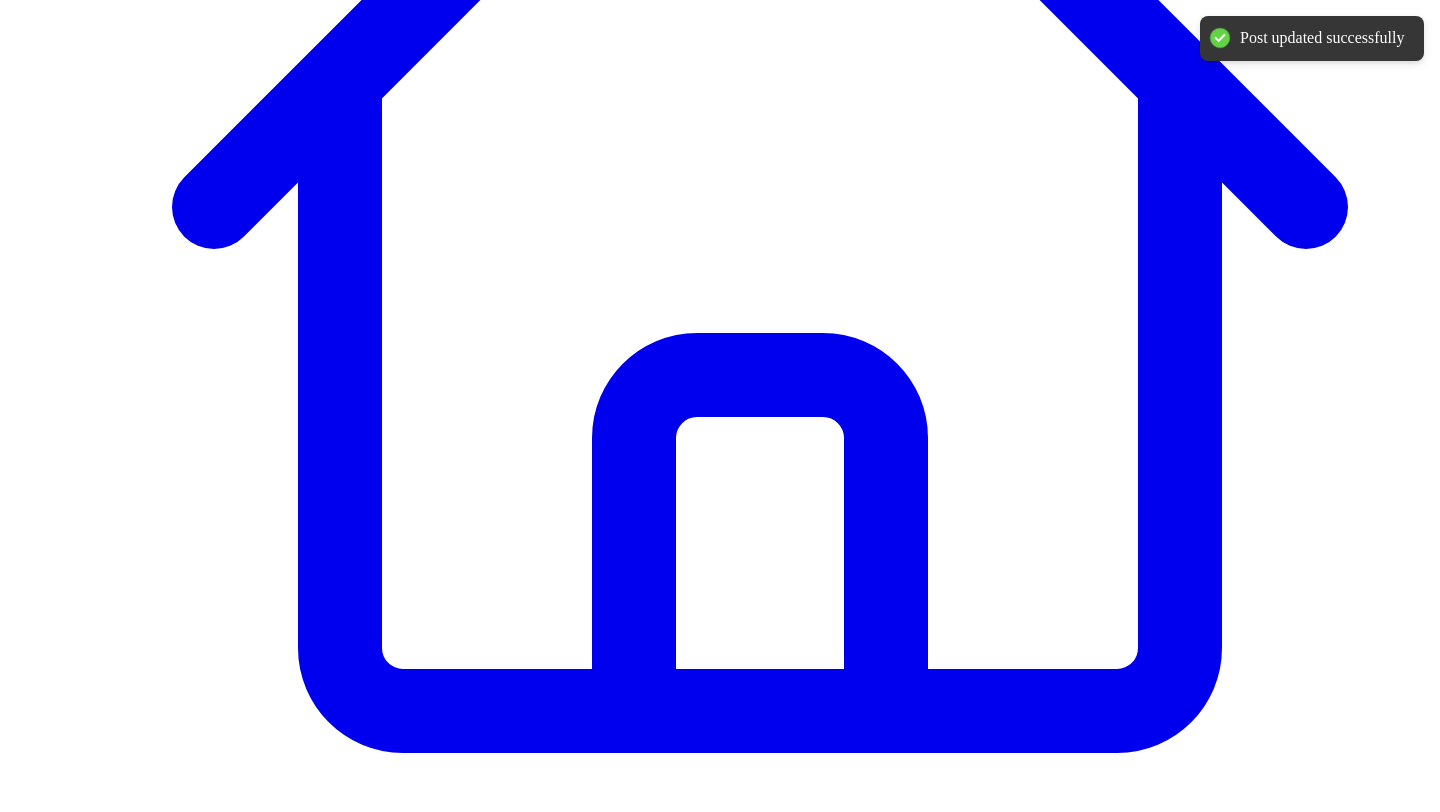 click on "Connect LinkedIn to Share" at bounding box center (119, 7517) 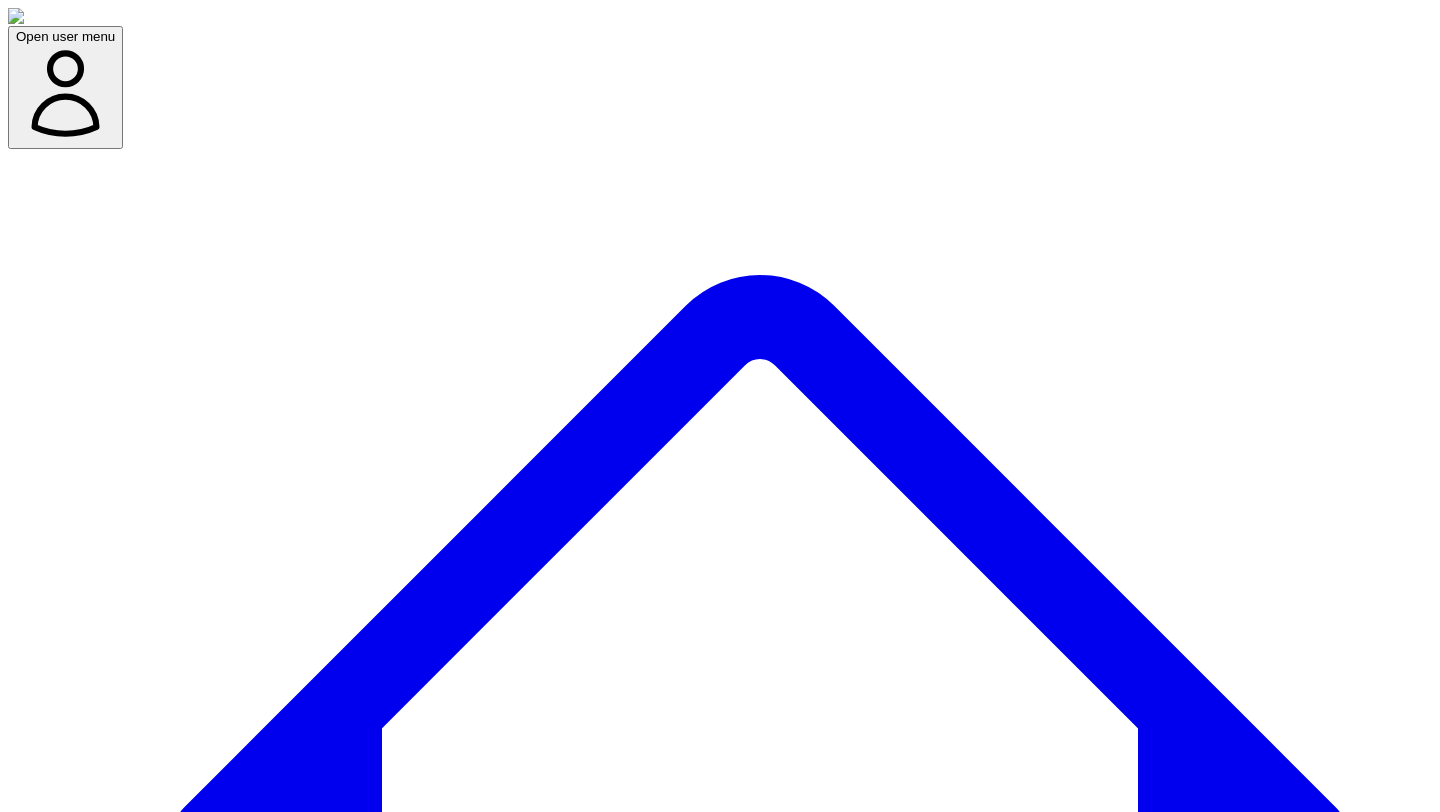 scroll, scrollTop: 0, scrollLeft: 0, axis: both 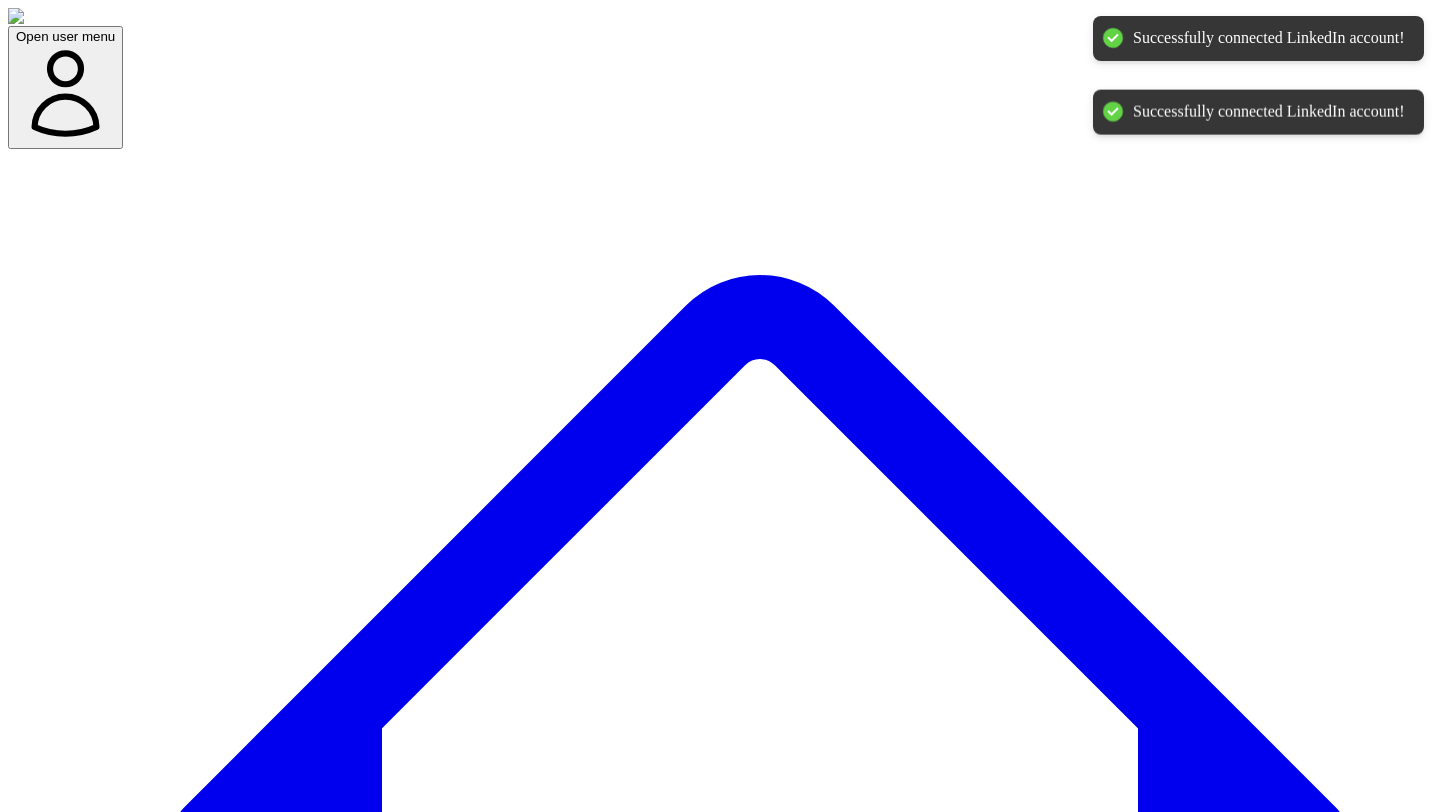 click on "@ [PERSON_NAME] 10  post s" at bounding box center (101, 7700) 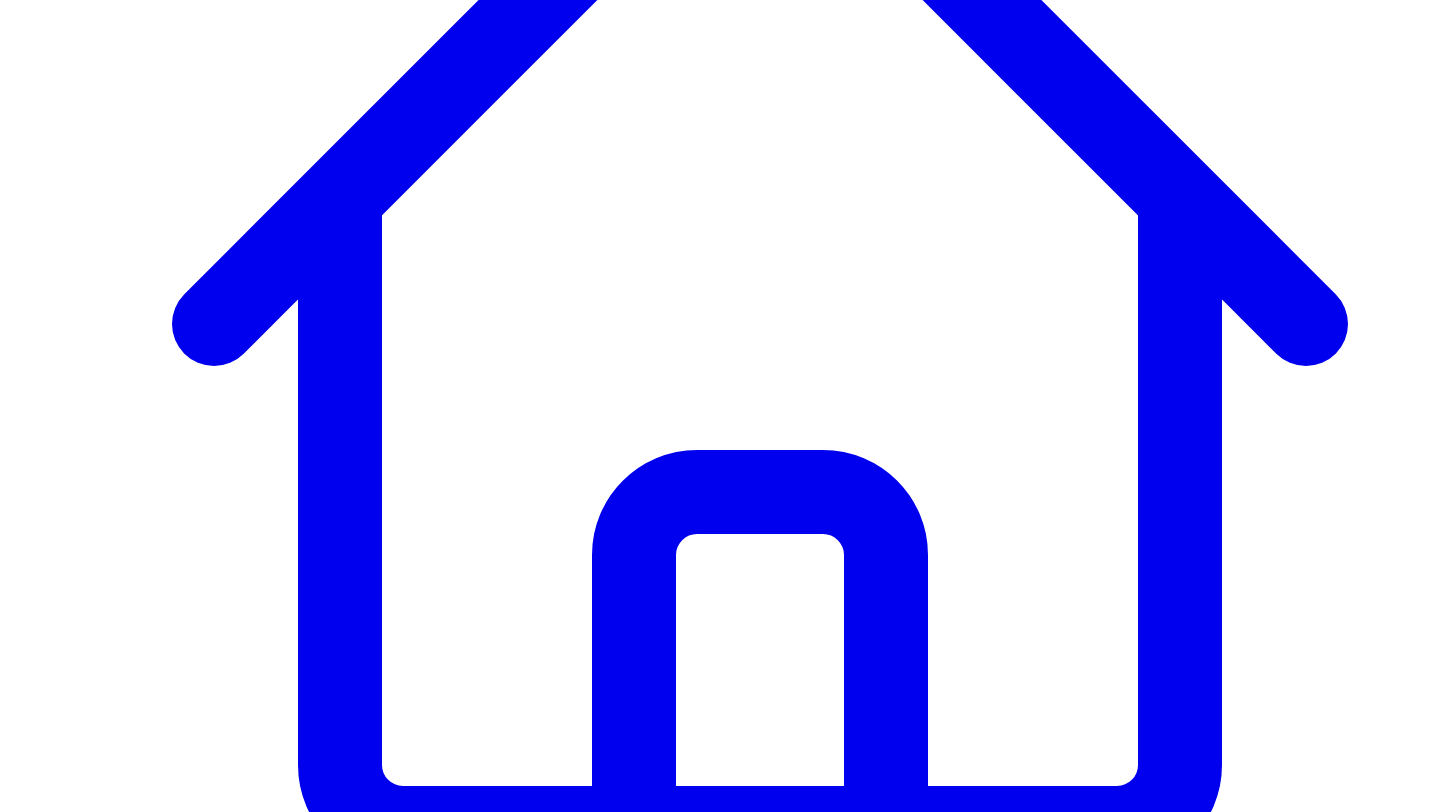 scroll, scrollTop: 499, scrollLeft: 0, axis: vertical 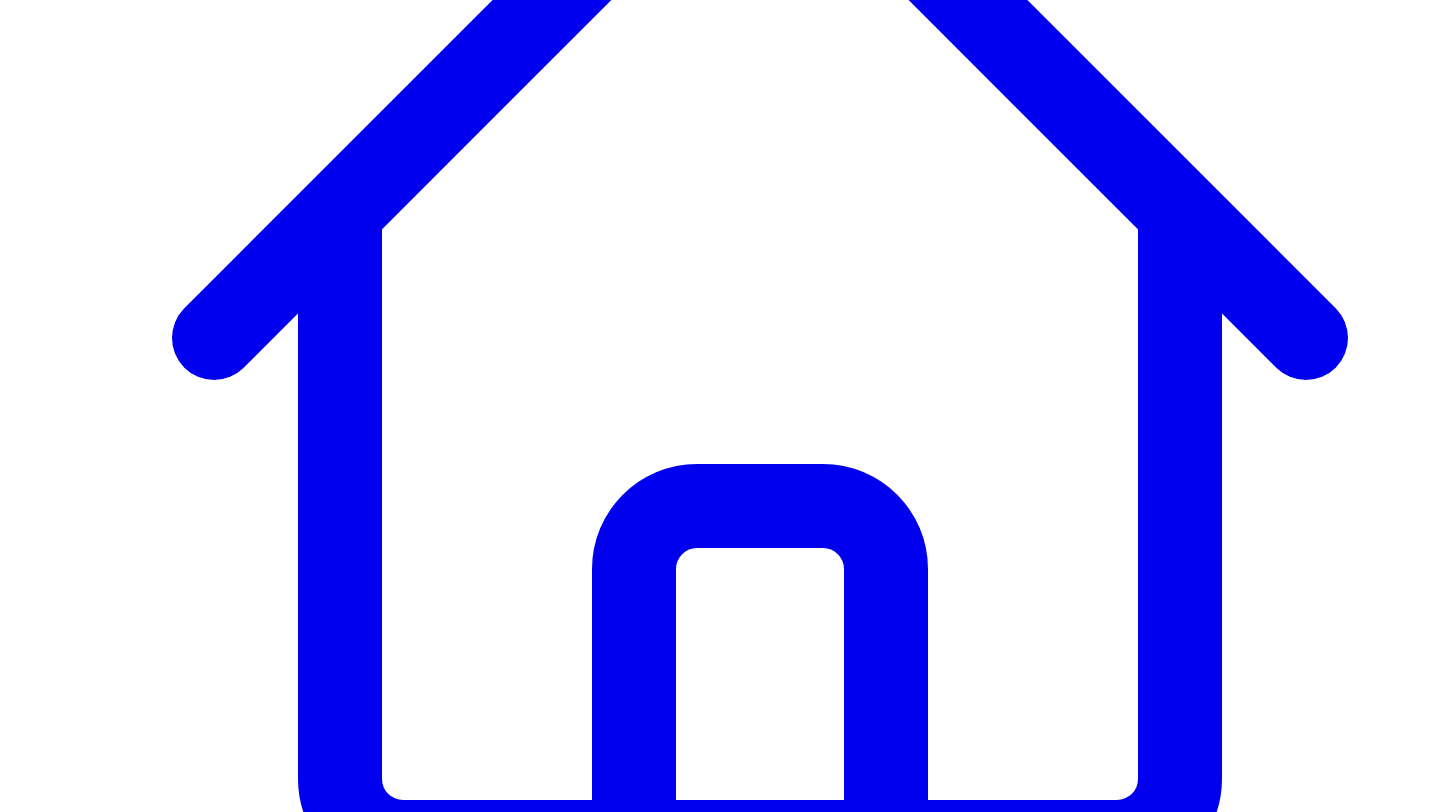 click on "Share on LinkedIn" at bounding box center [82, 7580] 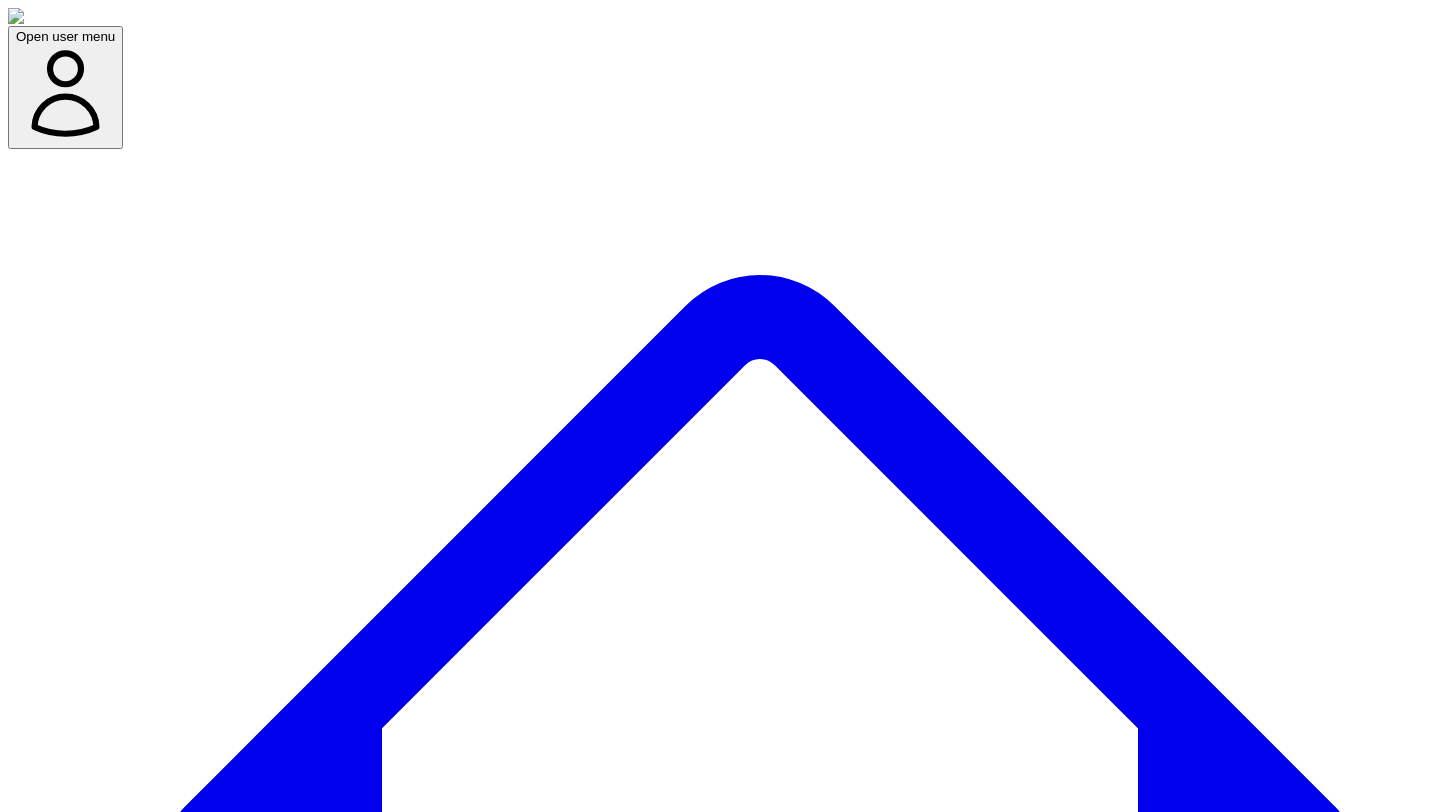 click on "Confirm & Post" at bounding box center (61, 11313) 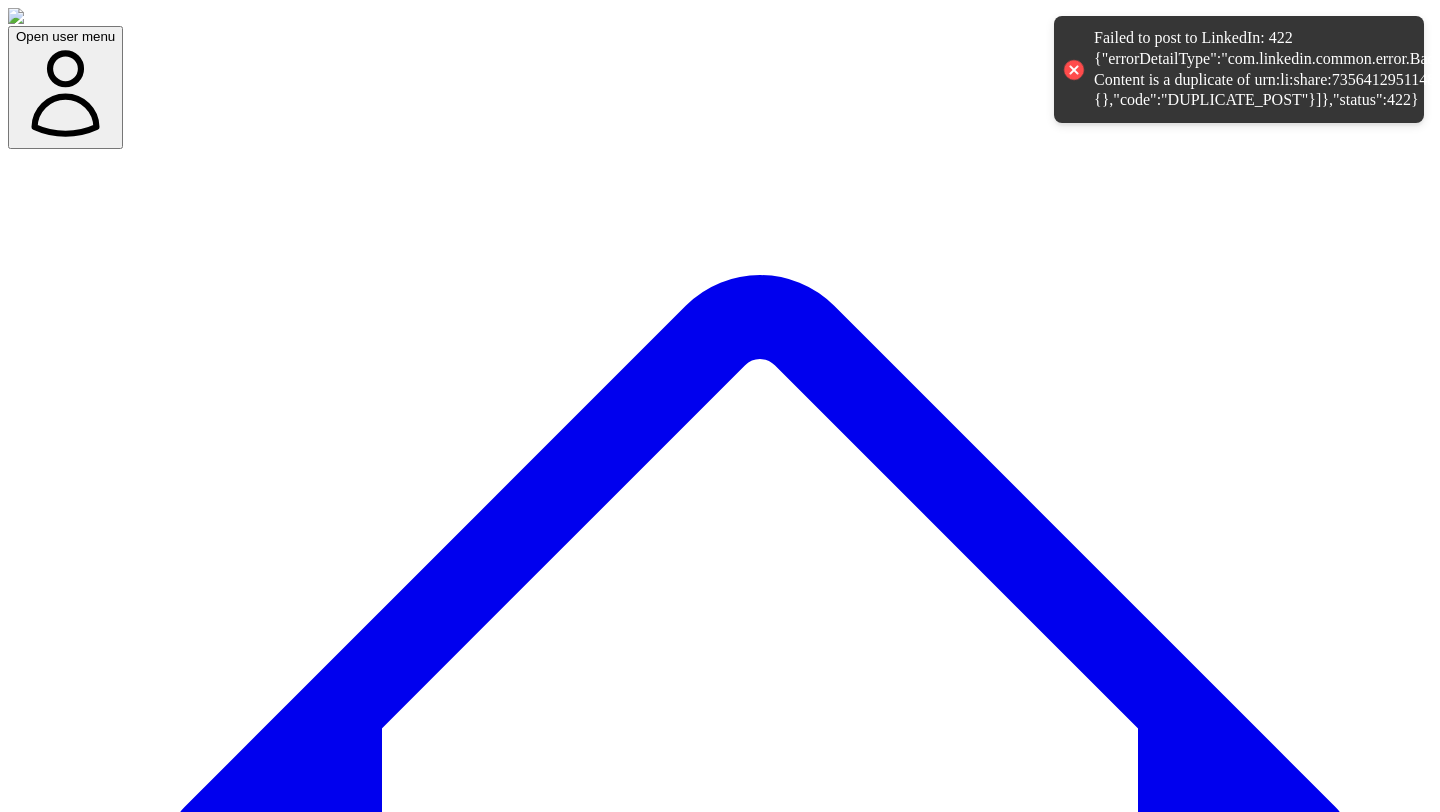 click 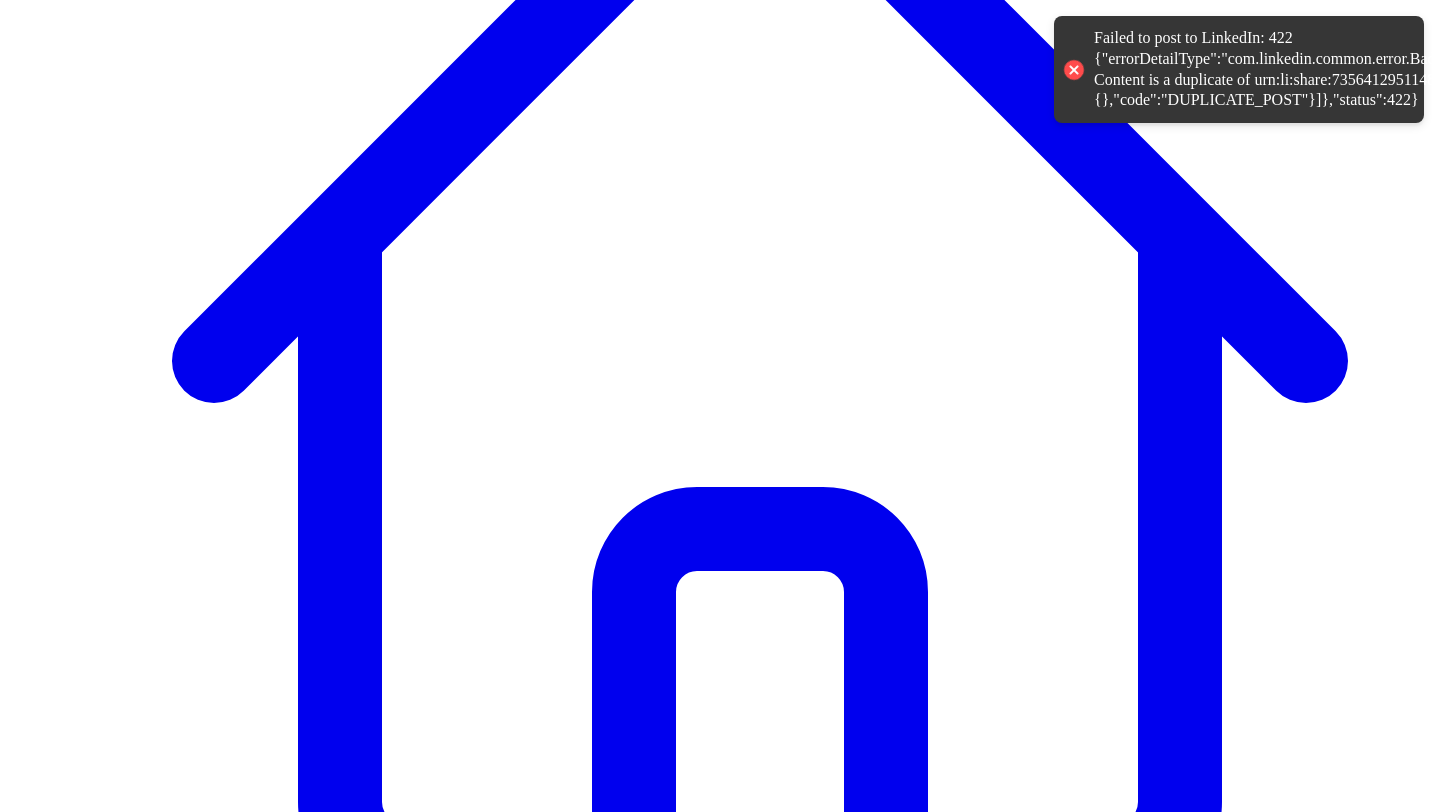 scroll, scrollTop: 487, scrollLeft: 0, axis: vertical 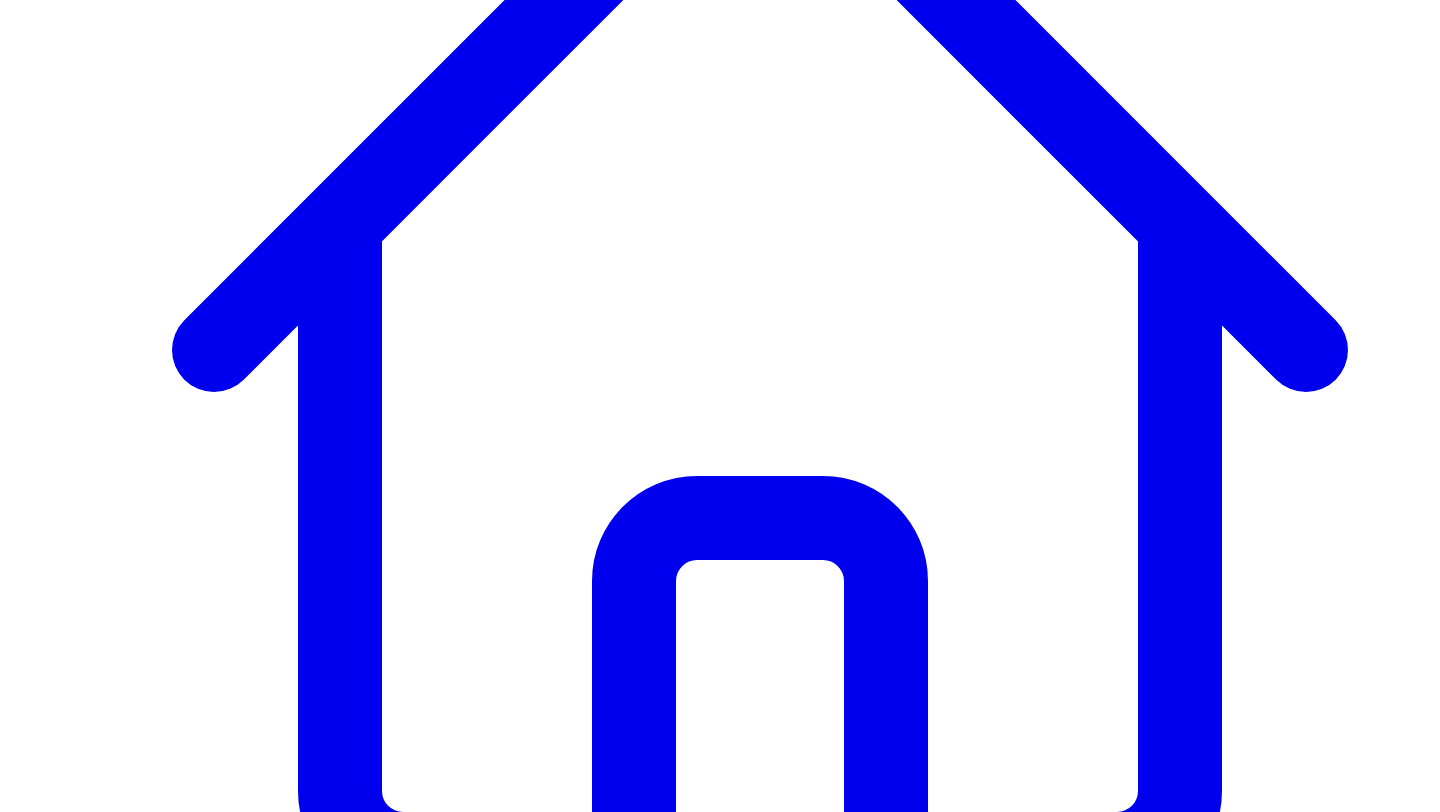 click on "Cancel Save" at bounding box center (720, 7340) 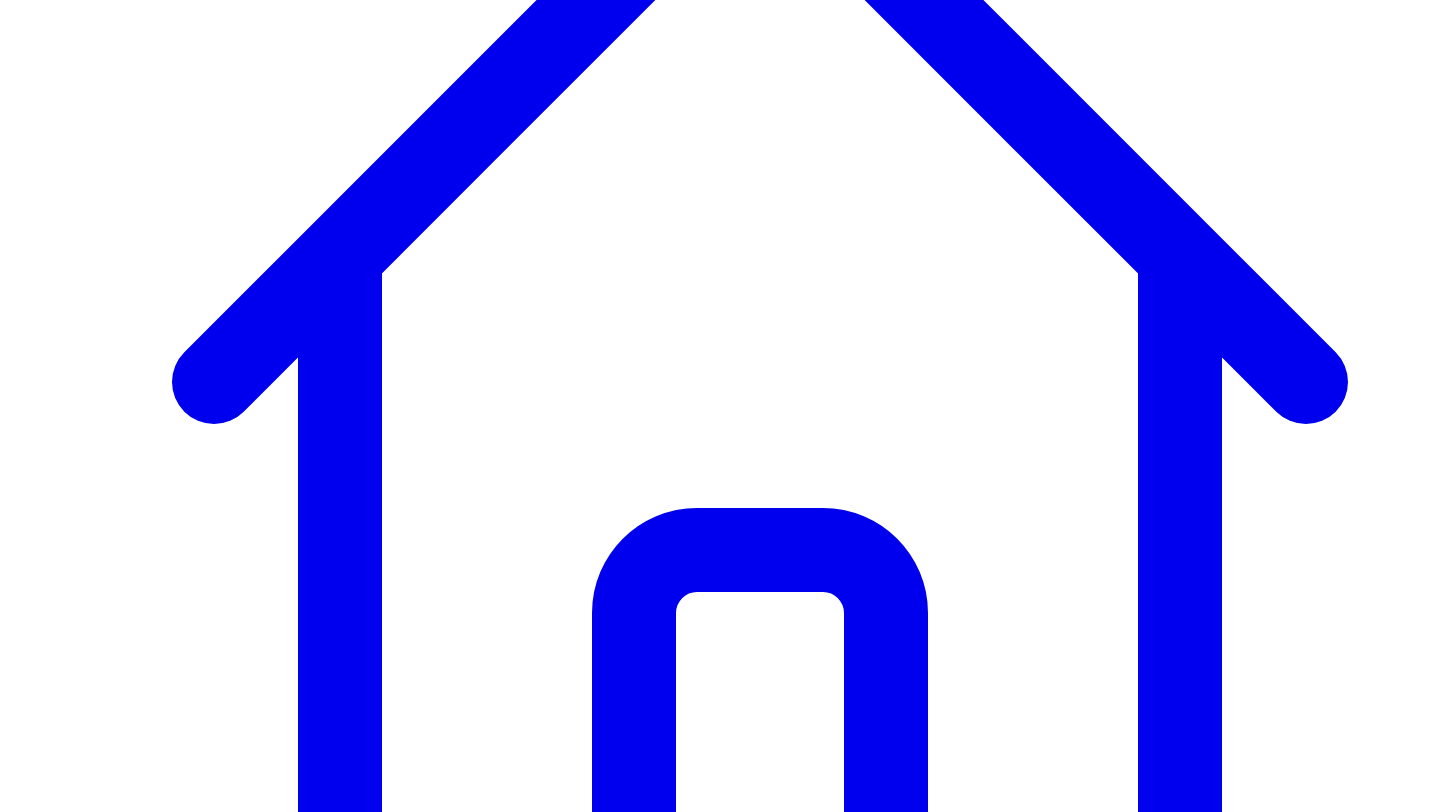 scroll, scrollTop: 394, scrollLeft: 0, axis: vertical 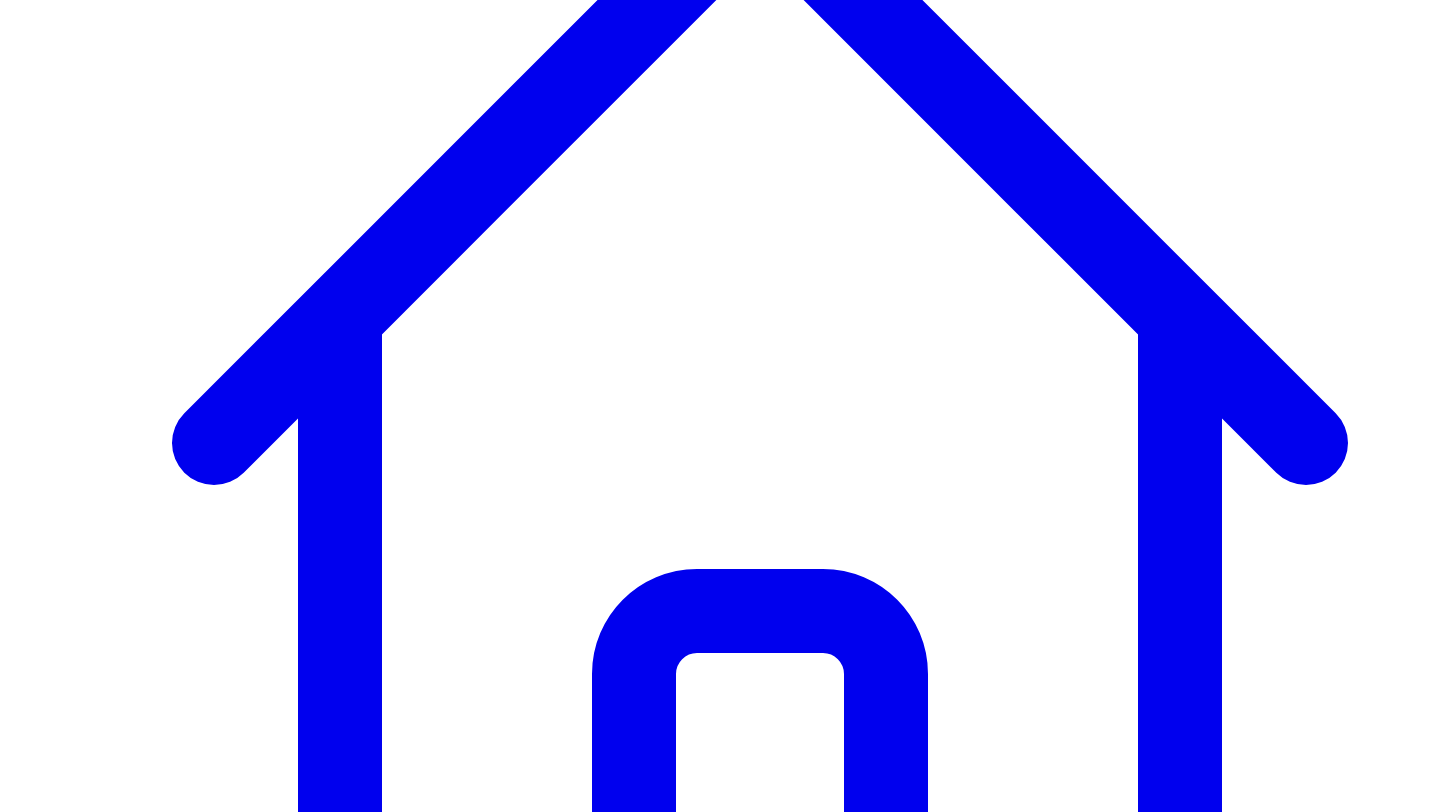 click on "*********" at bounding box center [313, 7407] 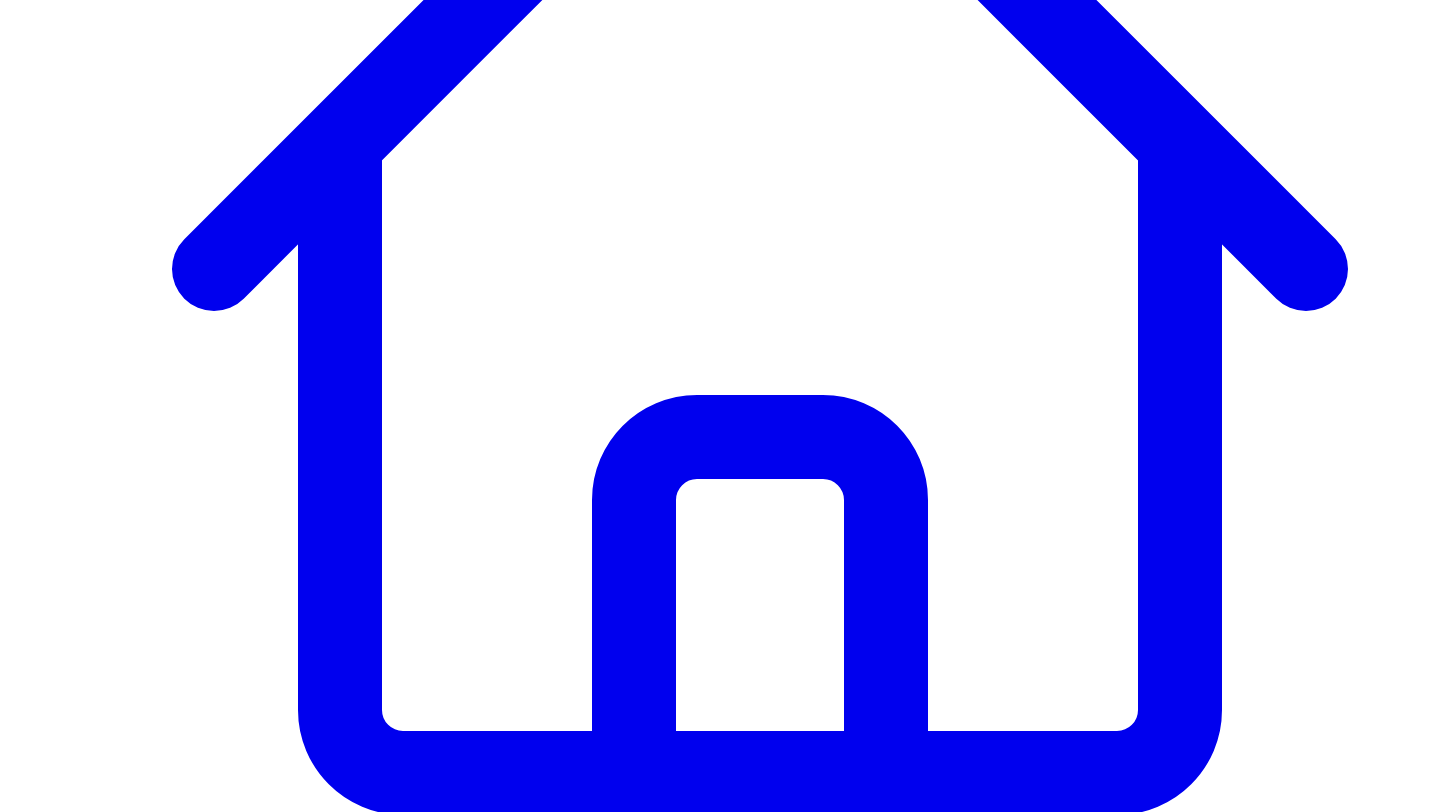 scroll, scrollTop: 633, scrollLeft: 0, axis: vertical 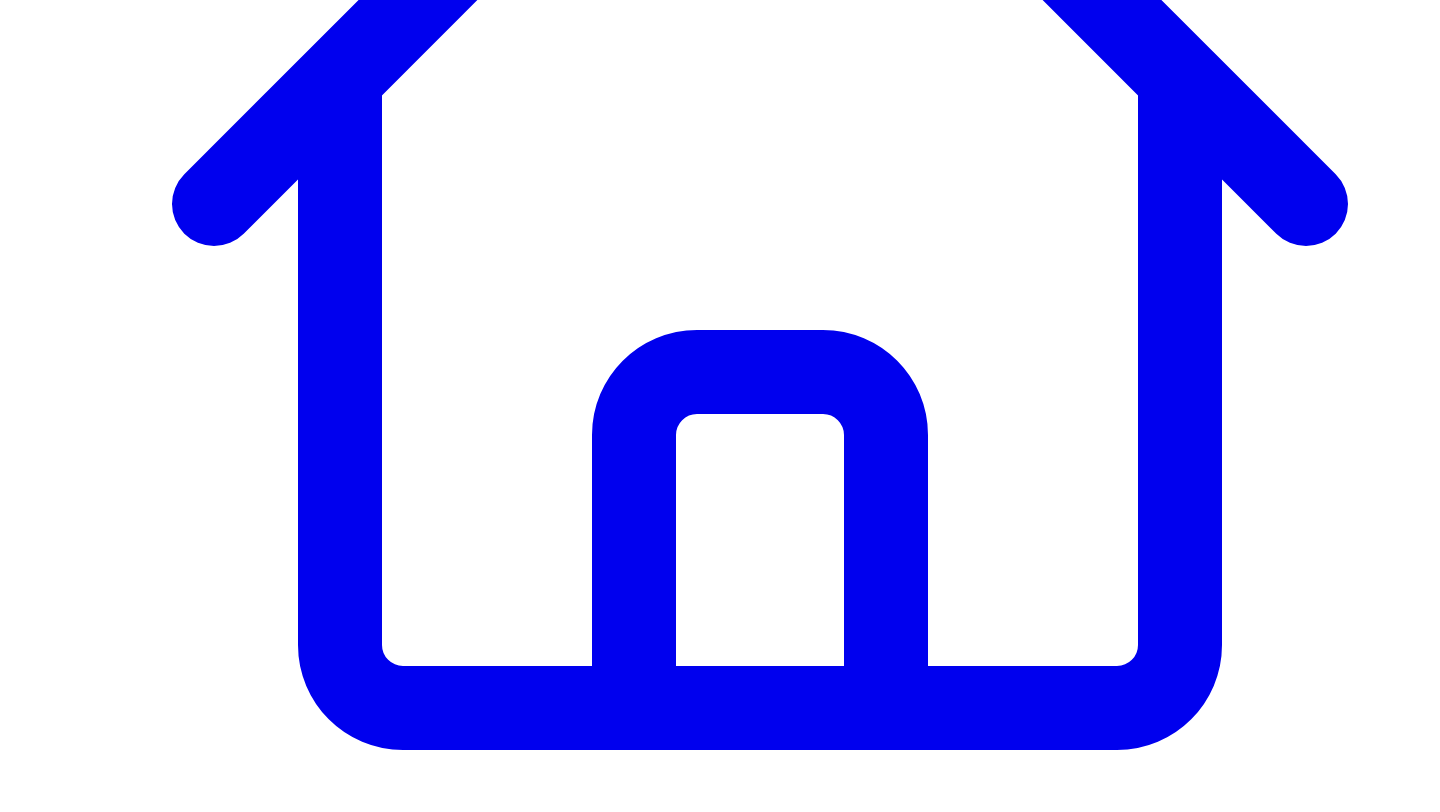 click on "Post Now" at bounding box center (44, 7535) 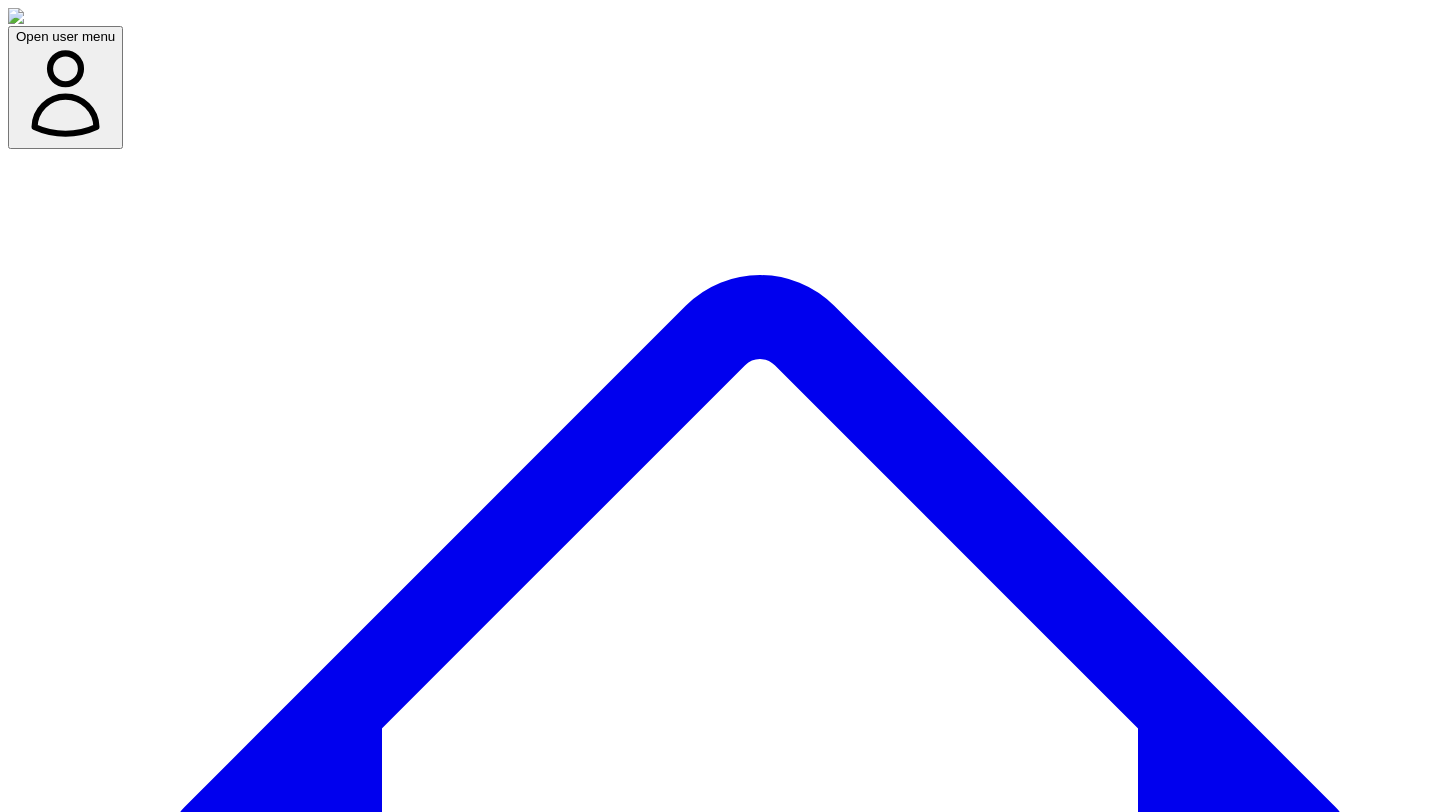 click on "Confirm & Post" at bounding box center (61, 11375) 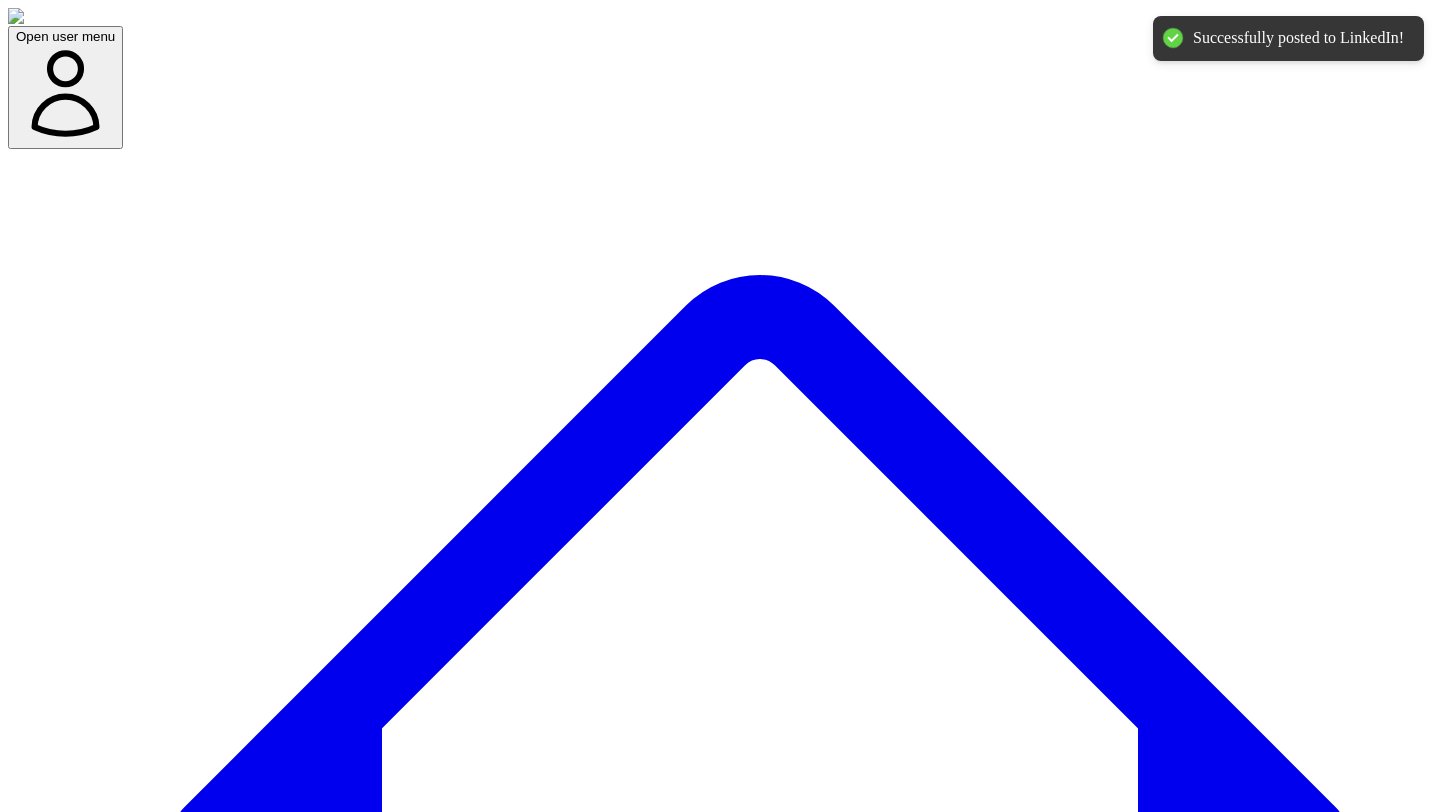 click on "@ [PERSON_NAME] 10  post s" at bounding box center [101, 7776] 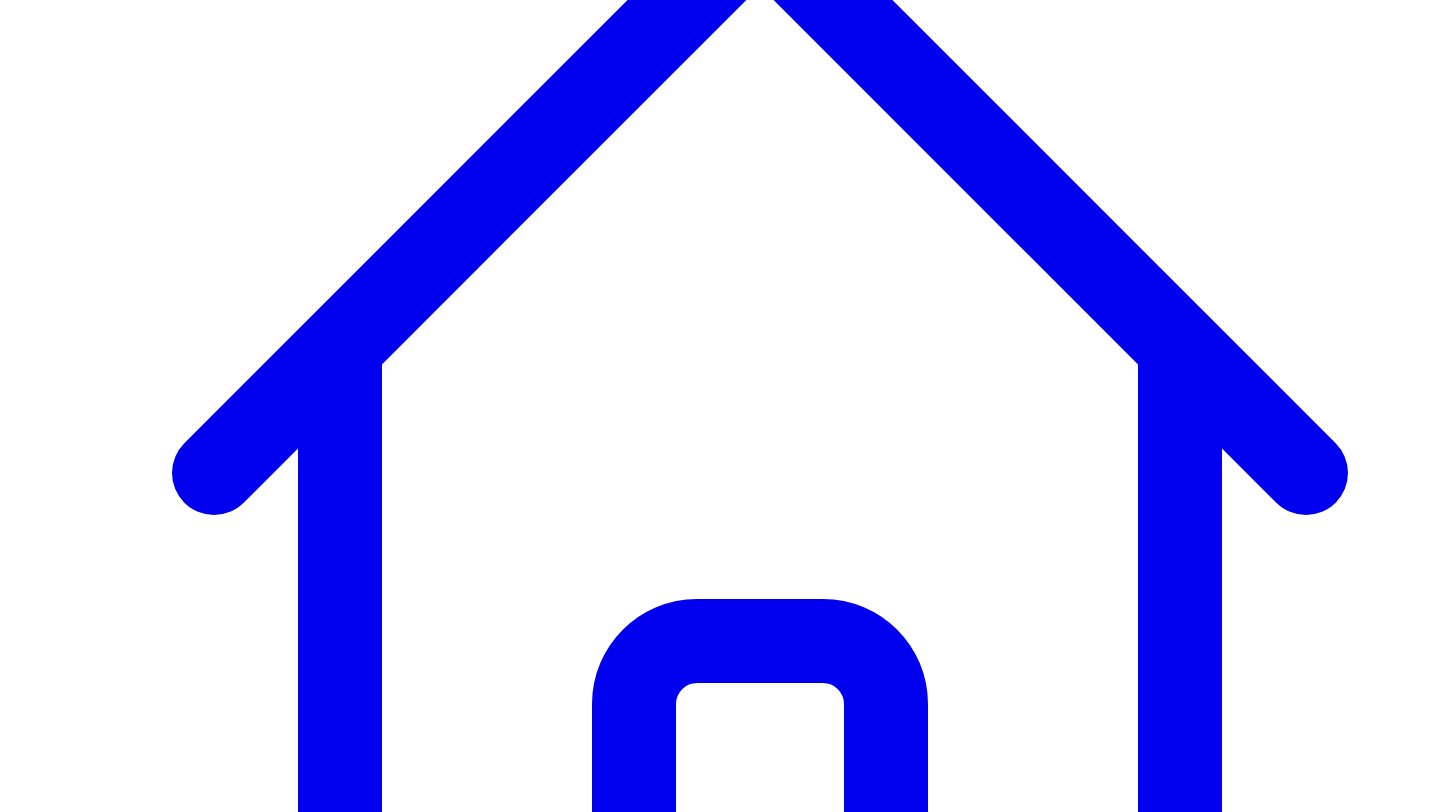scroll, scrollTop: 375, scrollLeft: 0, axis: vertical 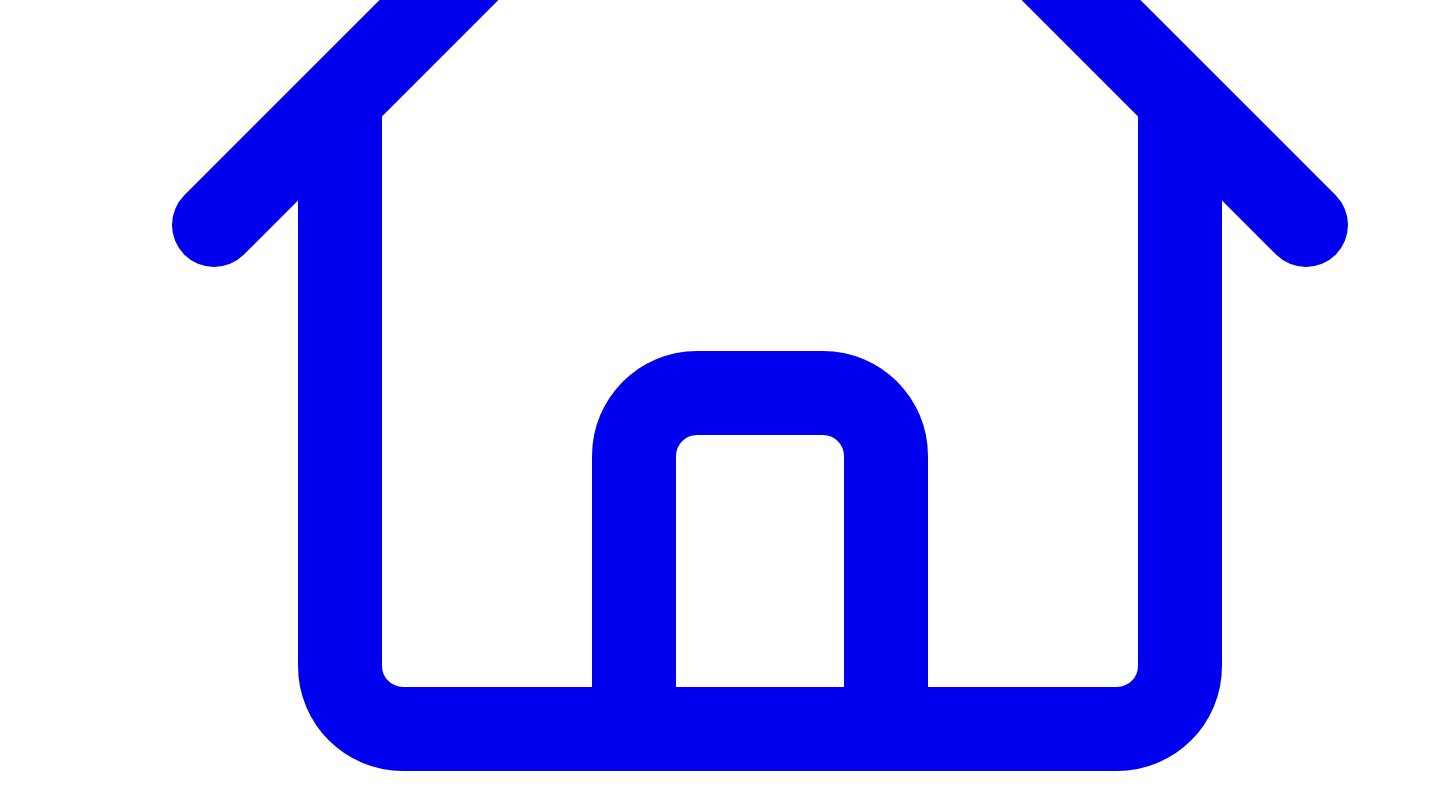 click on "Post Again" at bounding box center [72, 7535] 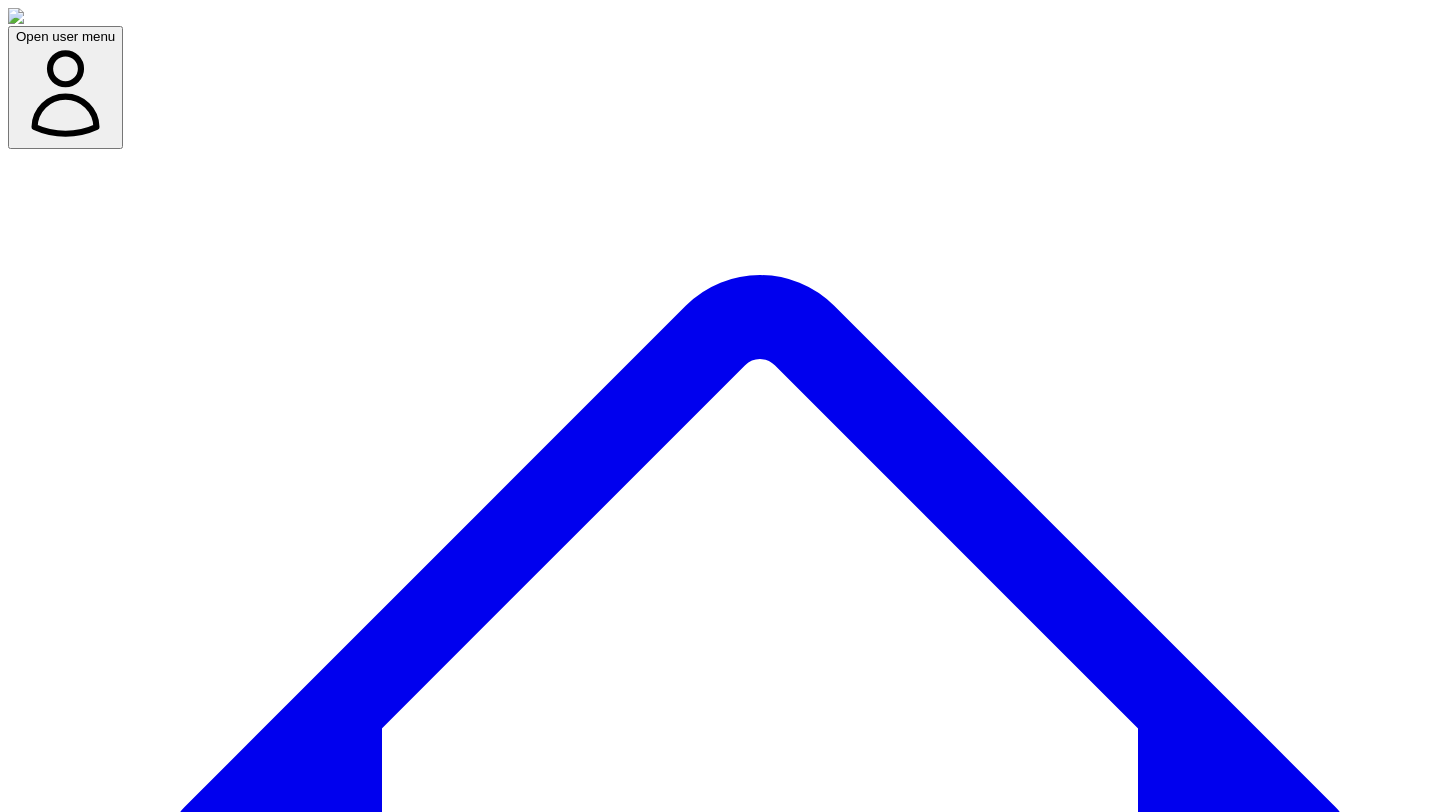 click on "Confirm & Post" at bounding box center (61, 11425) 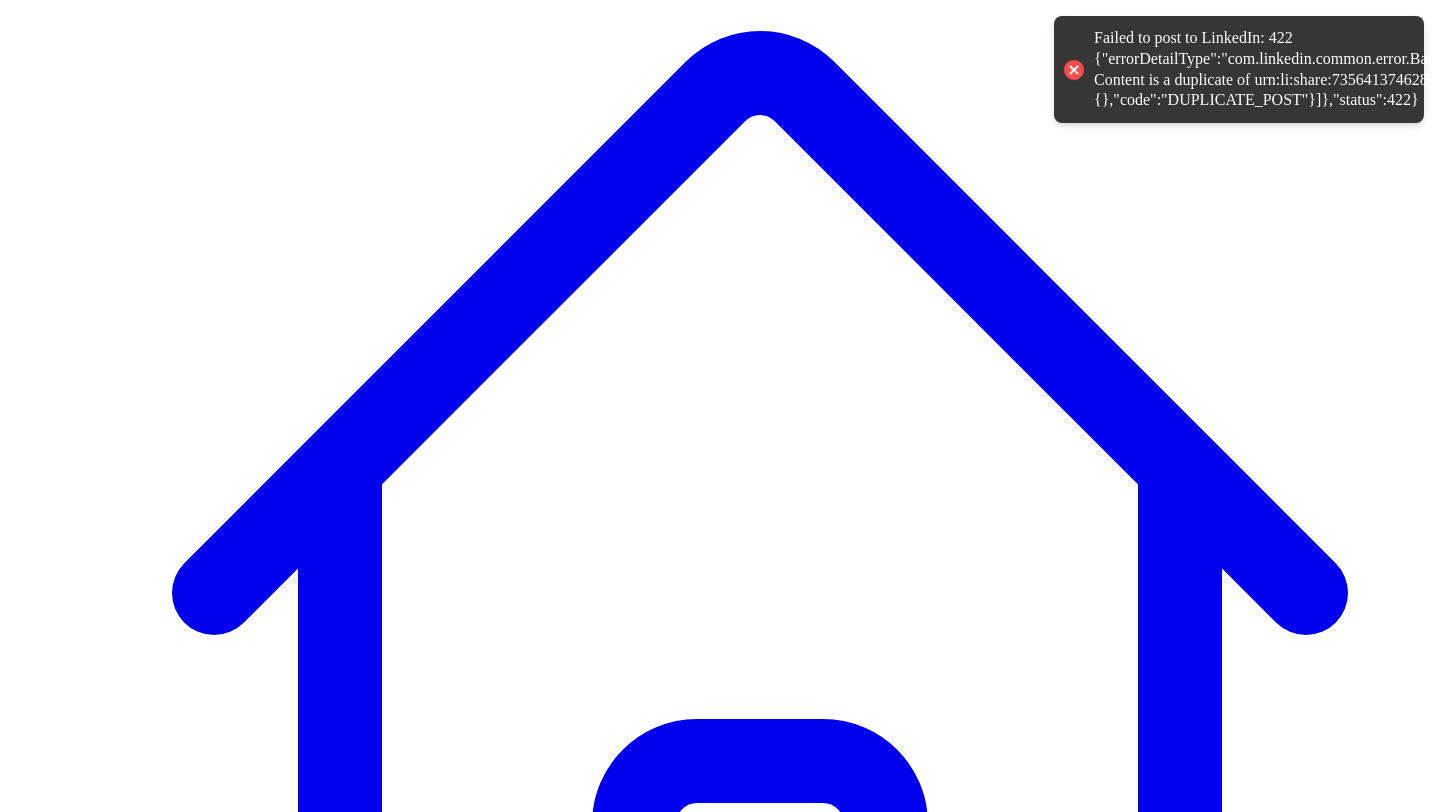 scroll, scrollTop: 412, scrollLeft: 0, axis: vertical 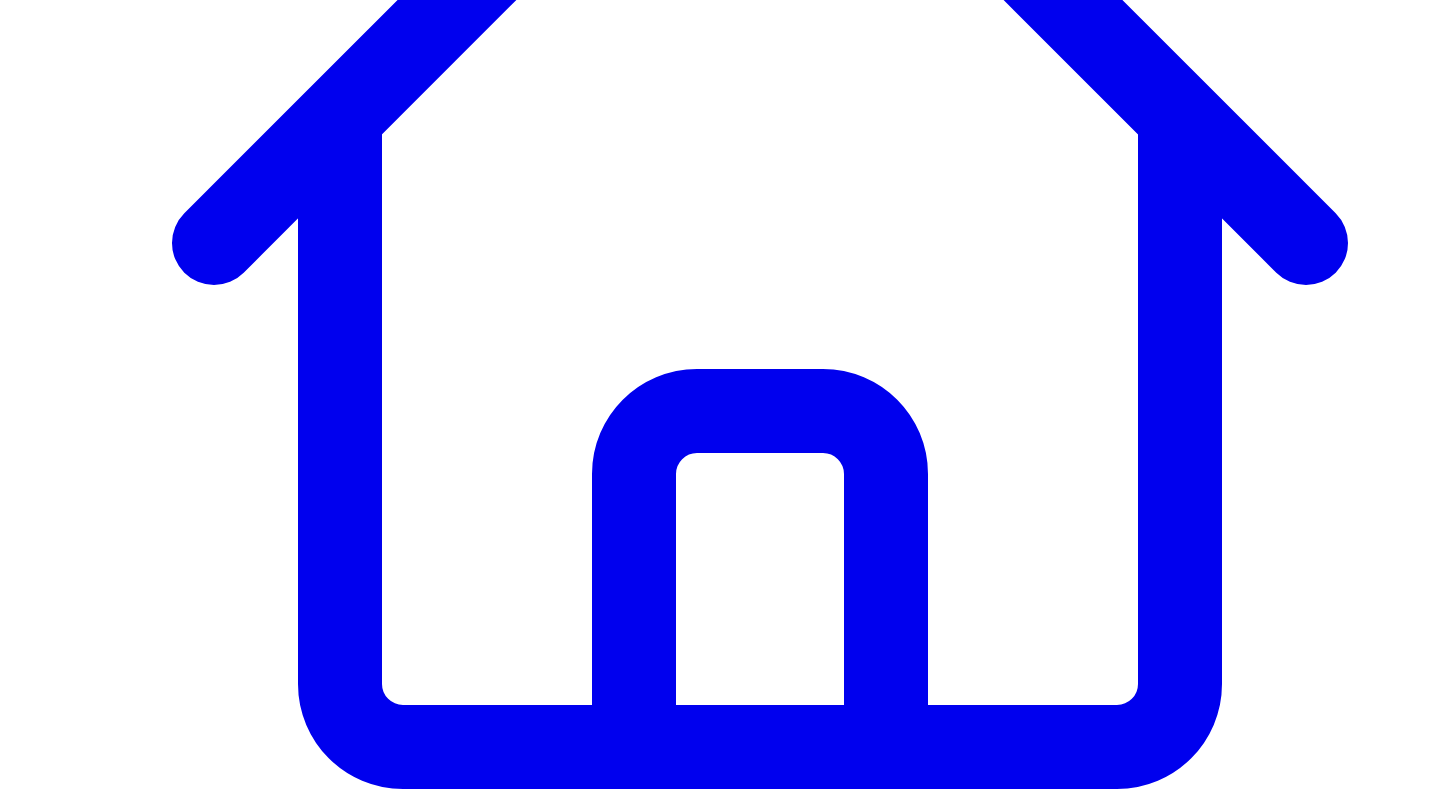 click on "Post Again" at bounding box center (72, 7553) 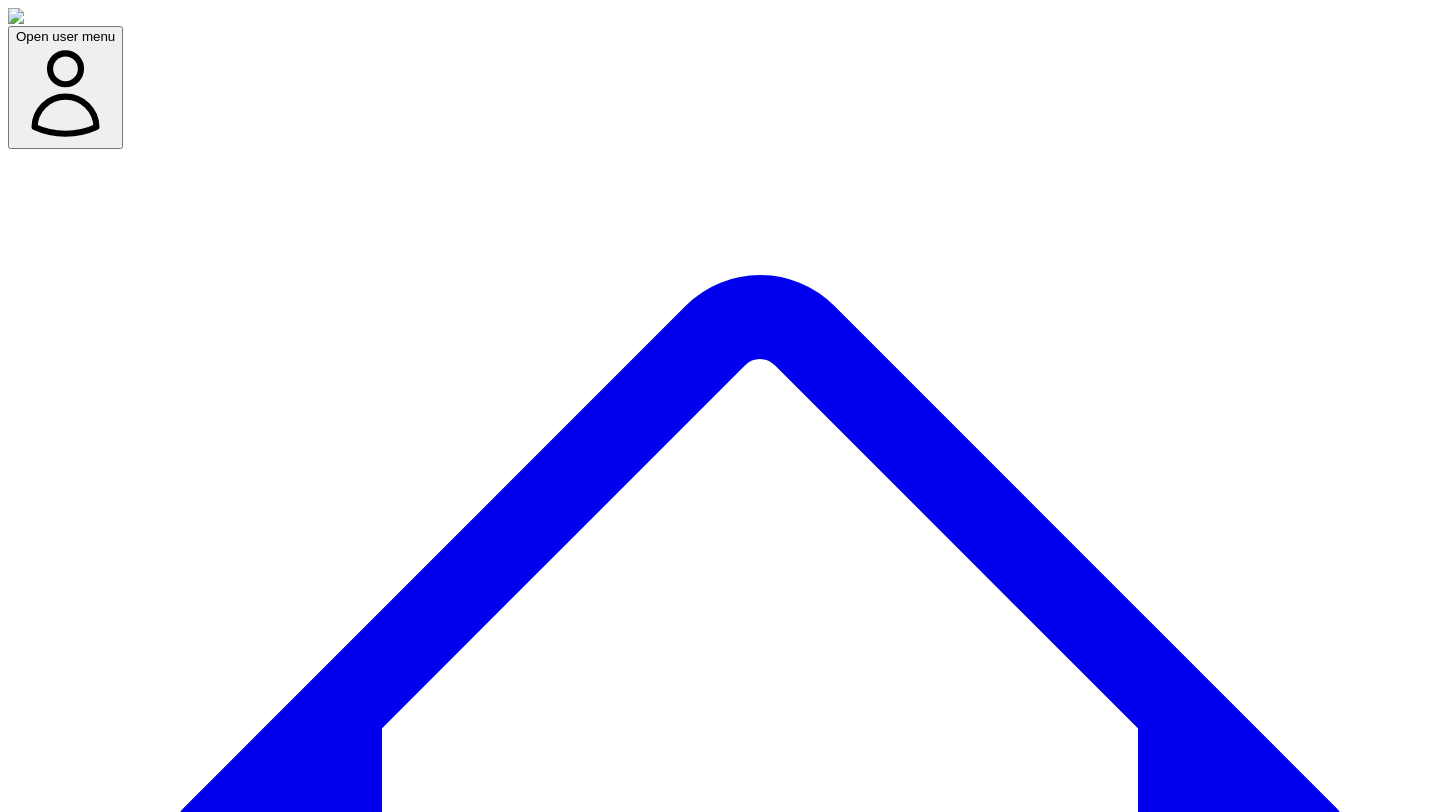 click on "Confirm & Post" at bounding box center (61, 11425) 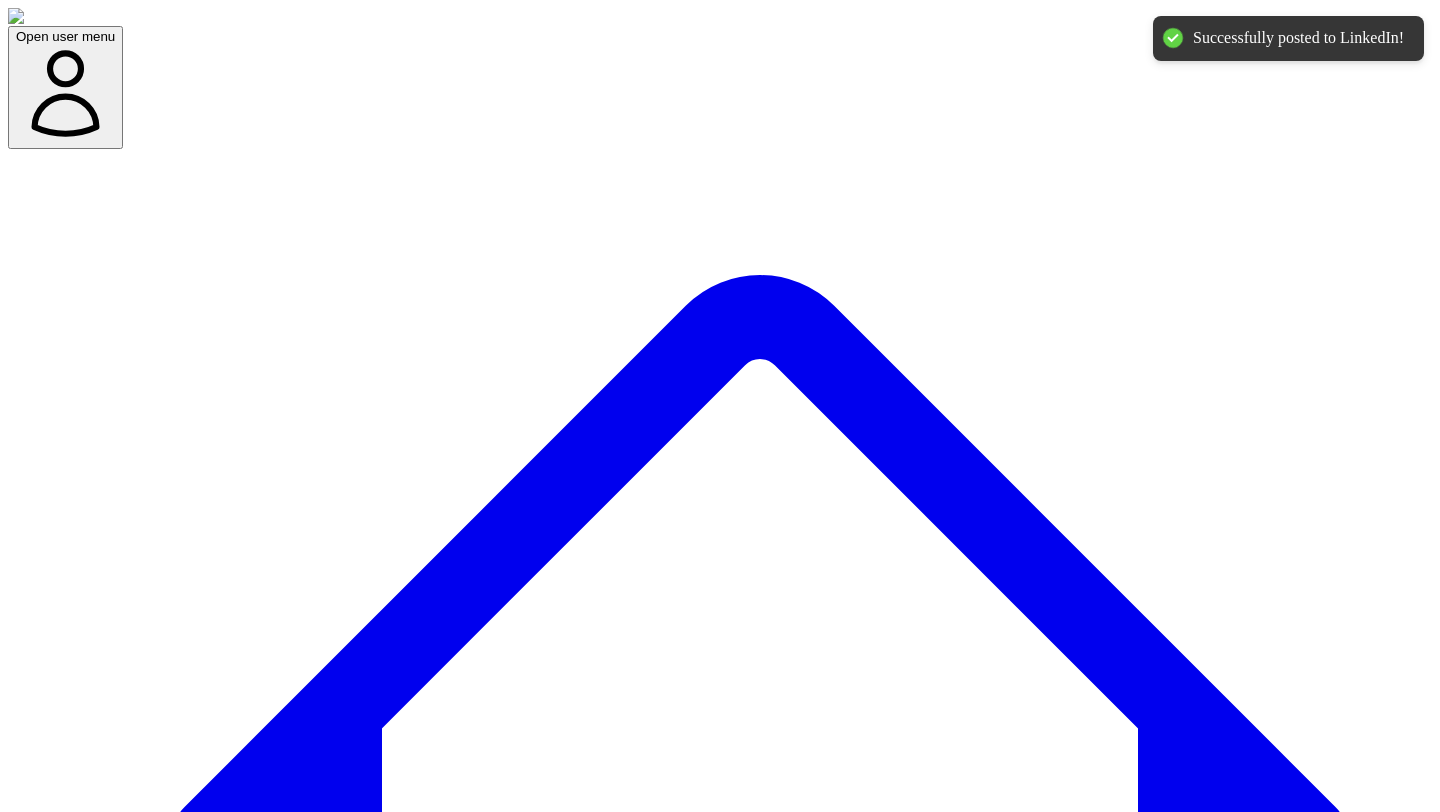 click on "@ [PERSON_NAME] 10  post s" at bounding box center (101, 7762) 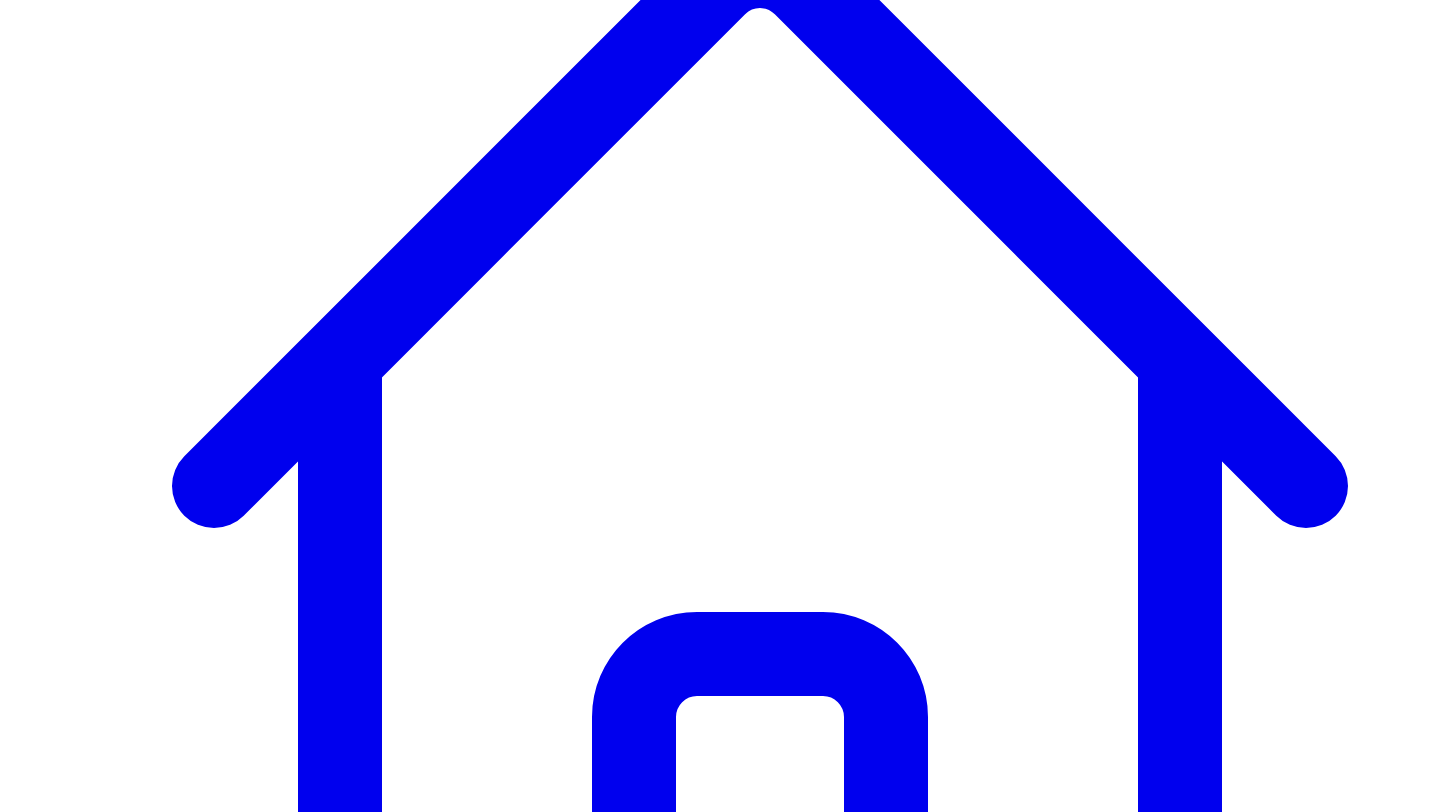 scroll, scrollTop: 332, scrollLeft: 0, axis: vertical 